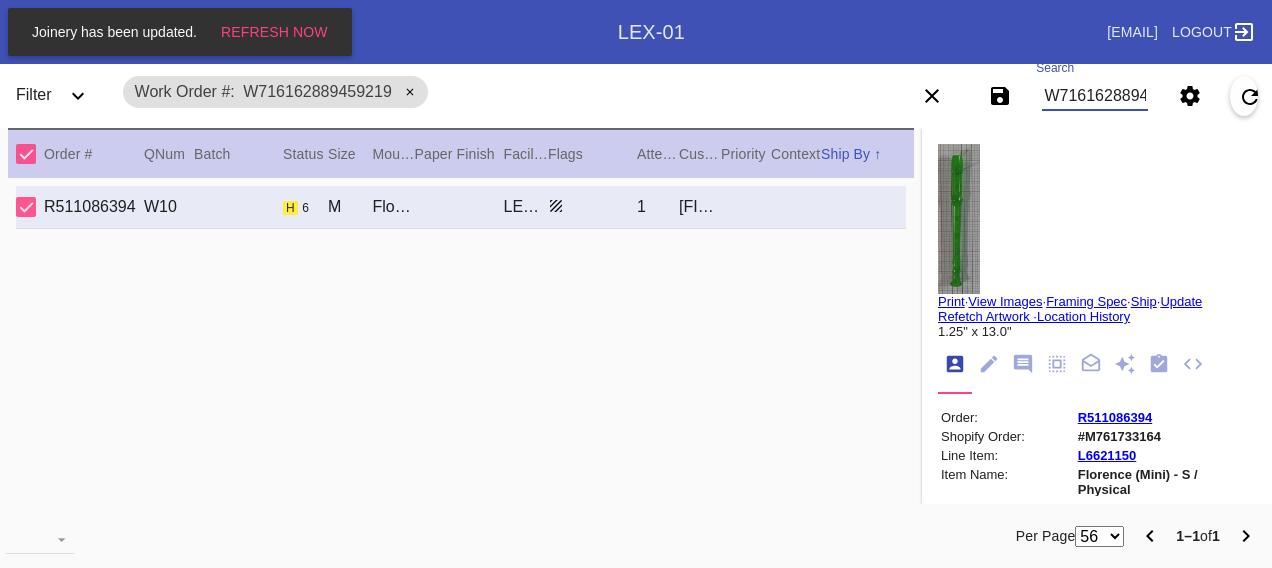 click on "W716162889459219" at bounding box center [1094, 96] 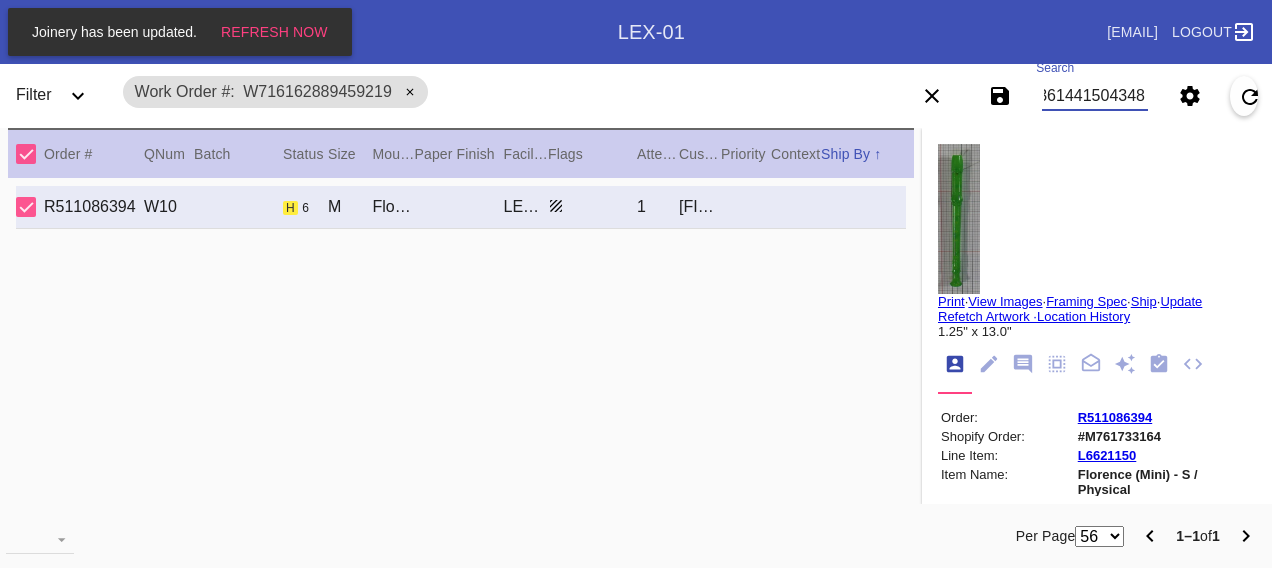 type on "W871361441504348" 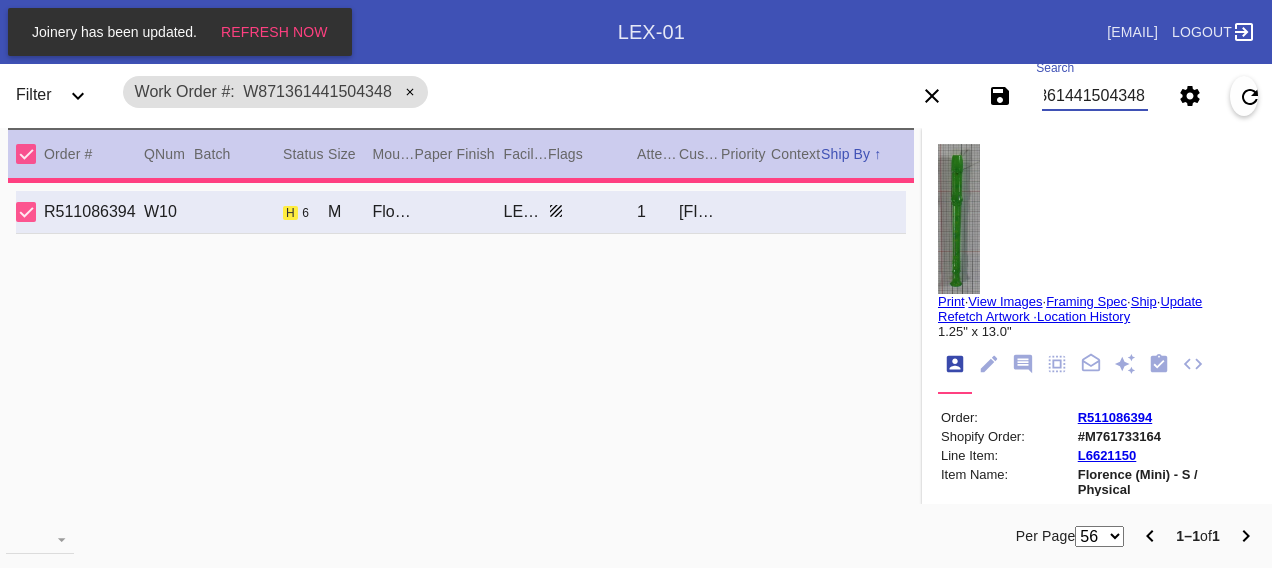 type on "0.0" 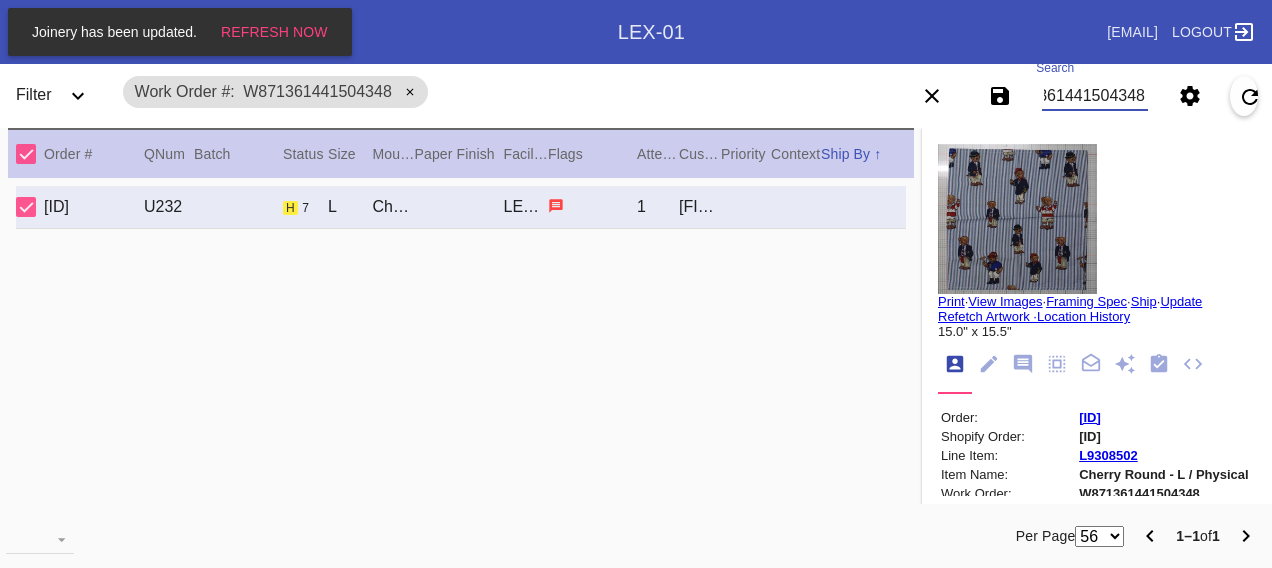 click on "W871361441504348" at bounding box center (1094, 96) 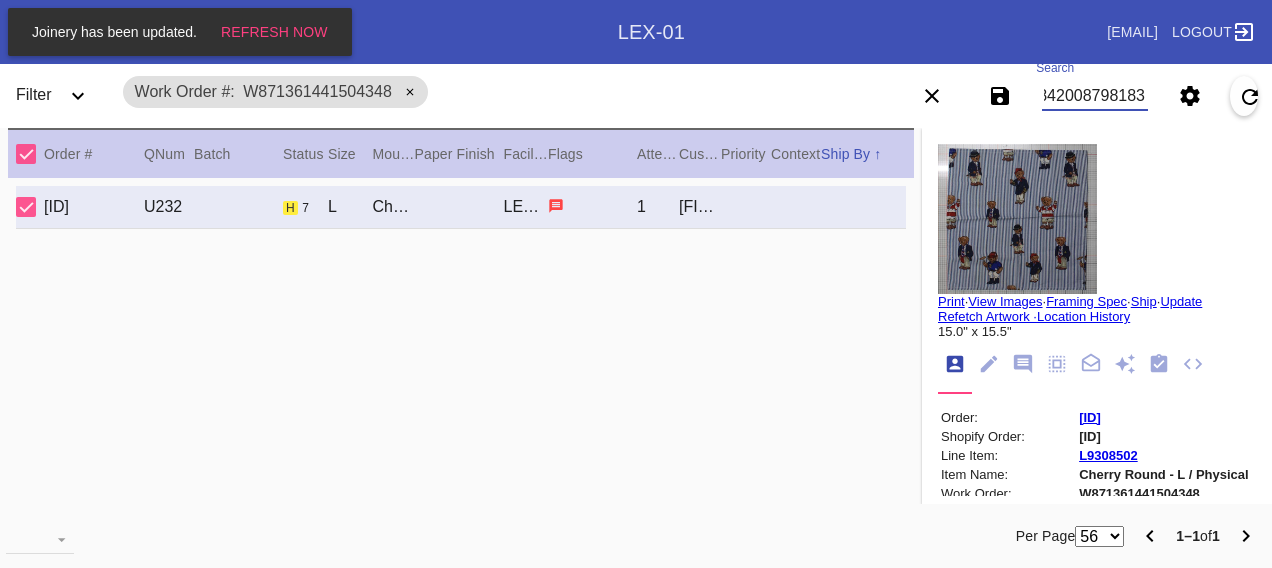 type on "W146842008798183" 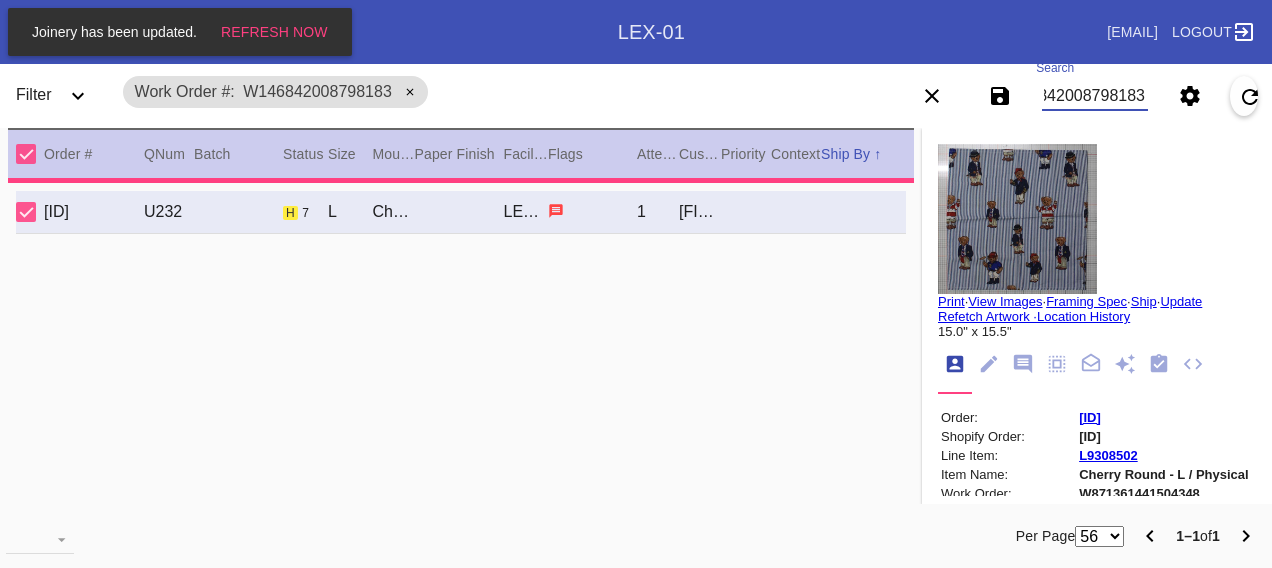 type on "16.0" 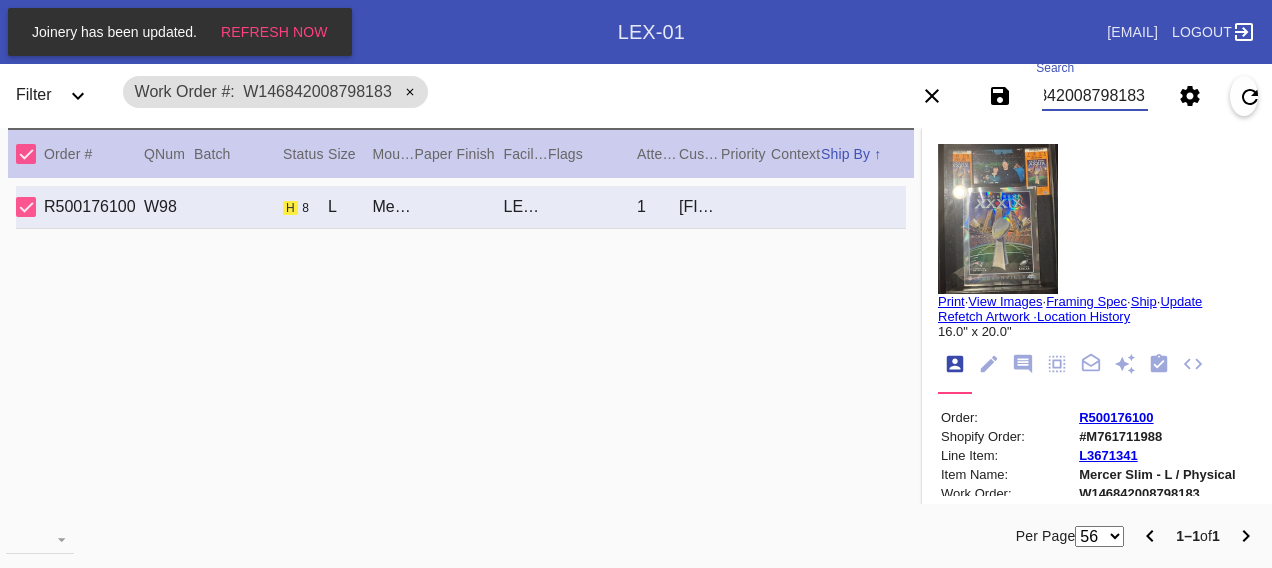 click on "W146842008798183" at bounding box center [1094, 96] 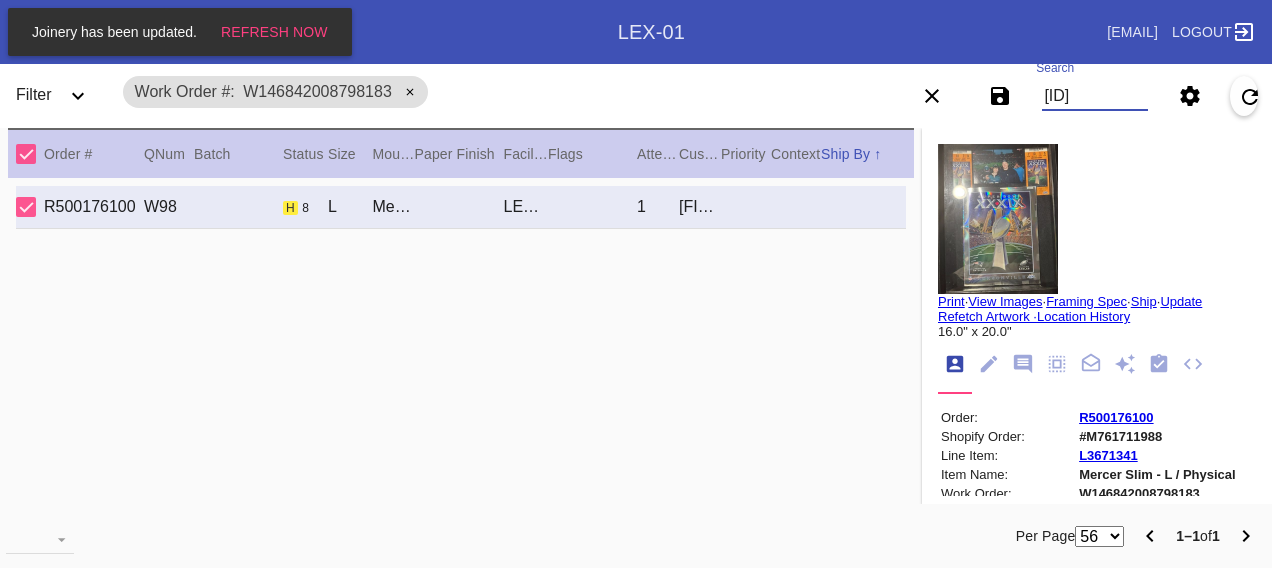 type on "[ID]" 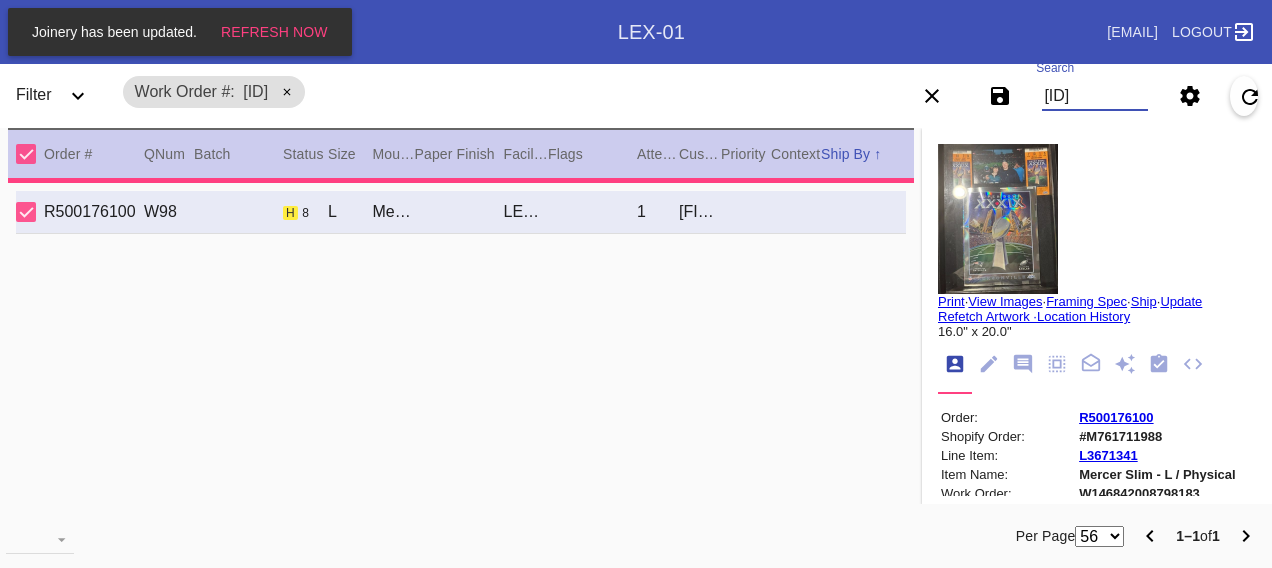 type on "1.5" 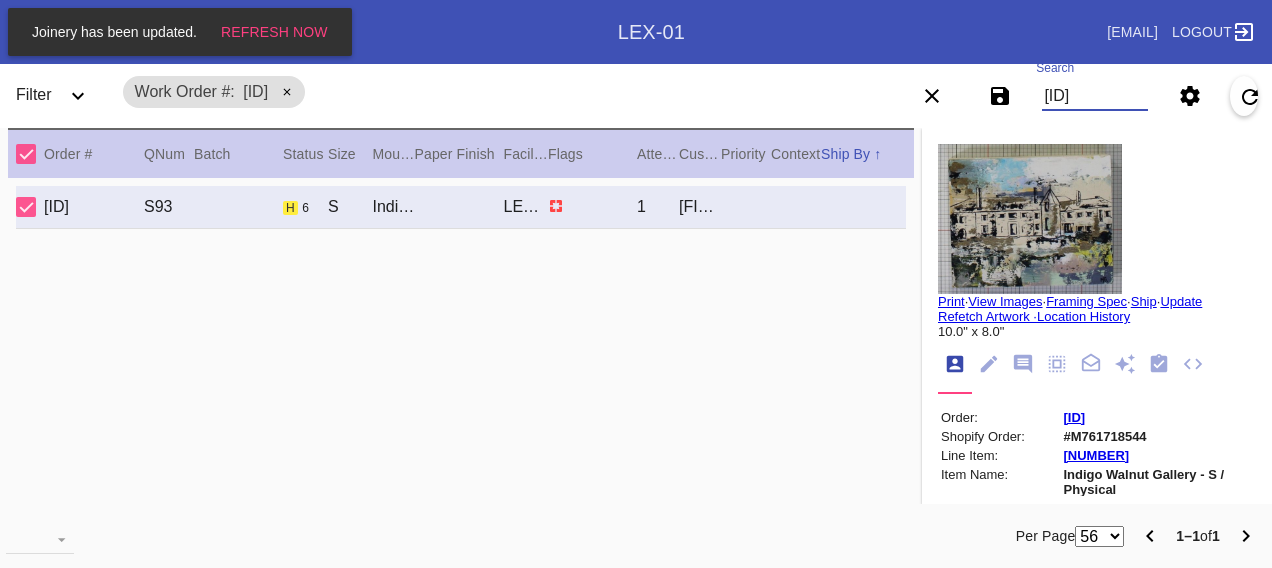 click on "[ID]" at bounding box center [1094, 96] 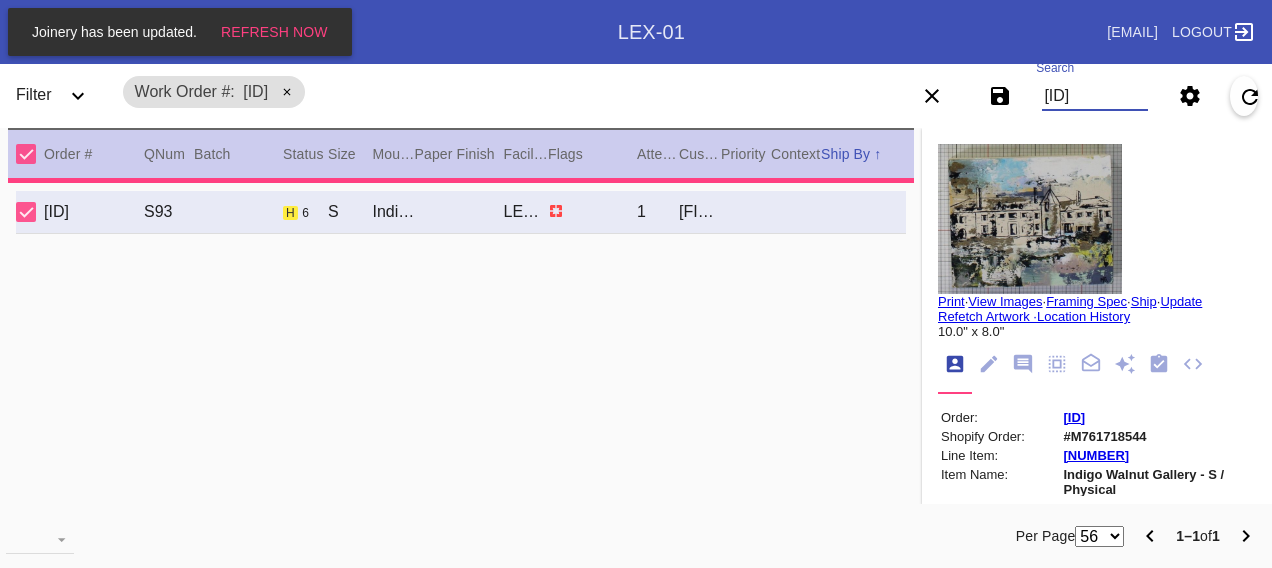type on "2.5" 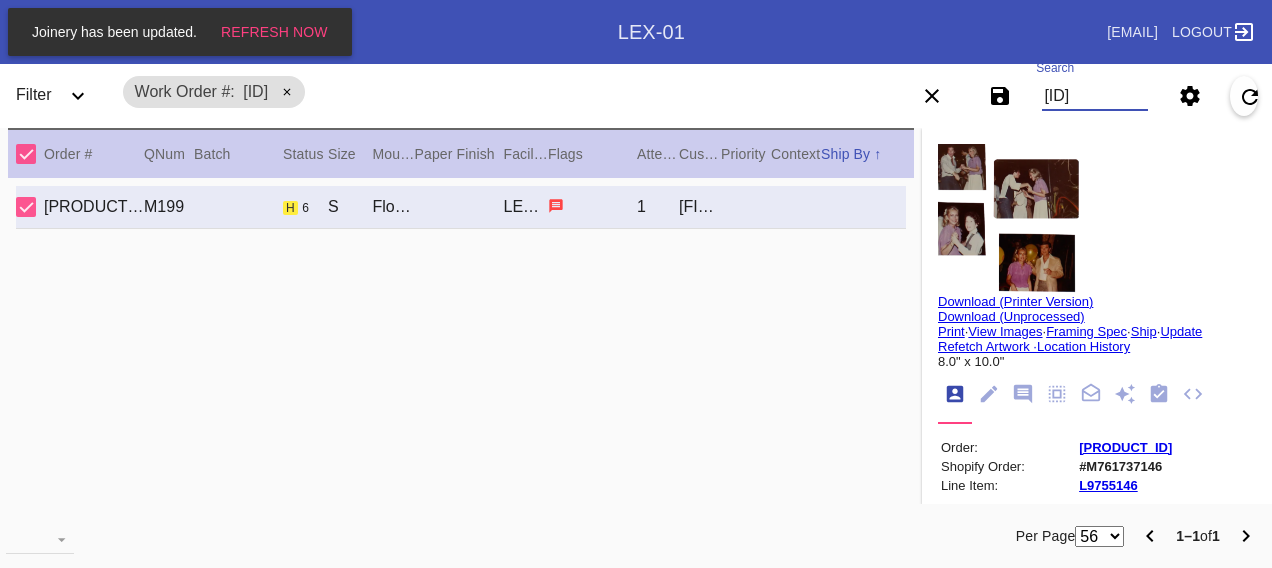 click on "[ID]" at bounding box center [1094, 96] 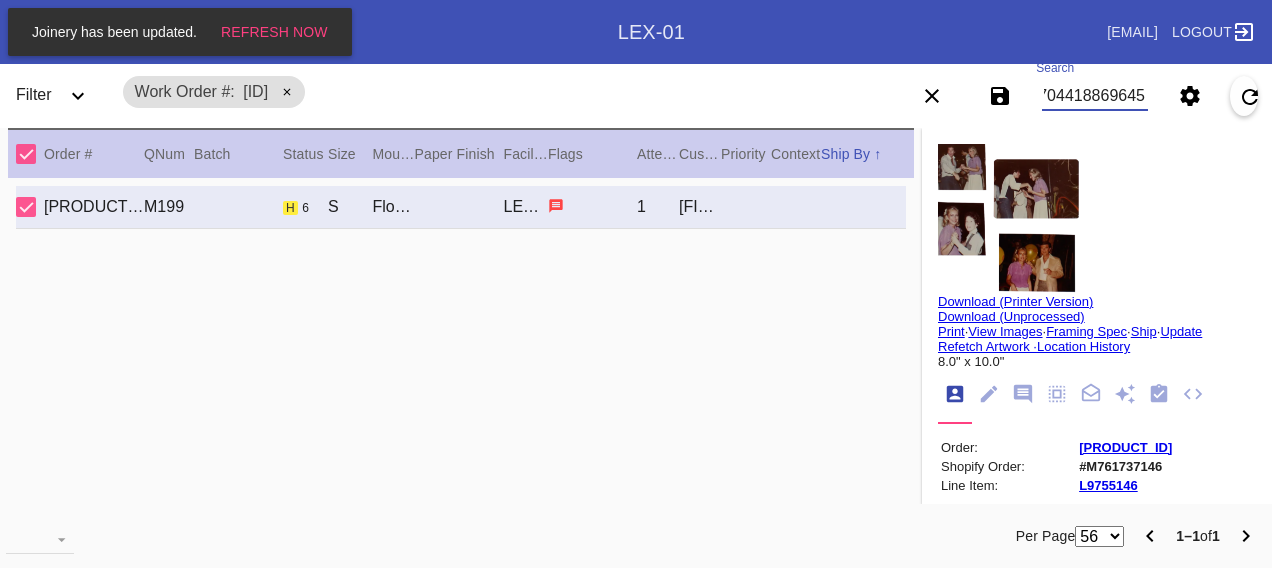 type on "W249704418869645" 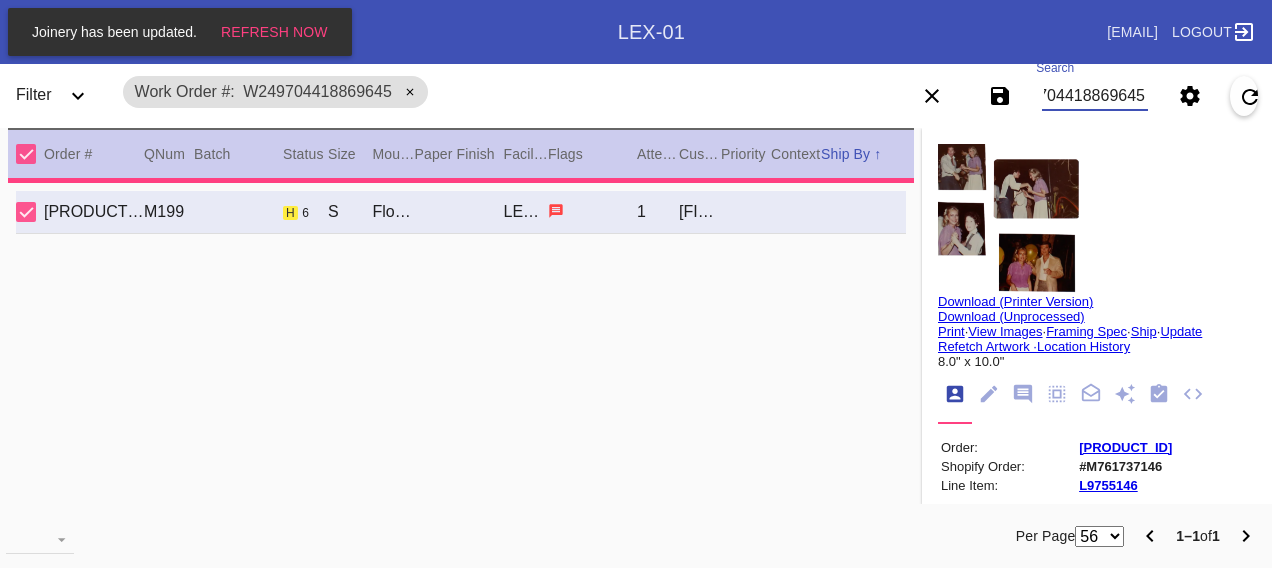 type on "1.5" 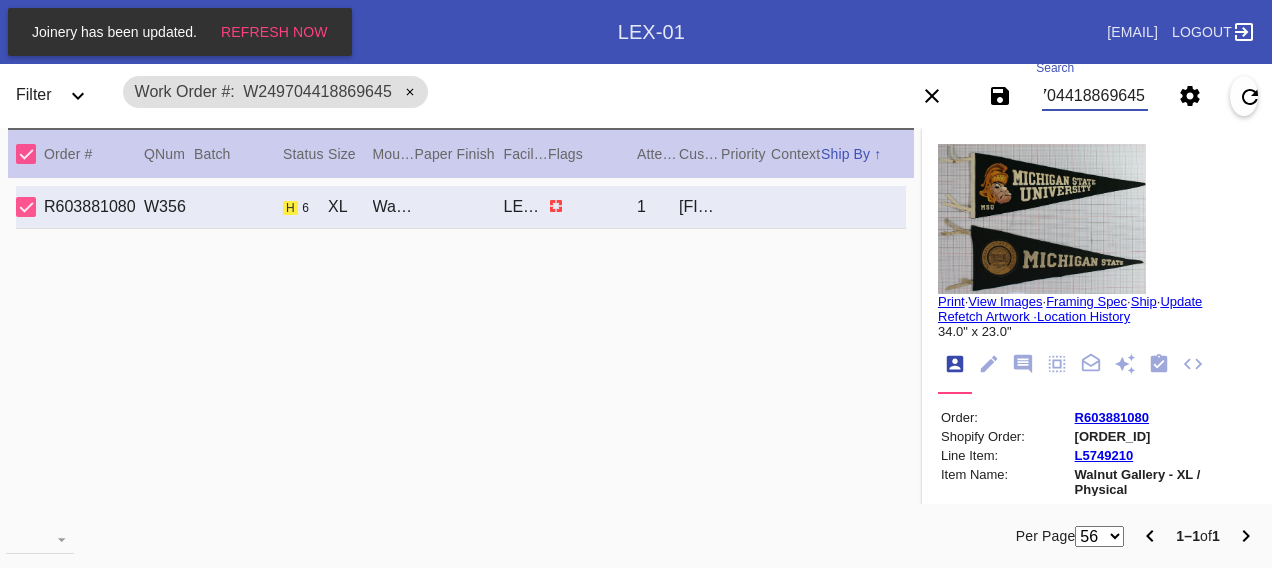 click on "W249704418869645" at bounding box center [1094, 96] 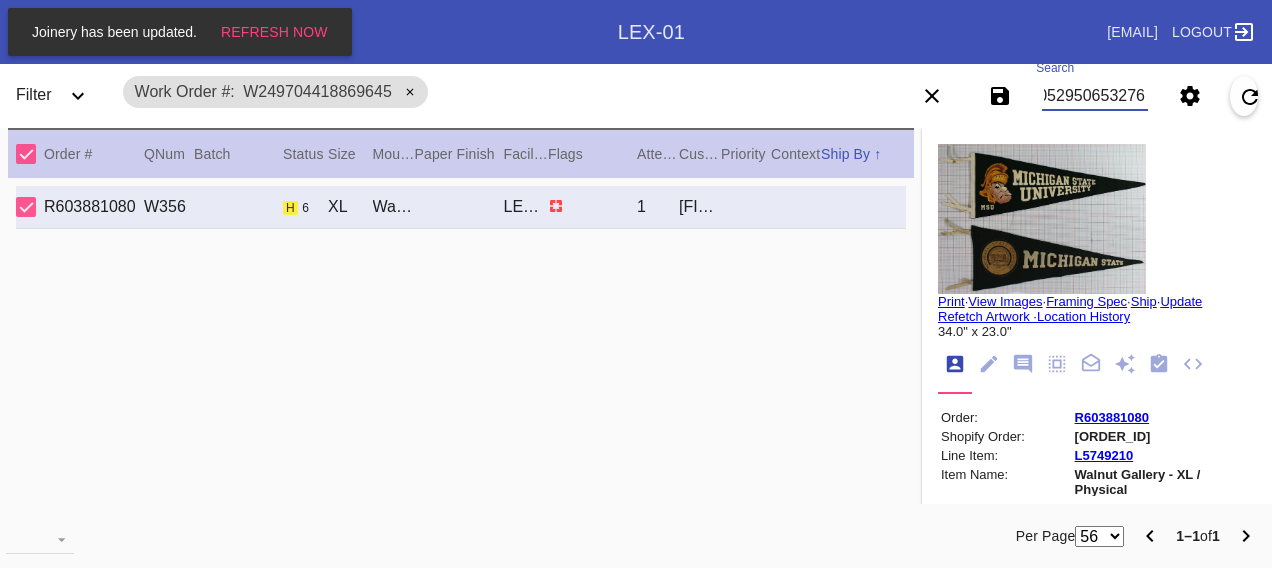 type on "W296052950653276" 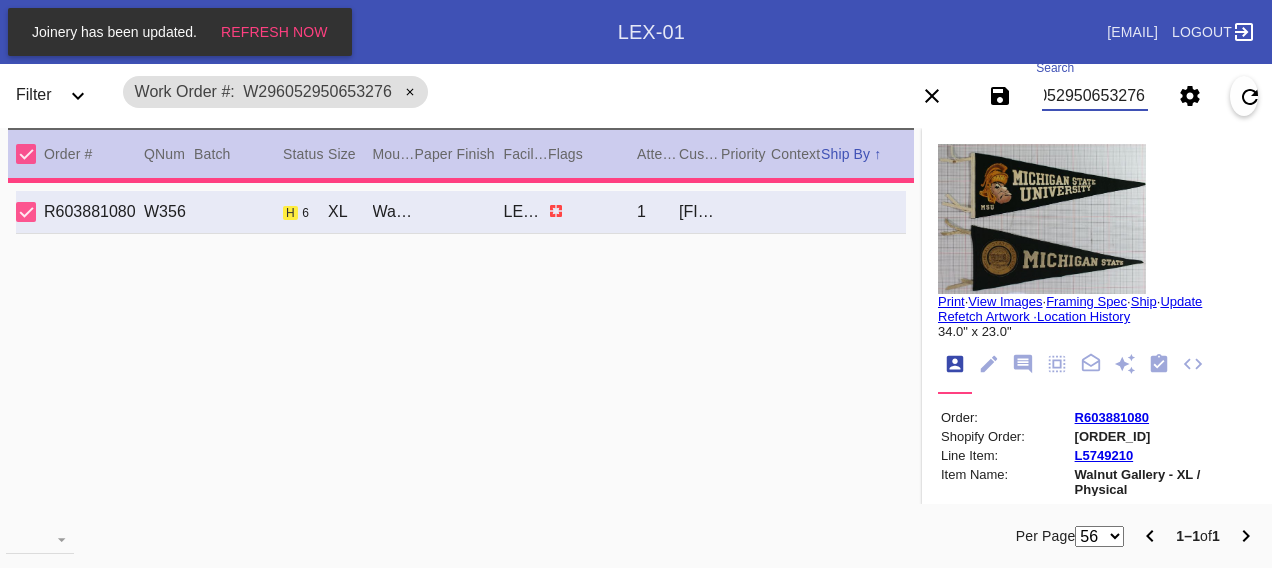 type on "3.625" 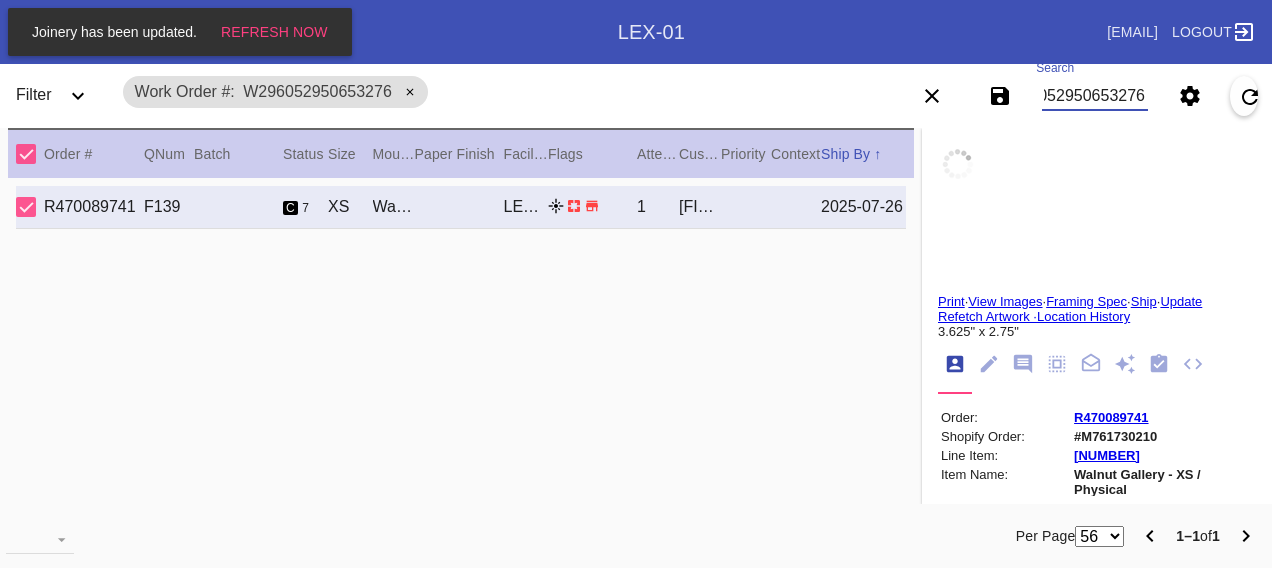 type on "[TIME]" 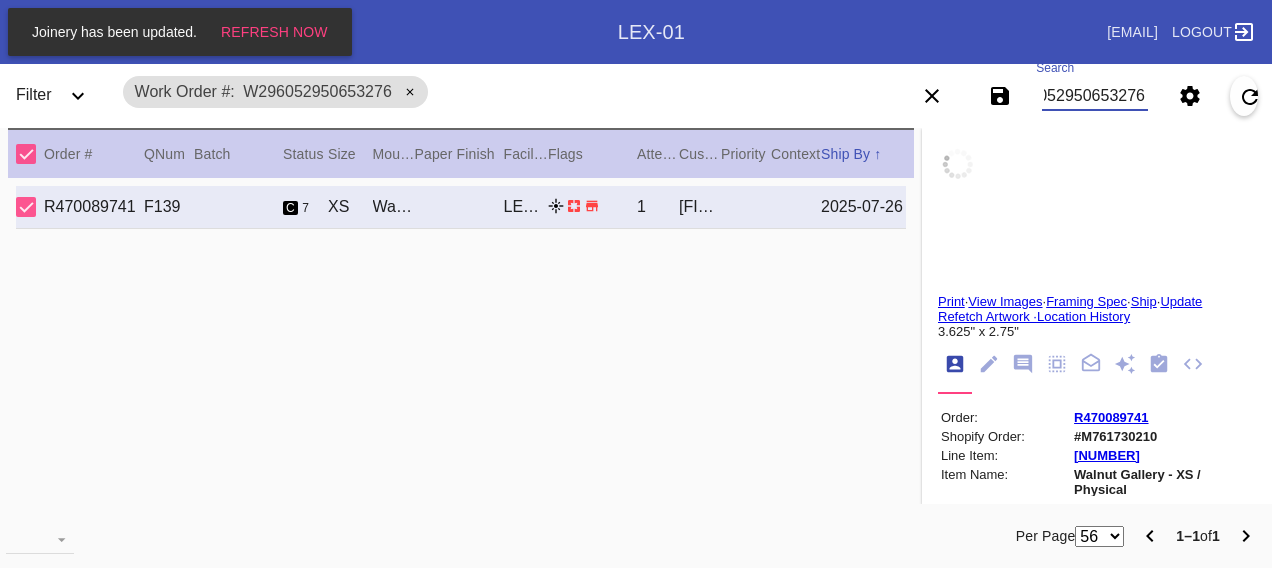 type on "[DATE]" 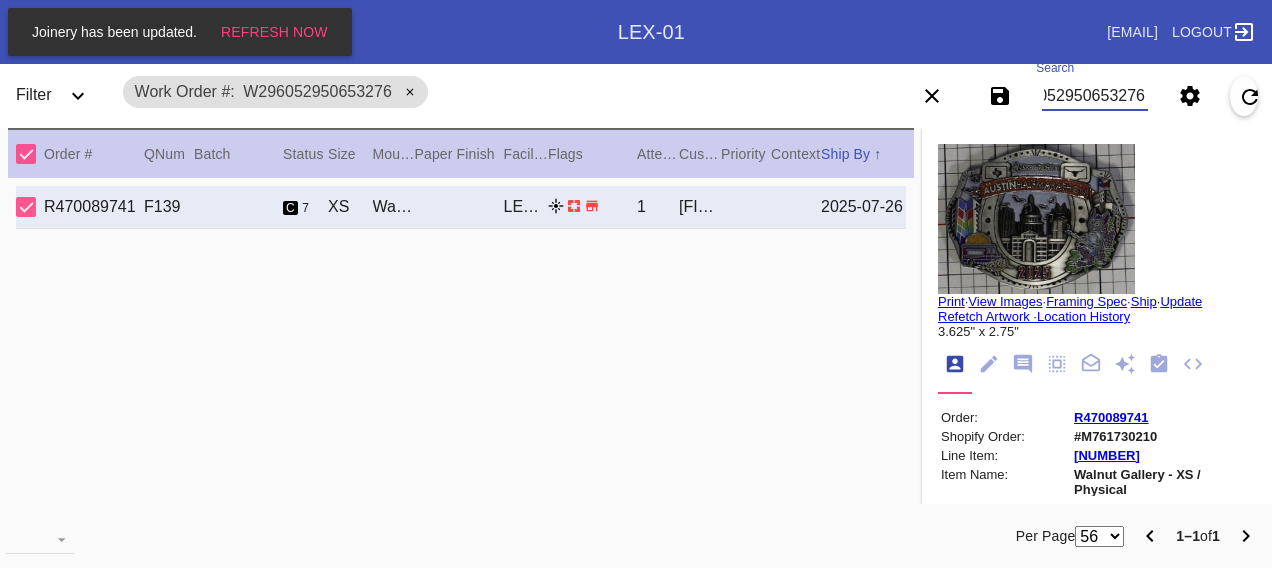 click on "W296052950653276" at bounding box center (1094, 96) 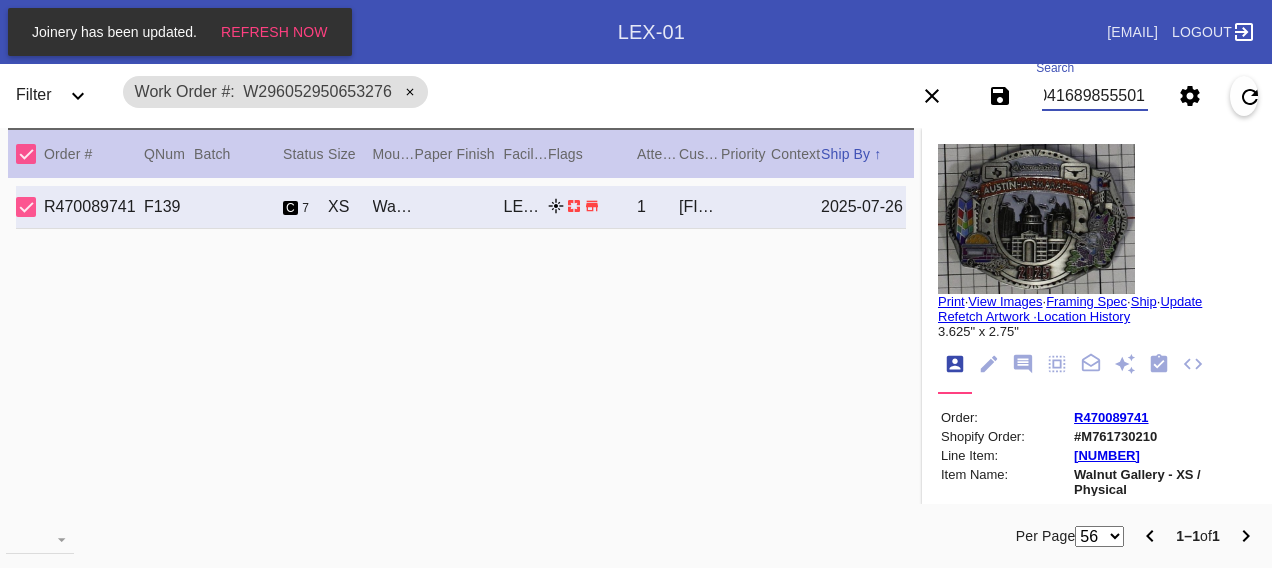 type on "W838041689855501" 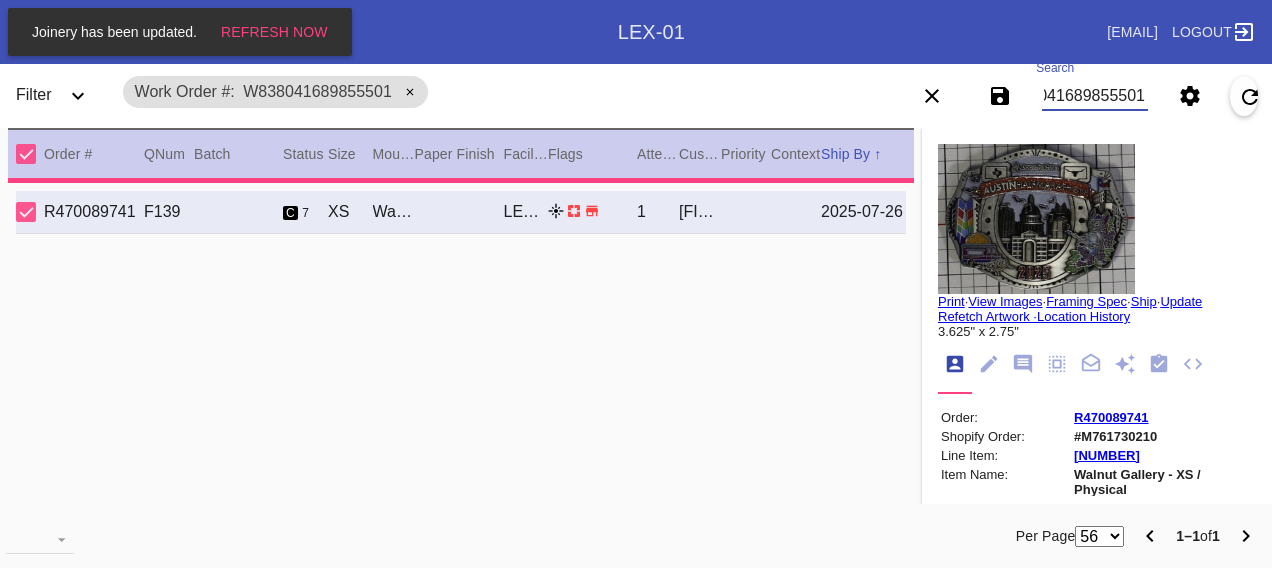type on "5.625" 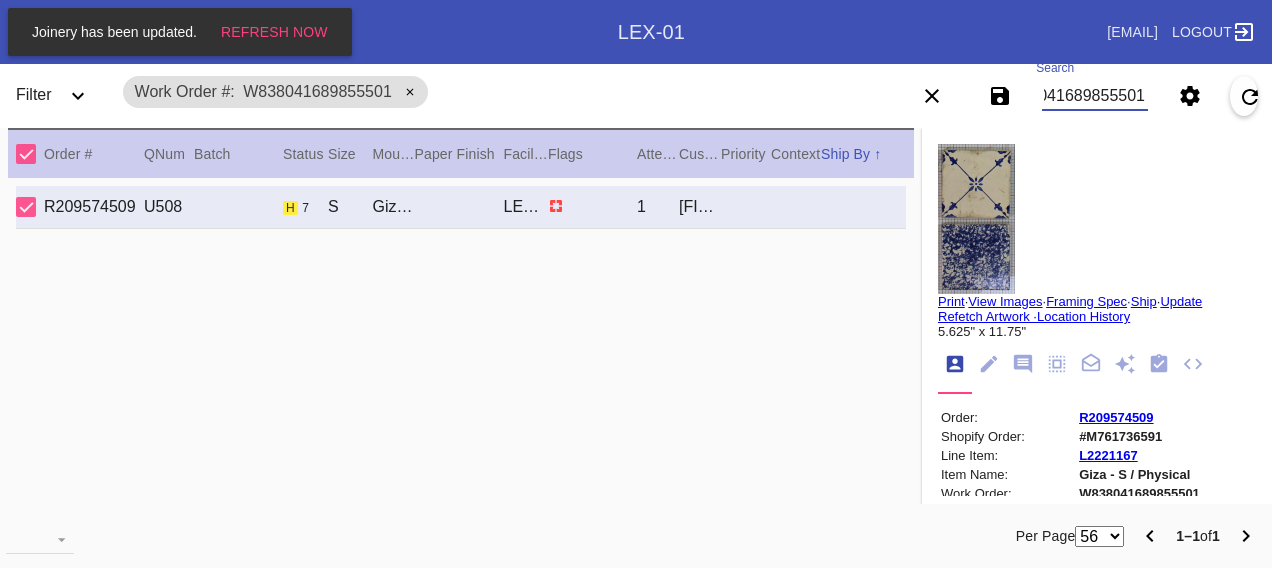 click on "W838041689855501" at bounding box center [1094, 96] 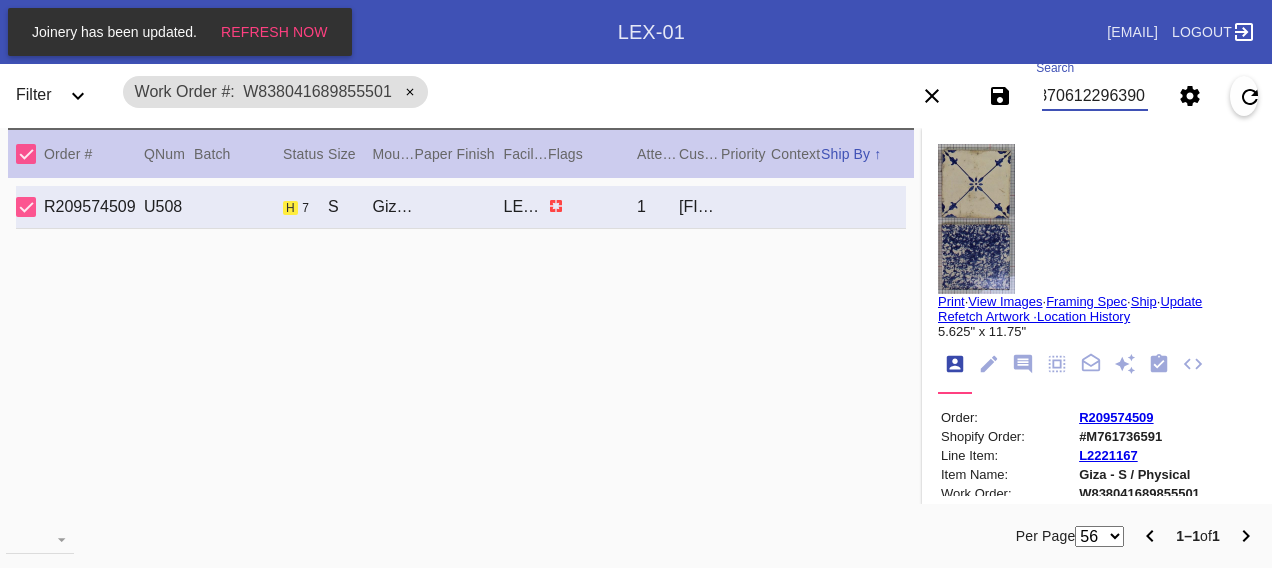 type on "W346370612296390" 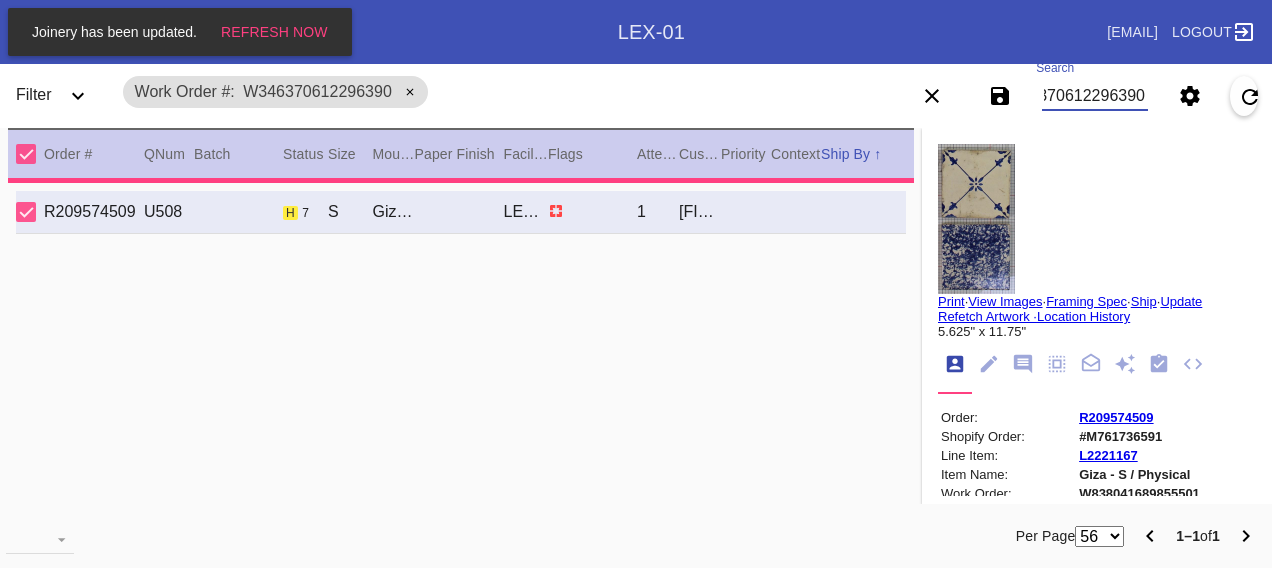 type on "10.0" 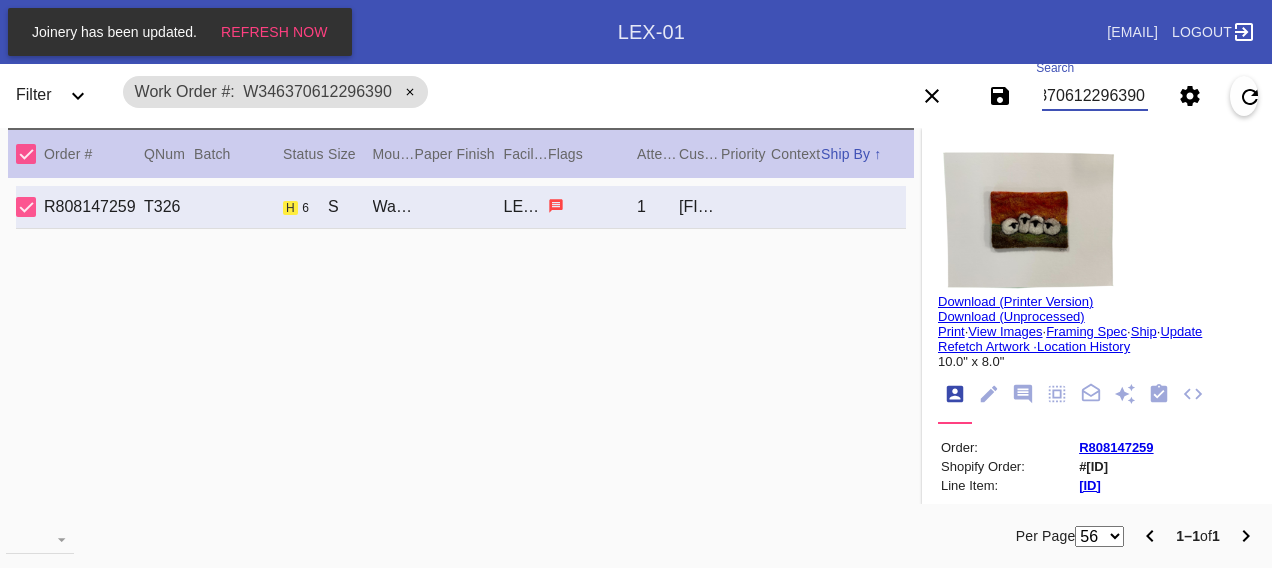 click on "W346370612296390" at bounding box center (1094, 96) 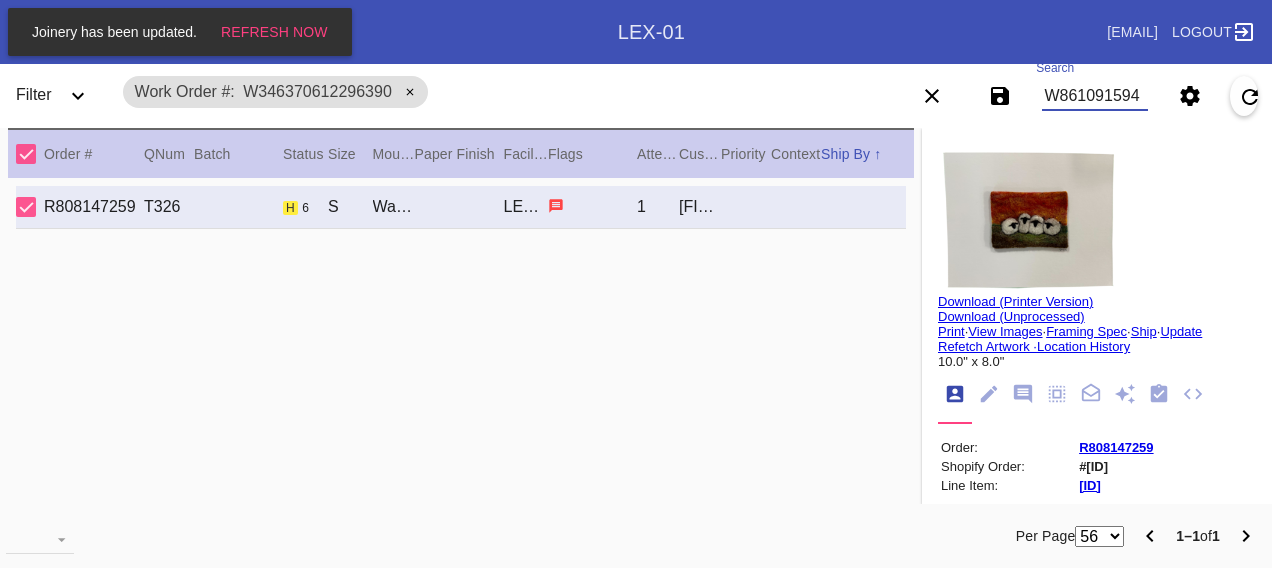 scroll, scrollTop: 0, scrollLeft: 48, axis: horizontal 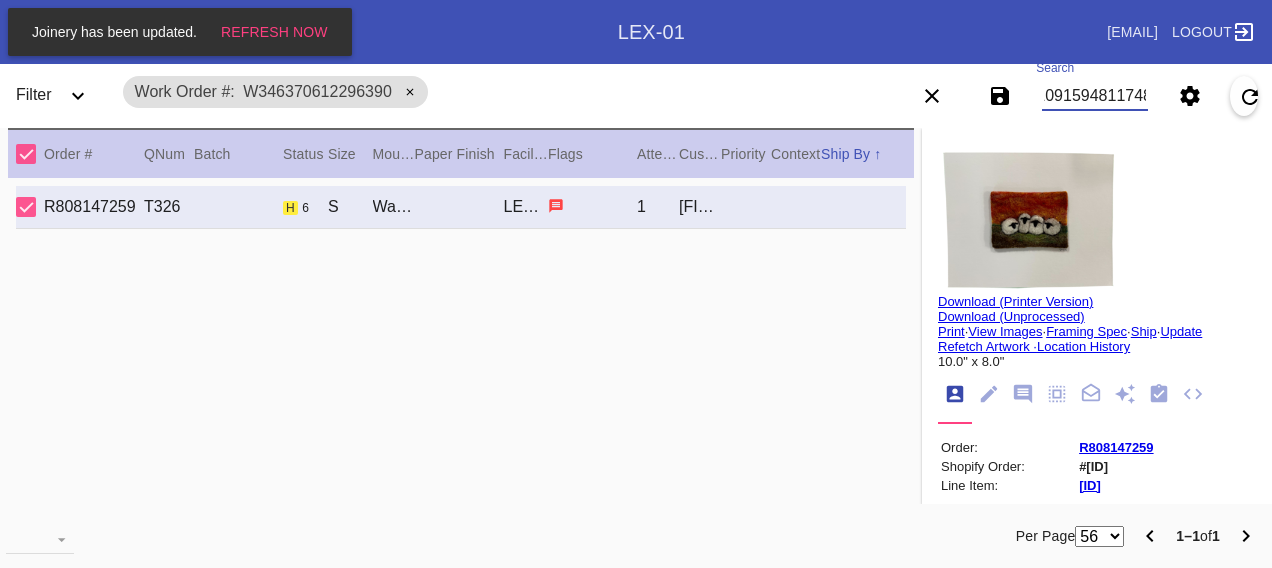 type on "W861091594811748" 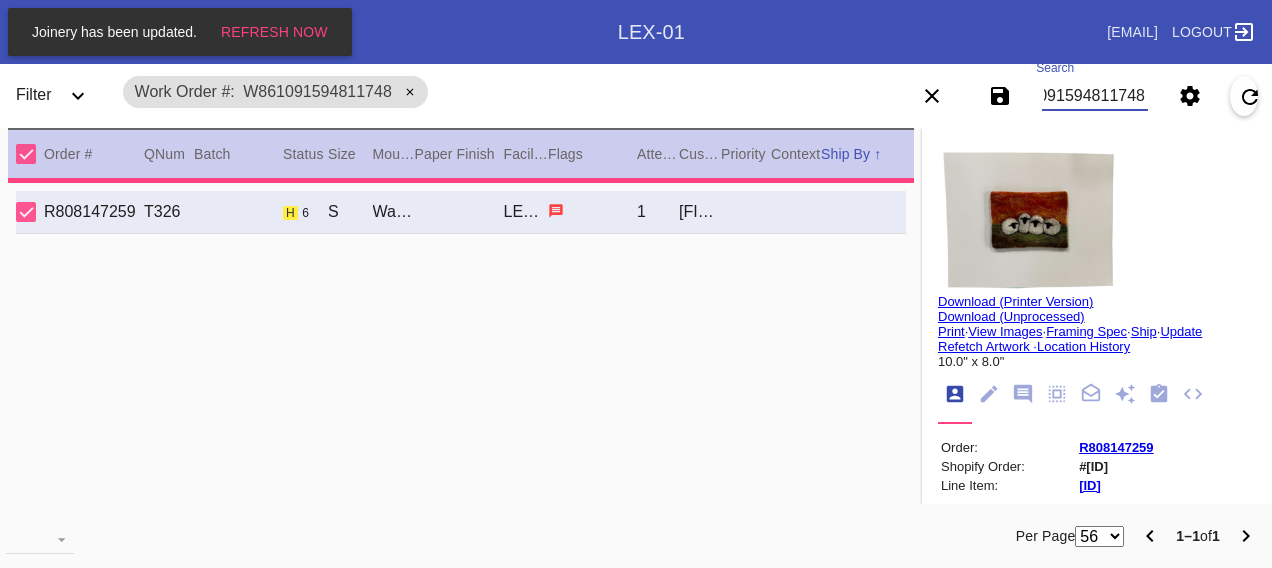 type on "8.0" 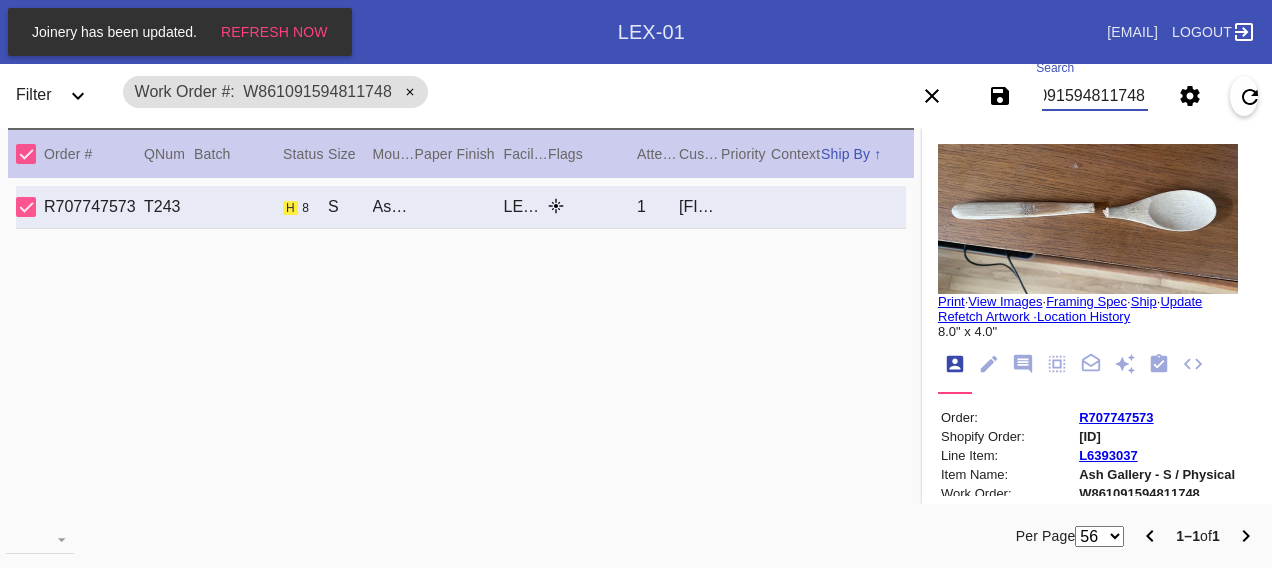 click on "W861091594811748" at bounding box center (1094, 96) 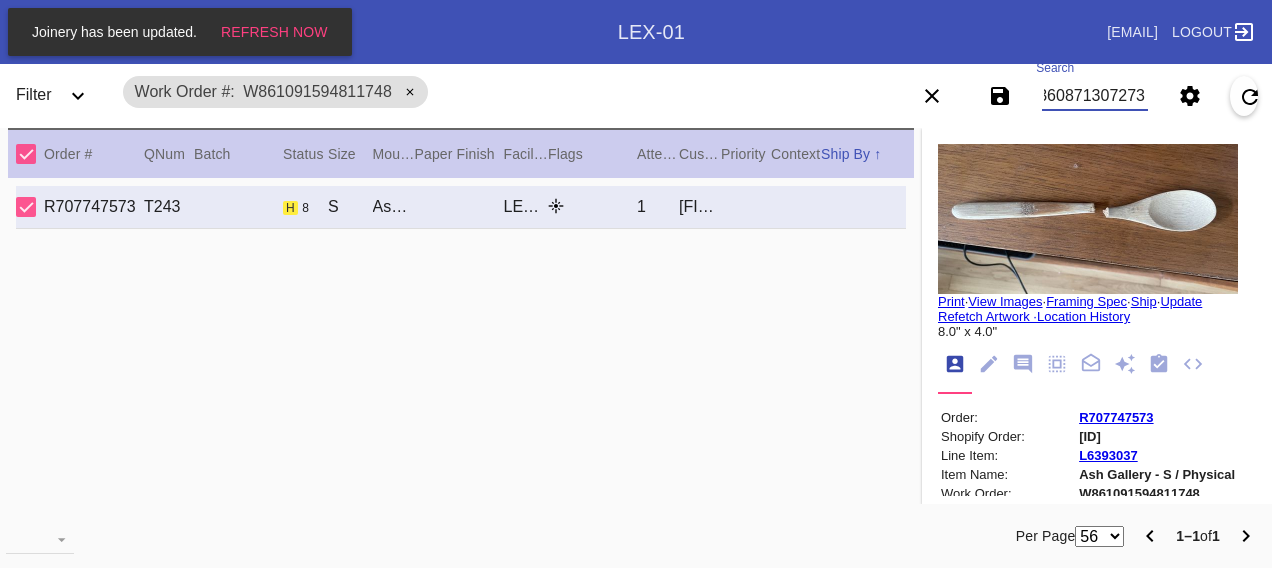 type on "W820360871307273" 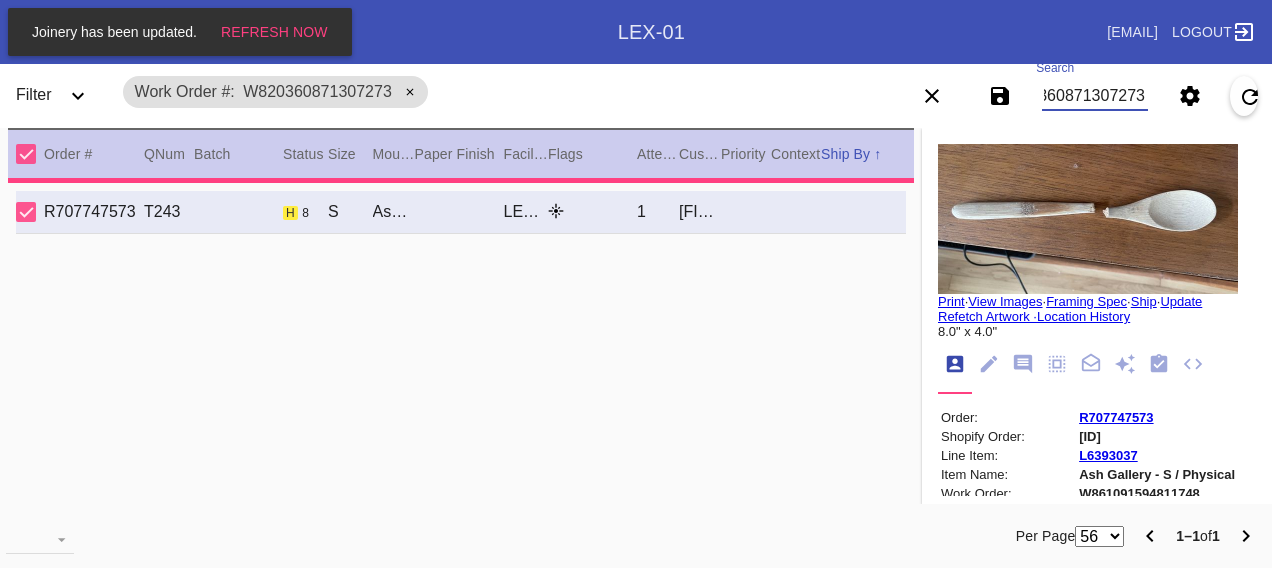 type on "4.0" 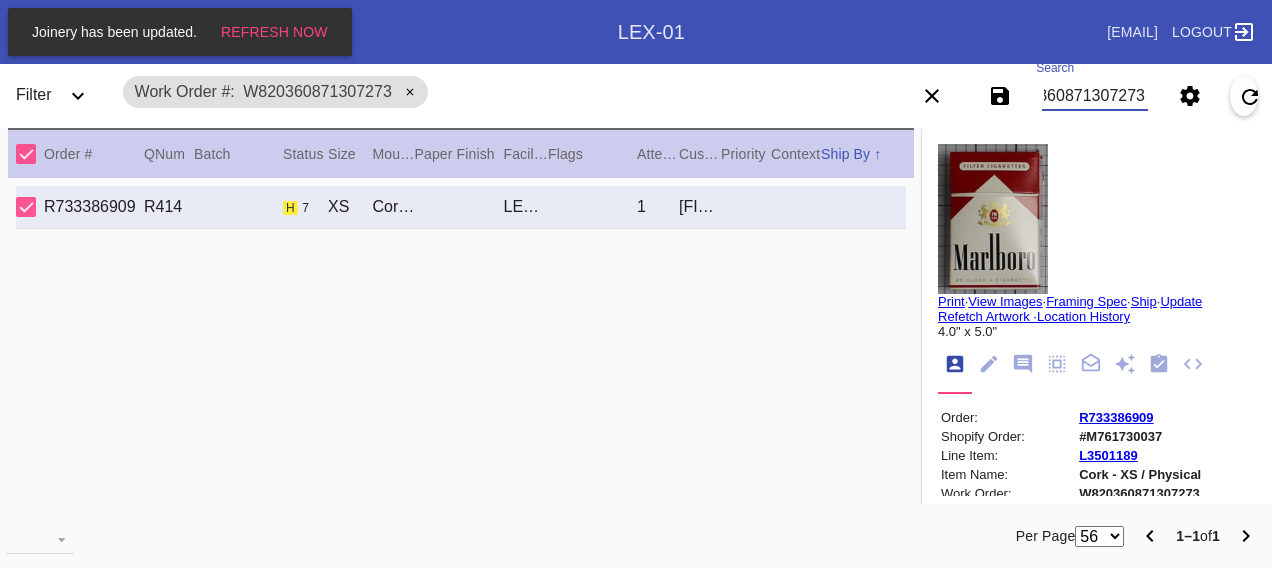click on "W820360871307273" at bounding box center (1094, 96) 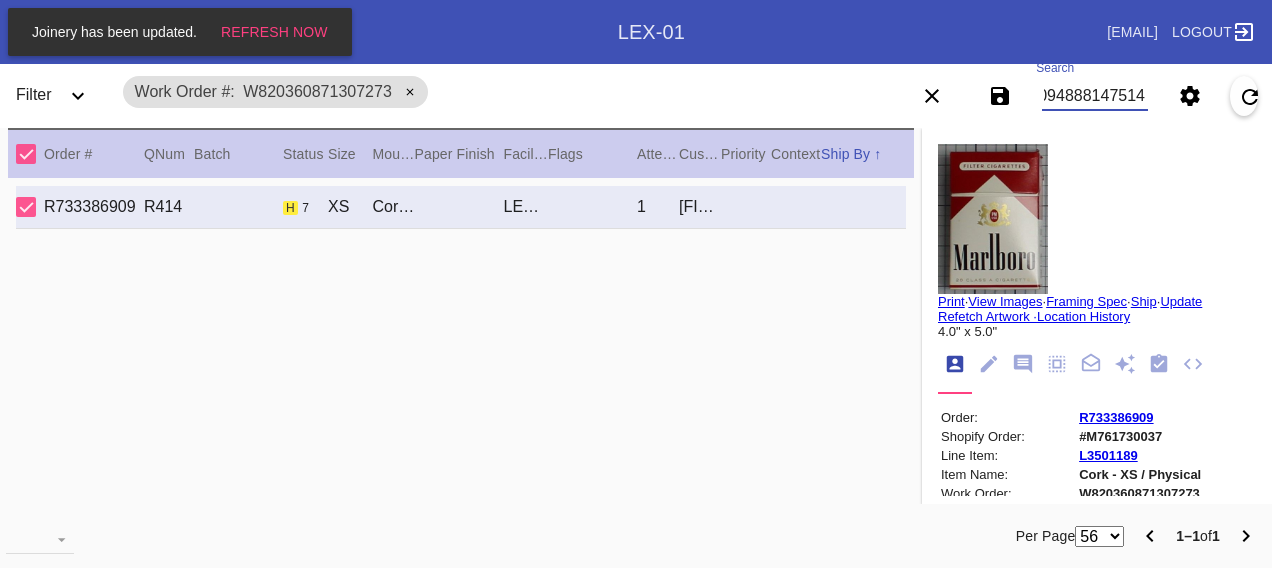 type on "W192094888147514" 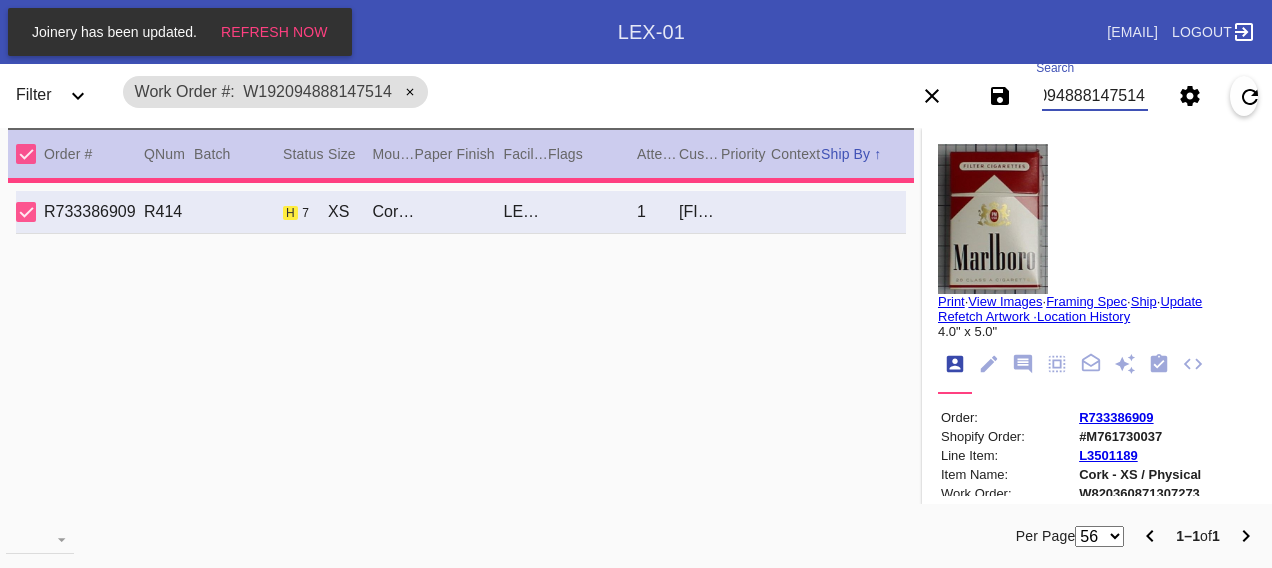 type on "5.5" 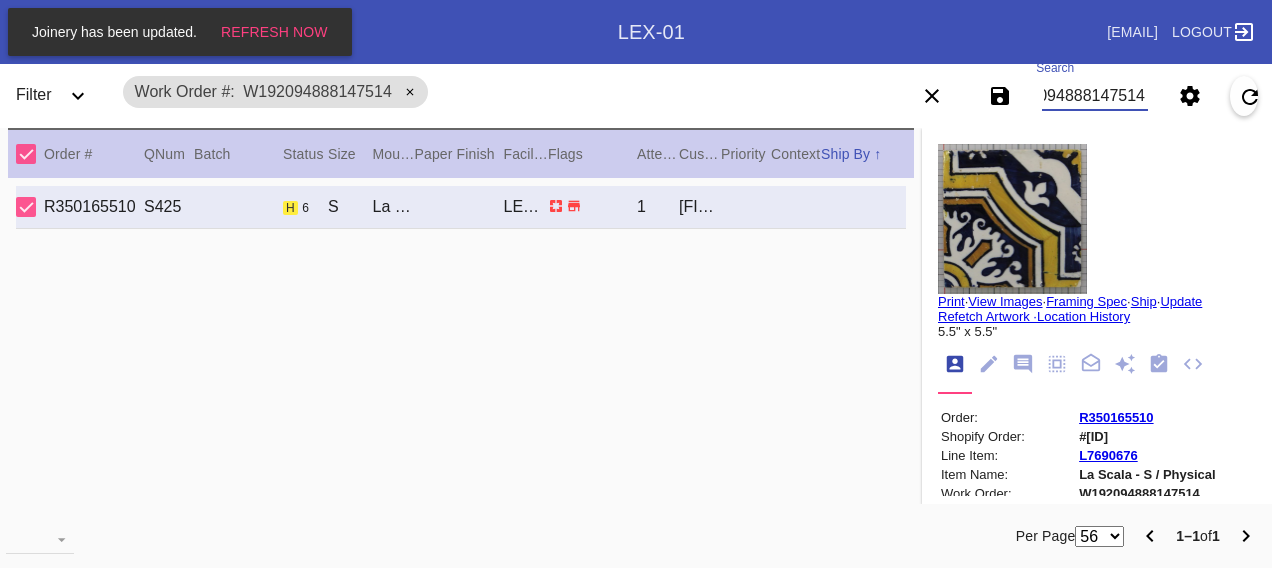 click on "W192094888147514" at bounding box center (1094, 96) 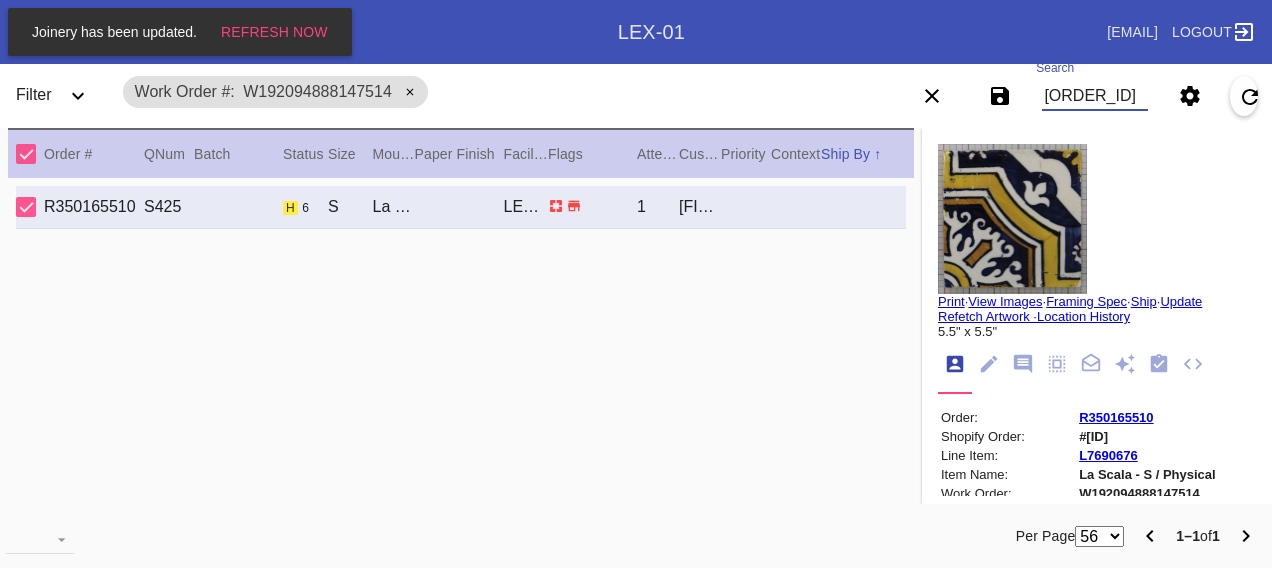 type on "[ORDER_ID]" 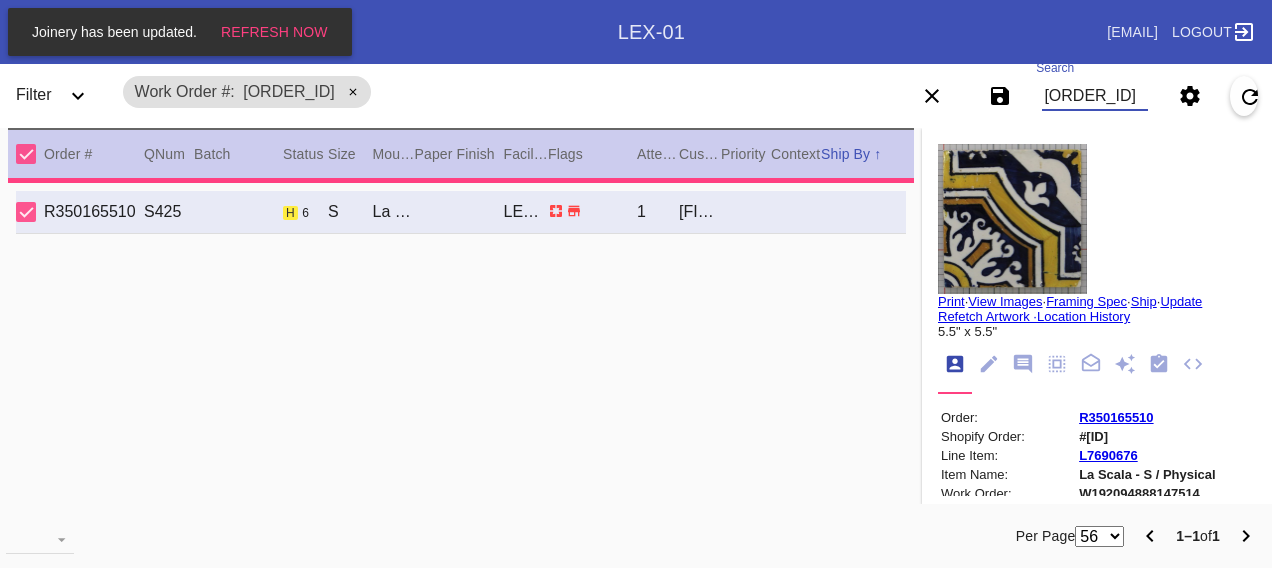 type on "7.0" 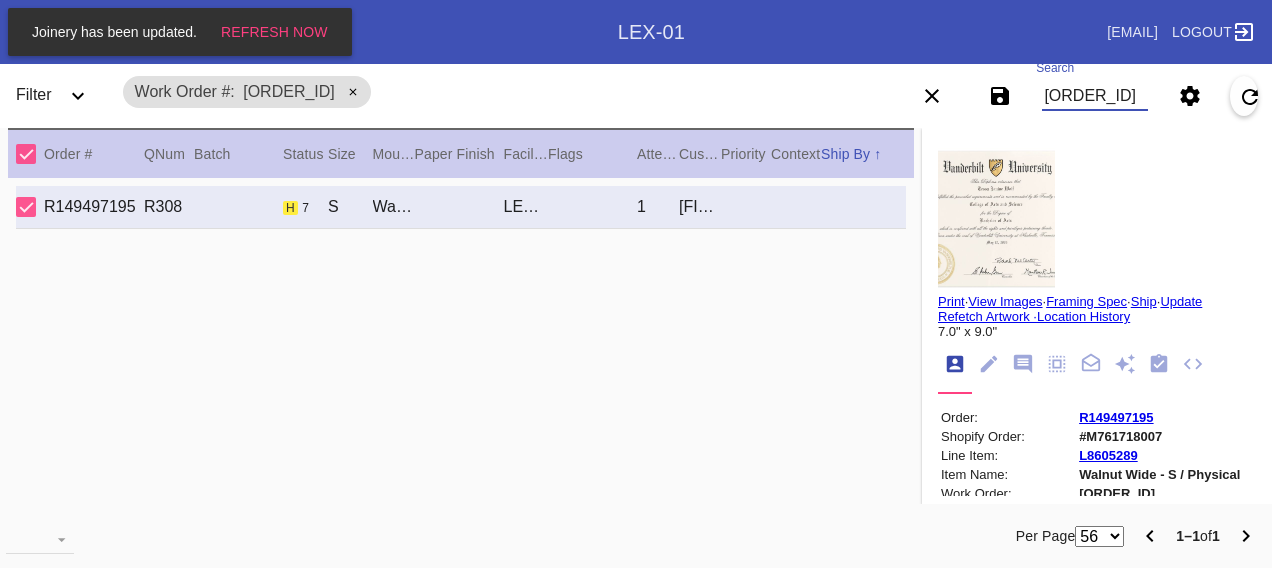 click on "[ORDER_ID]" at bounding box center (1094, 96) 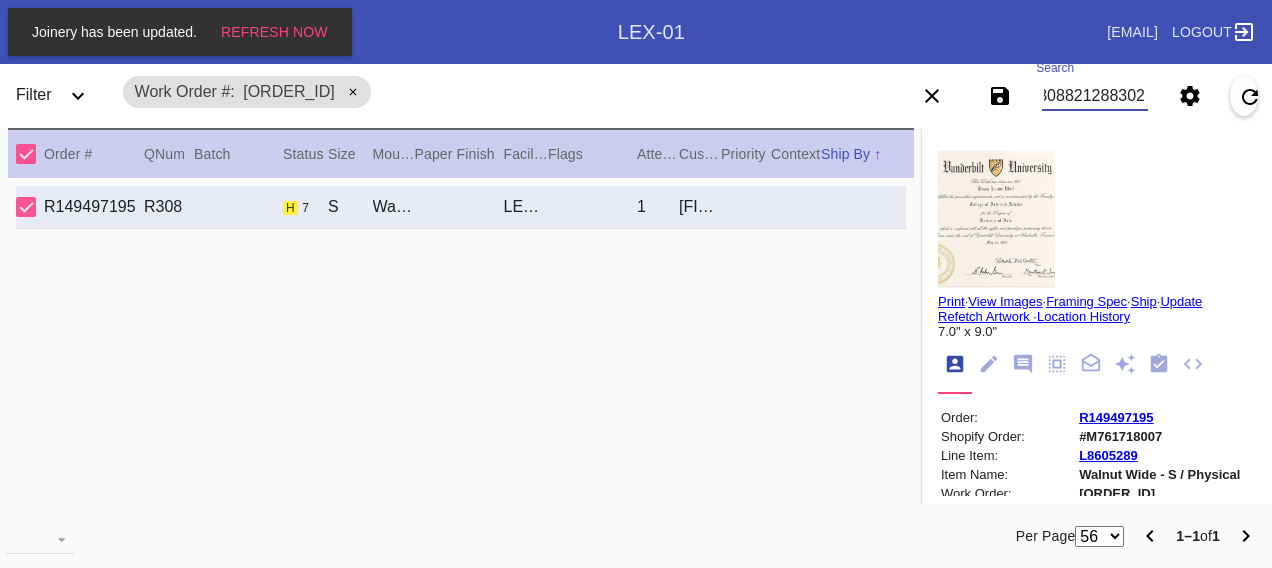 type on "W869308821288302" 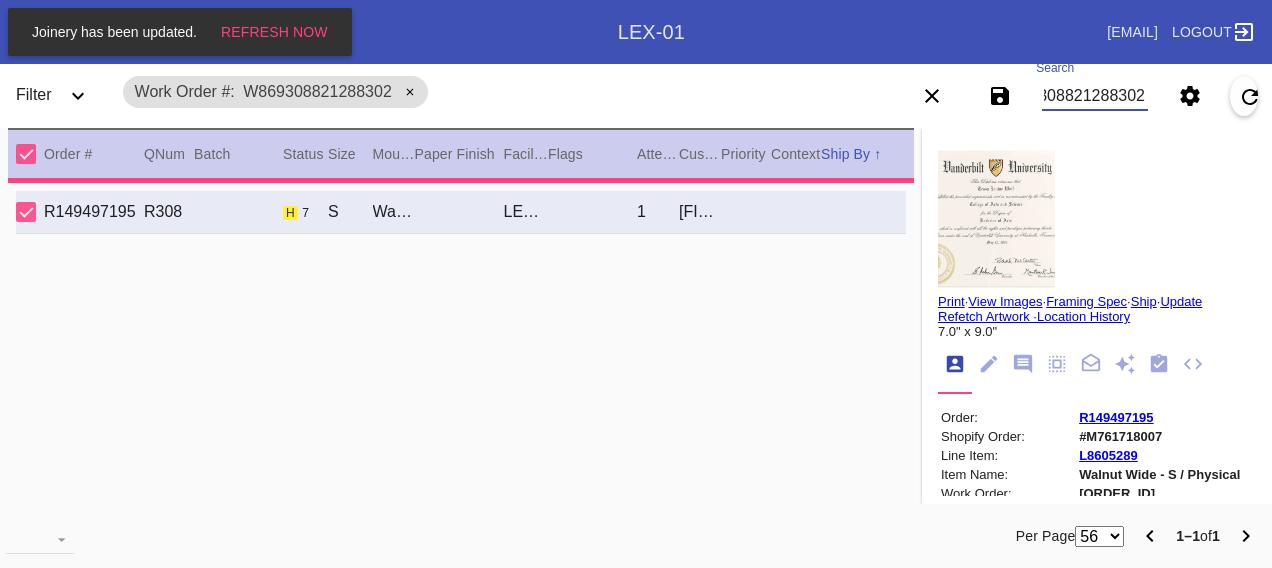 type on "4.375" 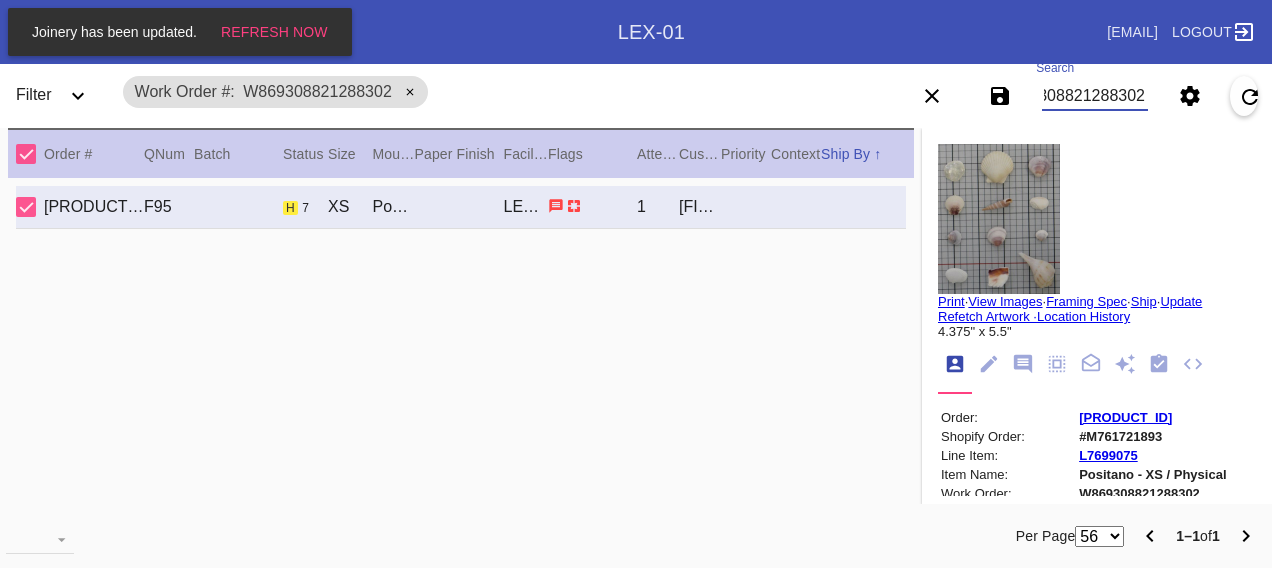 click on "W869308821288302" at bounding box center [1094, 96] 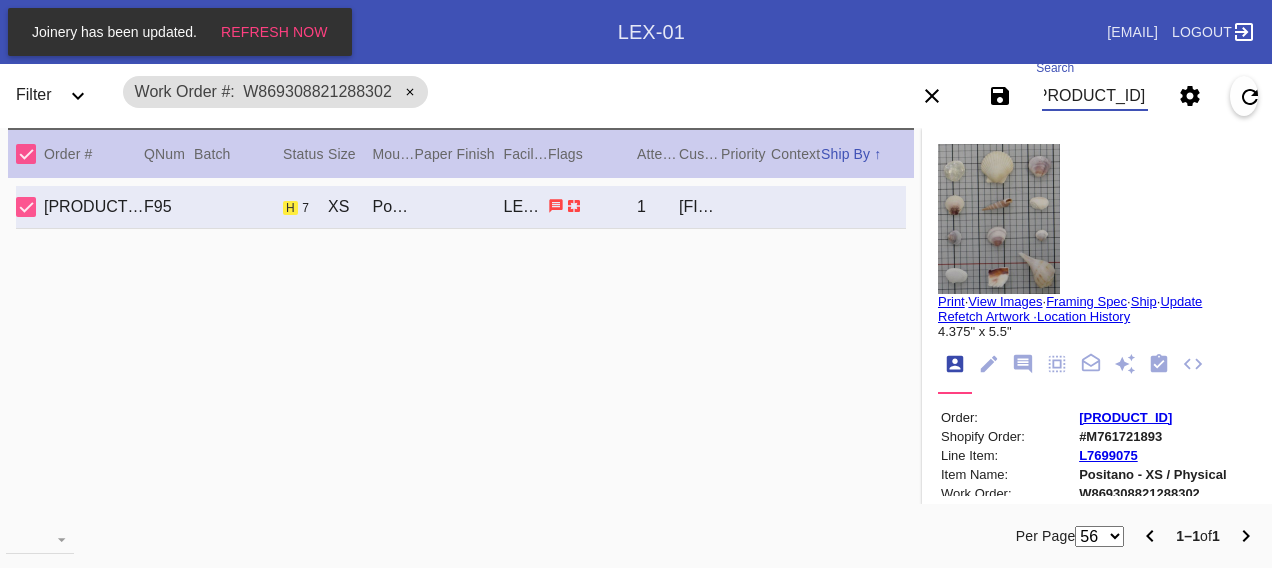 type on "[PRODUCT_ID]" 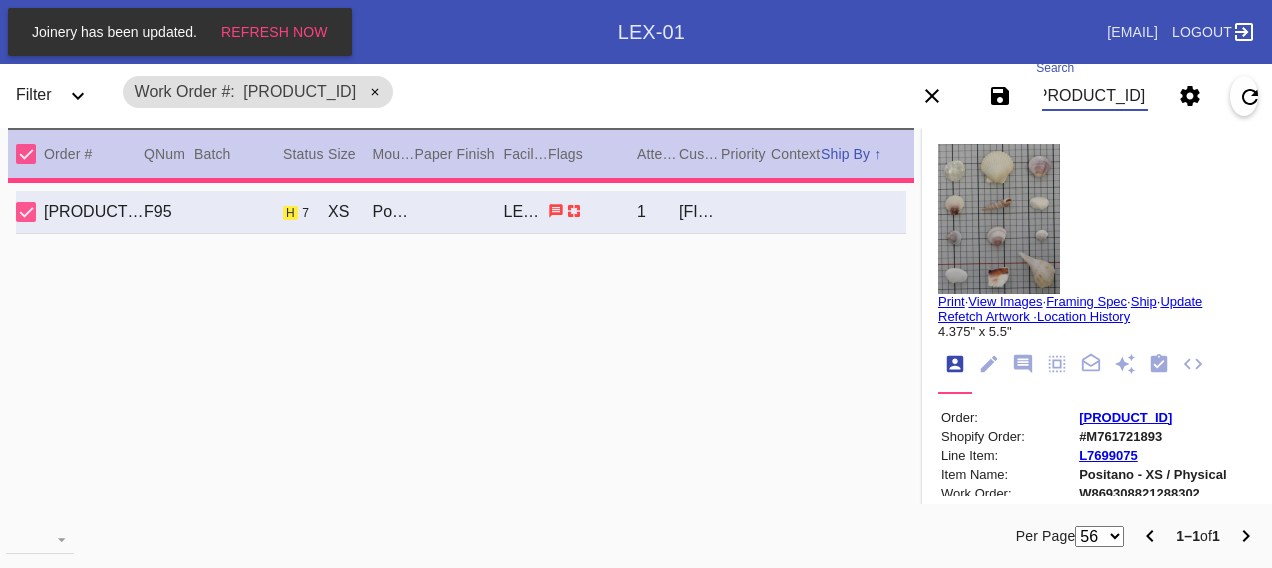 type on "13.5" 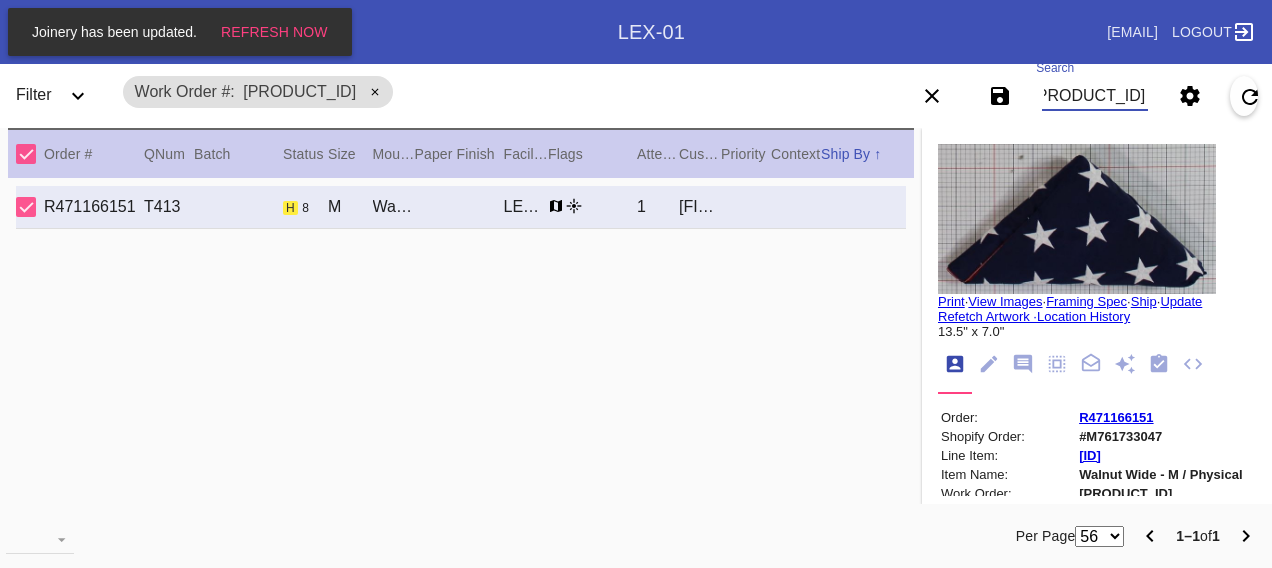 type on "[RANK] [FIRST] [LAST]" 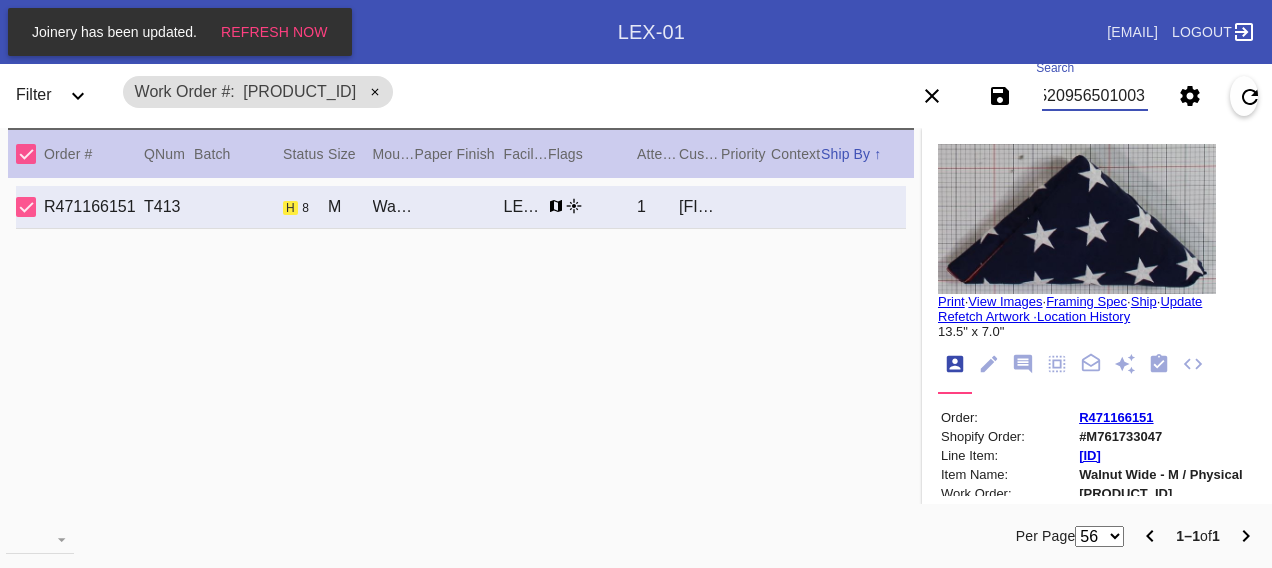 type on "W954520956501003" 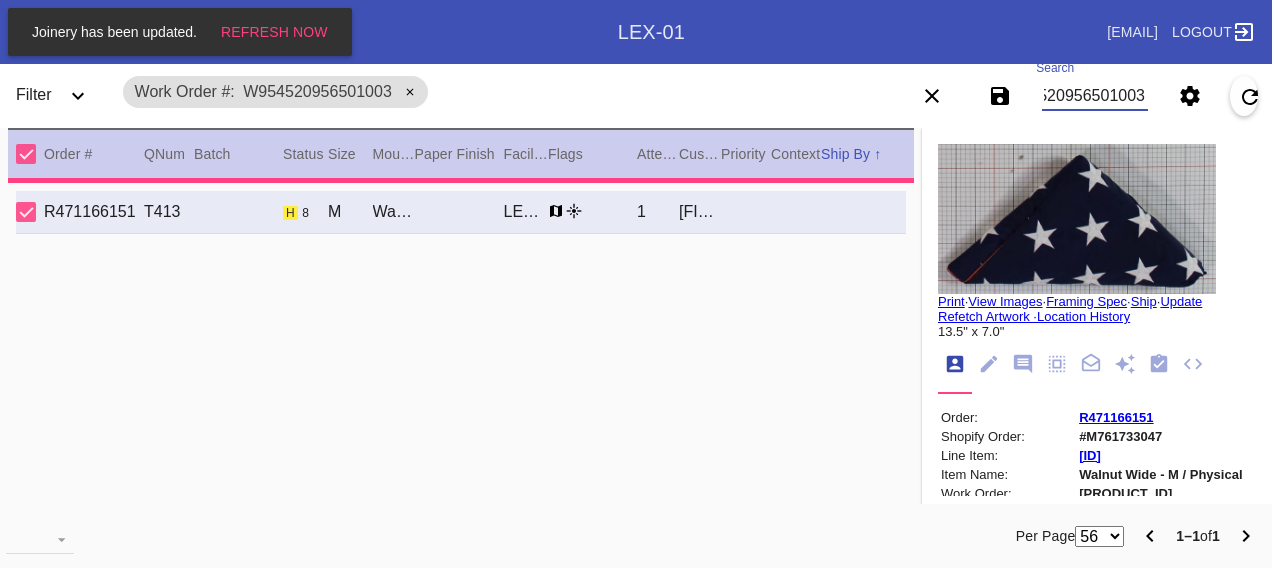type on "21.25" 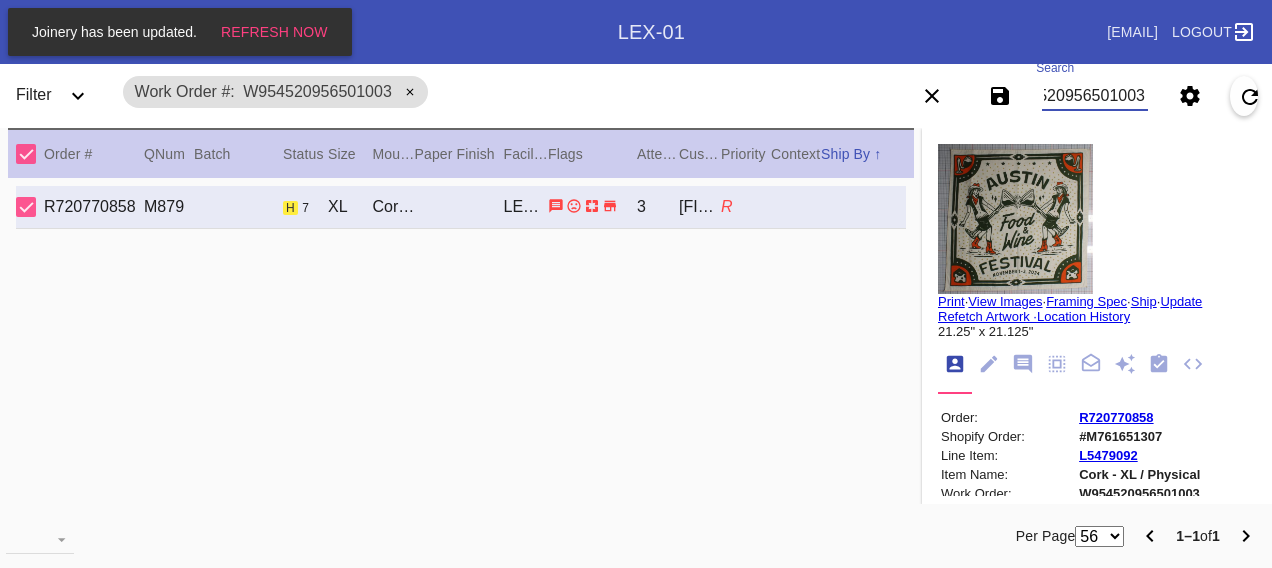 click on "W954520956501003" at bounding box center (1094, 96) 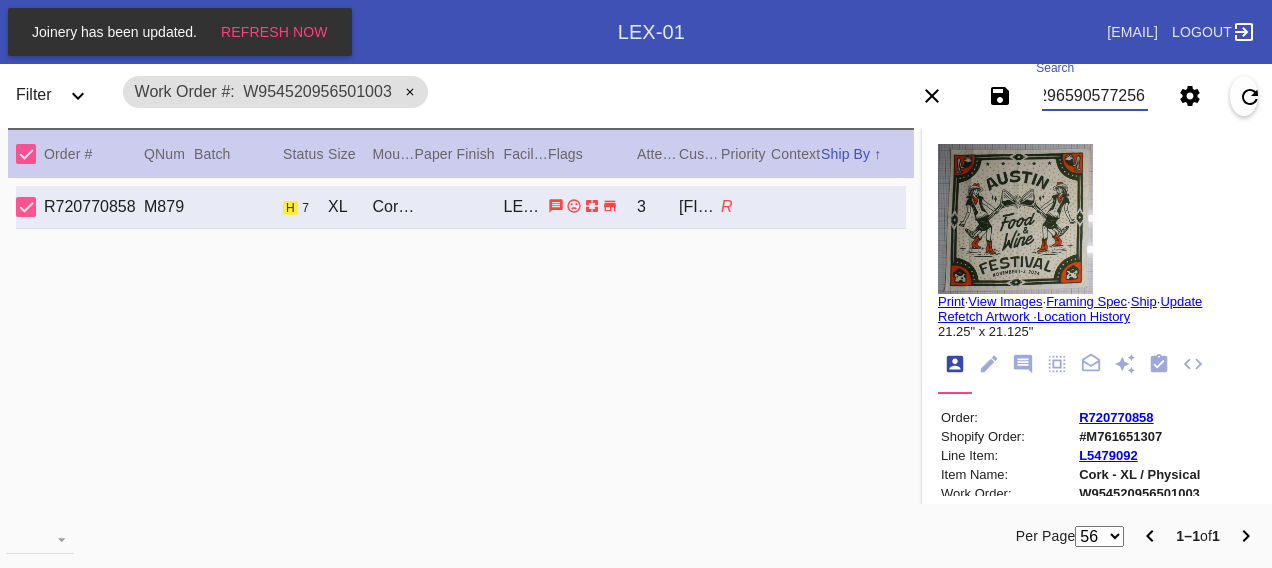 type on "W168296590577256" 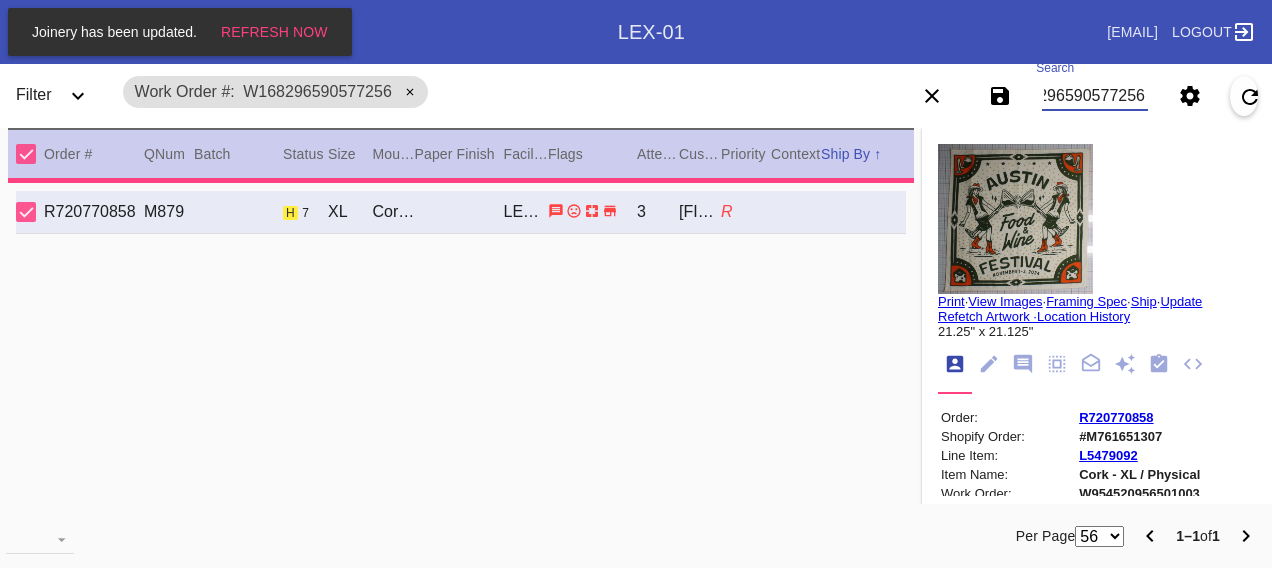 type on "38.75" 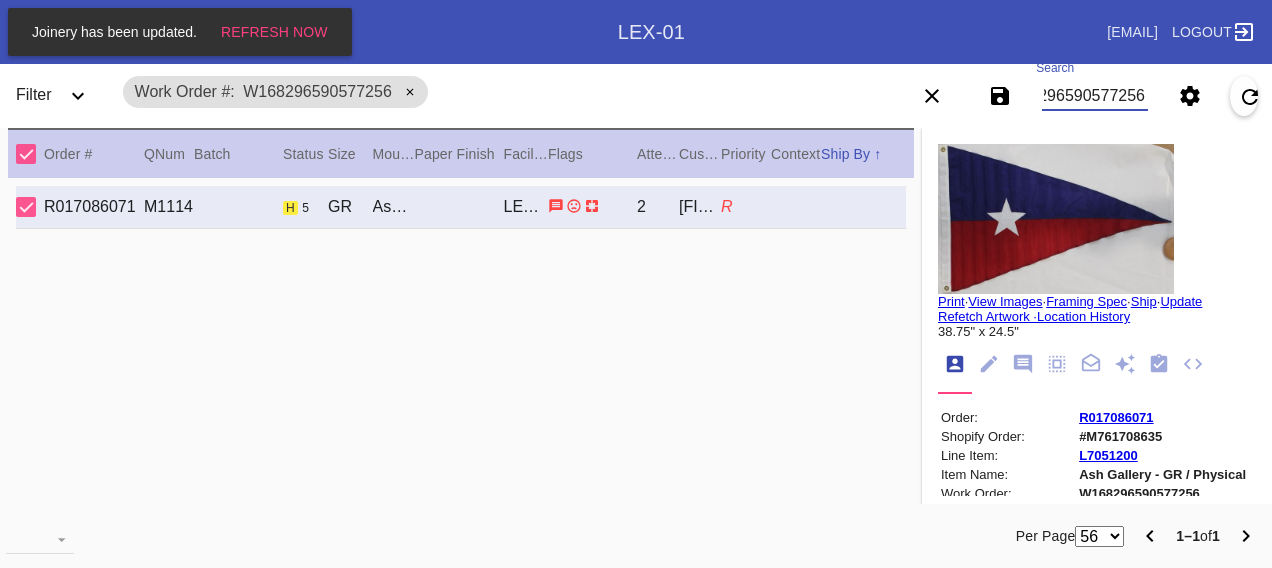 click on "W168296590577256" at bounding box center (1094, 96) 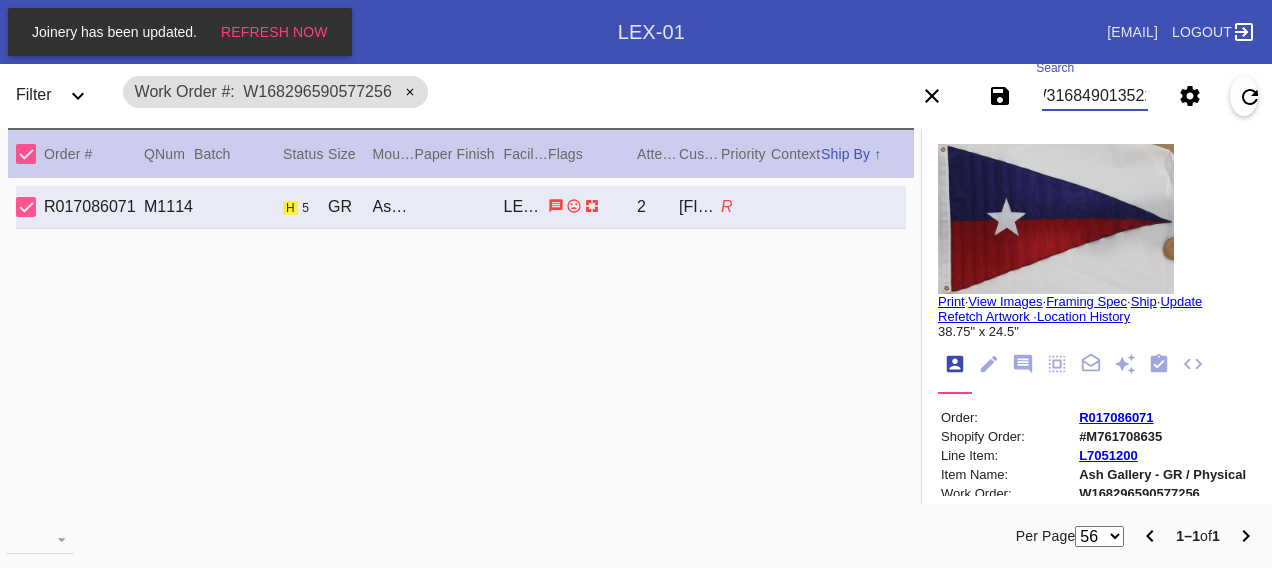 type on "W316849013522347" 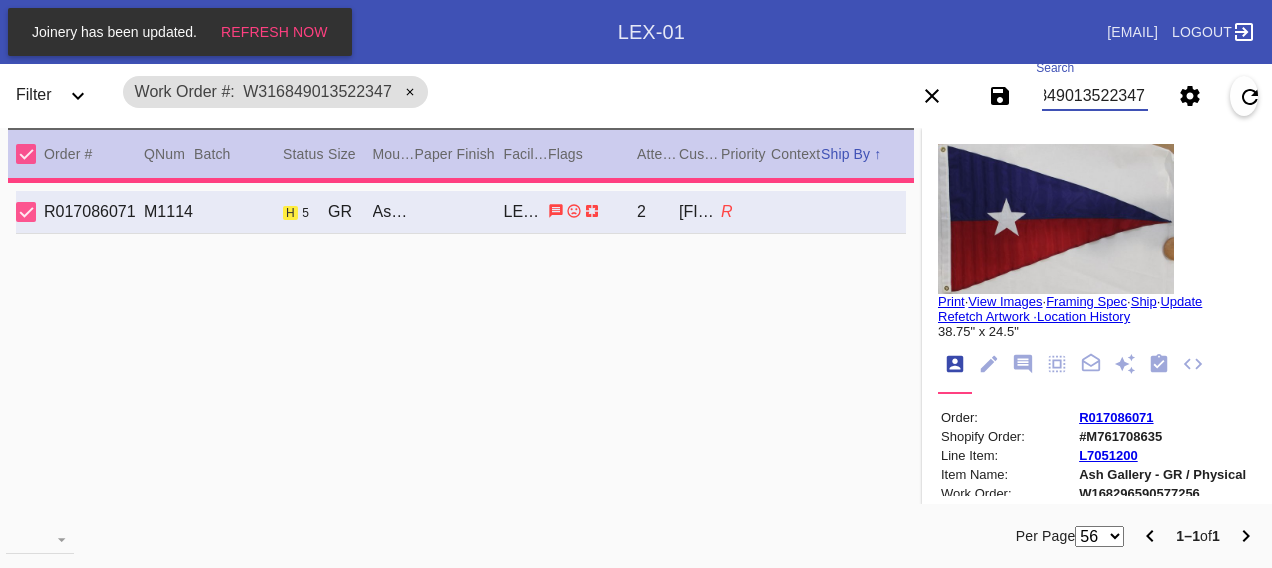 type on "4.0" 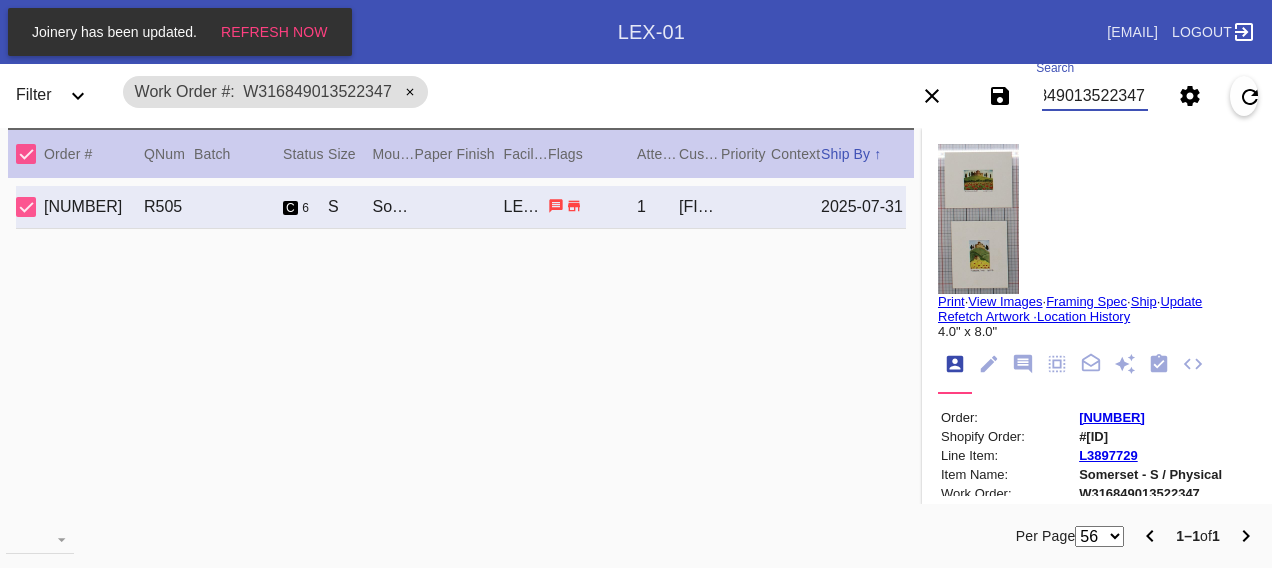 click on "W316849013522347" at bounding box center (1094, 96) 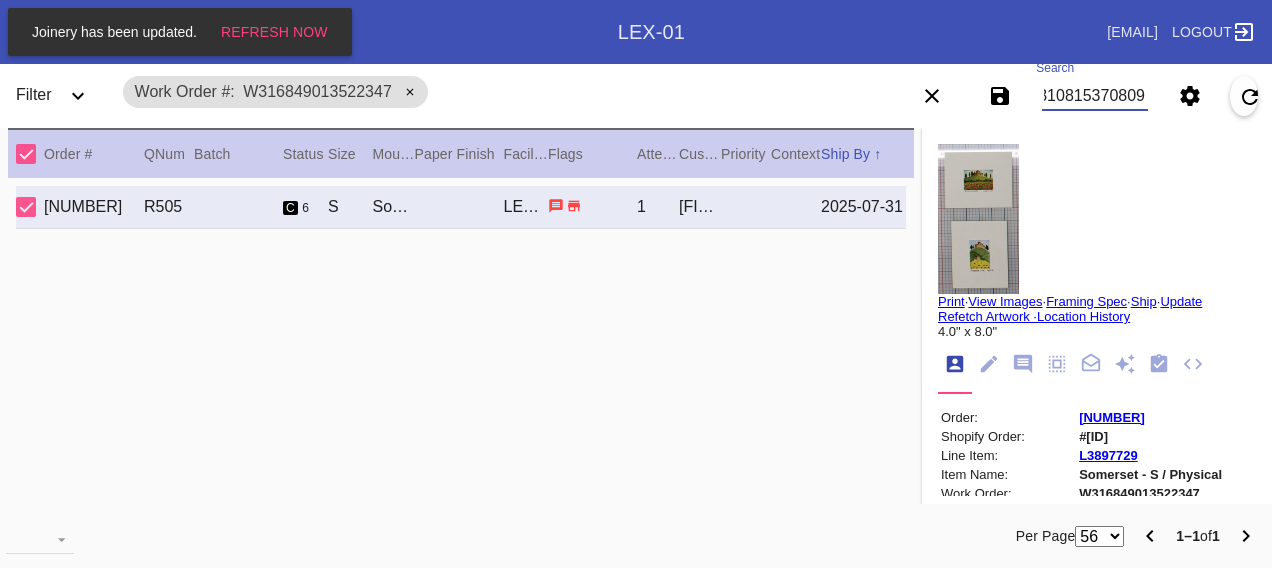 type on "W361310815370809" 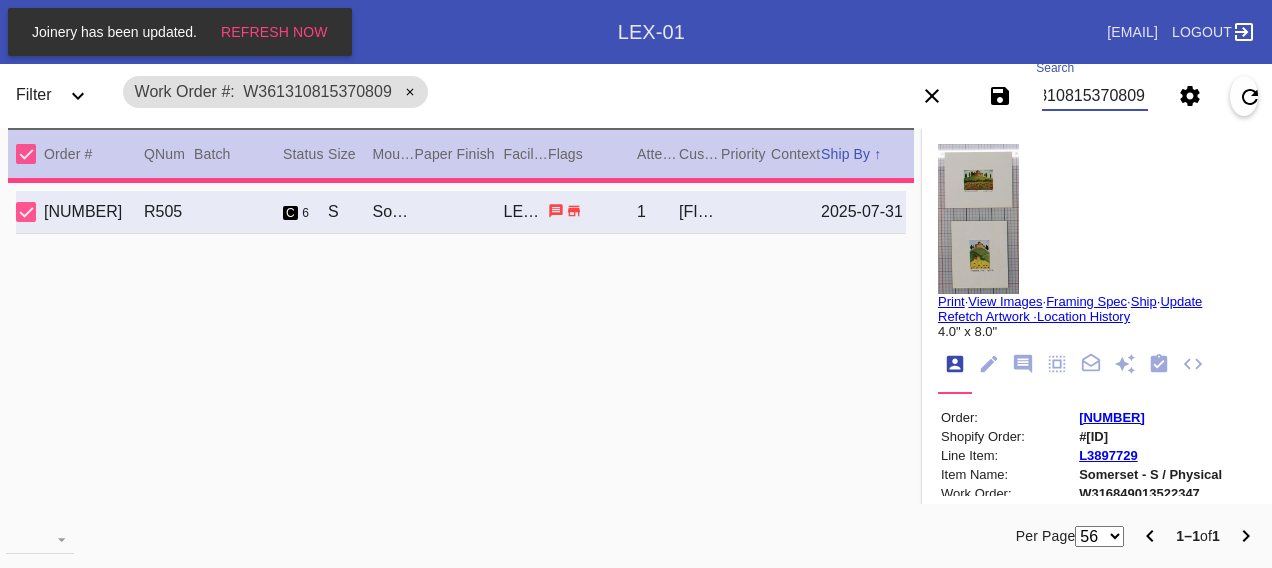 type on "8.0" 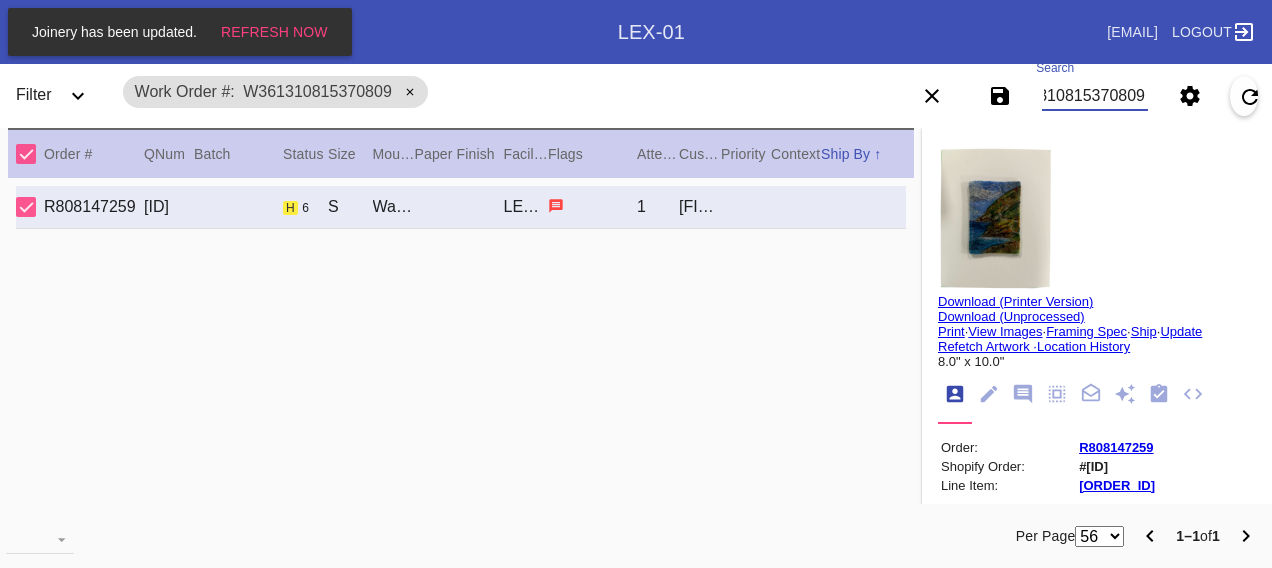 click on "W361310815370809" at bounding box center (1094, 96) 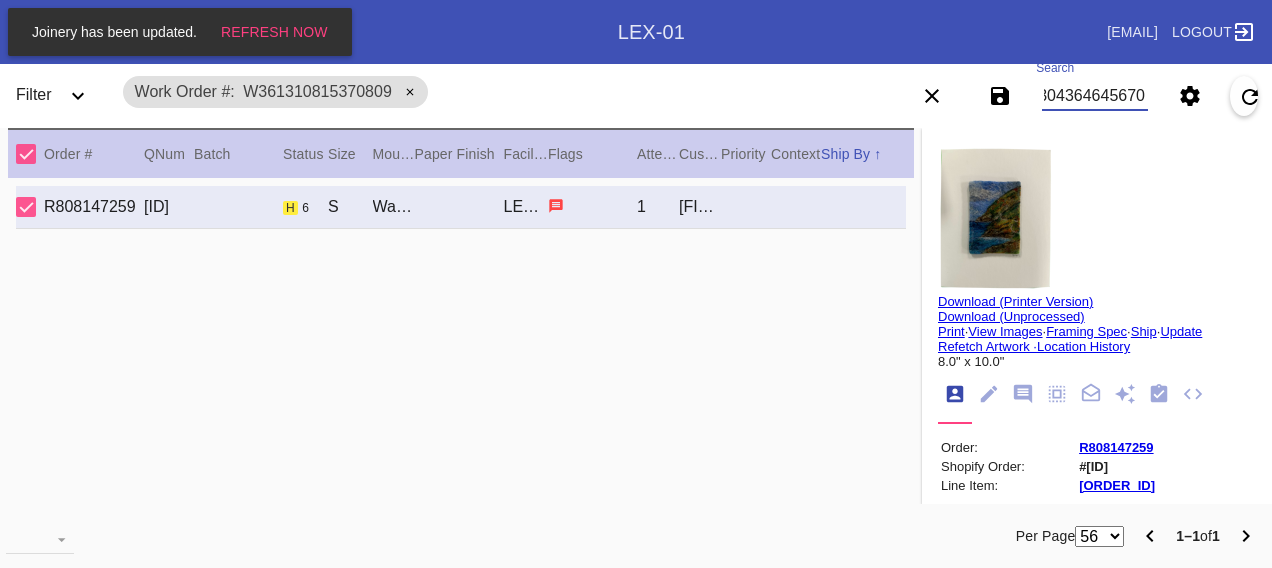 type on "W523304364645670" 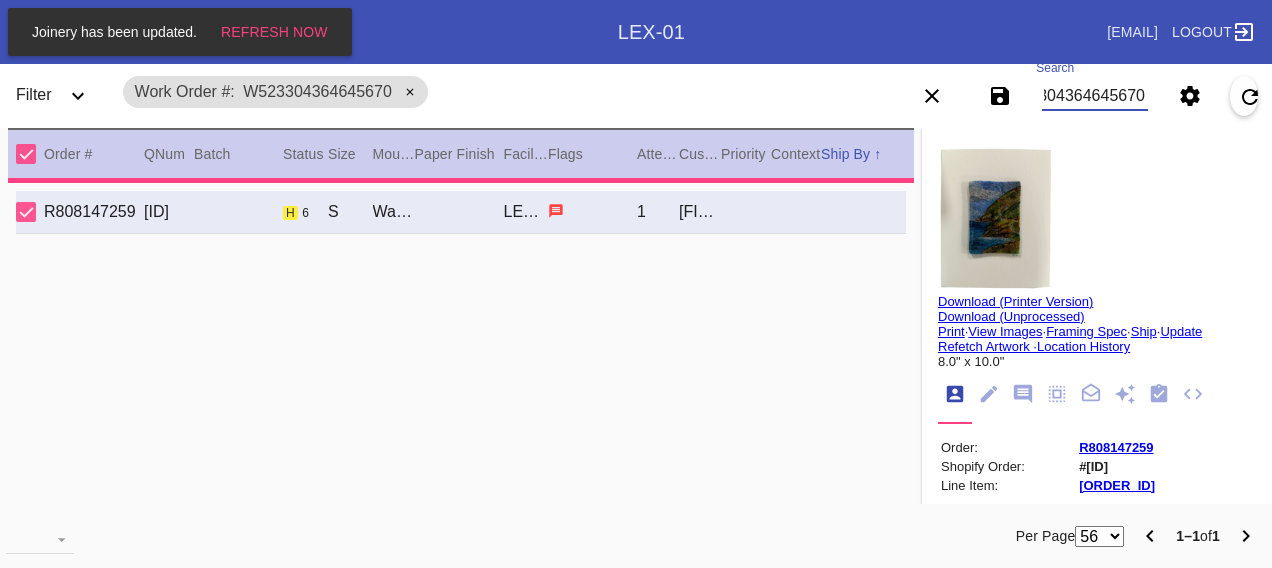 type on "12.0" 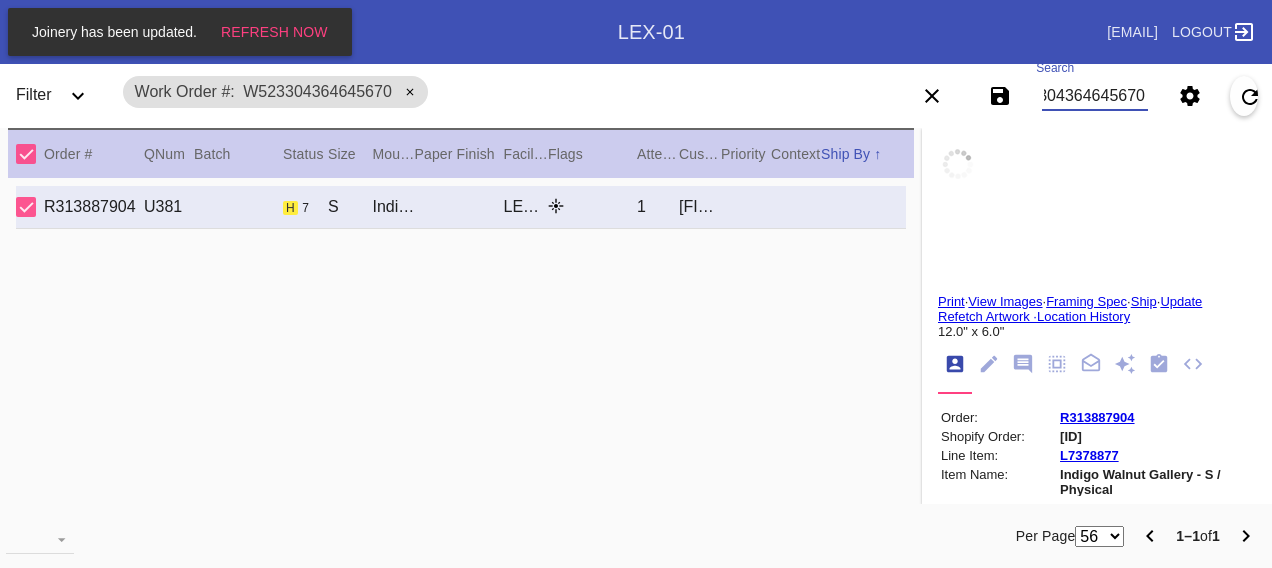 type on "Eastman License Plate" 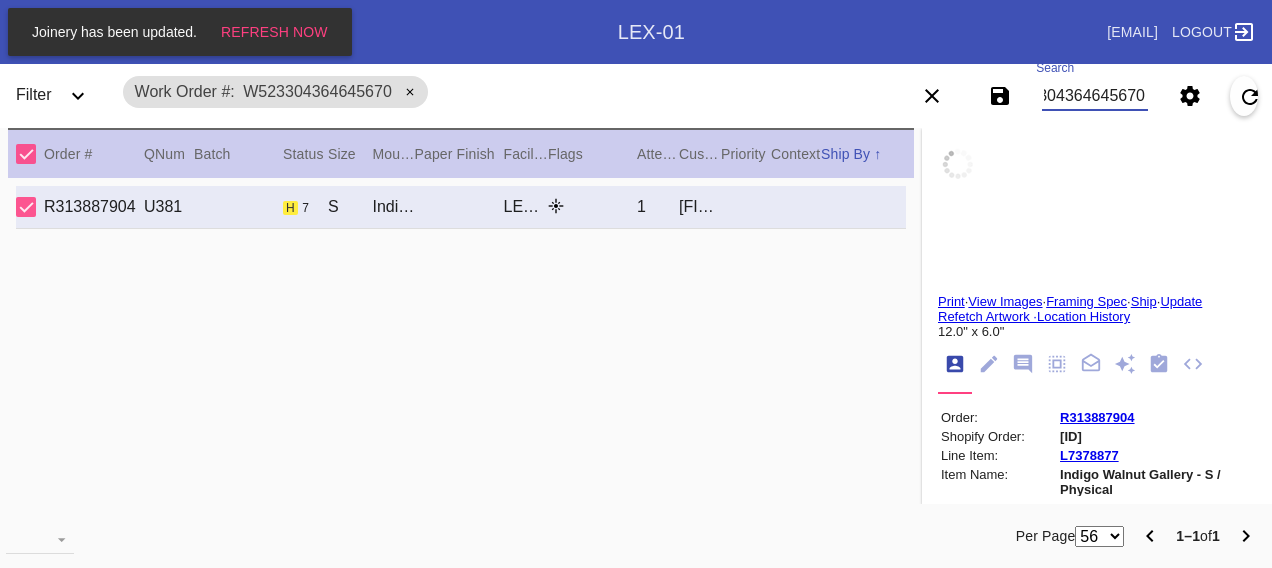 type on "[YEAR]-[YEAR]" 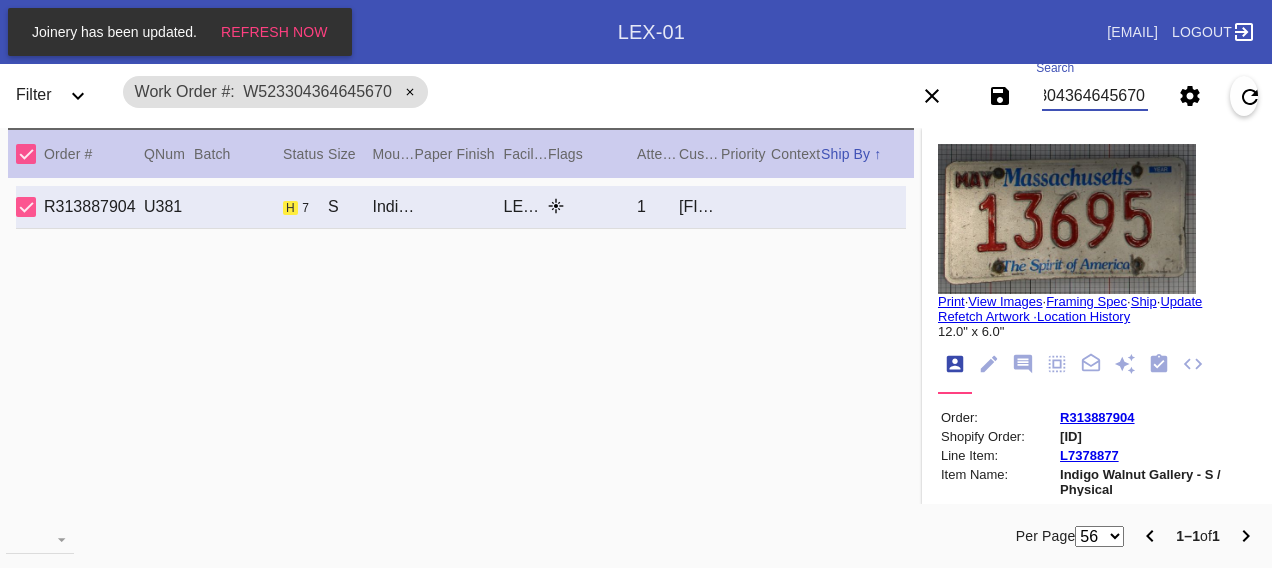 click on "W523304364645670" at bounding box center (1094, 96) 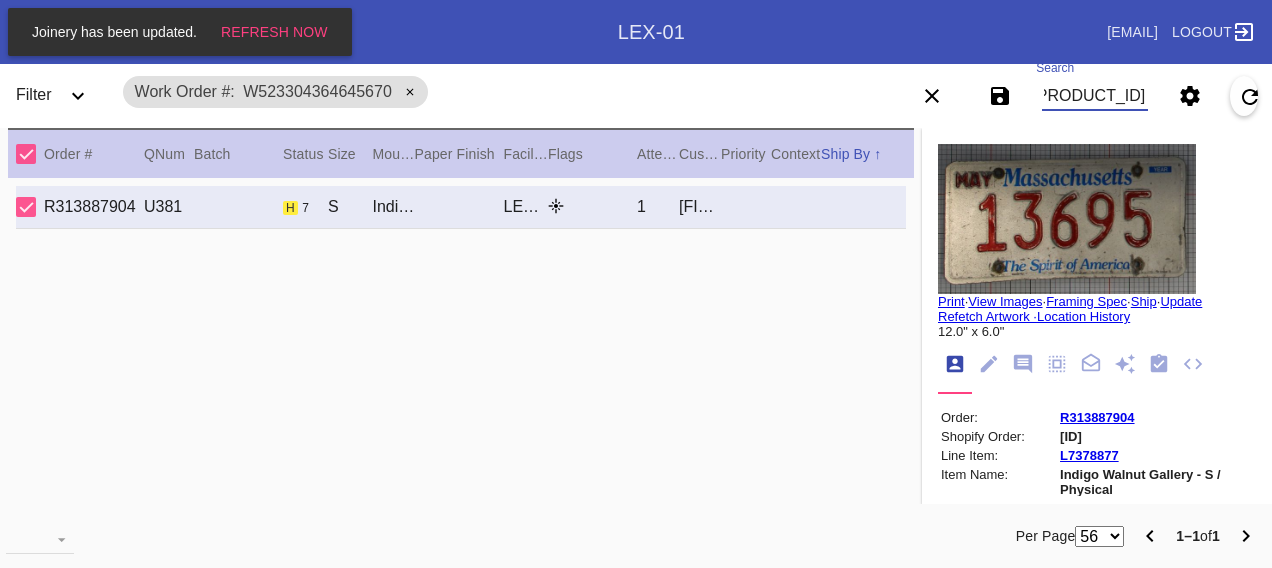 type on "[PRODUCT_ID]" 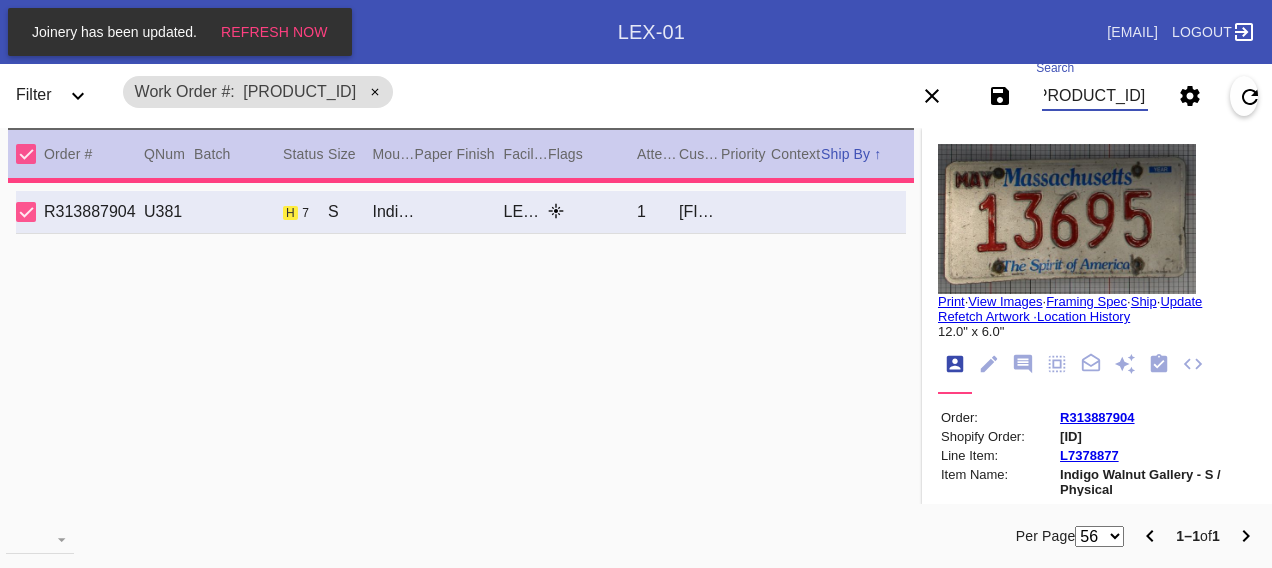 type on "4.0" 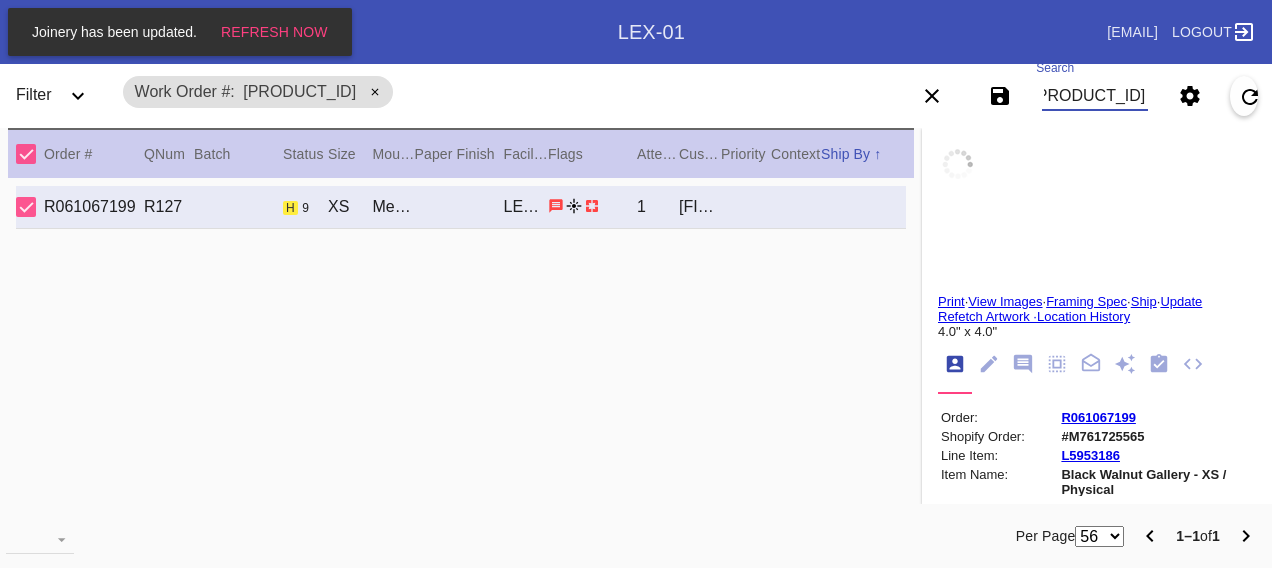 type on "[DATE]" 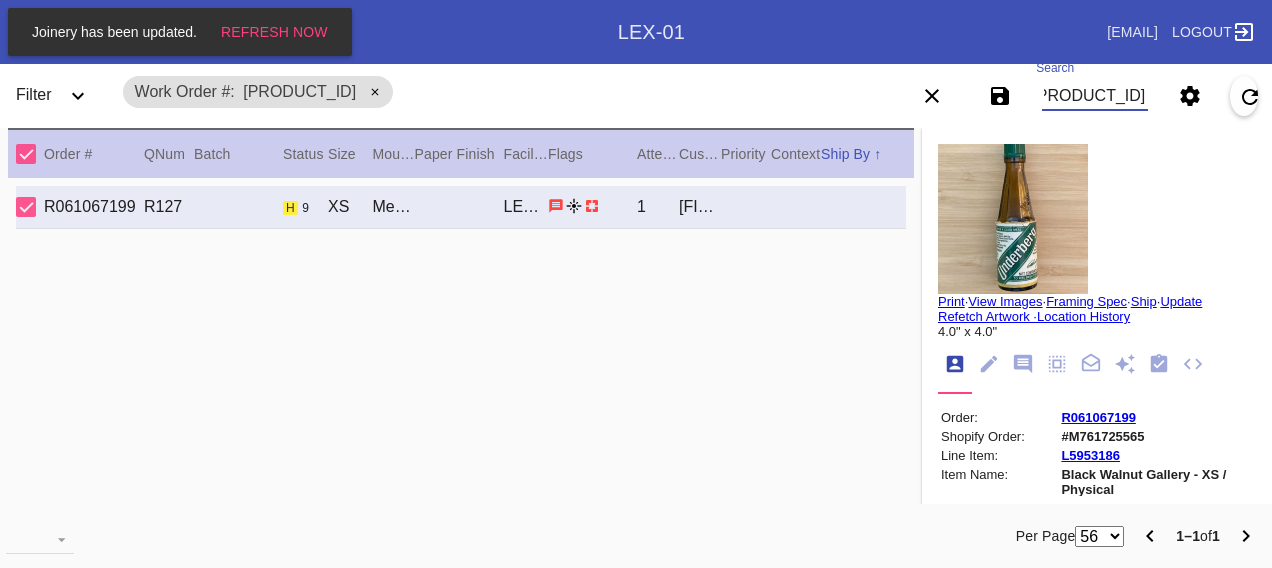 click on "[PRODUCT_ID]" at bounding box center (1094, 96) 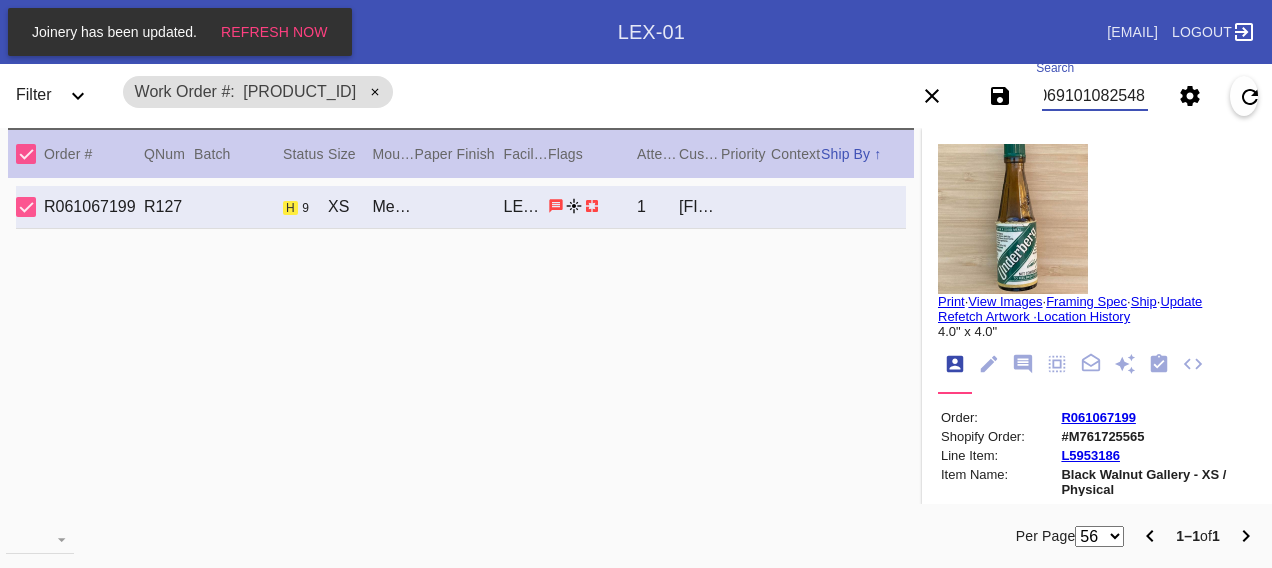 type on "W690069101082548" 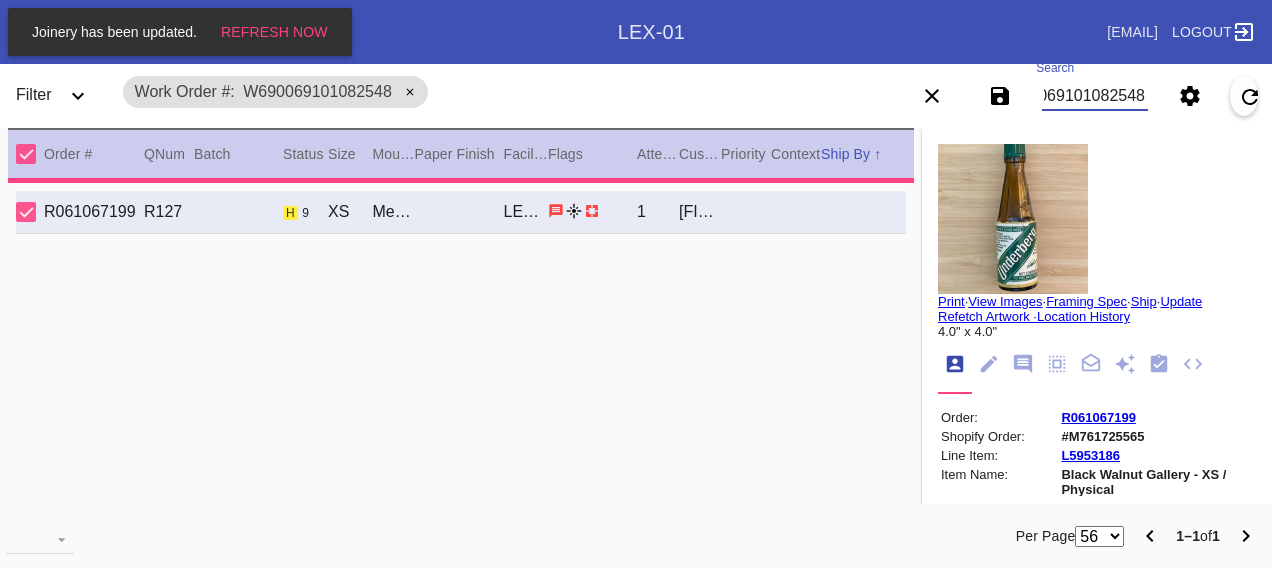 type on "2.875" 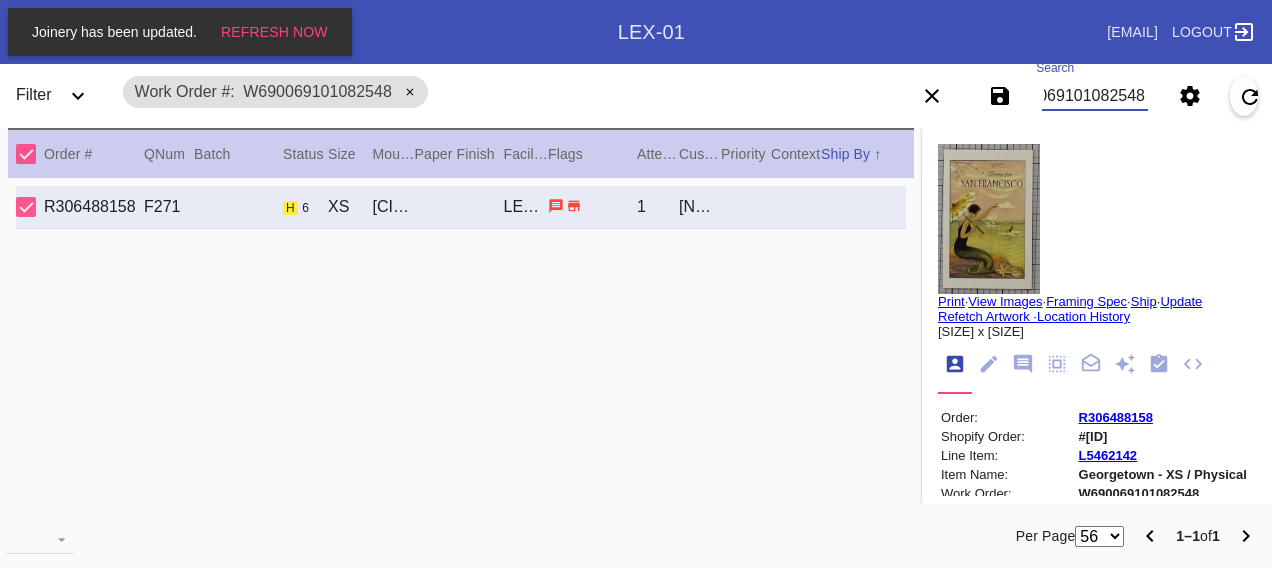 click on "W690069101082548" at bounding box center [1094, 96] 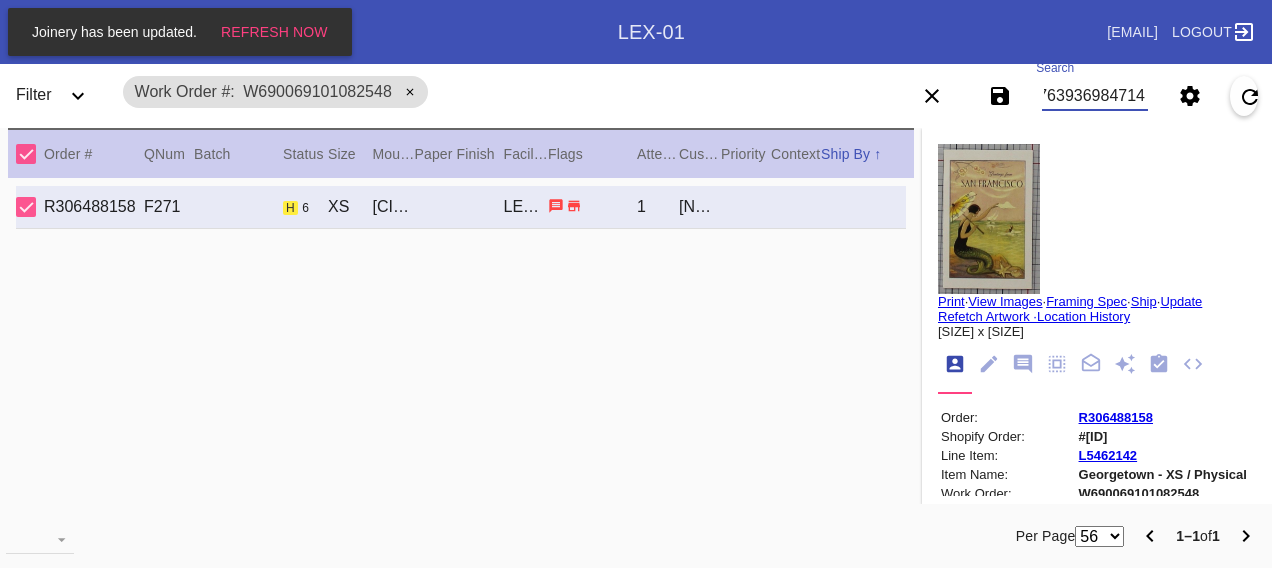 type on "W981763936984714" 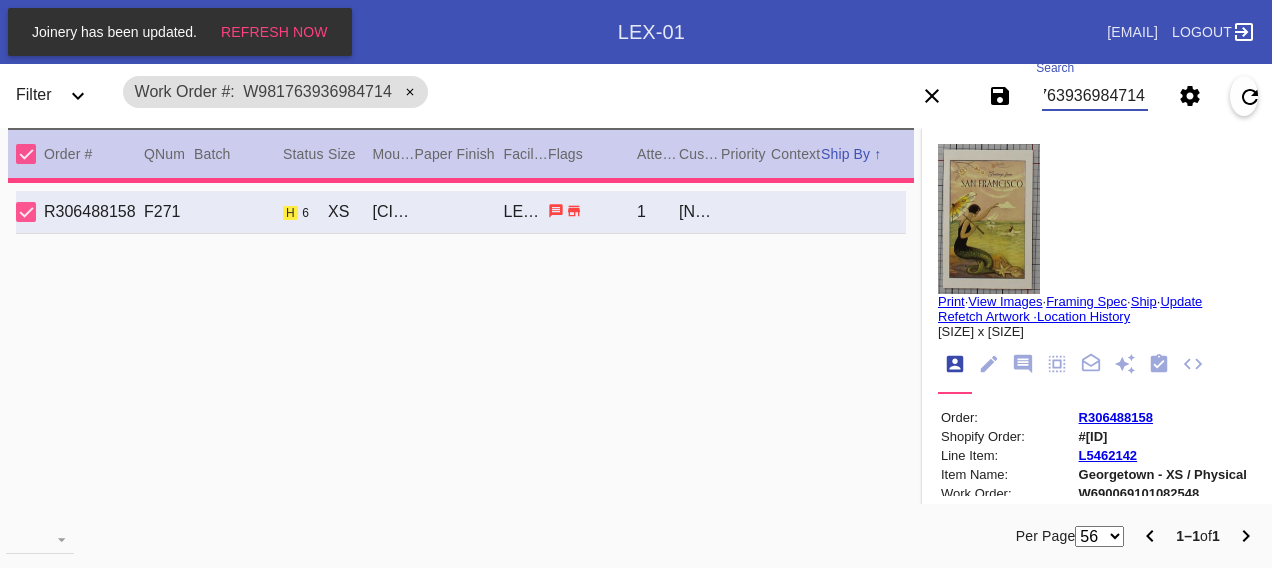 type on "2.0" 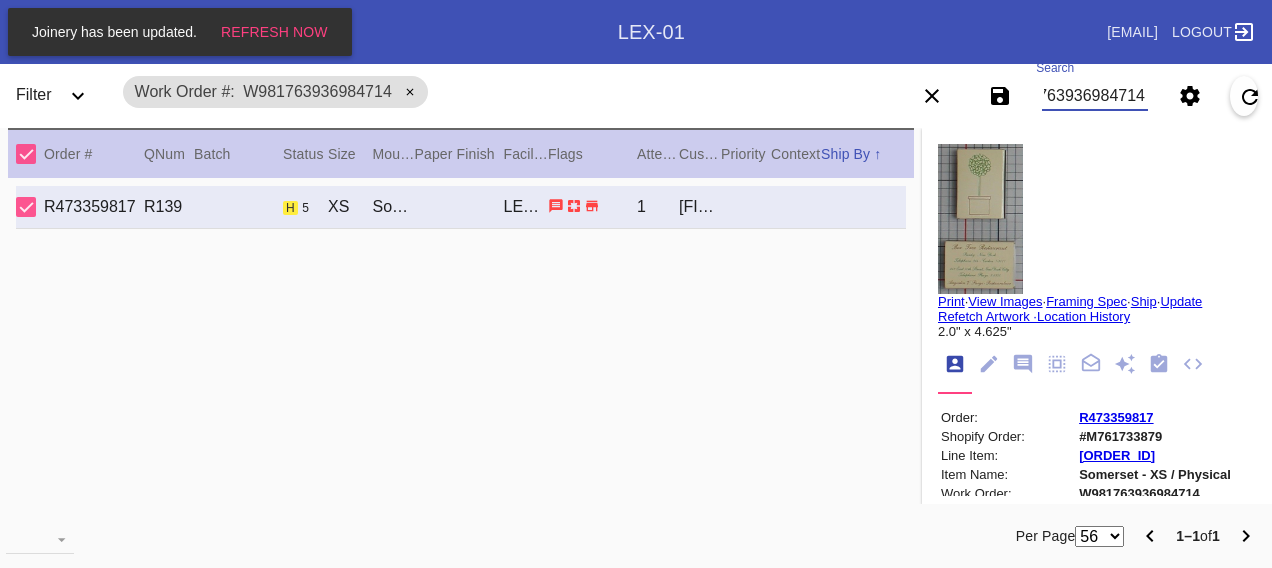 click on "W981763936984714" at bounding box center [1094, 96] 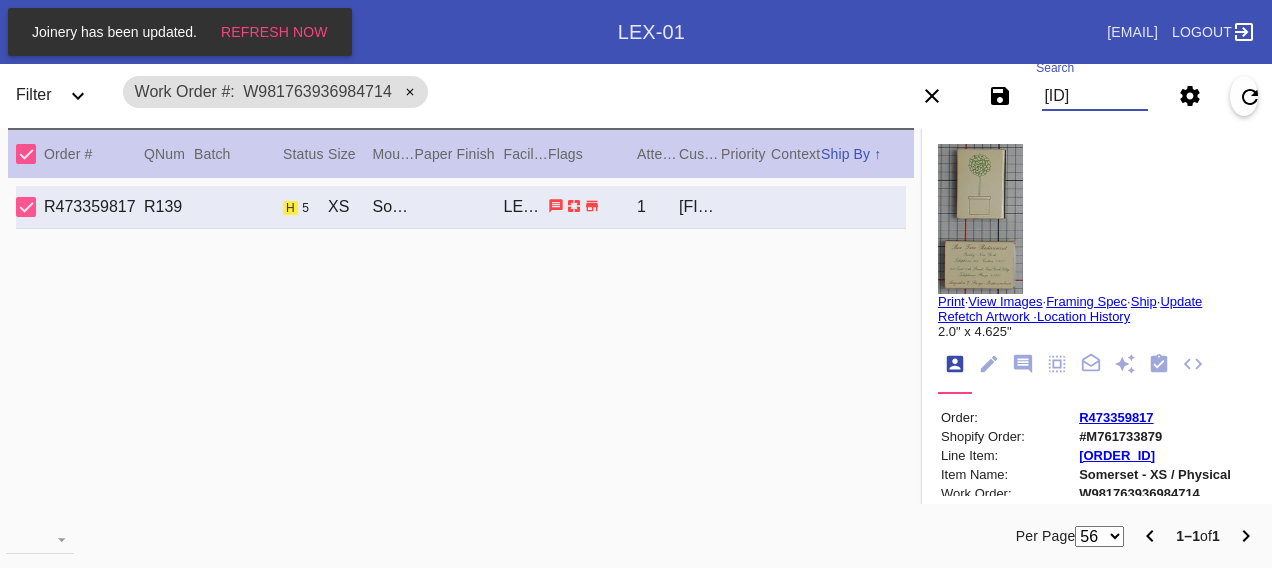scroll, scrollTop: 0, scrollLeft: 48, axis: horizontal 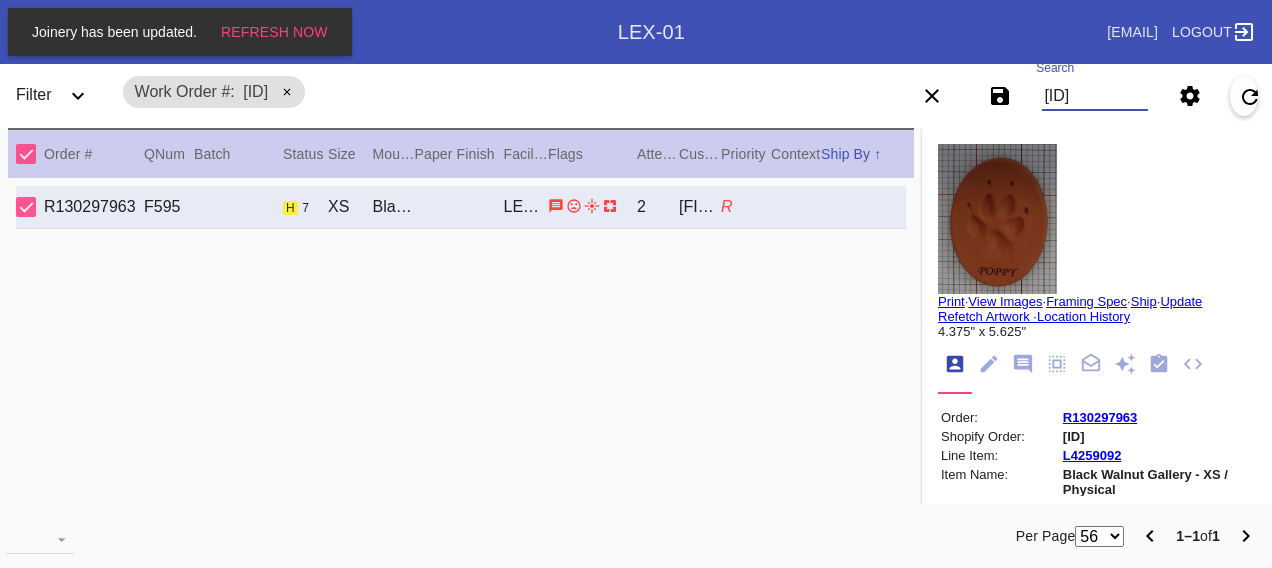 click on "[ID]" at bounding box center [1094, 96] 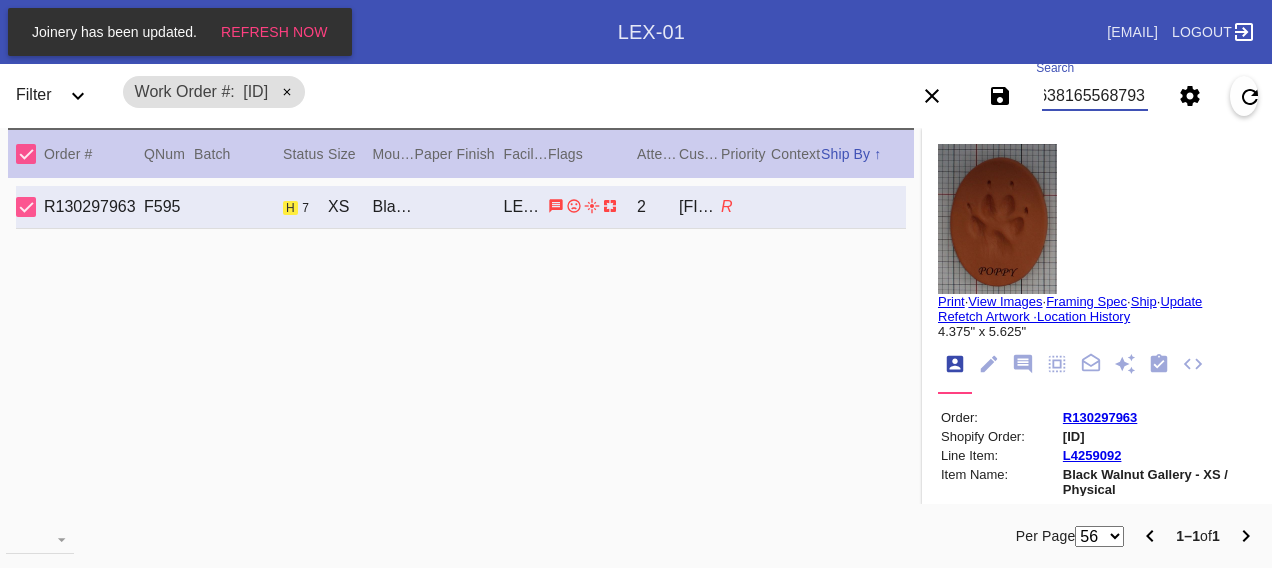 scroll, scrollTop: 0, scrollLeft: 48, axis: horizontal 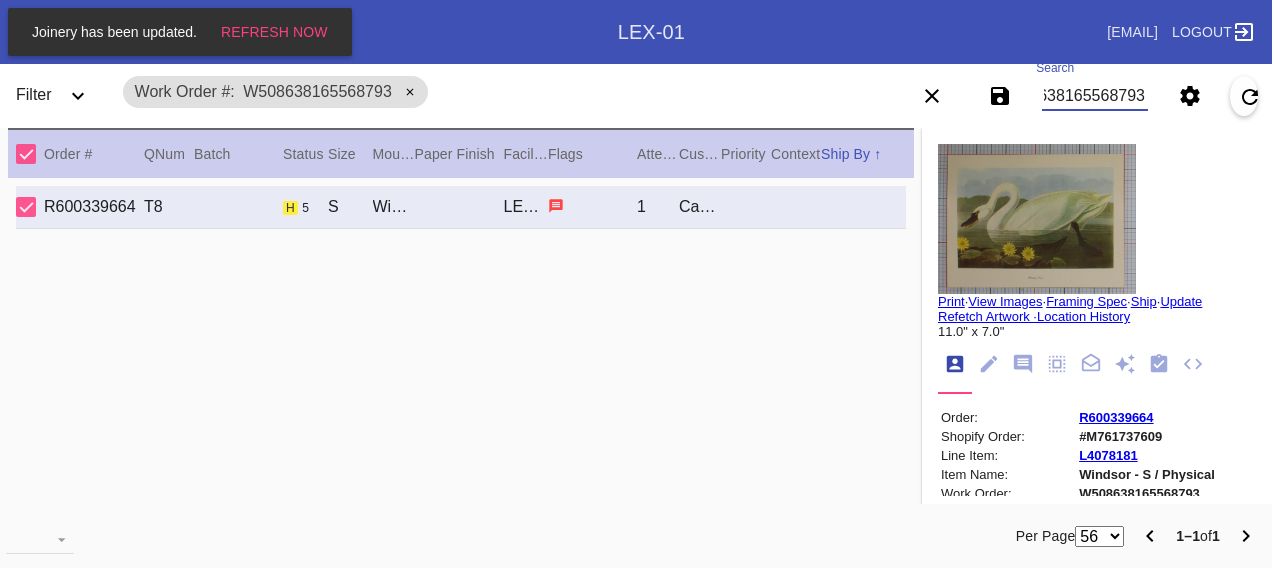 click on "W508638165568793" at bounding box center [1094, 96] 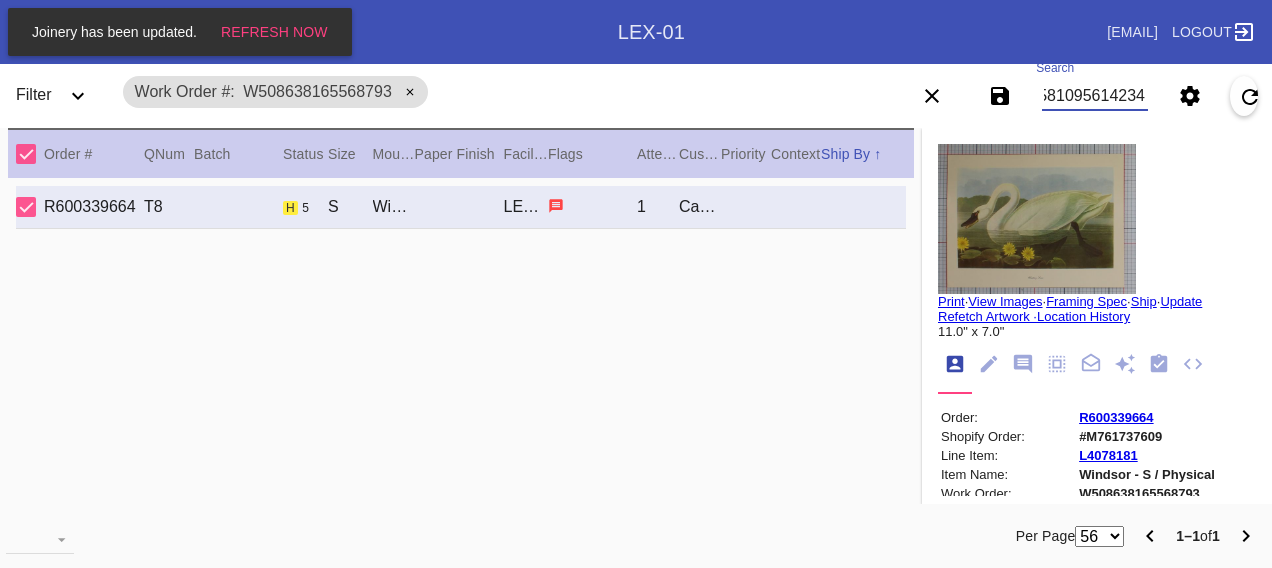 scroll, scrollTop: 0, scrollLeft: 48, axis: horizontal 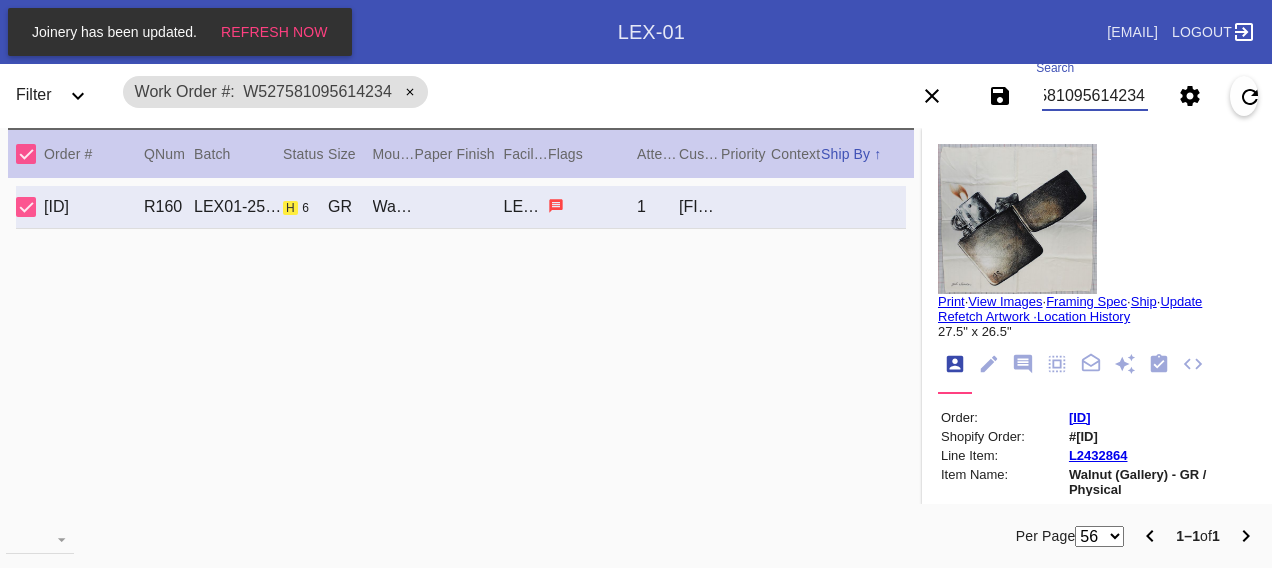 click on "W527581095614234" at bounding box center (1094, 96) 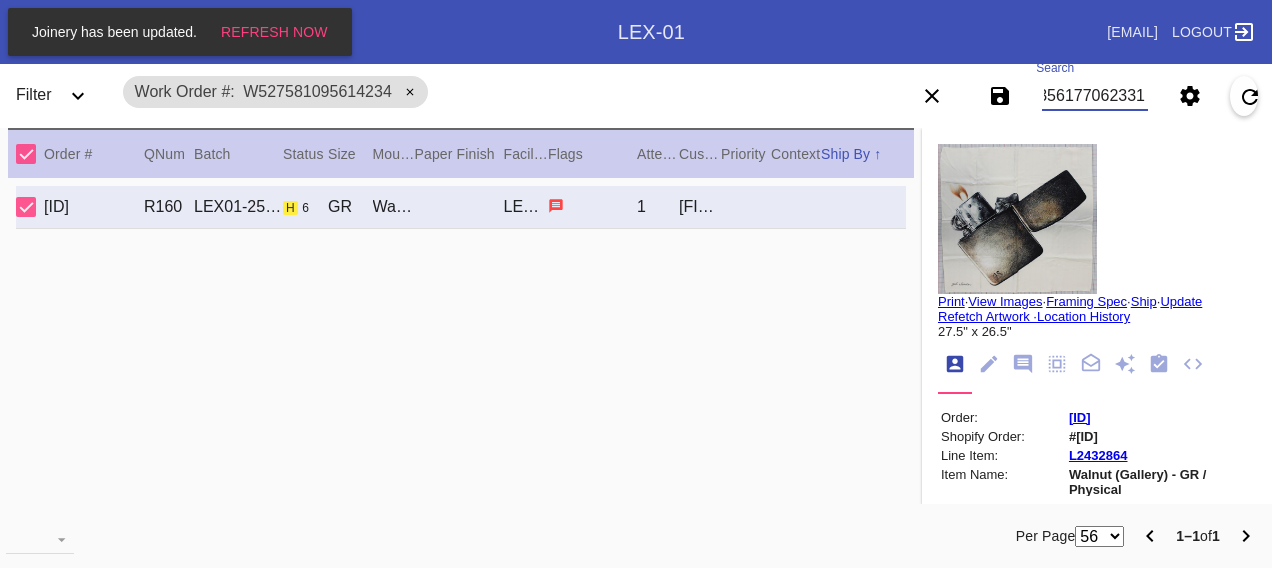 scroll, scrollTop: 0, scrollLeft: 48, axis: horizontal 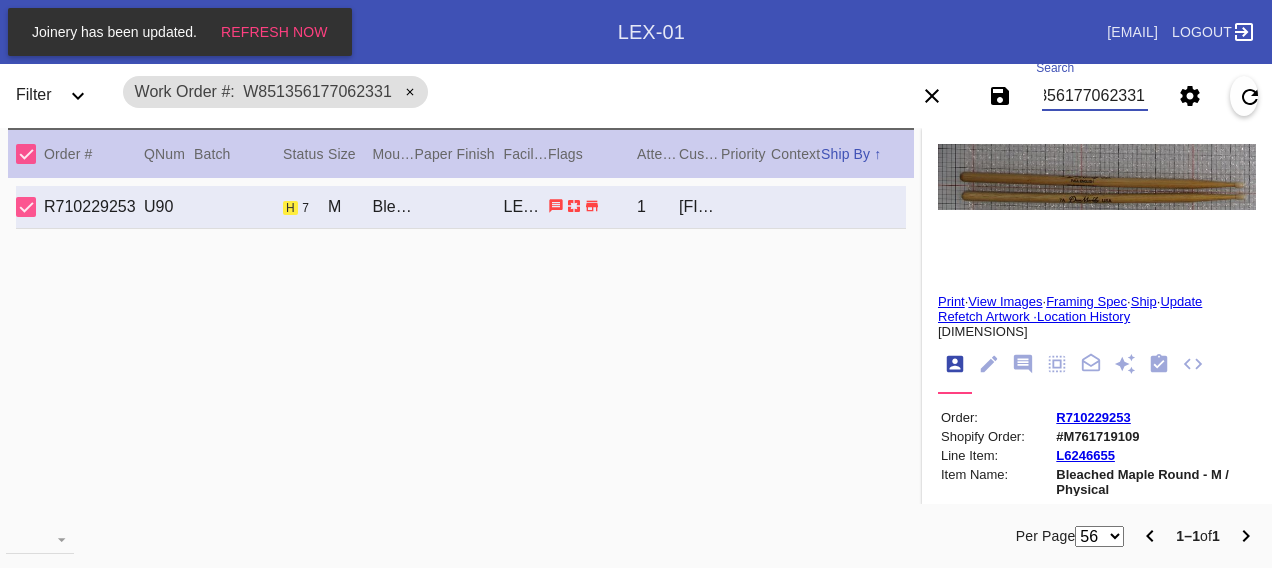 click on "W851356177062331" at bounding box center (1094, 96) 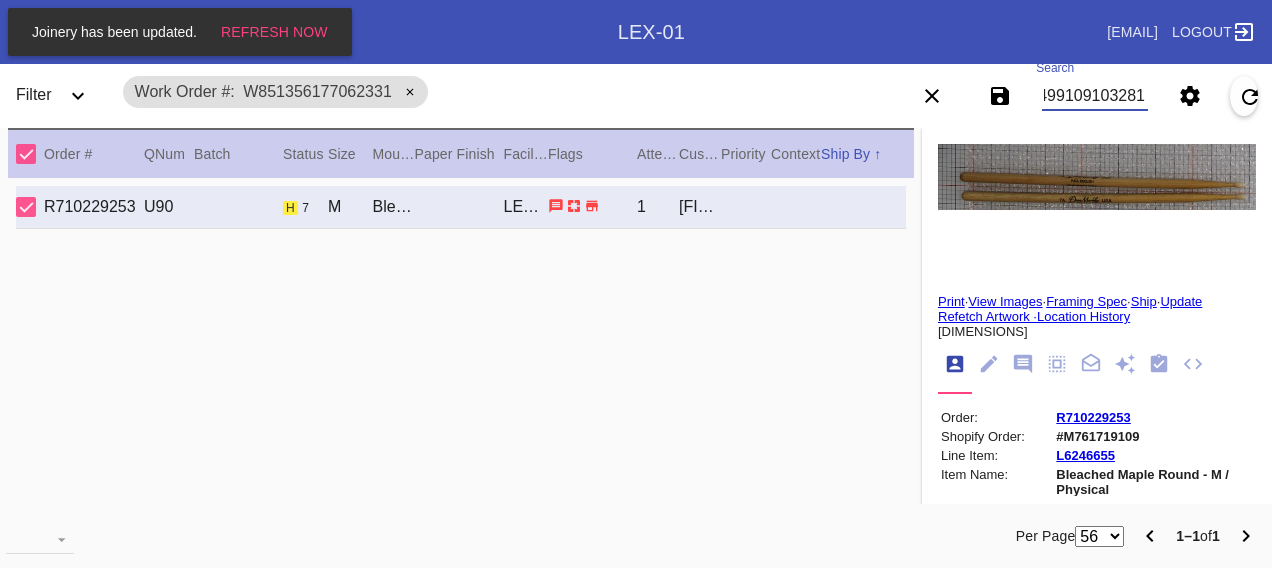 scroll, scrollTop: 0, scrollLeft: 48, axis: horizontal 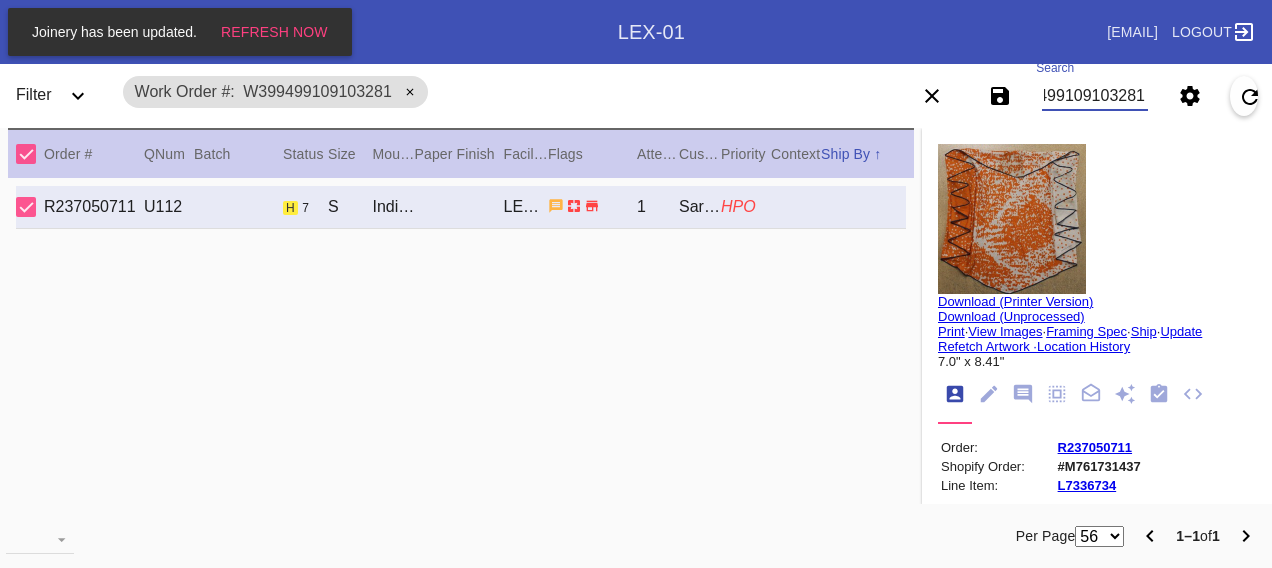 click on "W399499109103281" at bounding box center [1094, 96] 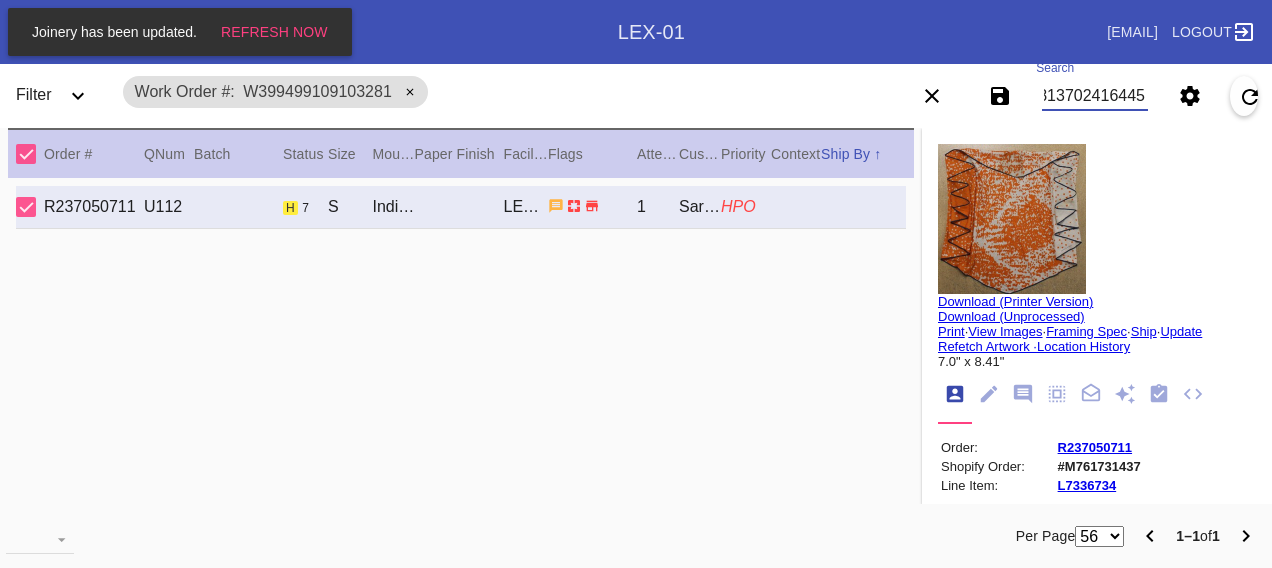 scroll, scrollTop: 0, scrollLeft: 48, axis: horizontal 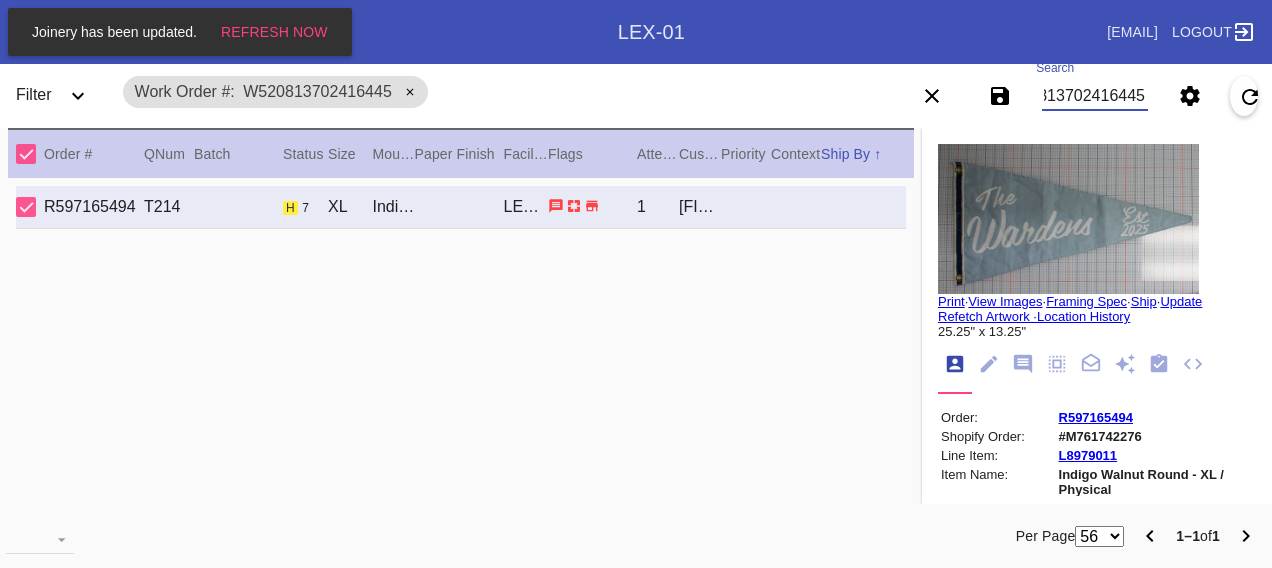 click on "W520813702416445" at bounding box center [1094, 96] 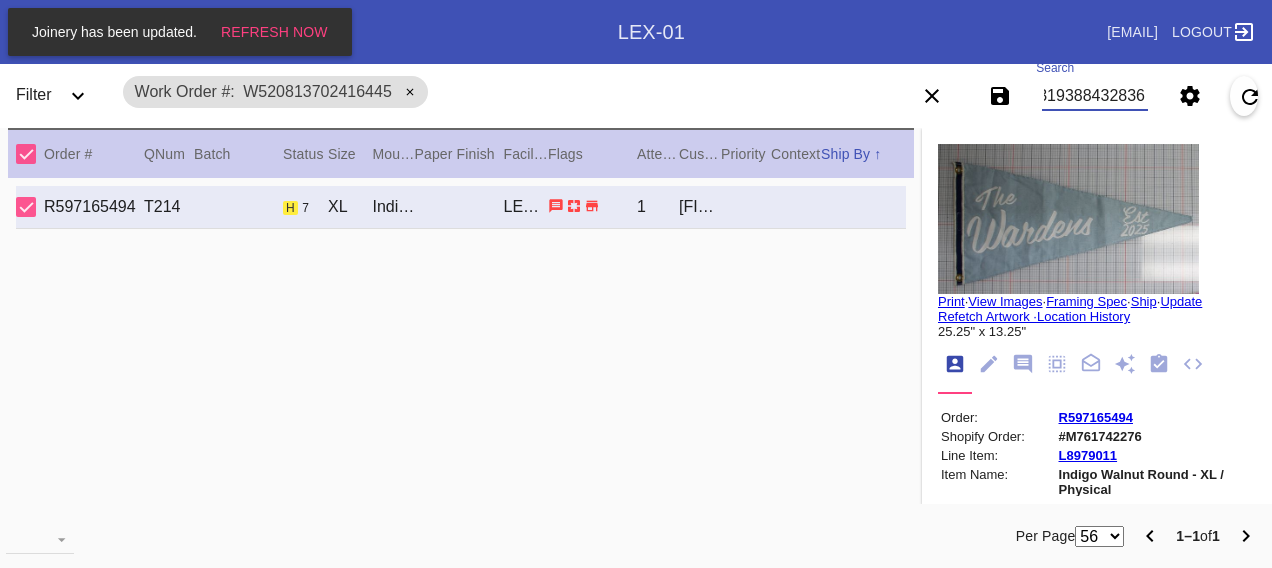 scroll, scrollTop: 0, scrollLeft: 48, axis: horizontal 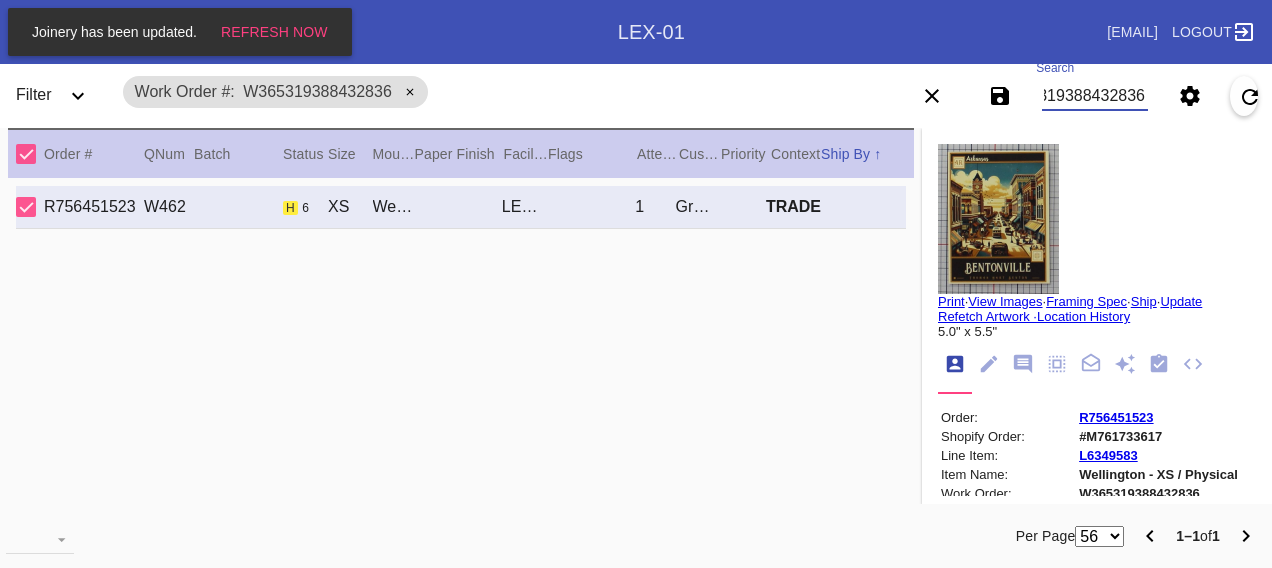 click on "W365319388432836" at bounding box center [1094, 96] 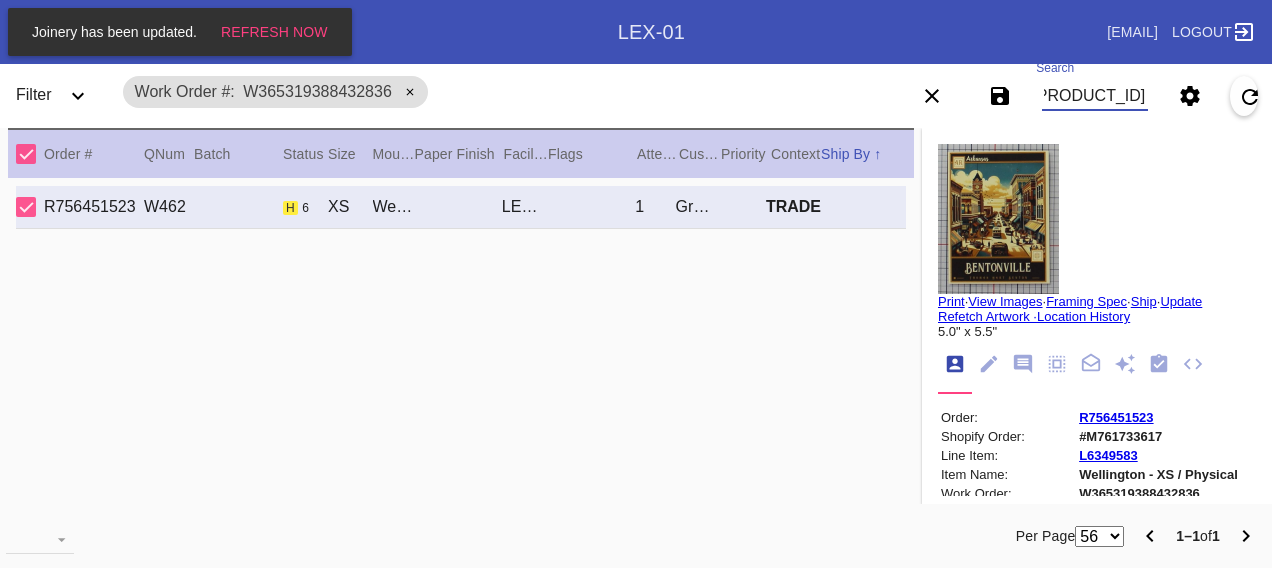 scroll, scrollTop: 0, scrollLeft: 48, axis: horizontal 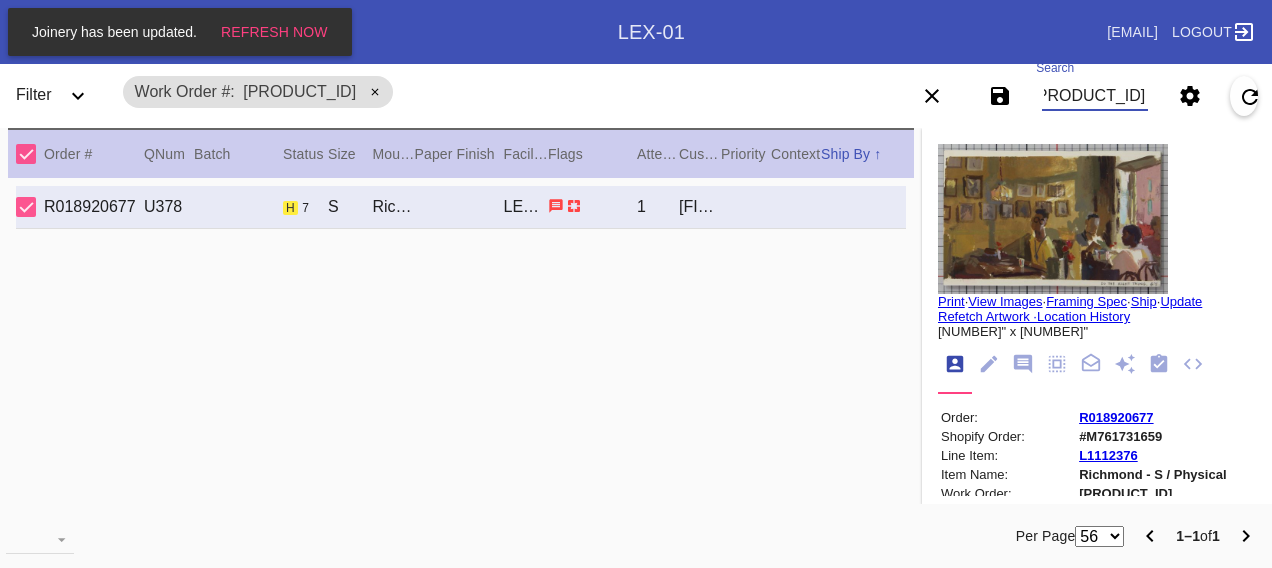 click on "[PRODUCT_ID]" at bounding box center (1094, 96) 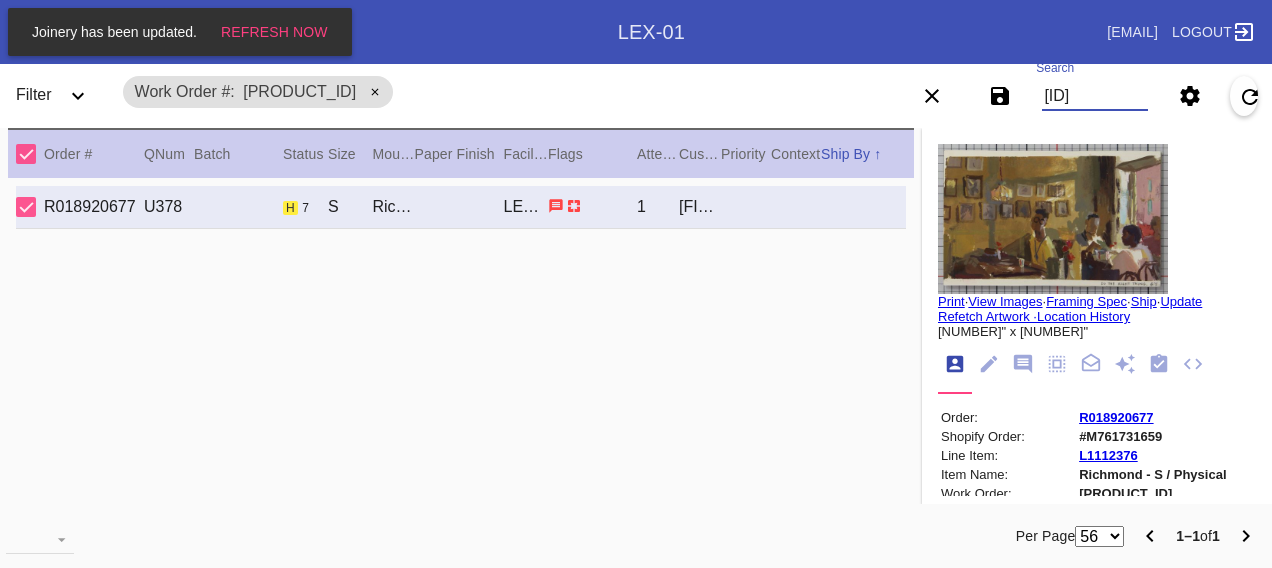 scroll, scrollTop: 0, scrollLeft: 48, axis: horizontal 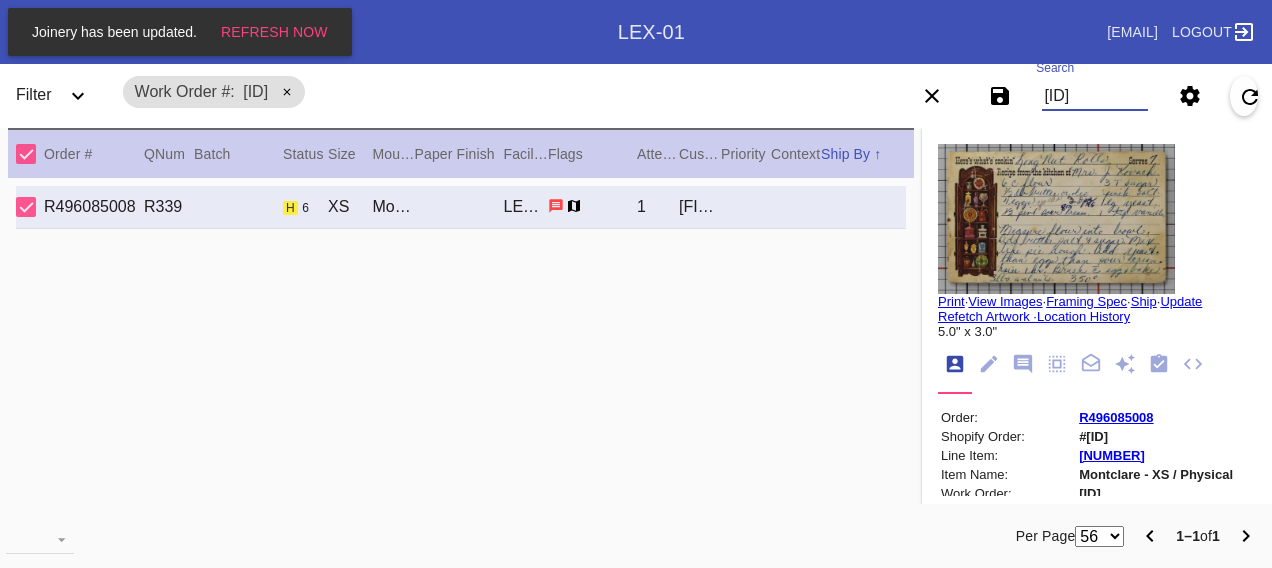 click on "[ID]" at bounding box center (1094, 96) 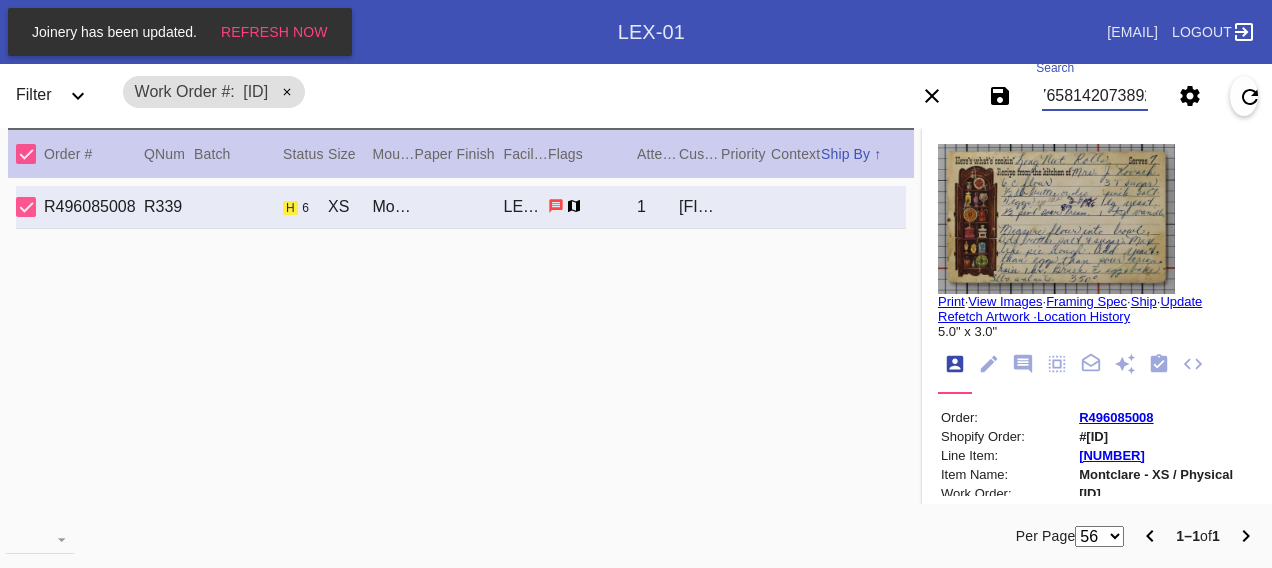 scroll, scrollTop: 0, scrollLeft: 48, axis: horizontal 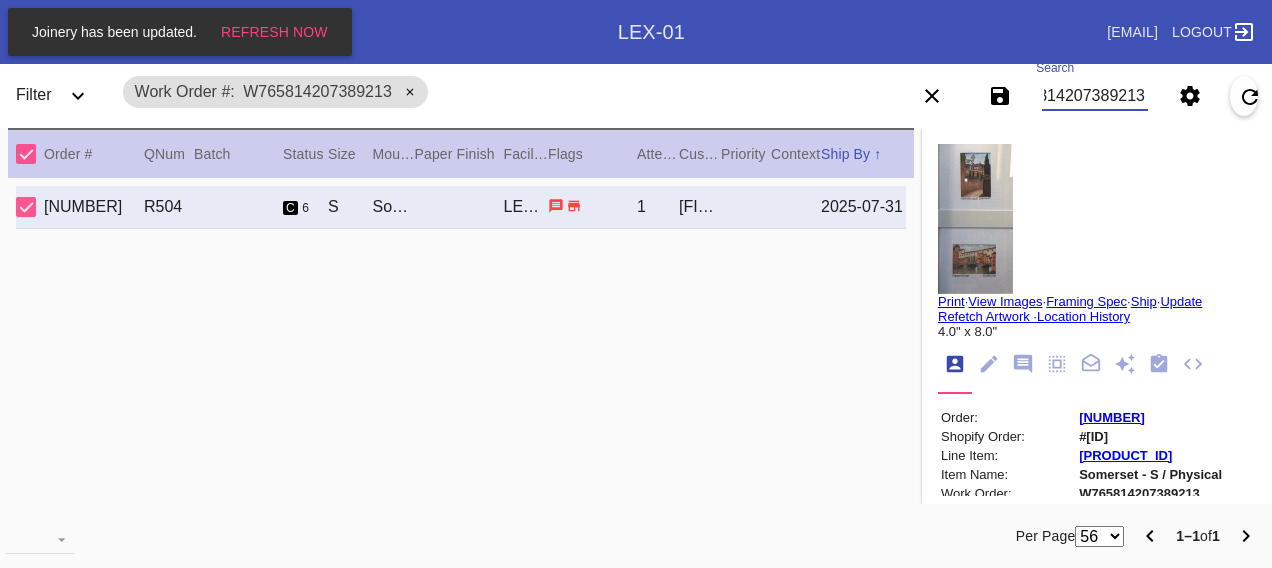 click on "W765814207389213" at bounding box center [1094, 96] 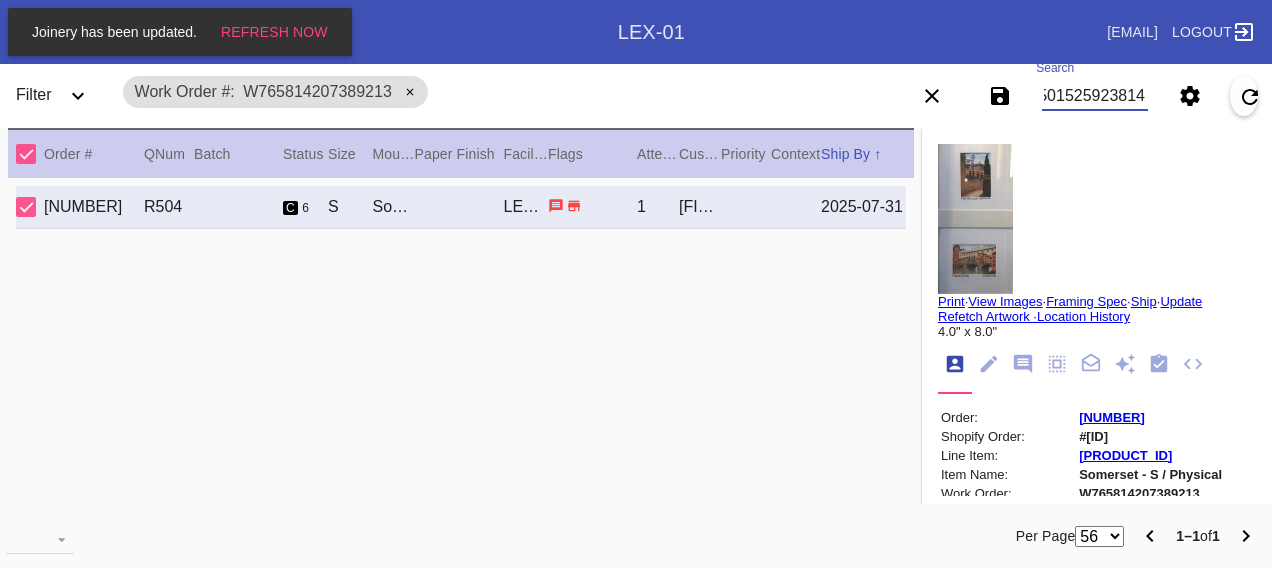 scroll, scrollTop: 0, scrollLeft: 48, axis: horizontal 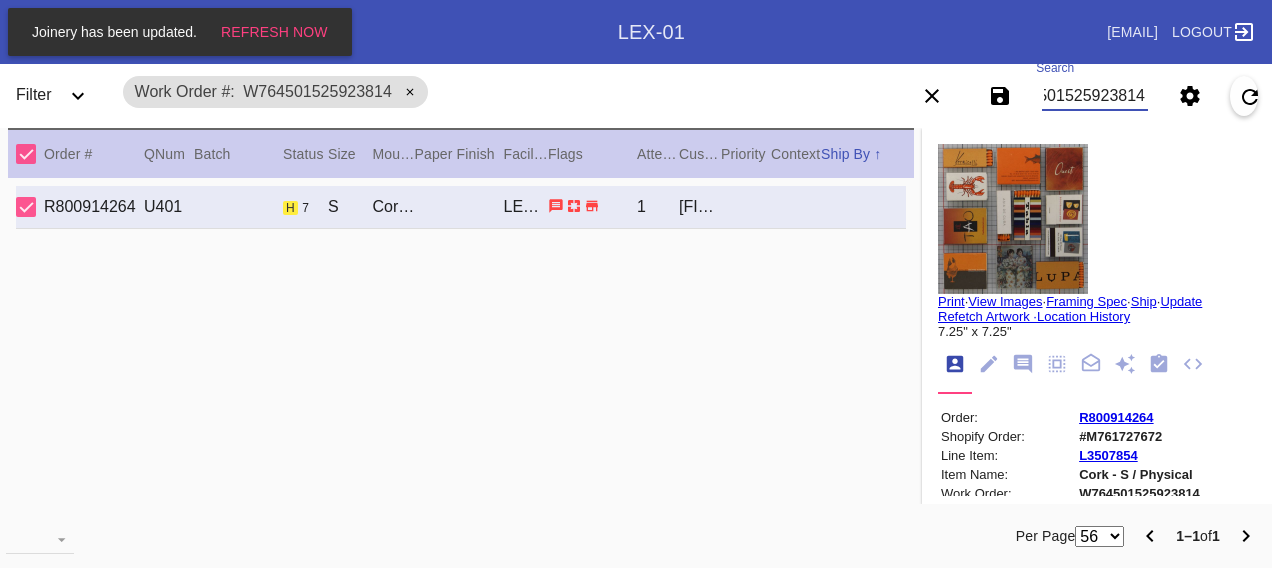 click on "W764501525923814" at bounding box center (1094, 96) 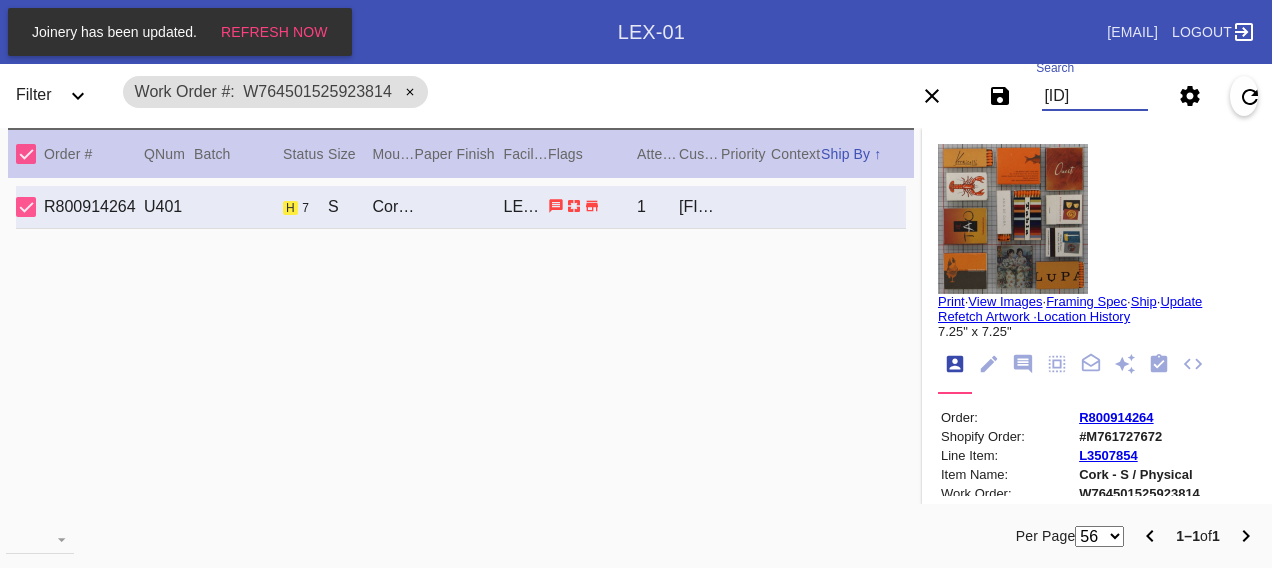 scroll, scrollTop: 0, scrollLeft: 48, axis: horizontal 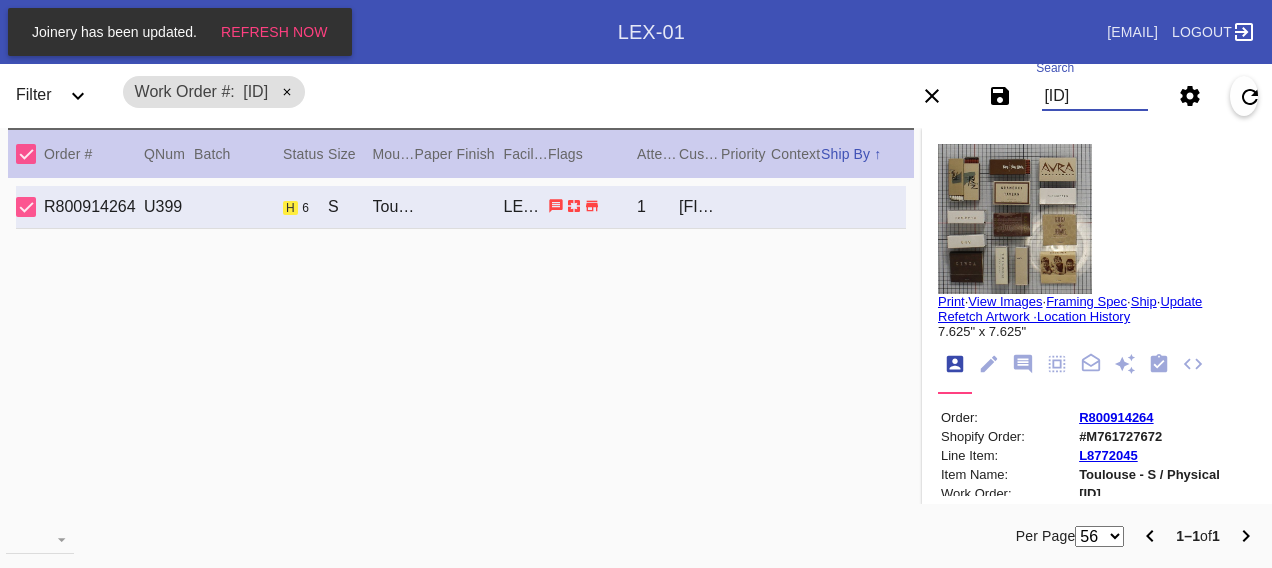 click on "[ID]" at bounding box center [1094, 96] 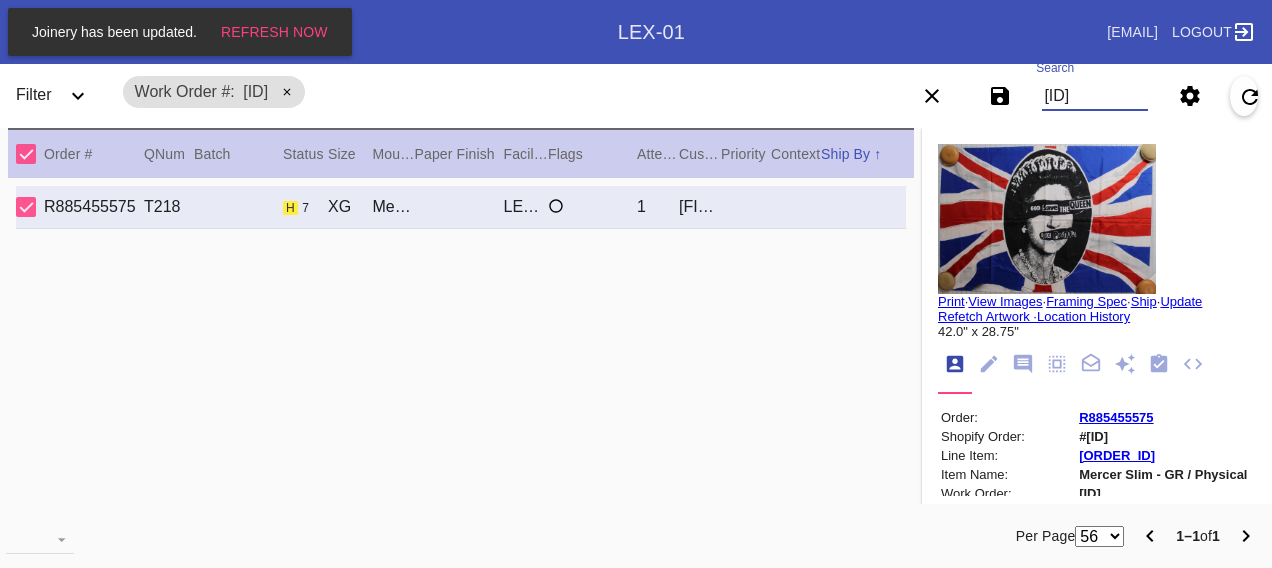 click on "[ID]" at bounding box center [1094, 96] 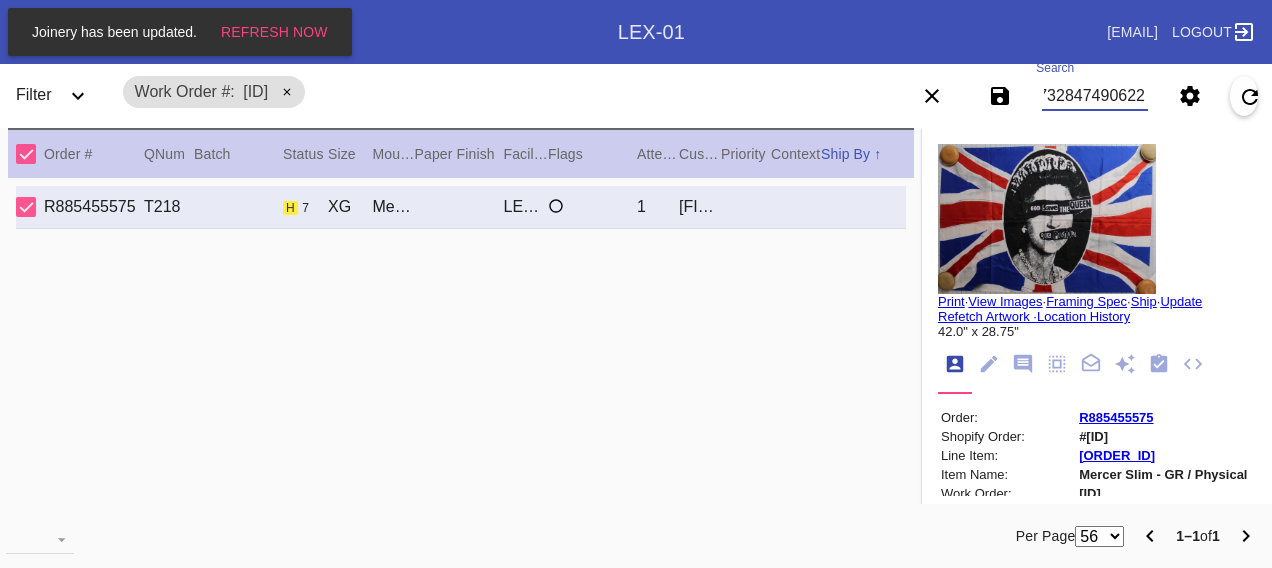 scroll, scrollTop: 0, scrollLeft: 48, axis: horizontal 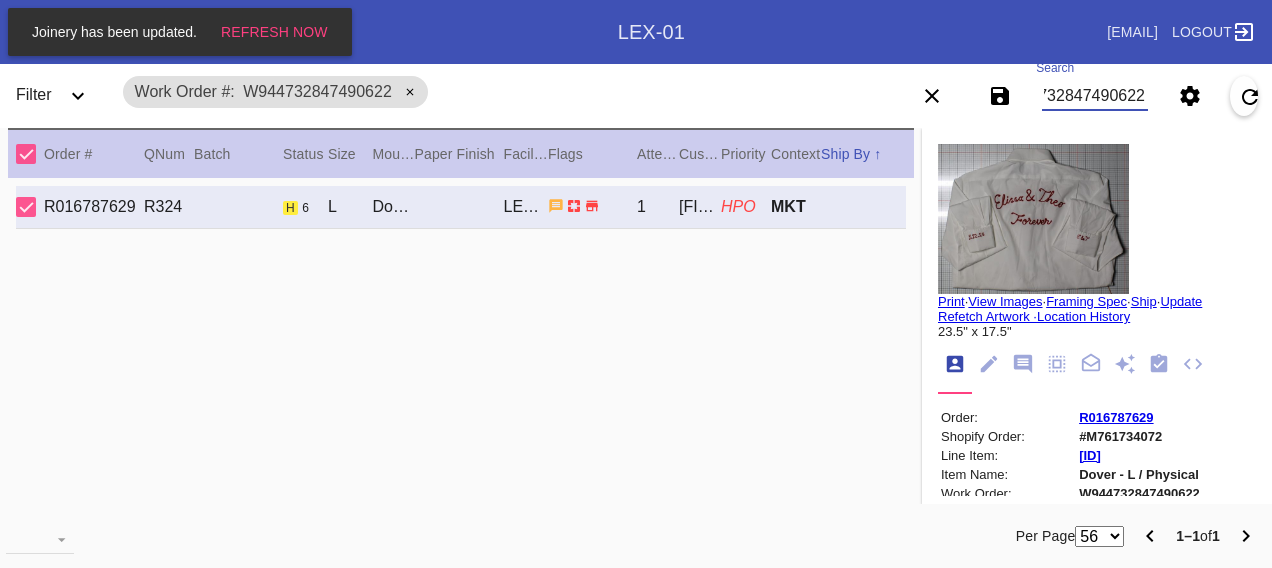 click on "W944732847490622" at bounding box center [1094, 96] 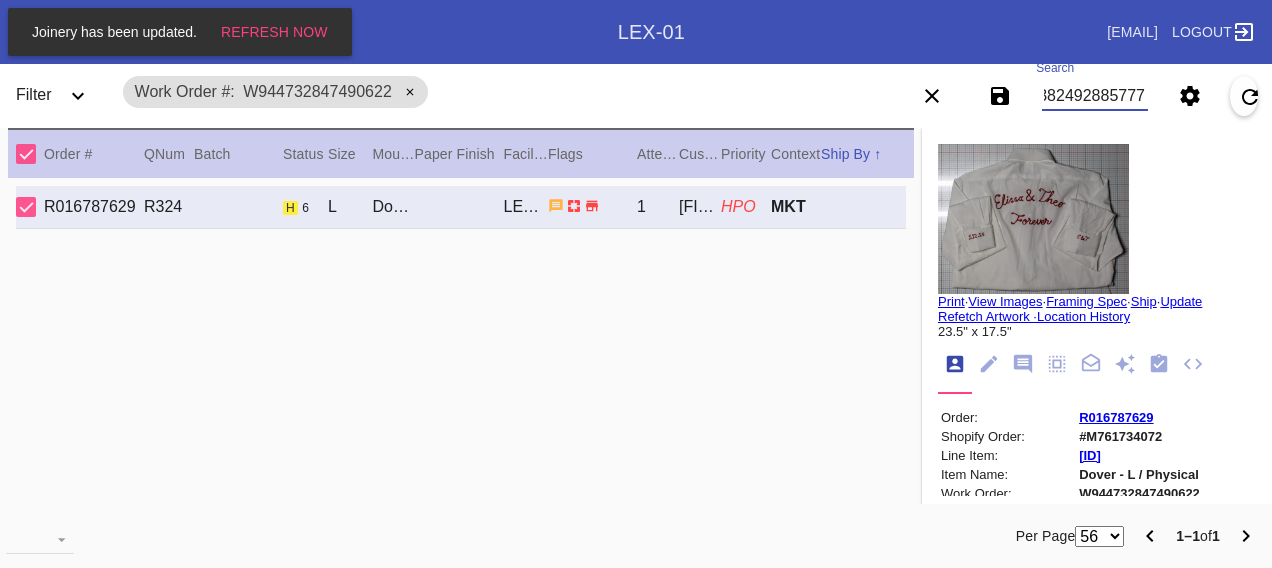scroll, scrollTop: 0, scrollLeft: 48, axis: horizontal 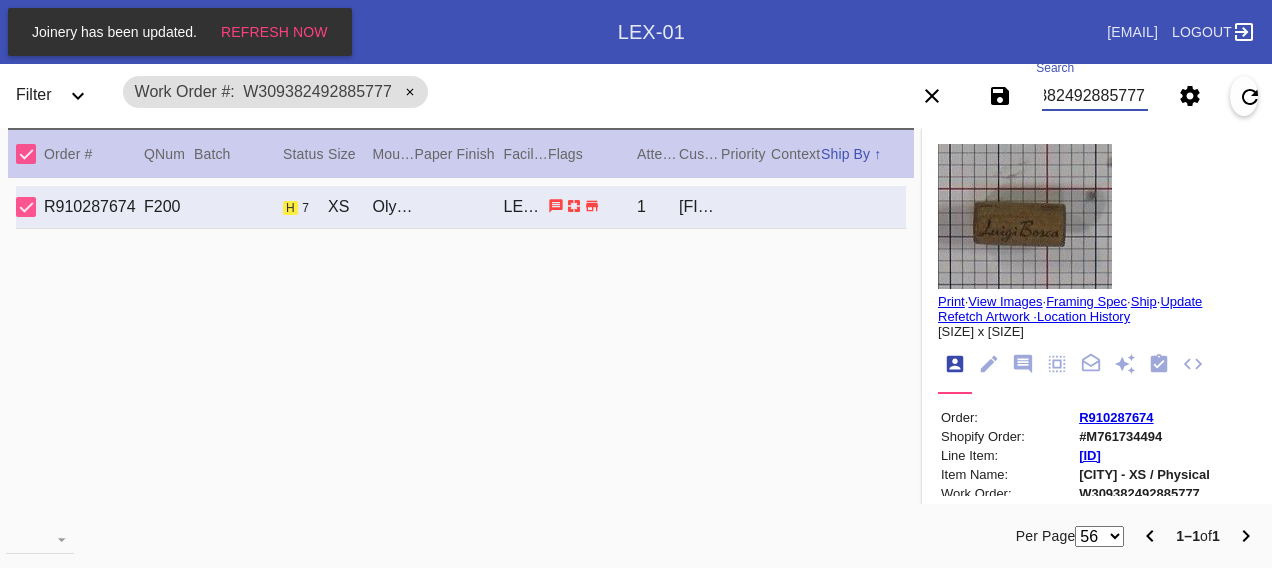 click on "W309382492885777" at bounding box center [1094, 96] 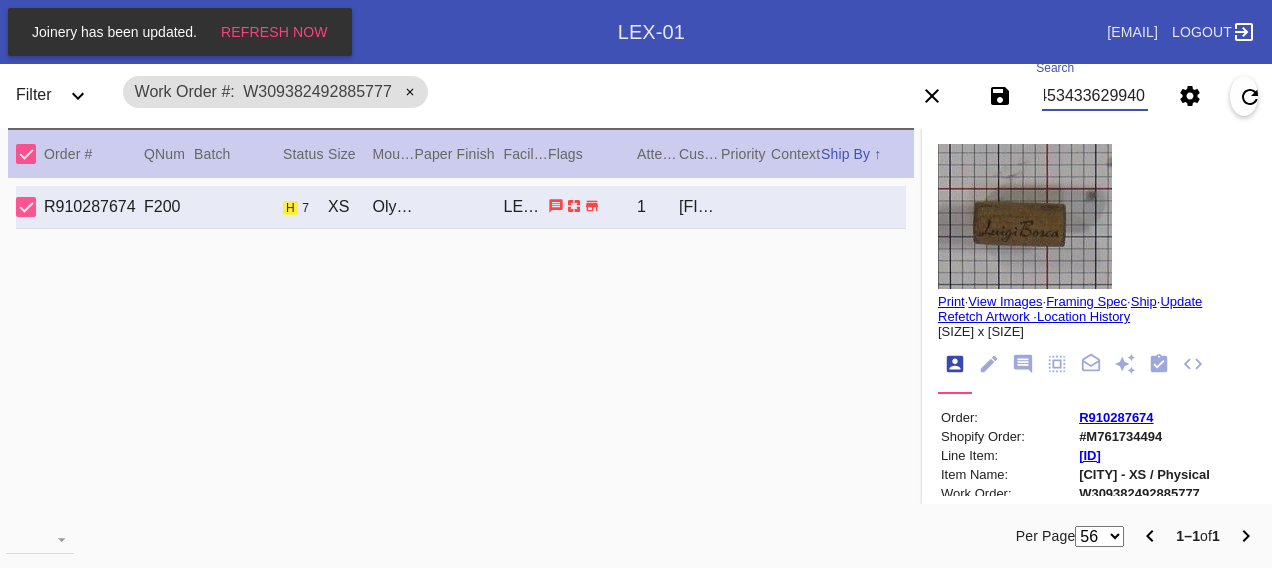 scroll, scrollTop: 0, scrollLeft: 48, axis: horizontal 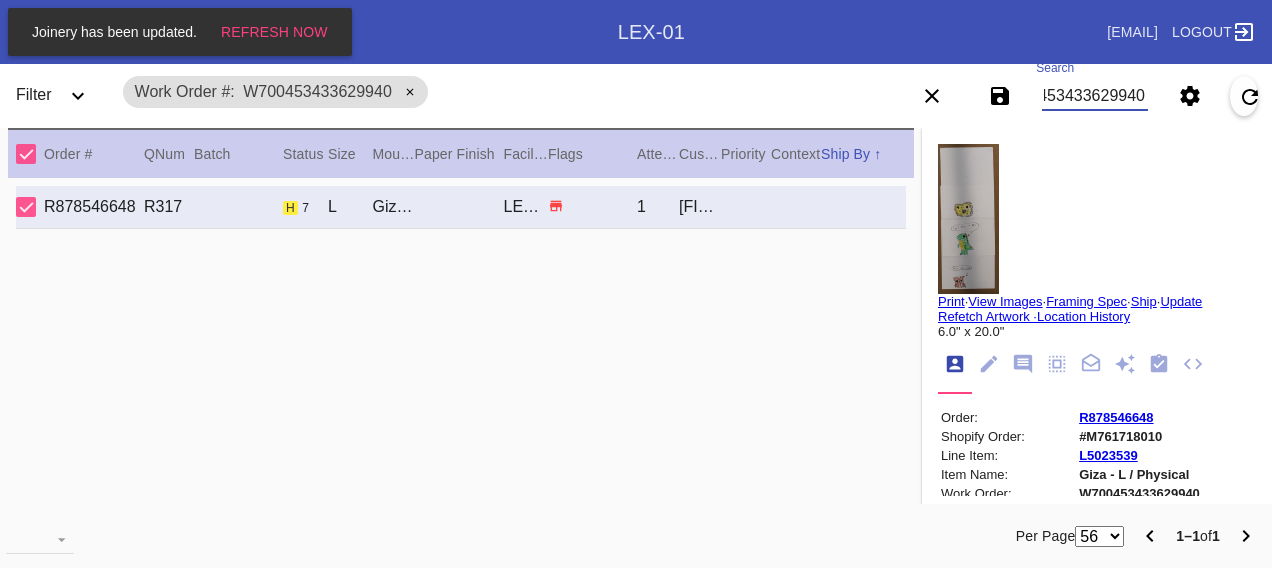 click on "W700453433629940" at bounding box center (1094, 96) 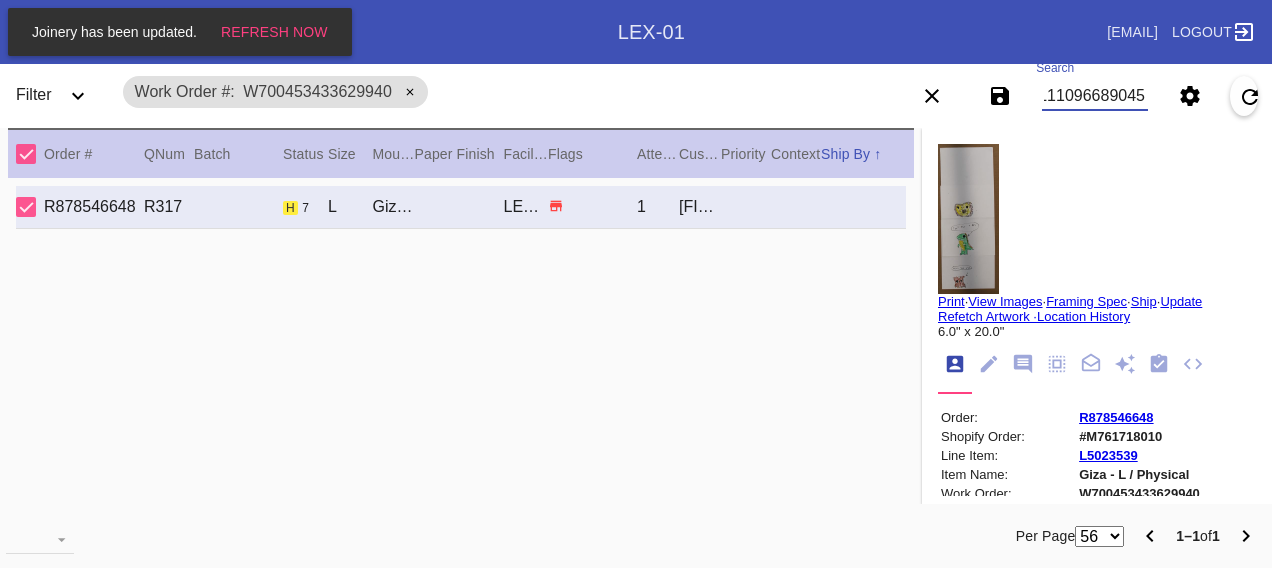 scroll, scrollTop: 0, scrollLeft: 48, axis: horizontal 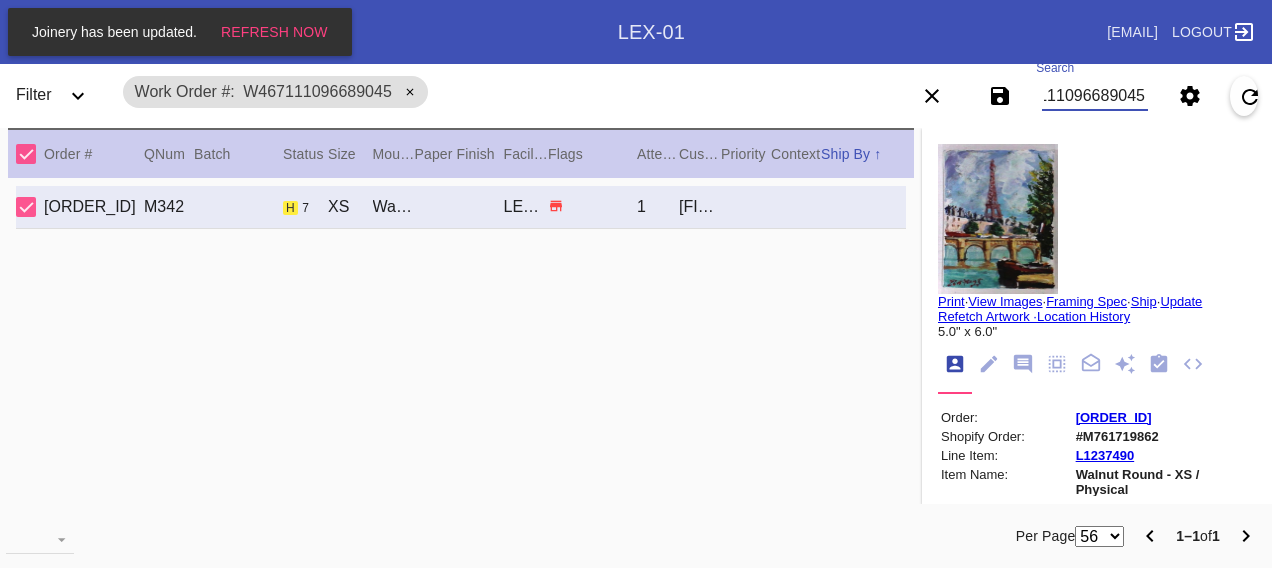 click on "W467111096689045" at bounding box center [1094, 96] 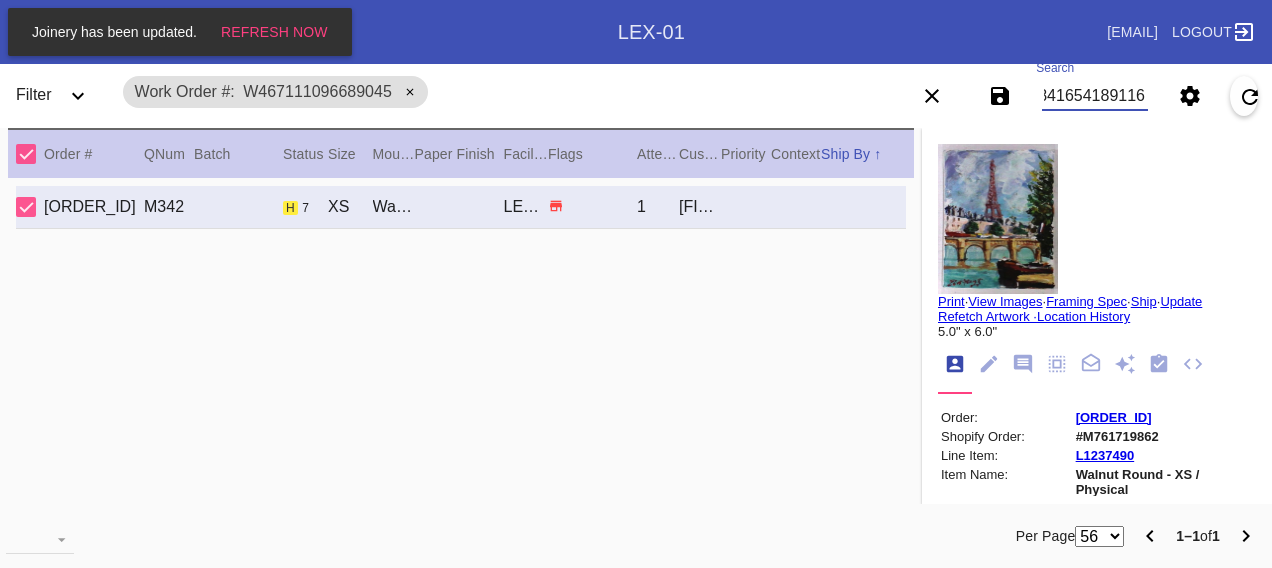 scroll, scrollTop: 0, scrollLeft: 48, axis: horizontal 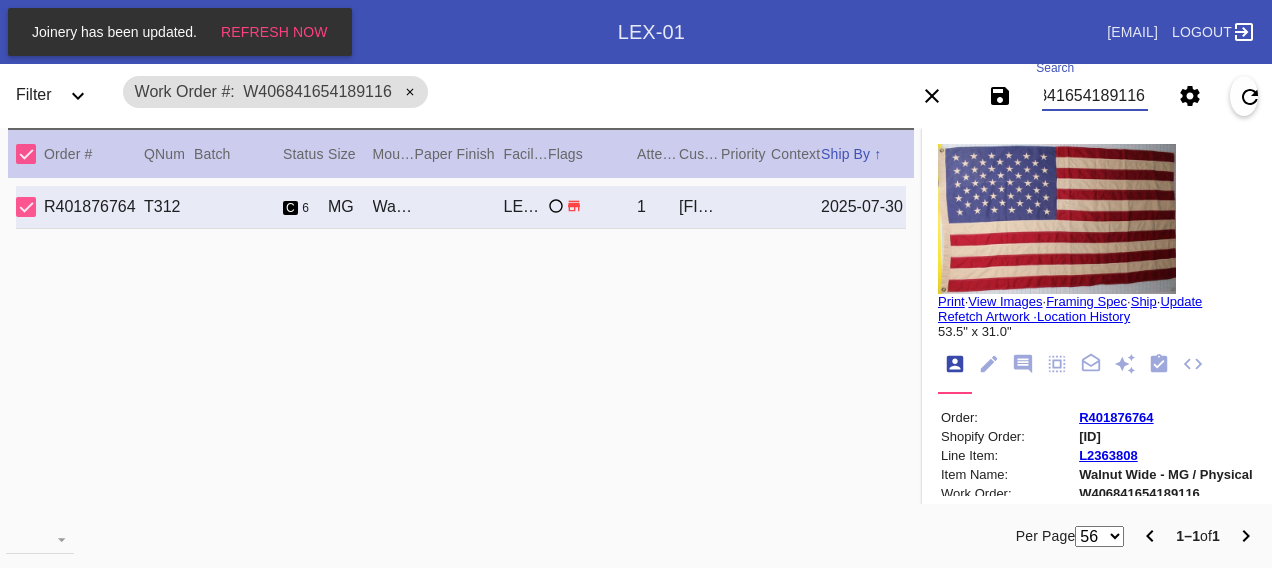 click on "W406841654189116" at bounding box center [1094, 96] 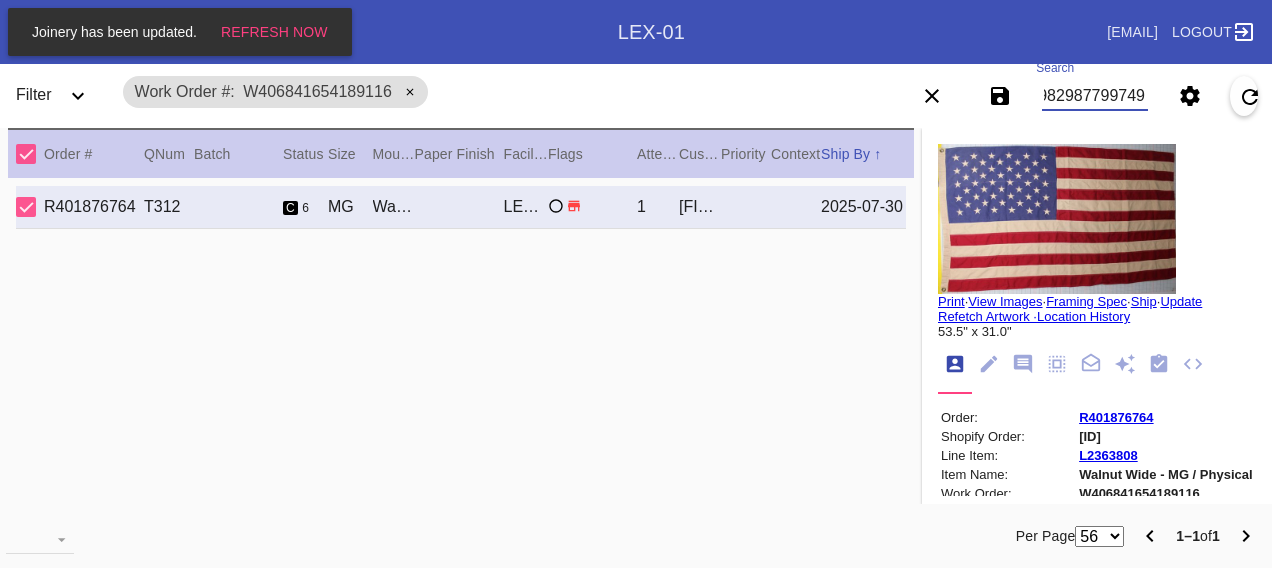 scroll, scrollTop: 0, scrollLeft: 48, axis: horizontal 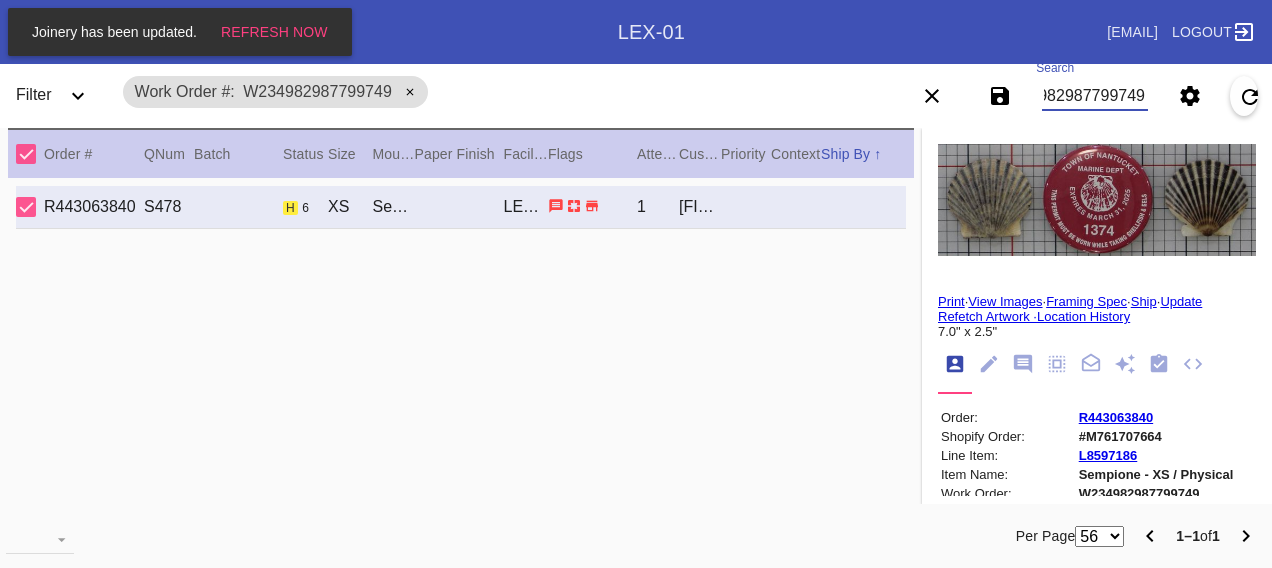 click on "W234982987799749" at bounding box center (1094, 96) 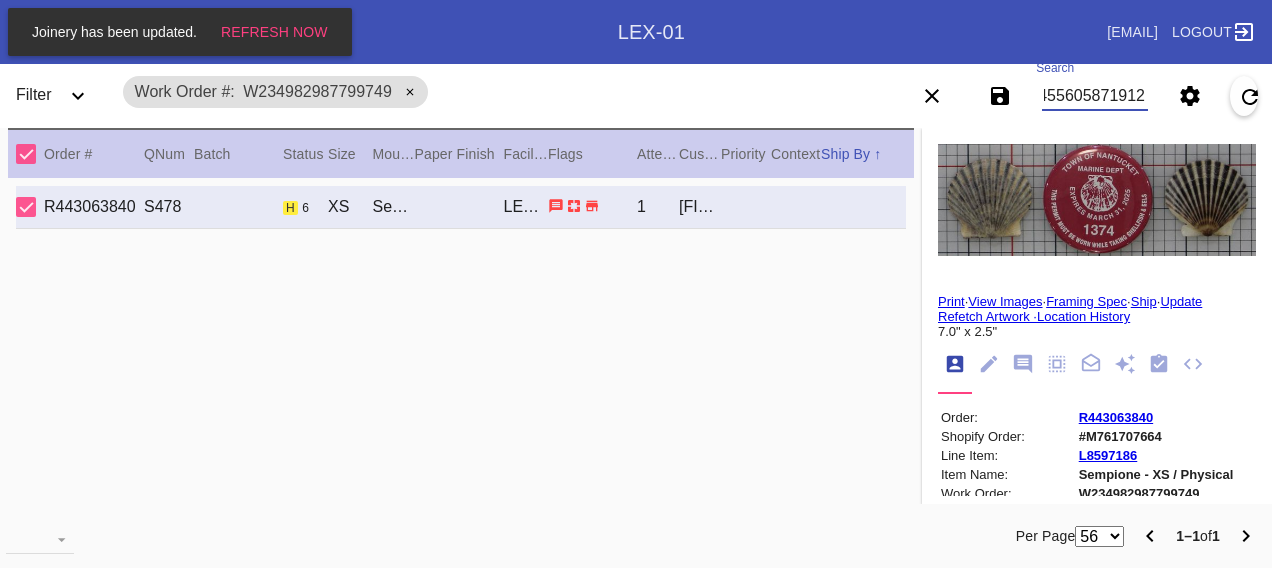 scroll, scrollTop: 0, scrollLeft: 48, axis: horizontal 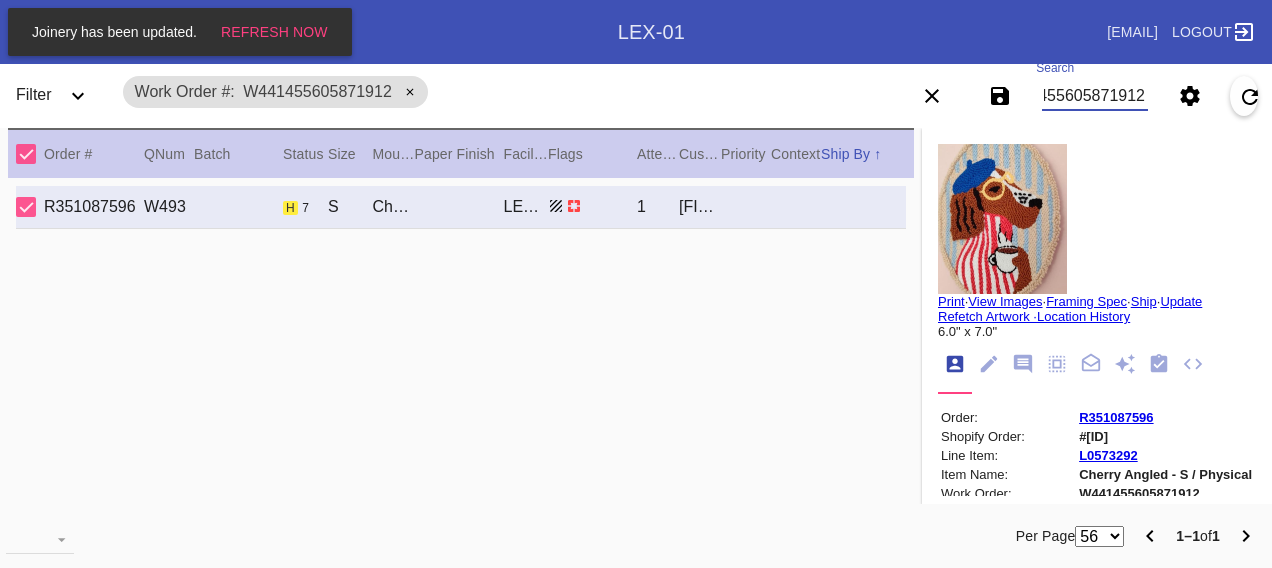click on "W441455605871912" at bounding box center (1094, 96) 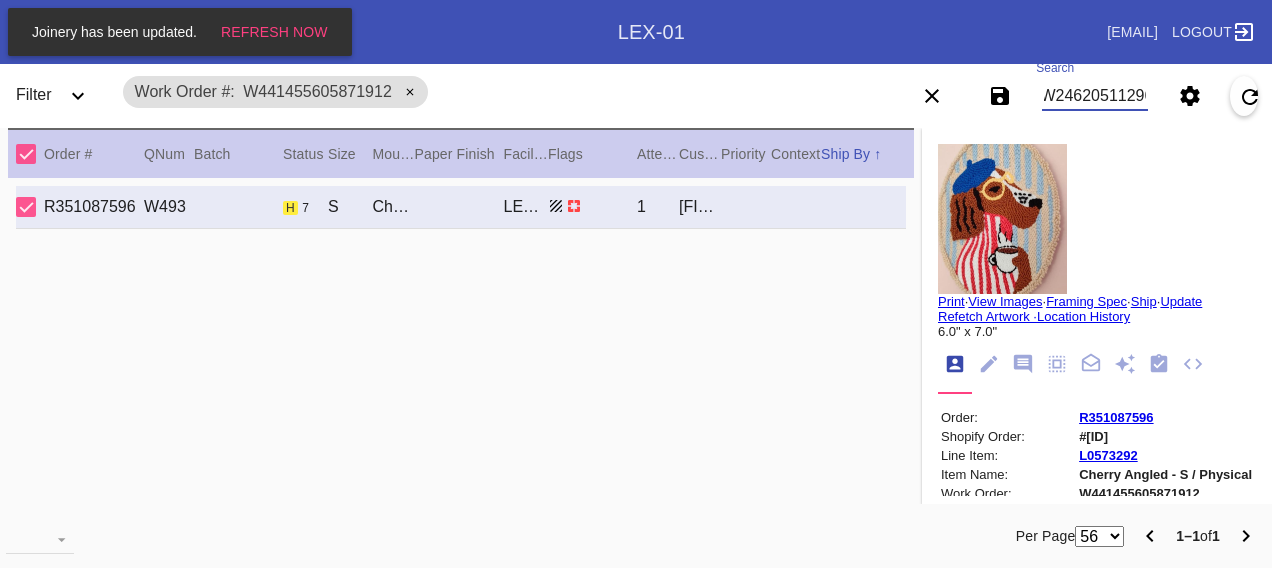 scroll, scrollTop: 0, scrollLeft: 48, axis: horizontal 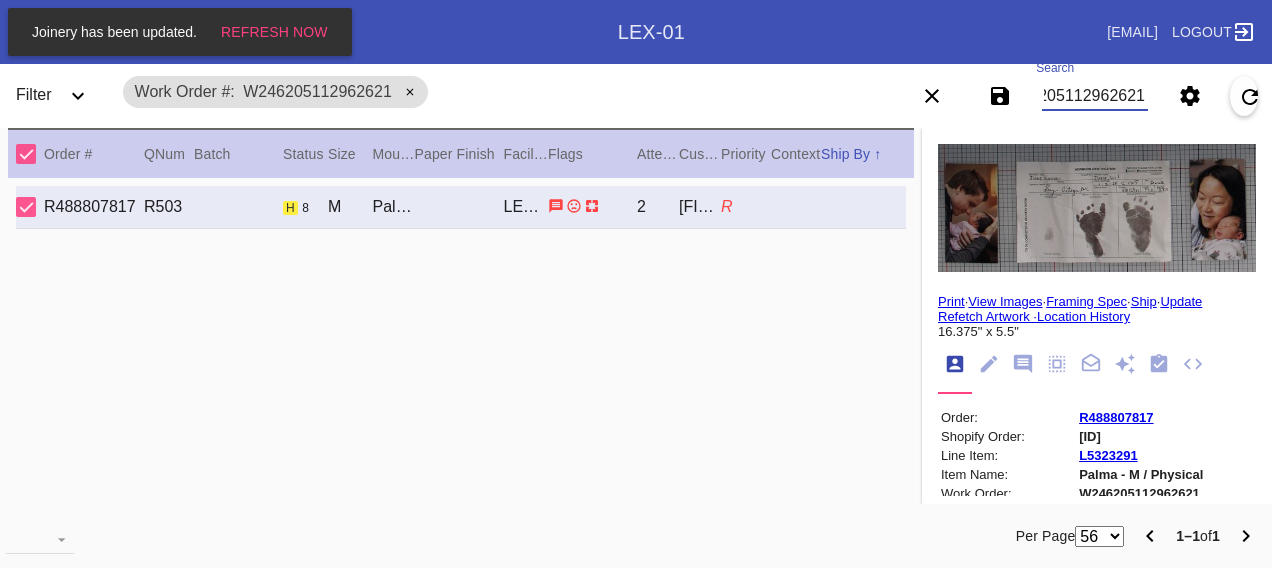click on "W246205112962621" at bounding box center [1094, 96] 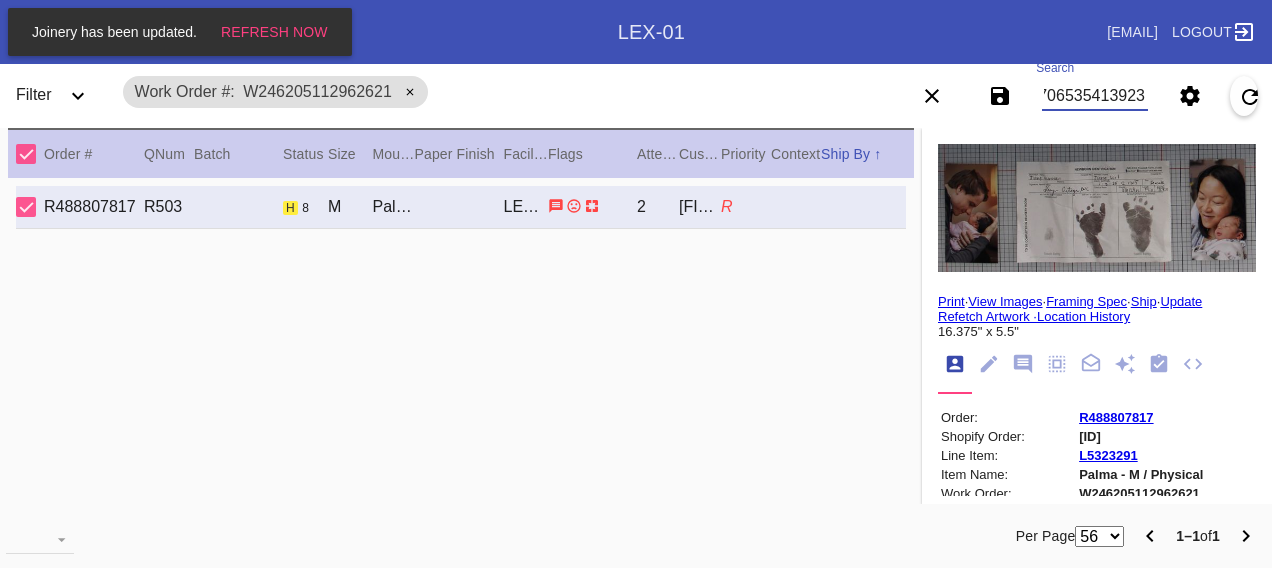 scroll, scrollTop: 0, scrollLeft: 48, axis: horizontal 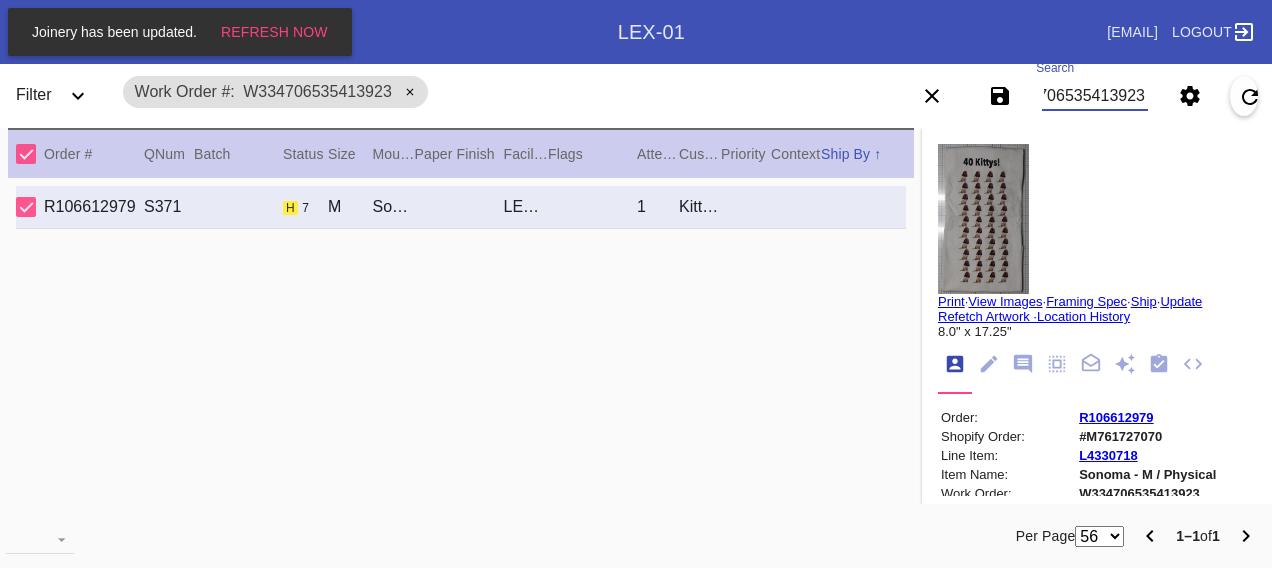 click on "W334706535413923" at bounding box center (1094, 96) 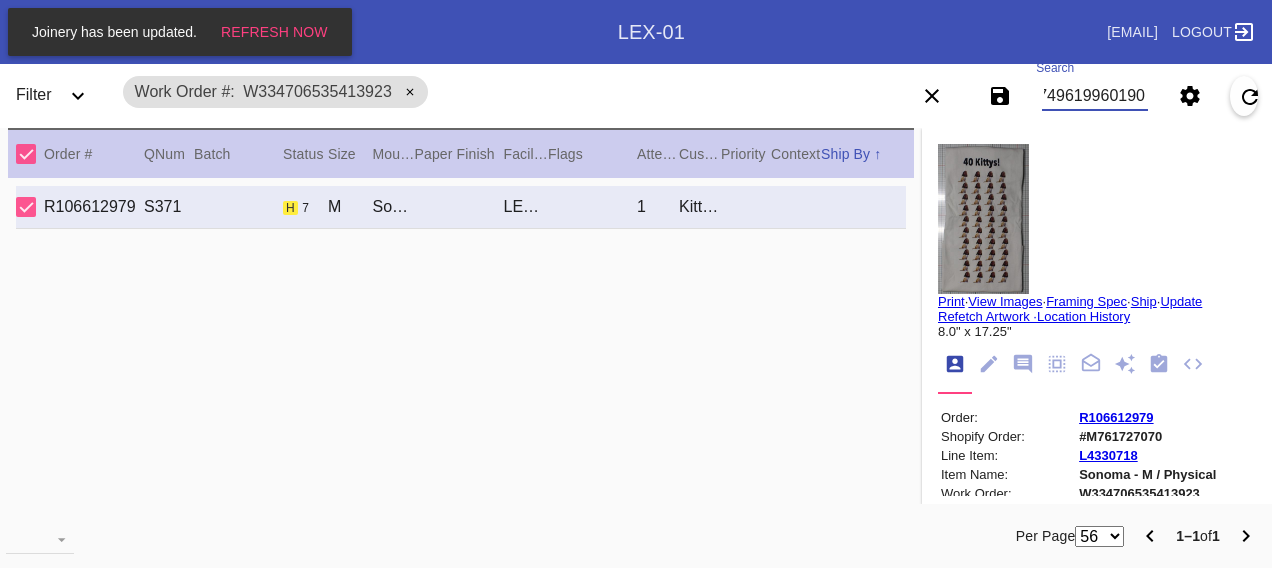 scroll, scrollTop: 0, scrollLeft: 48, axis: horizontal 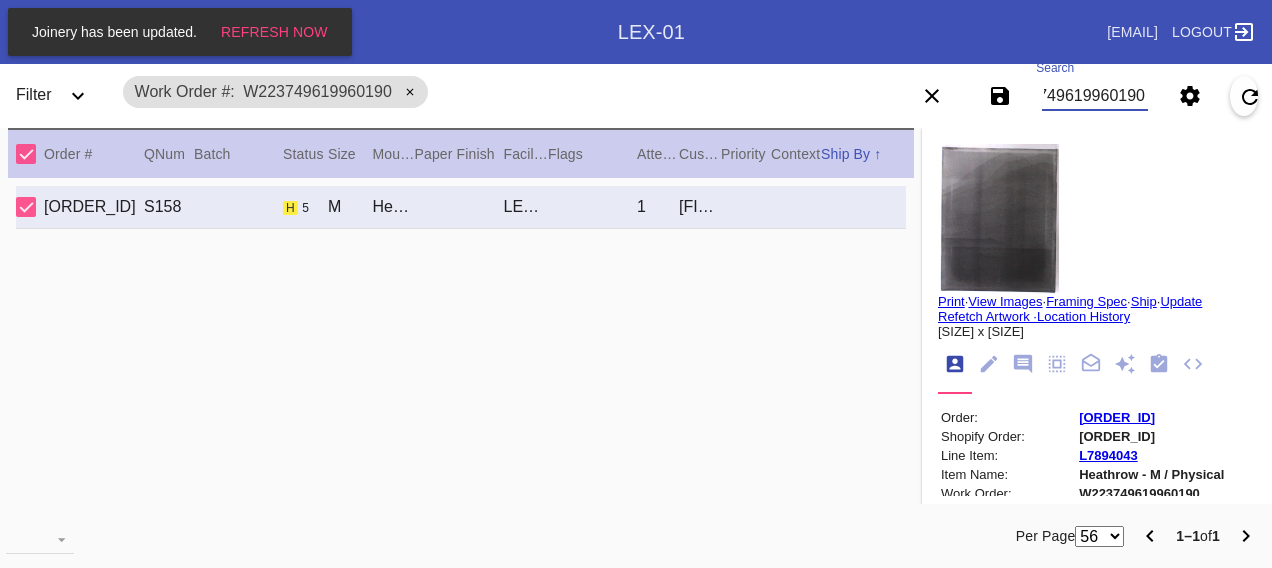 click on "W223749619960190" at bounding box center [1094, 96] 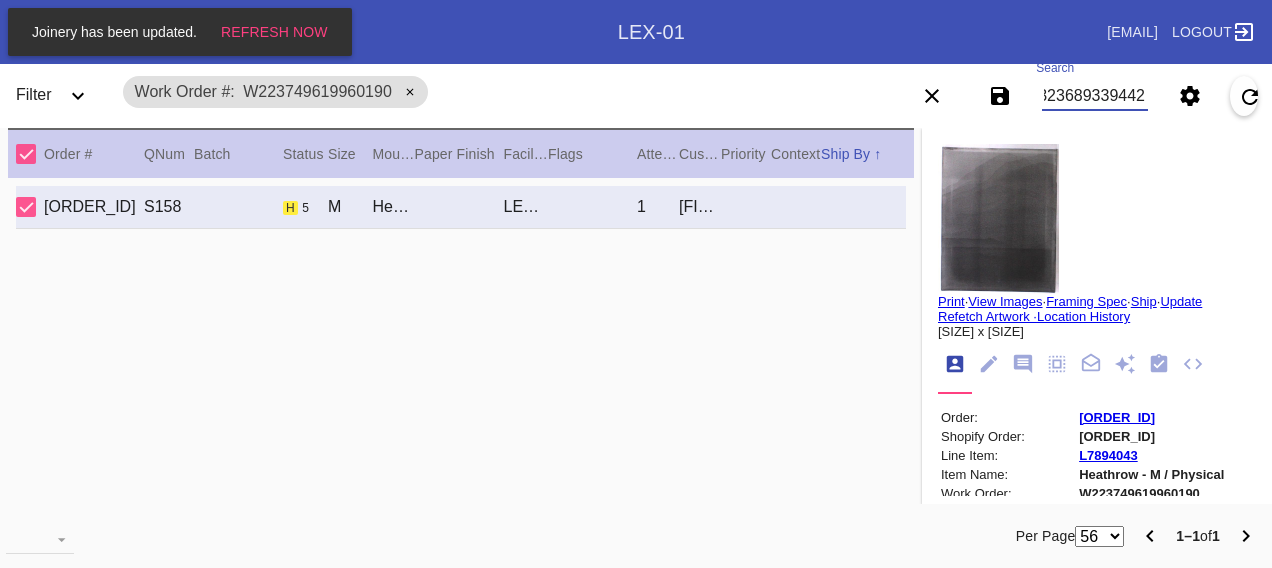 scroll, scrollTop: 0, scrollLeft: 48, axis: horizontal 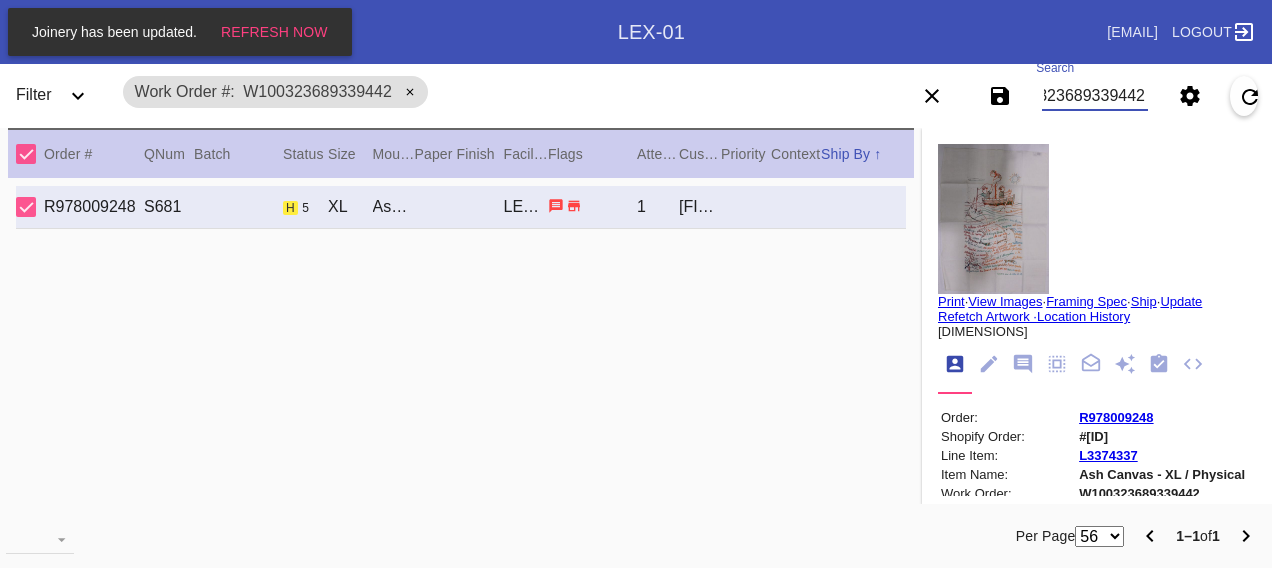 click on "W100323689339442" at bounding box center [1094, 96] 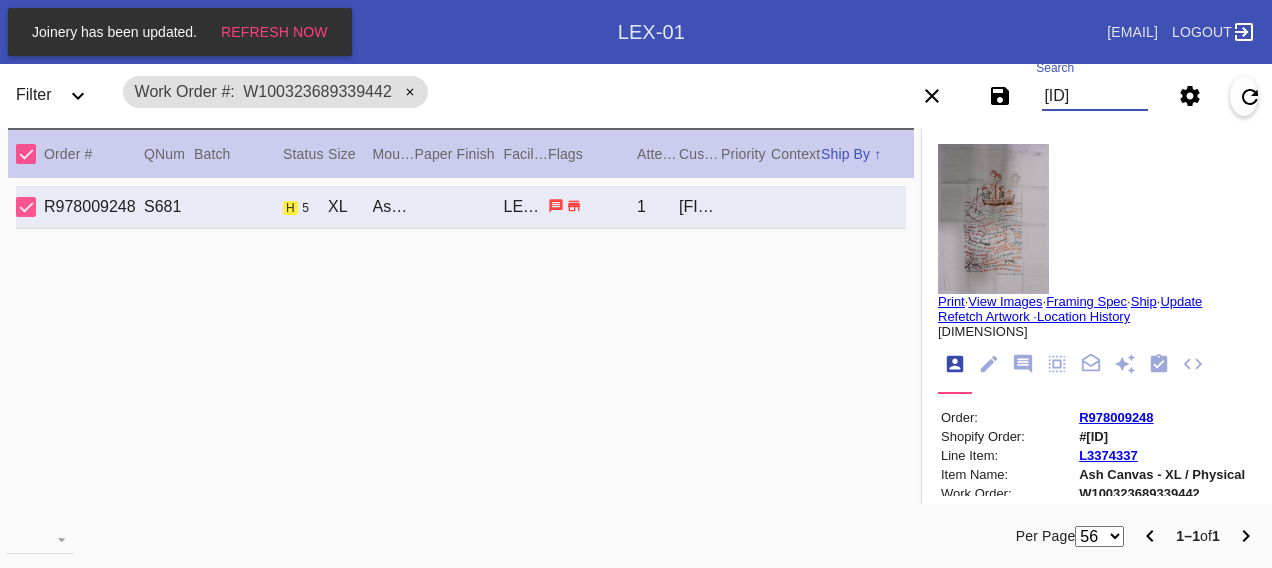 scroll, scrollTop: 0, scrollLeft: 48, axis: horizontal 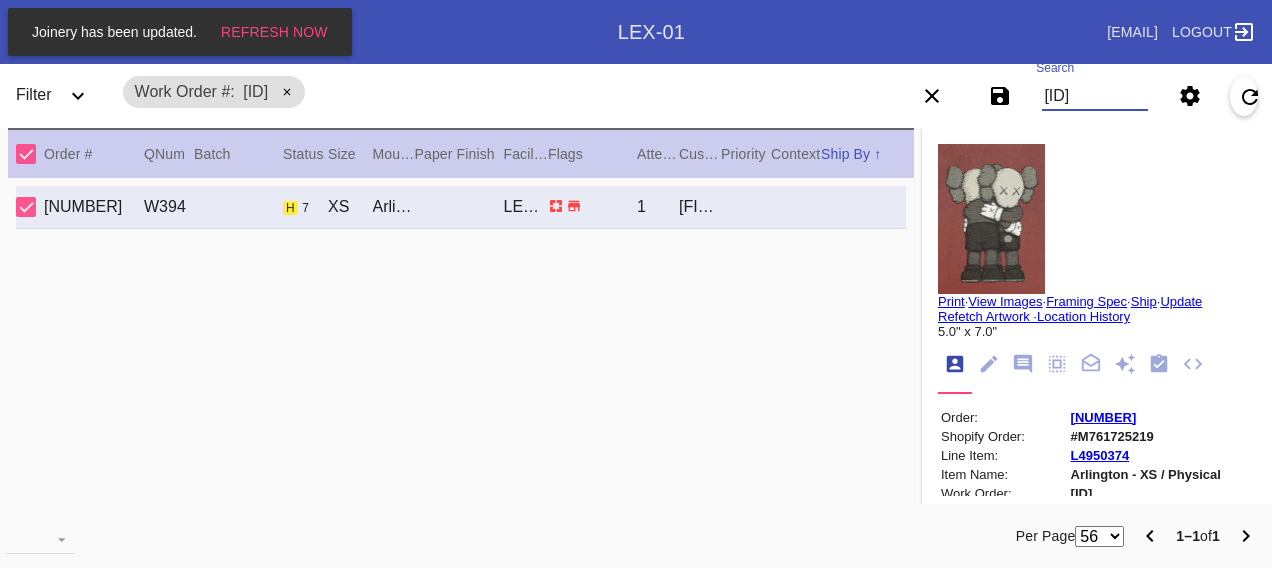 click on "[ID]" at bounding box center (1094, 96) 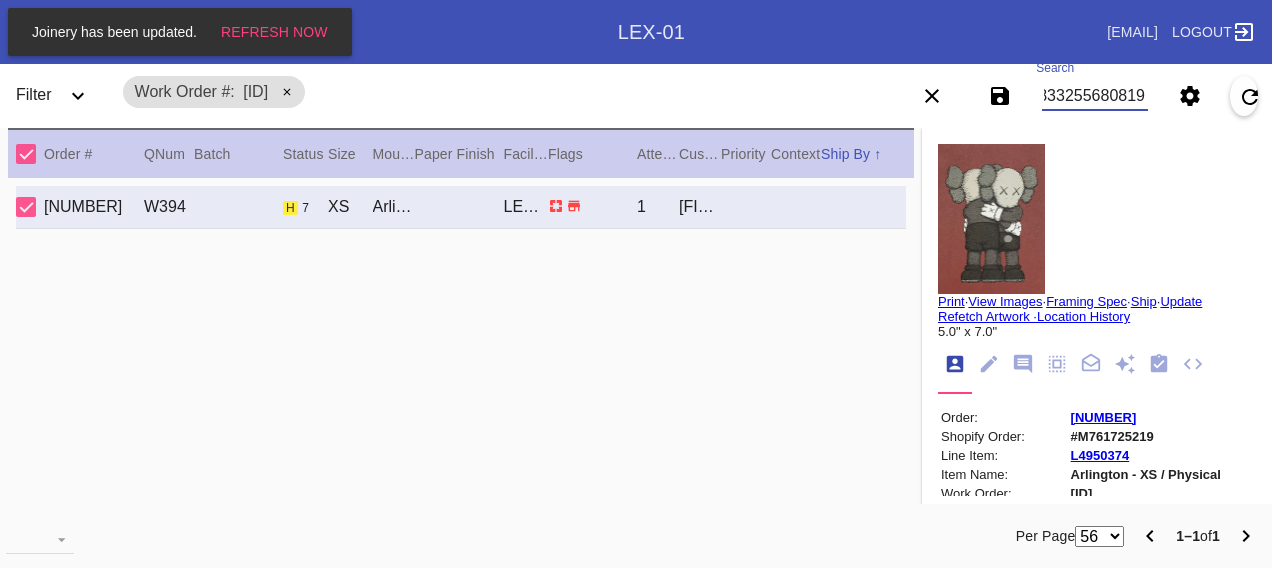 scroll, scrollTop: 0, scrollLeft: 48, axis: horizontal 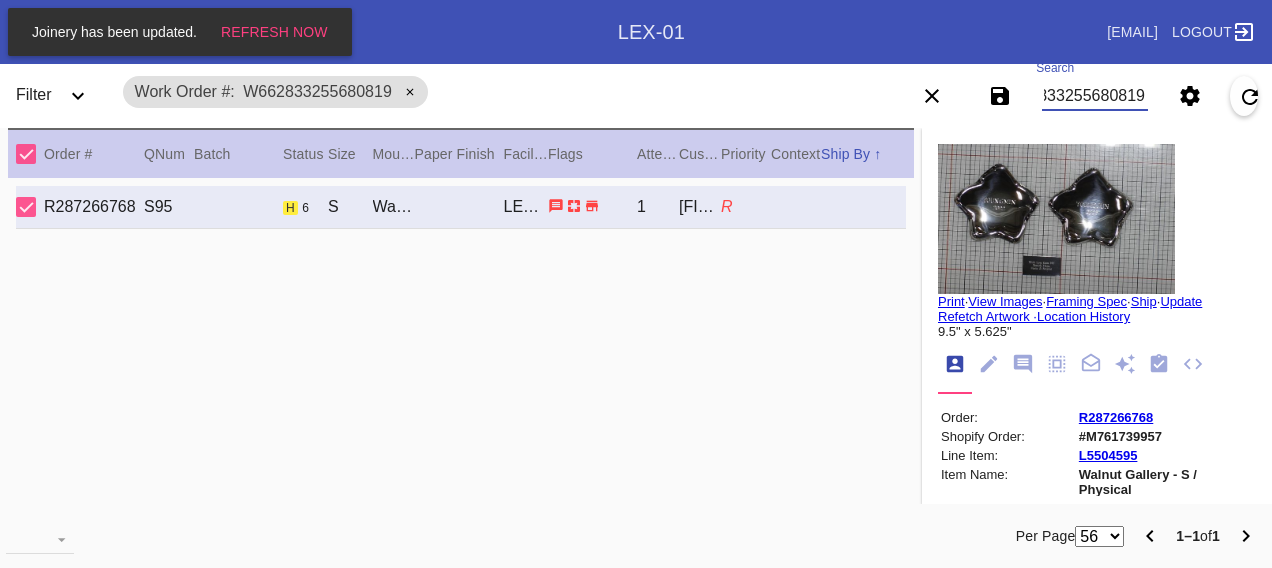 click on "W662833255680819" at bounding box center [1094, 96] 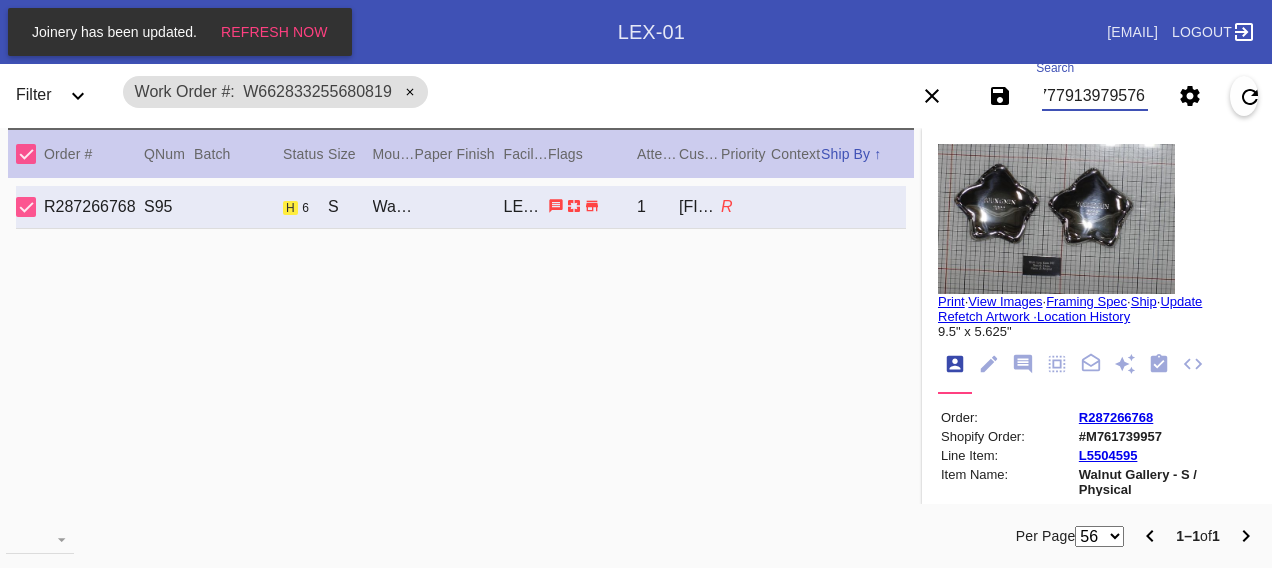 scroll, scrollTop: 0, scrollLeft: 48, axis: horizontal 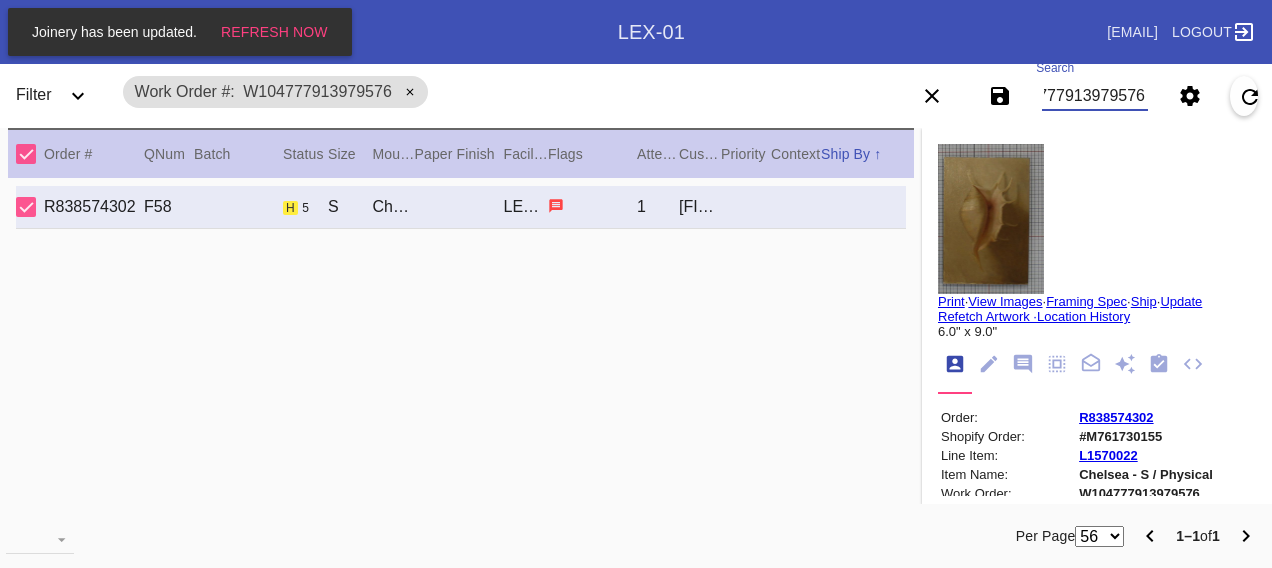 click on "W104777913979576" at bounding box center (1094, 96) 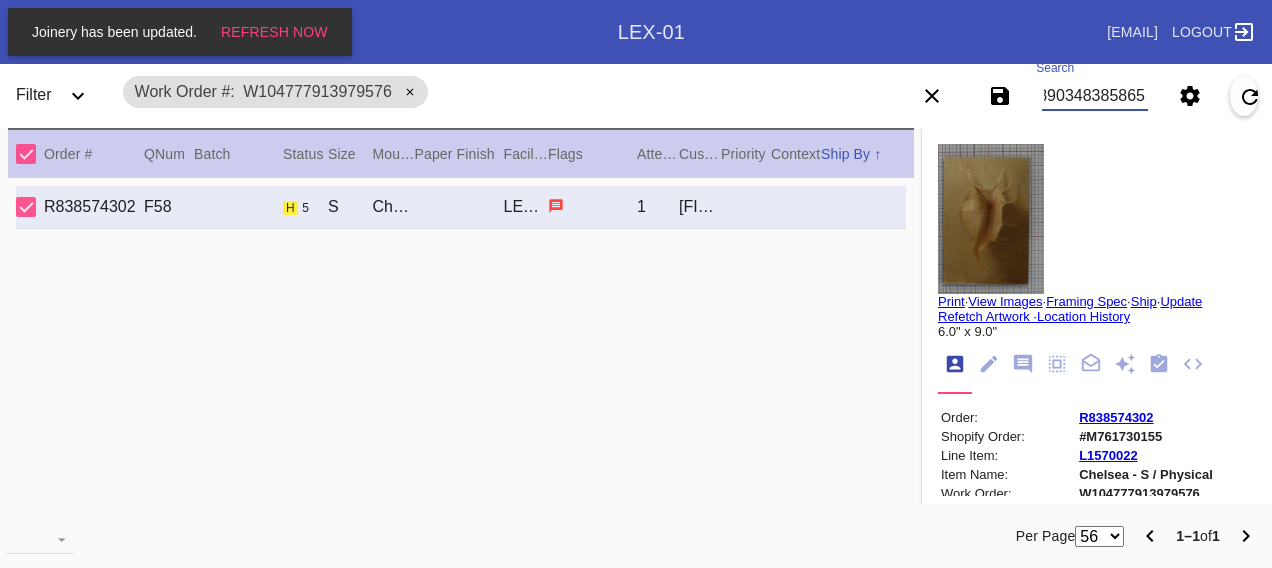 scroll, scrollTop: 0, scrollLeft: 48, axis: horizontal 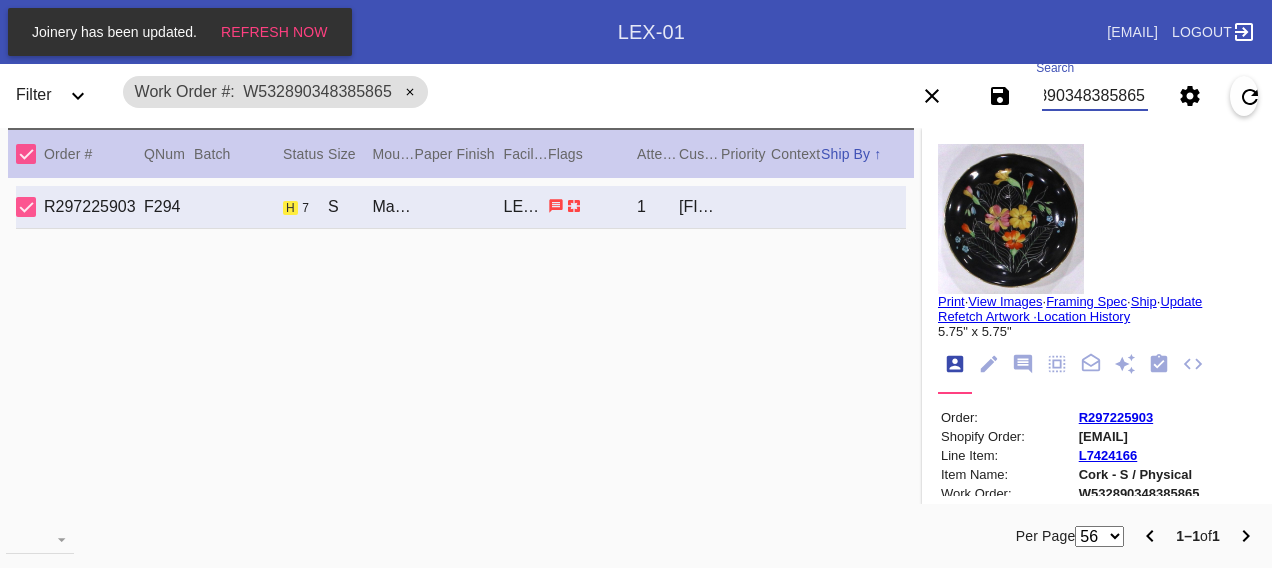 click on "W532890348385865" at bounding box center [1094, 96] 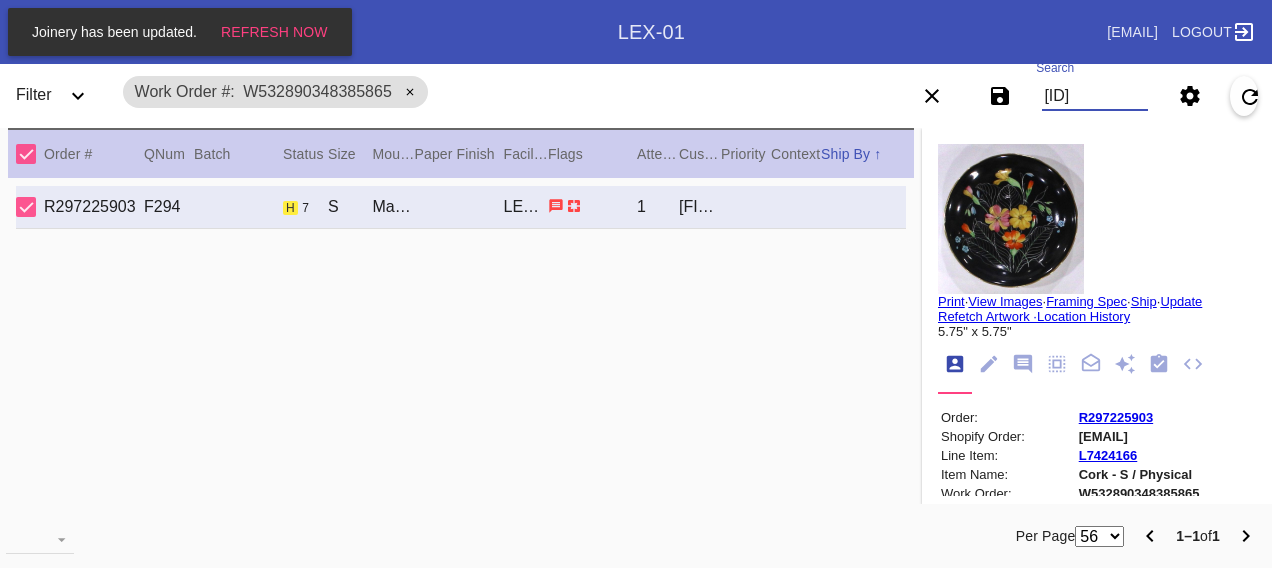 scroll, scrollTop: 0, scrollLeft: 48, axis: horizontal 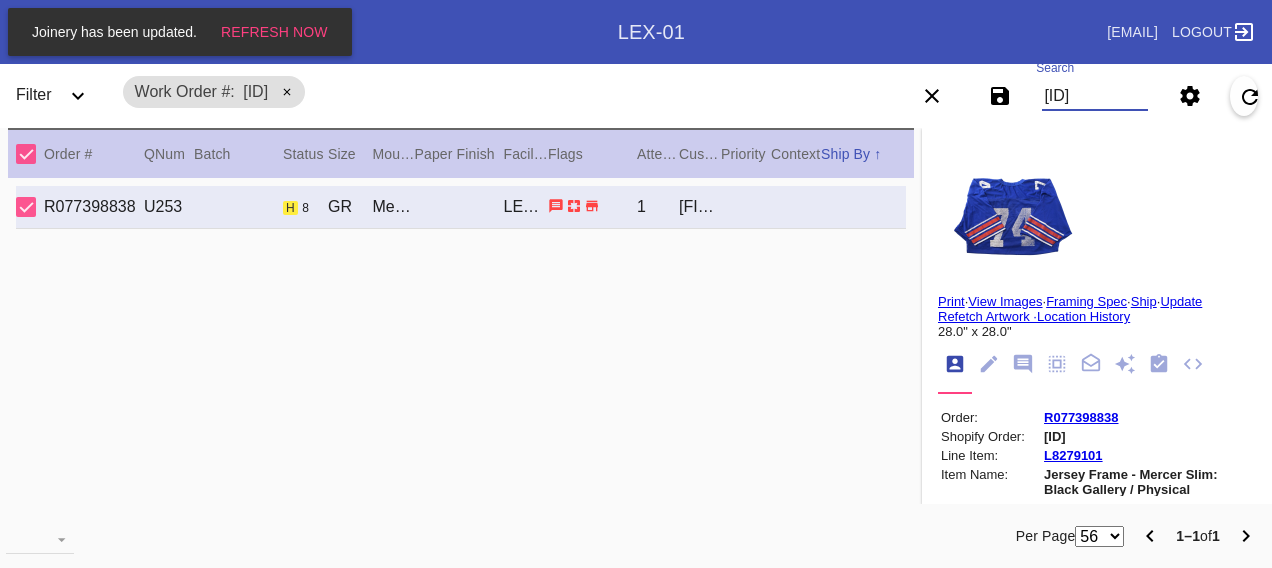 click on "[ID]" at bounding box center (1094, 96) 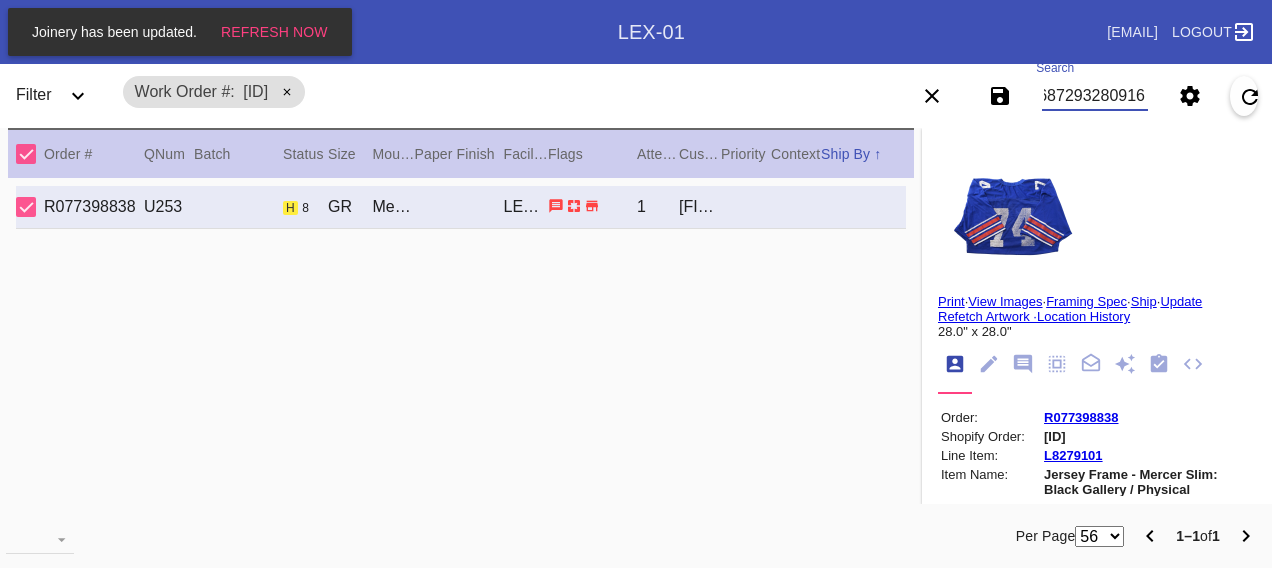 scroll, scrollTop: 0, scrollLeft: 48, axis: horizontal 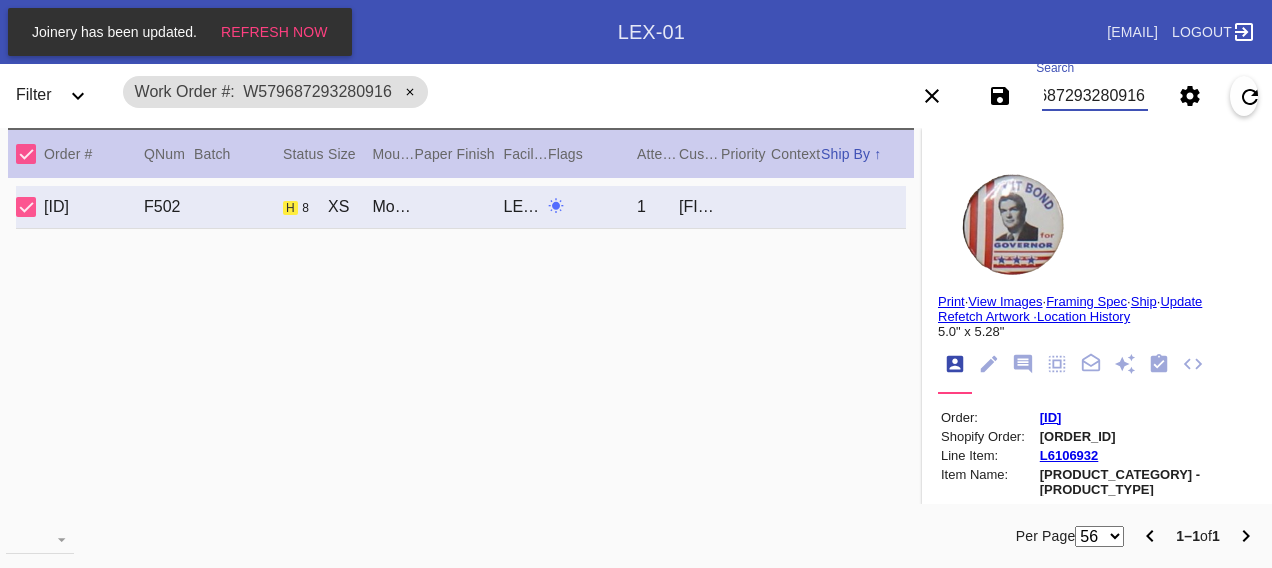 click on "W579687293280916" at bounding box center (1094, 96) 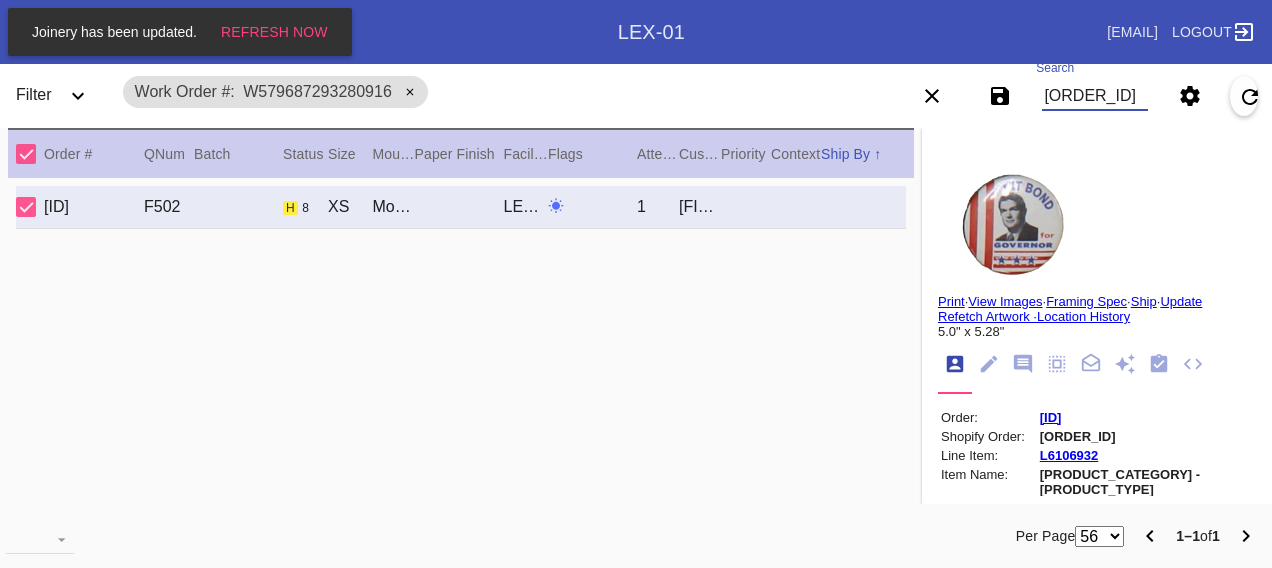 scroll, scrollTop: 0, scrollLeft: 48, axis: horizontal 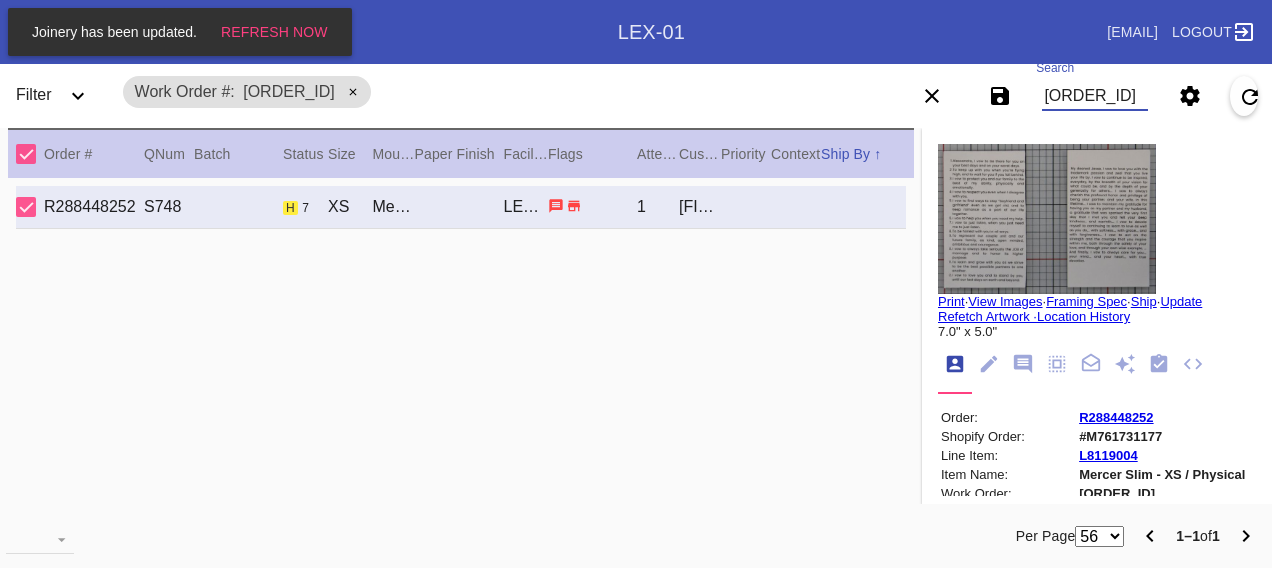 click on "[ORDER_ID]" at bounding box center [1094, 96] 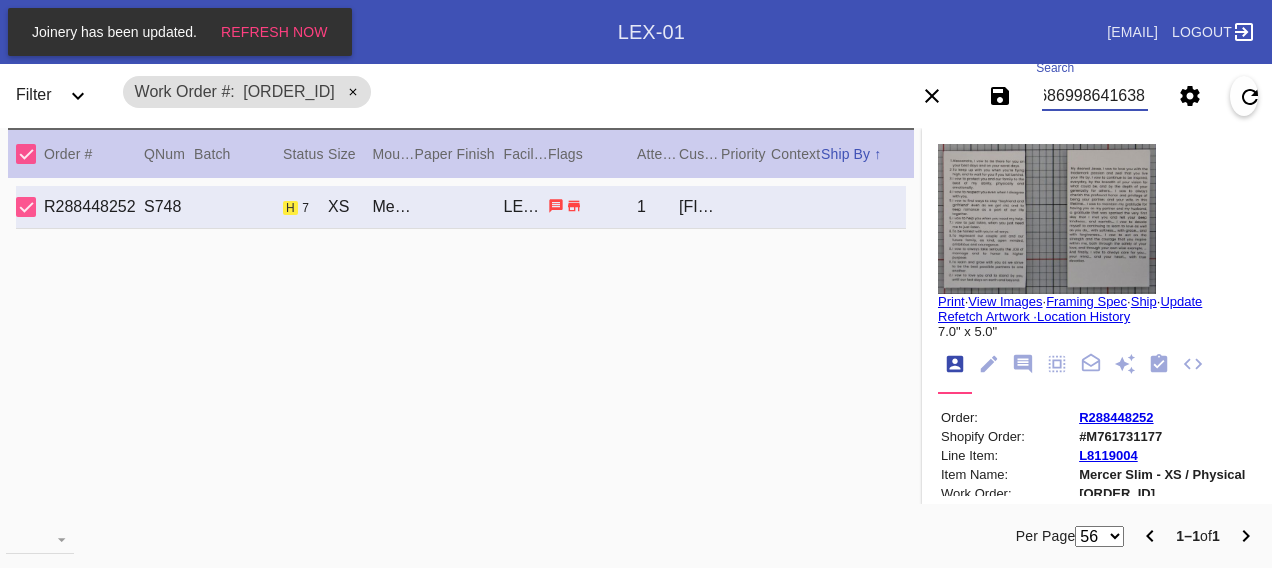 scroll, scrollTop: 0, scrollLeft: 48, axis: horizontal 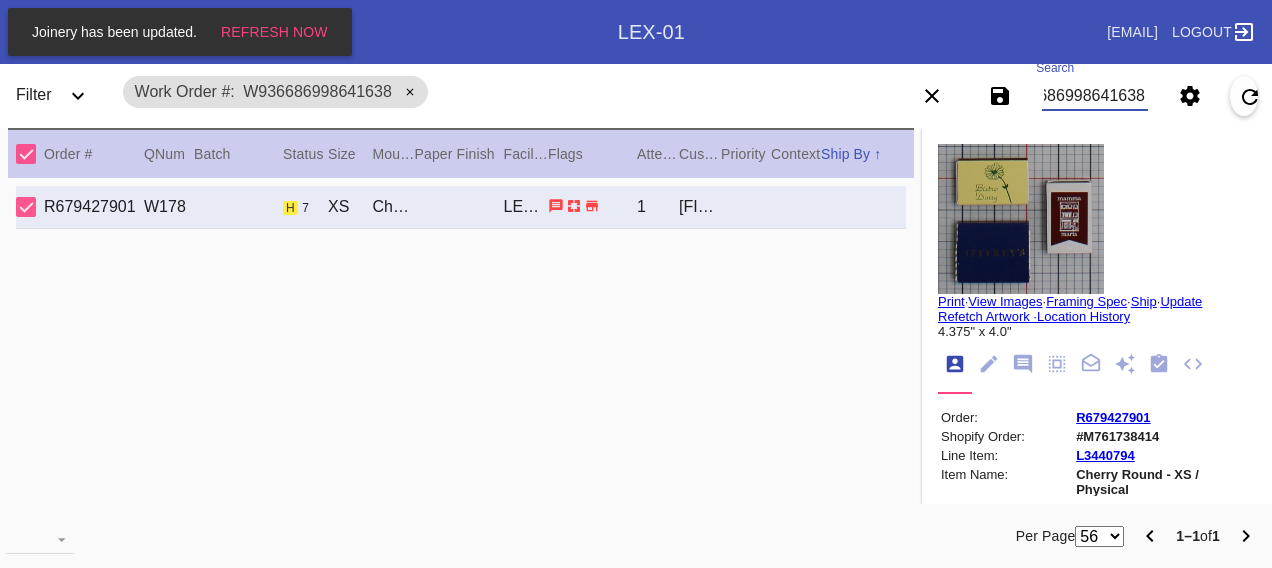 click on "W936686998641638" at bounding box center (1094, 96) 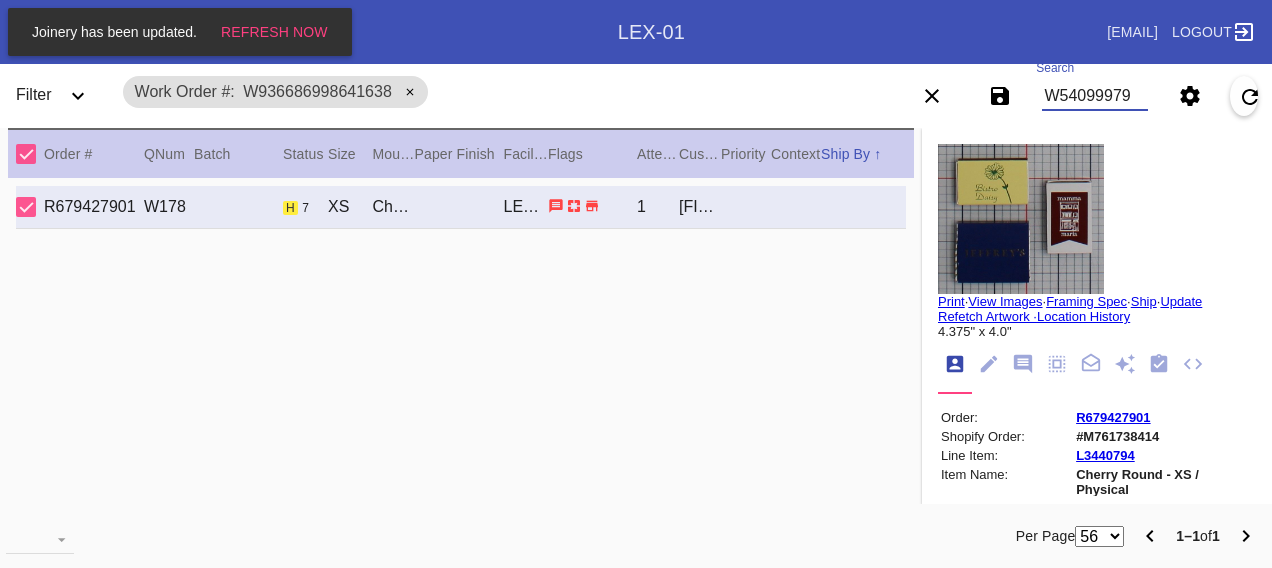 scroll, scrollTop: 0, scrollLeft: 48, axis: horizontal 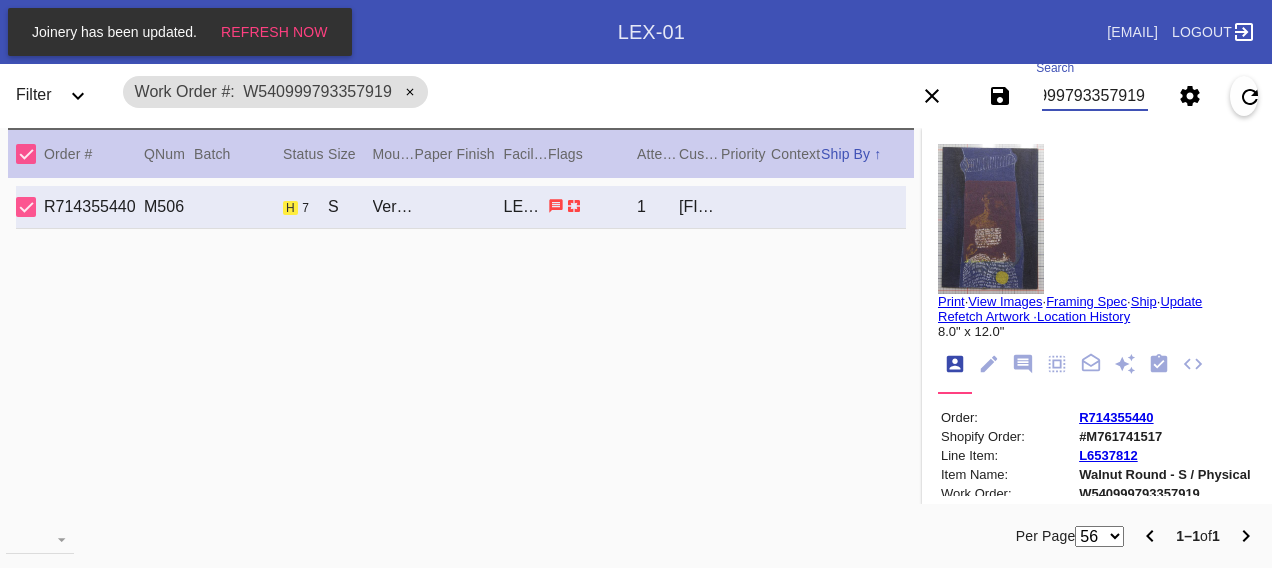 click on "W540999793357919" at bounding box center (1094, 96) 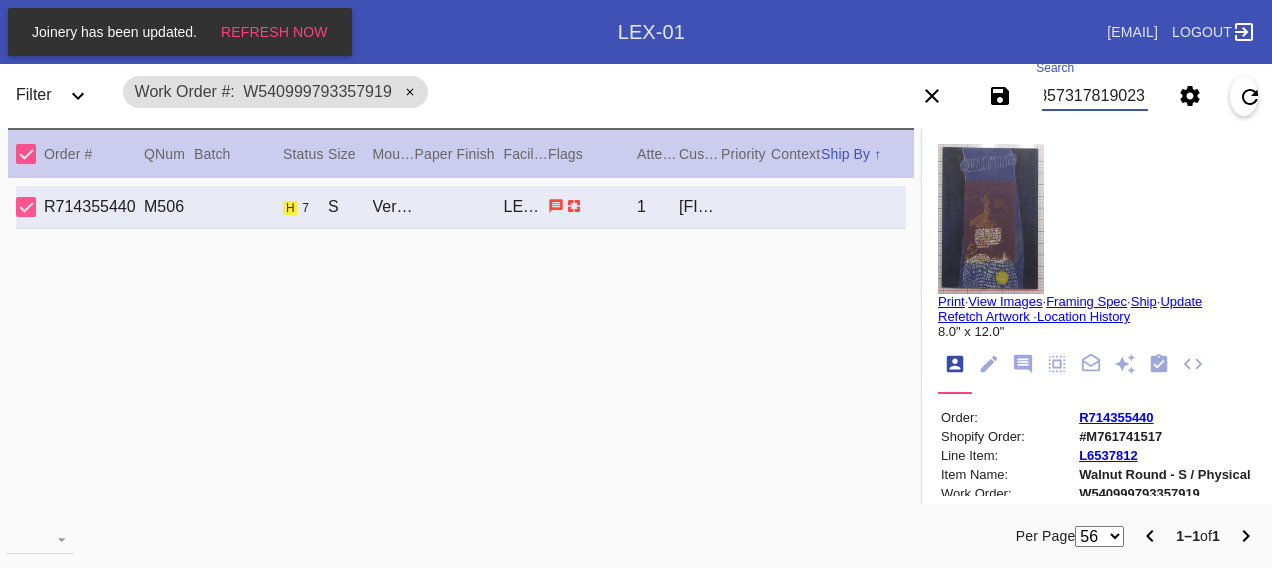 scroll, scrollTop: 0, scrollLeft: 48, axis: horizontal 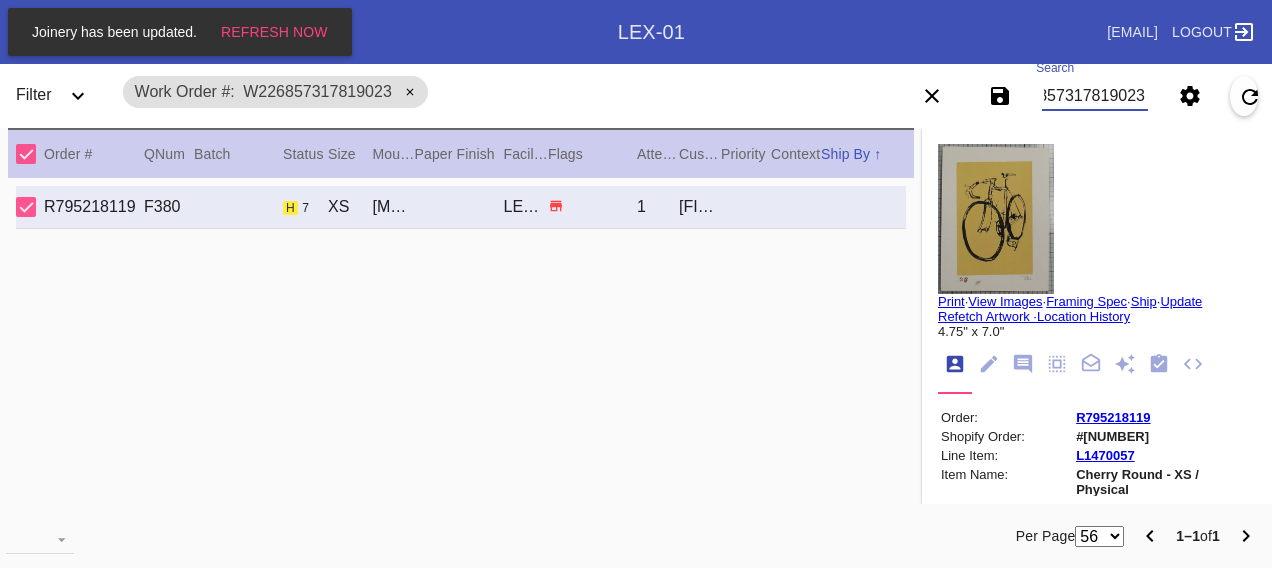 click on "W226857317819023" at bounding box center [1094, 96] 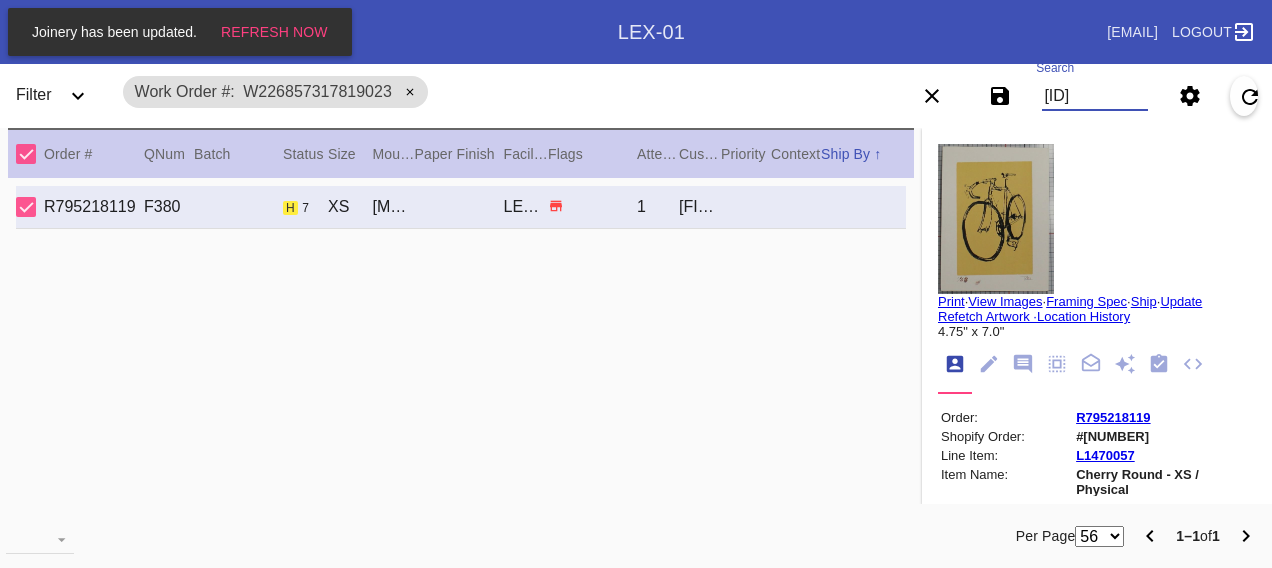 scroll, scrollTop: 0, scrollLeft: 48, axis: horizontal 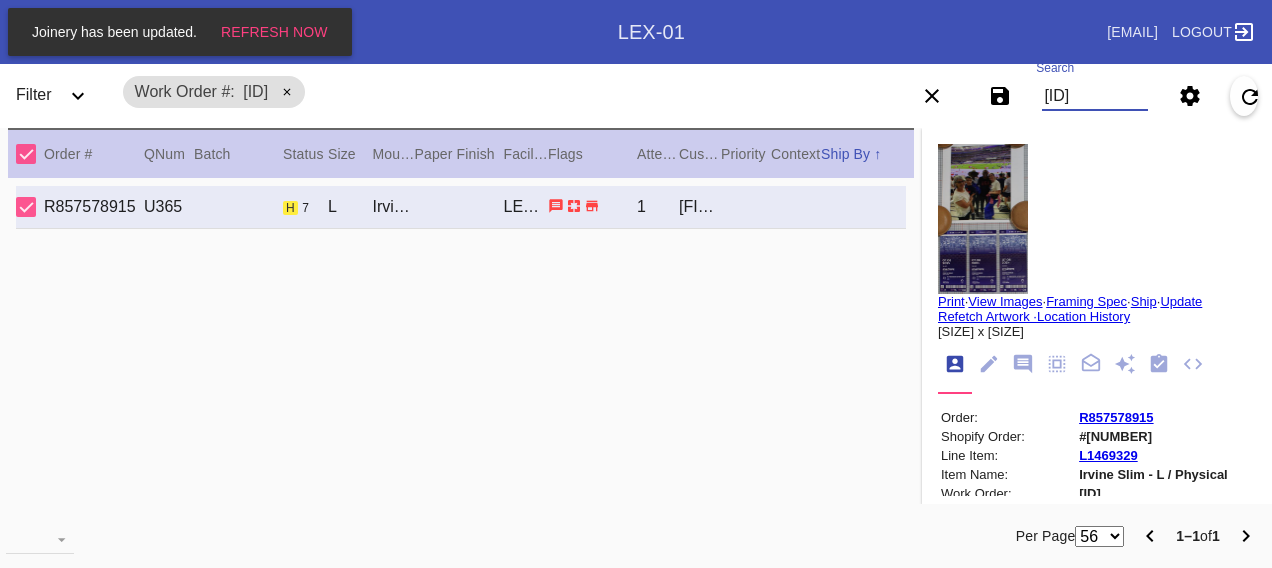 click on "[ID]" at bounding box center (1094, 96) 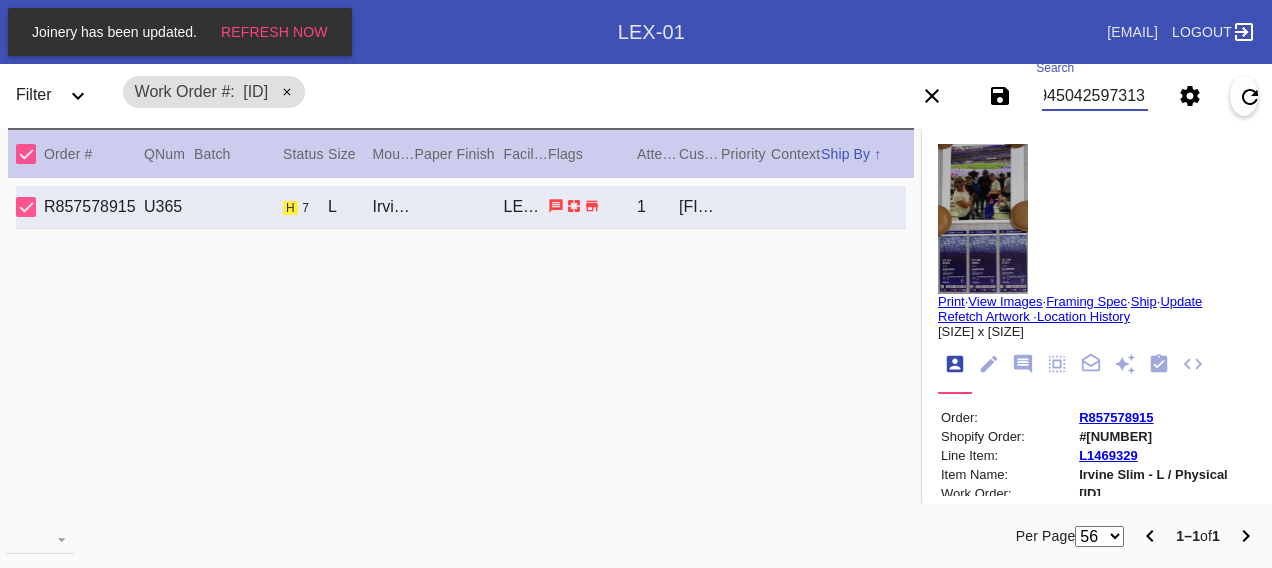 scroll, scrollTop: 0, scrollLeft: 48, axis: horizontal 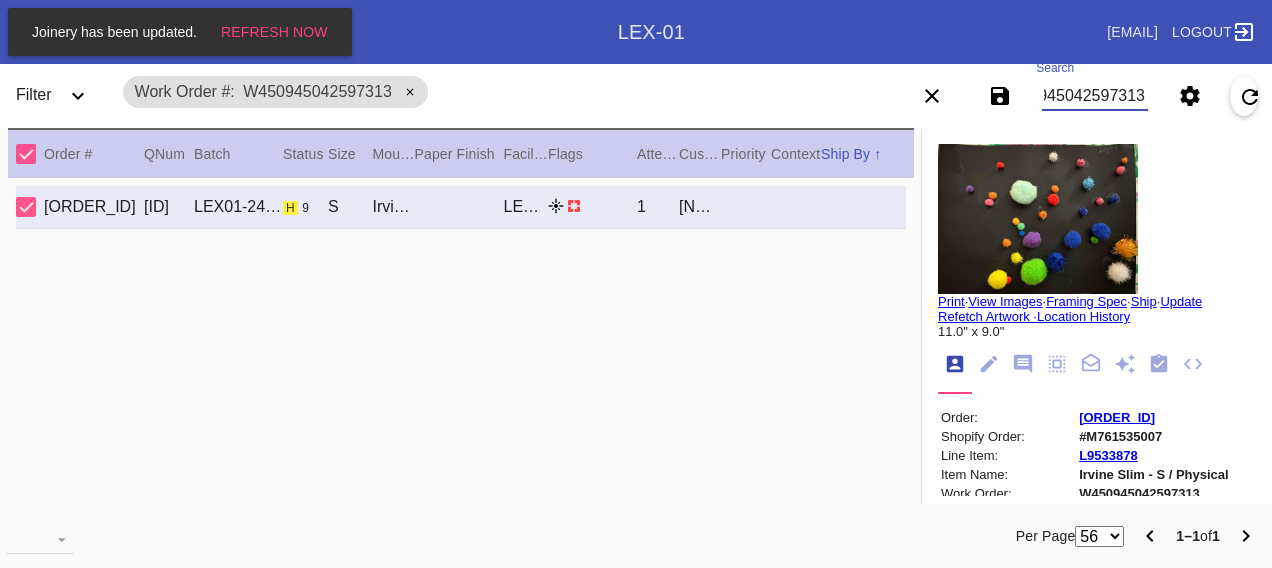 click on "W450945042597313" at bounding box center (1094, 96) 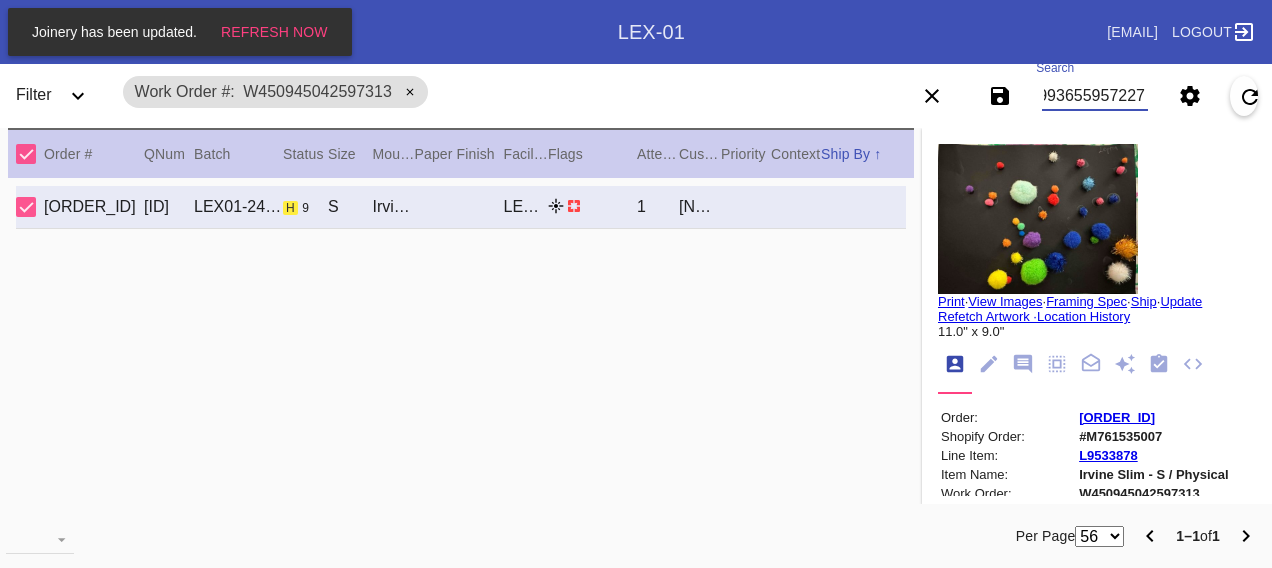 scroll, scrollTop: 0, scrollLeft: 48, axis: horizontal 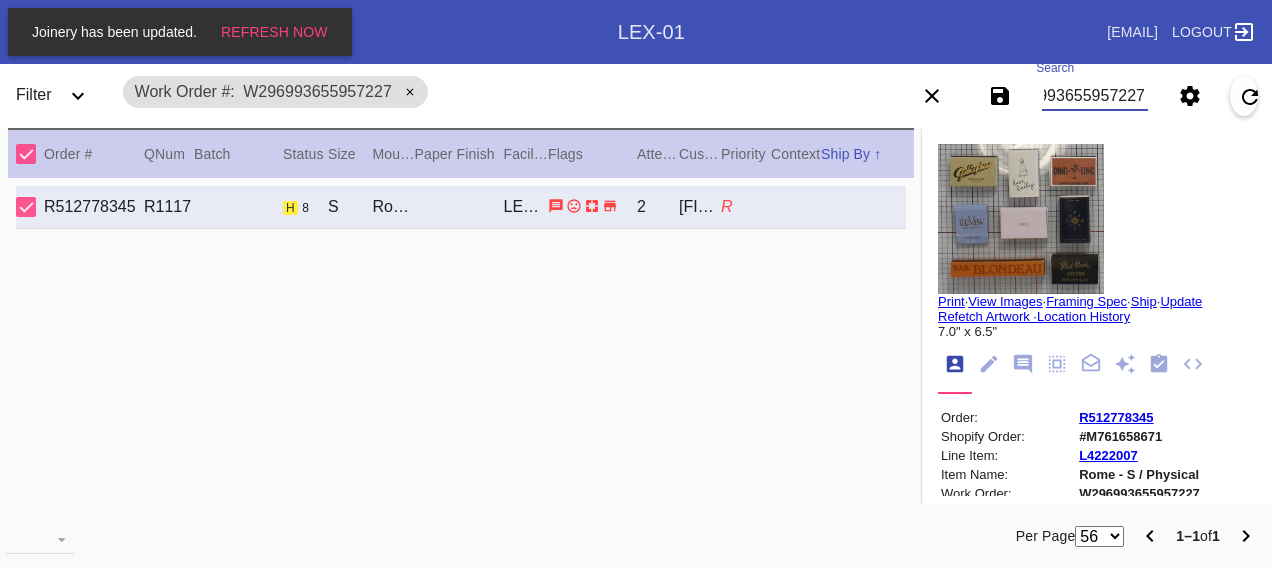 click on "W296993655957227" at bounding box center (1094, 96) 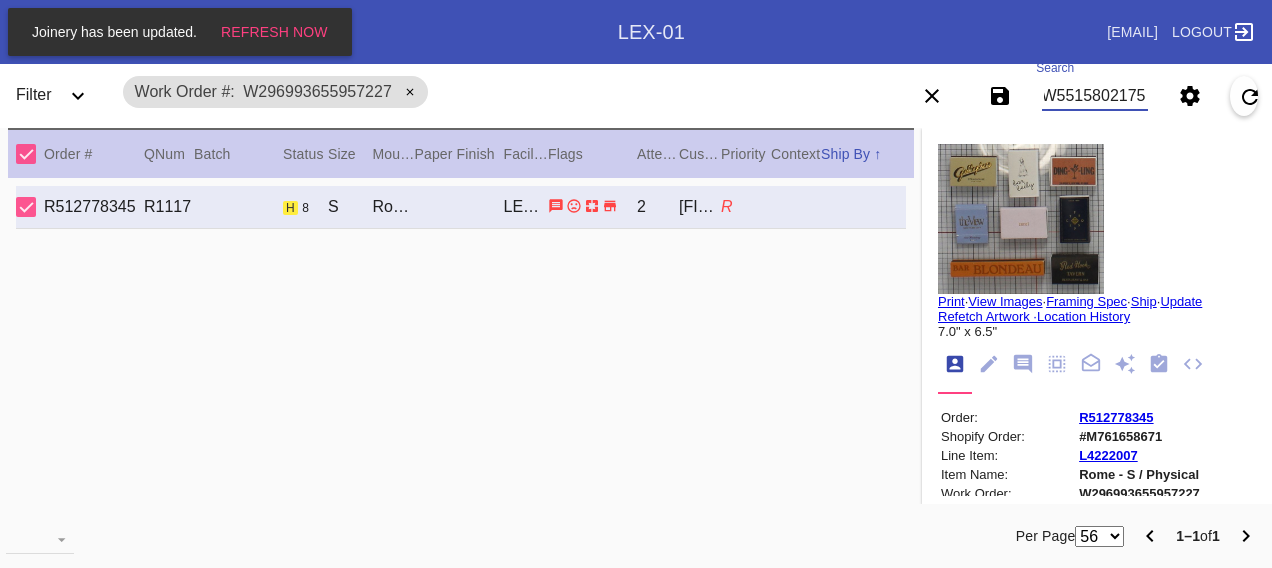 scroll, scrollTop: 0, scrollLeft: 48, axis: horizontal 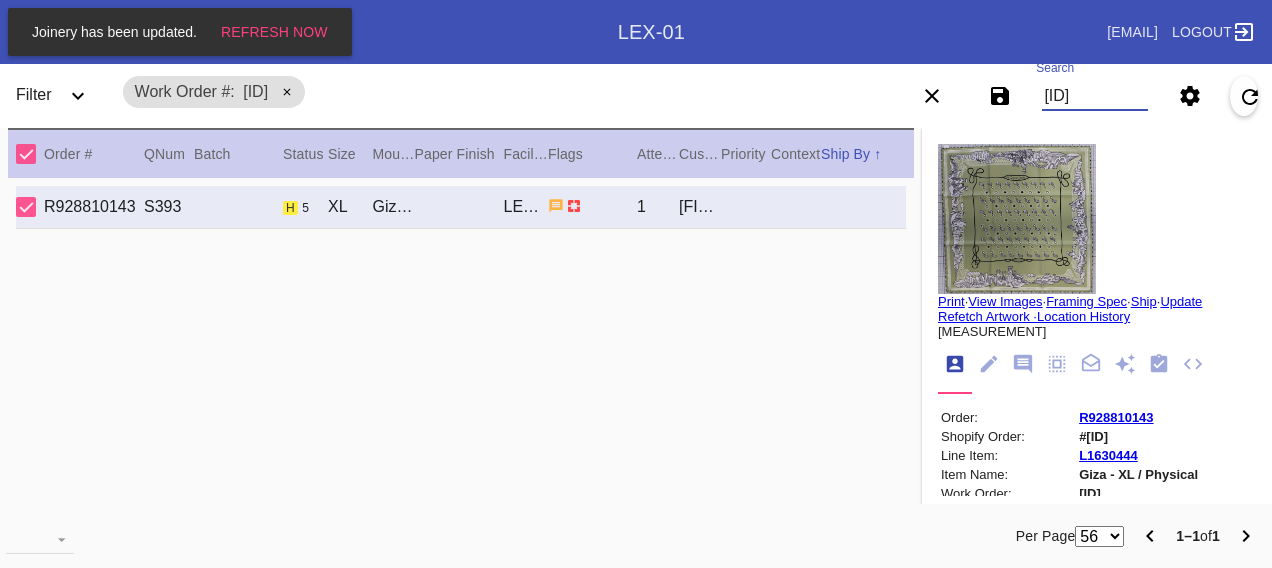 click on "[ID]" at bounding box center (1094, 96) 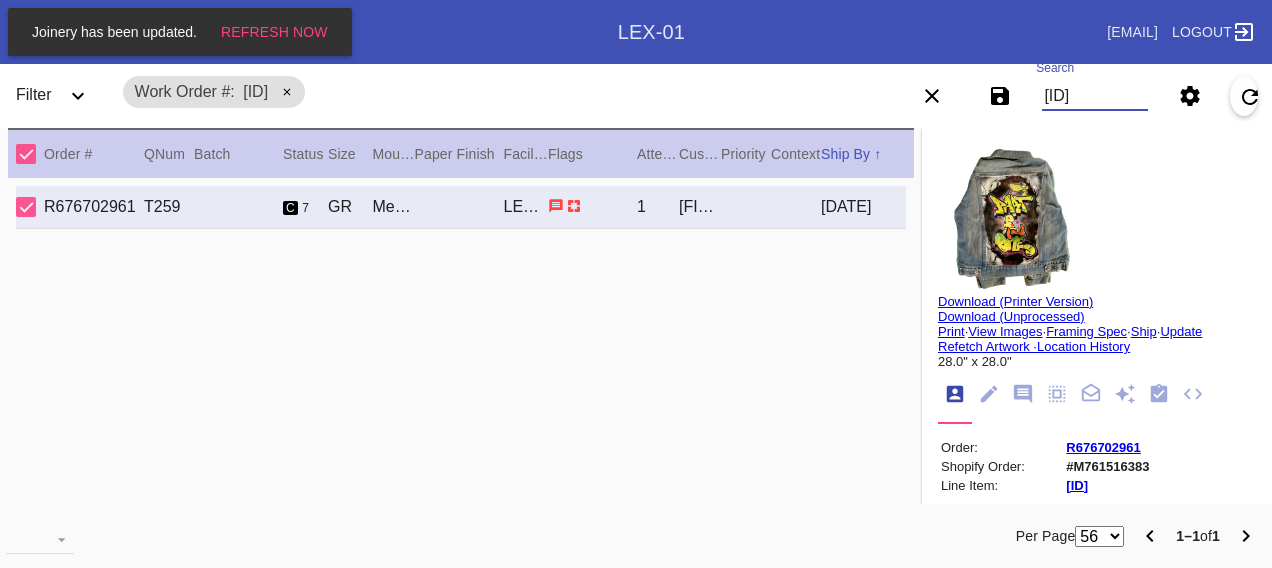 click on "[ID]" at bounding box center (1094, 96) 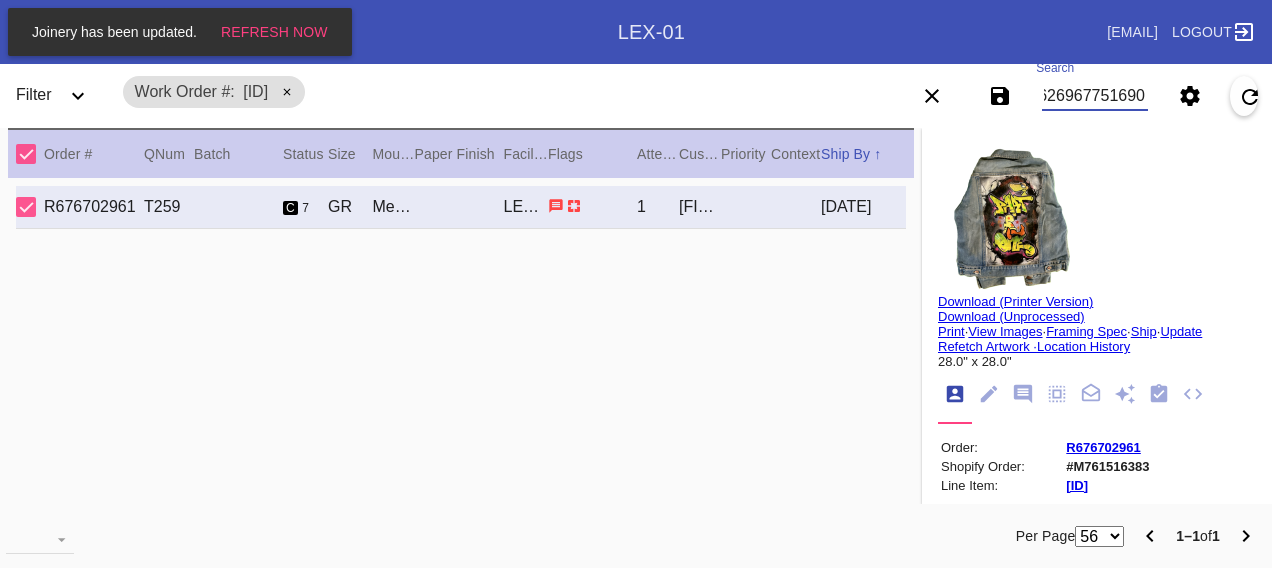 scroll, scrollTop: 0, scrollLeft: 48, axis: horizontal 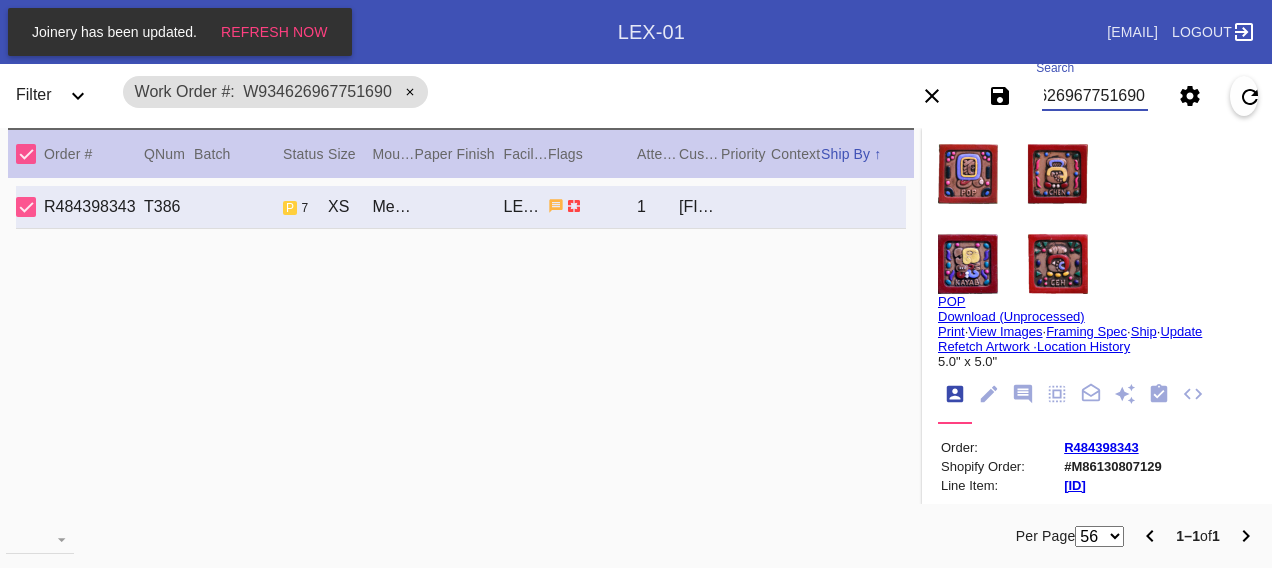click on "W934626967751690" at bounding box center [1094, 96] 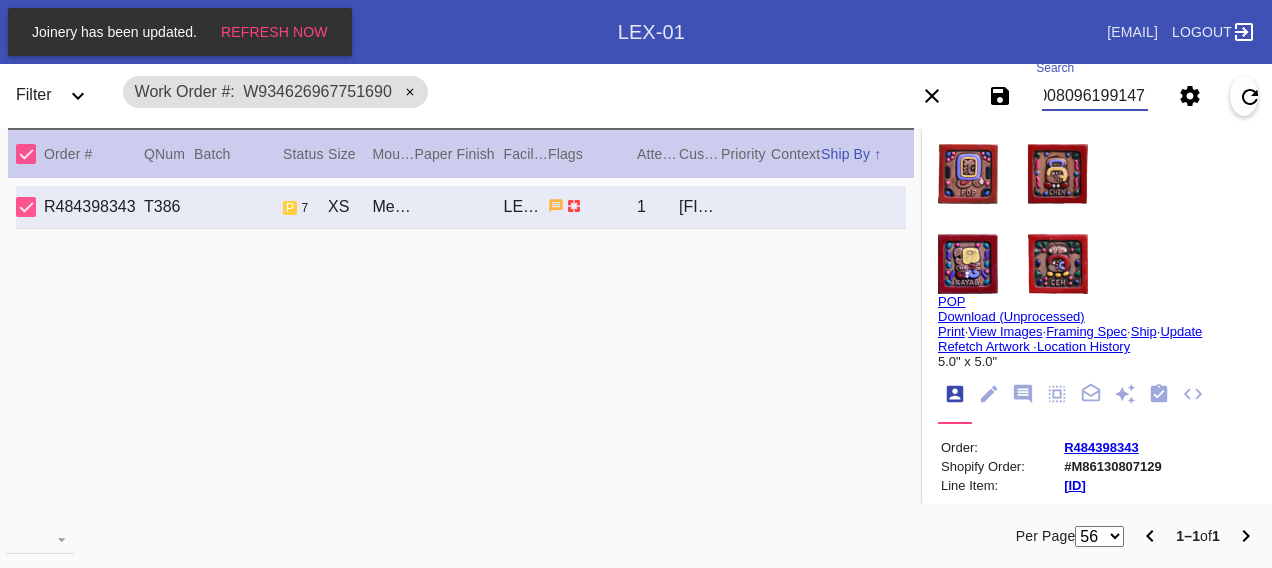 scroll, scrollTop: 0, scrollLeft: 48, axis: horizontal 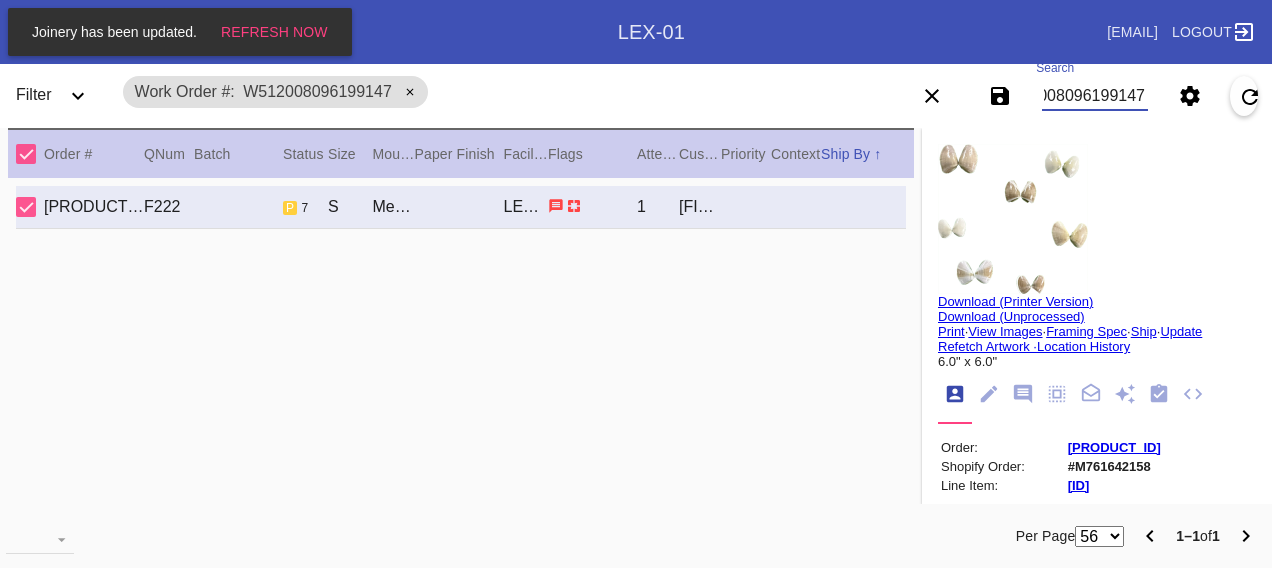 click on "W512008096199147" at bounding box center [1094, 96] 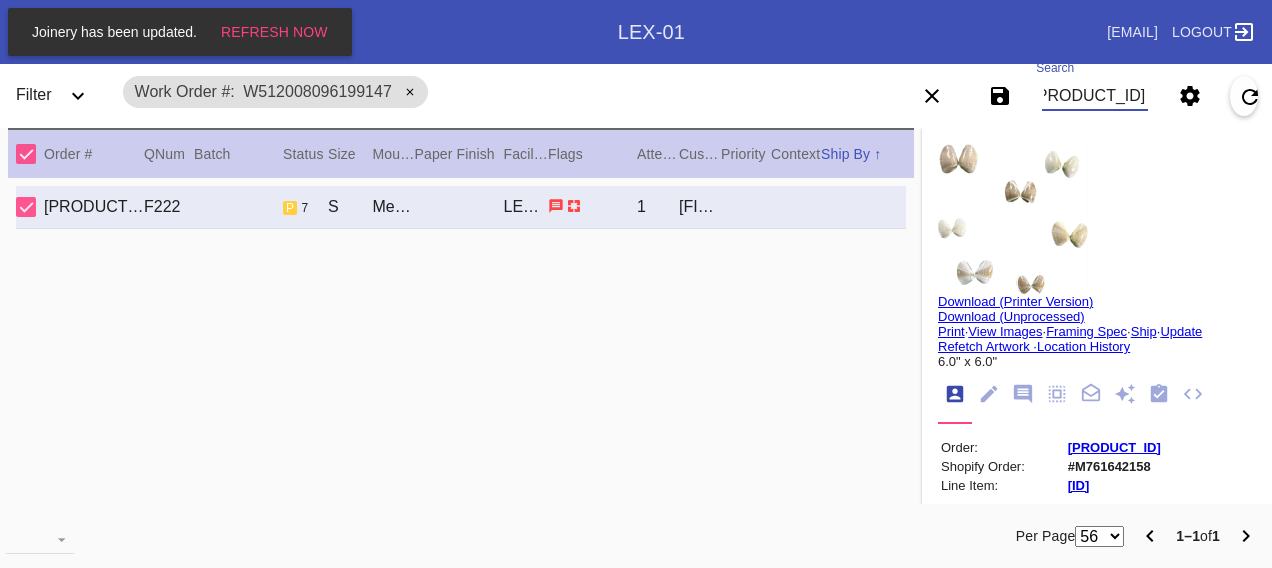 scroll, scrollTop: 0, scrollLeft: 48, axis: horizontal 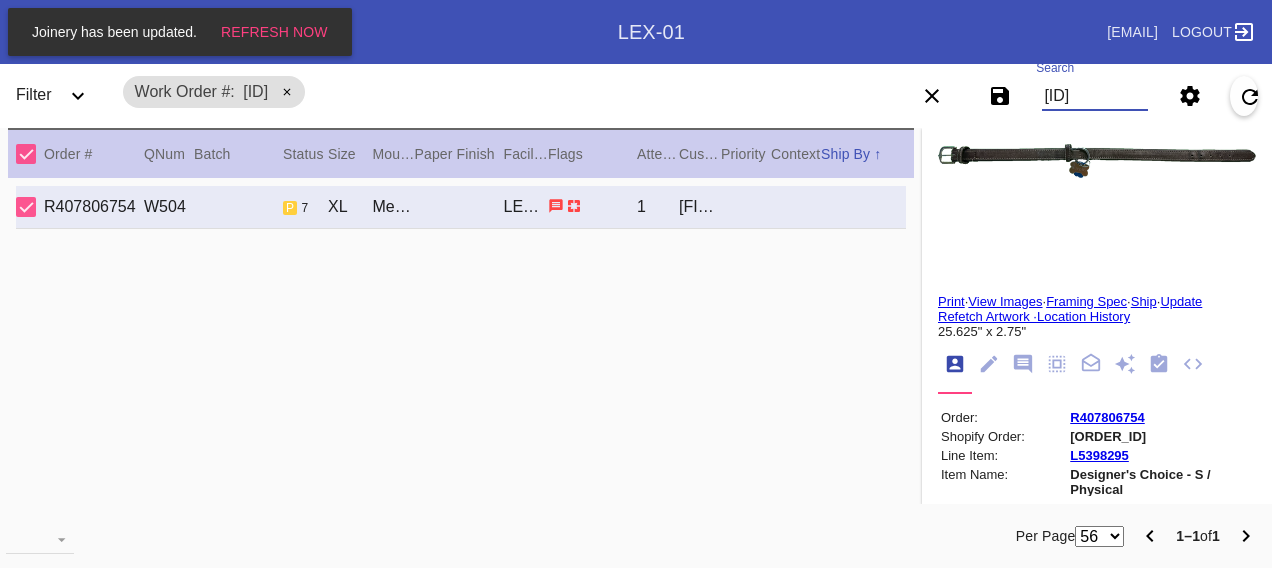 click on "[ID]" at bounding box center [1094, 96] 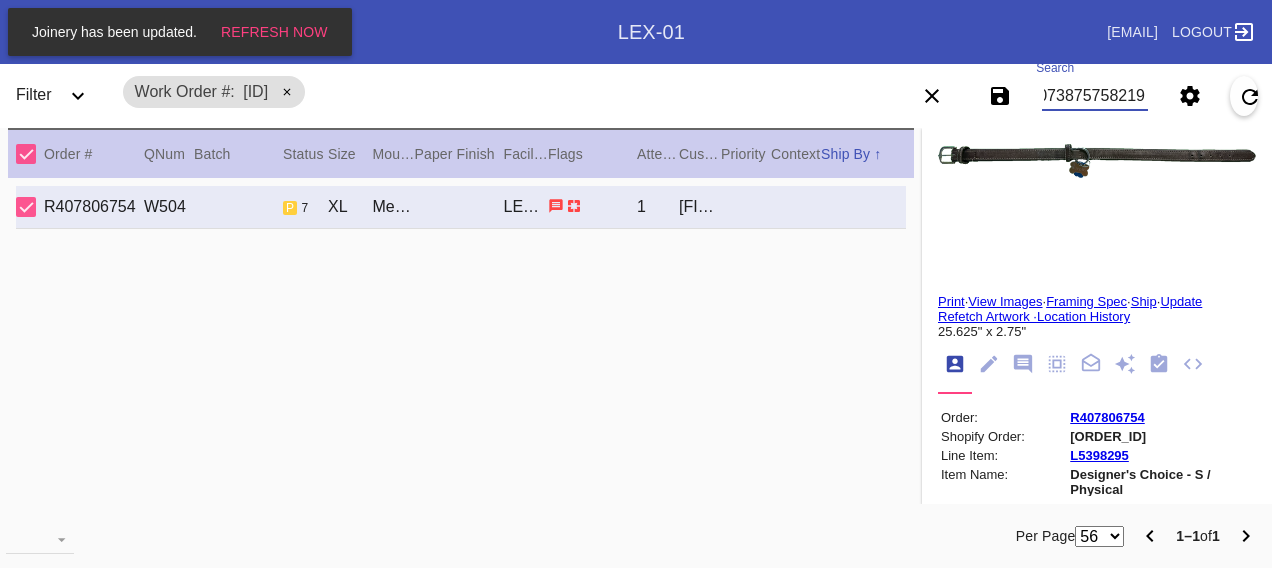 scroll, scrollTop: 0, scrollLeft: 48, axis: horizontal 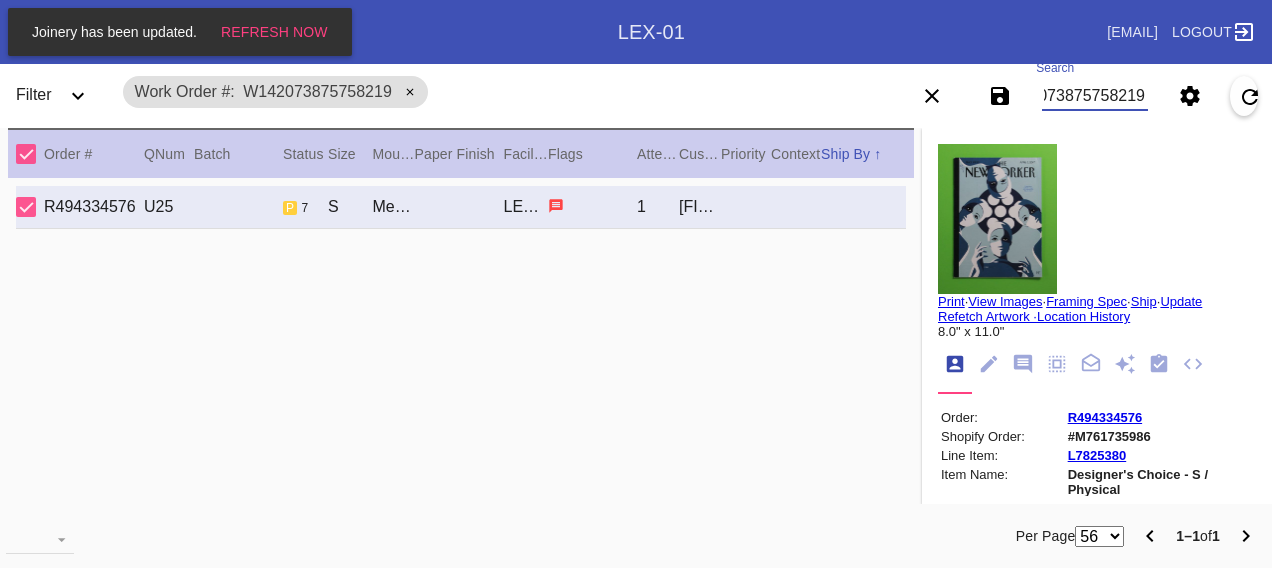 click on "W142073875758219" at bounding box center (1094, 96) 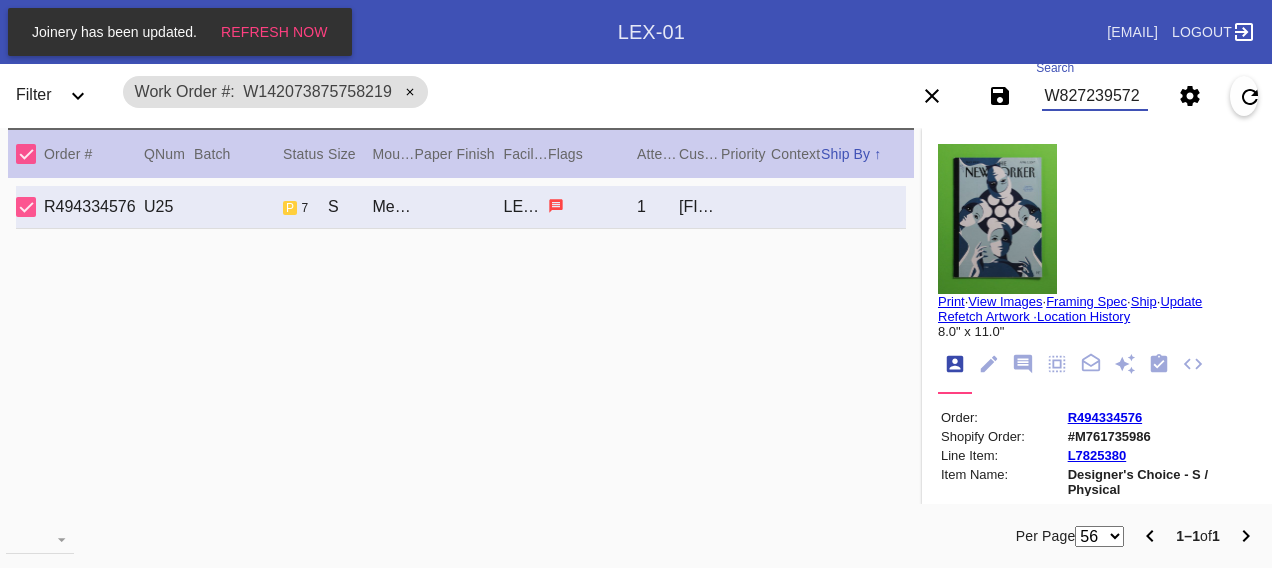 scroll, scrollTop: 0, scrollLeft: 48, axis: horizontal 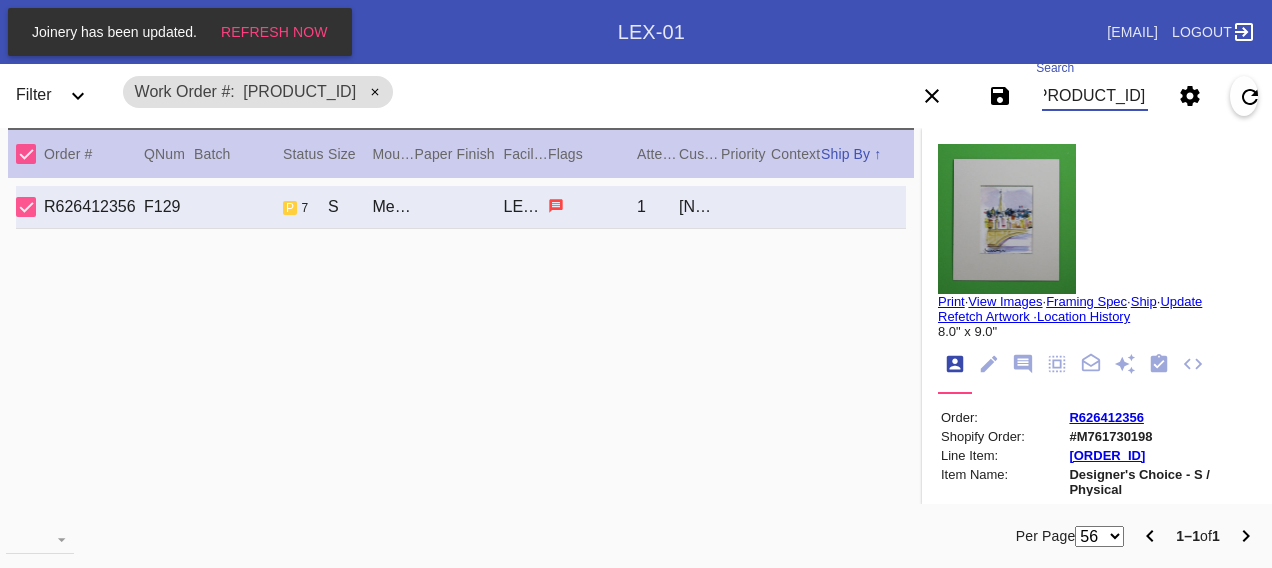 click on "[PRODUCT_ID]" at bounding box center [1094, 96] 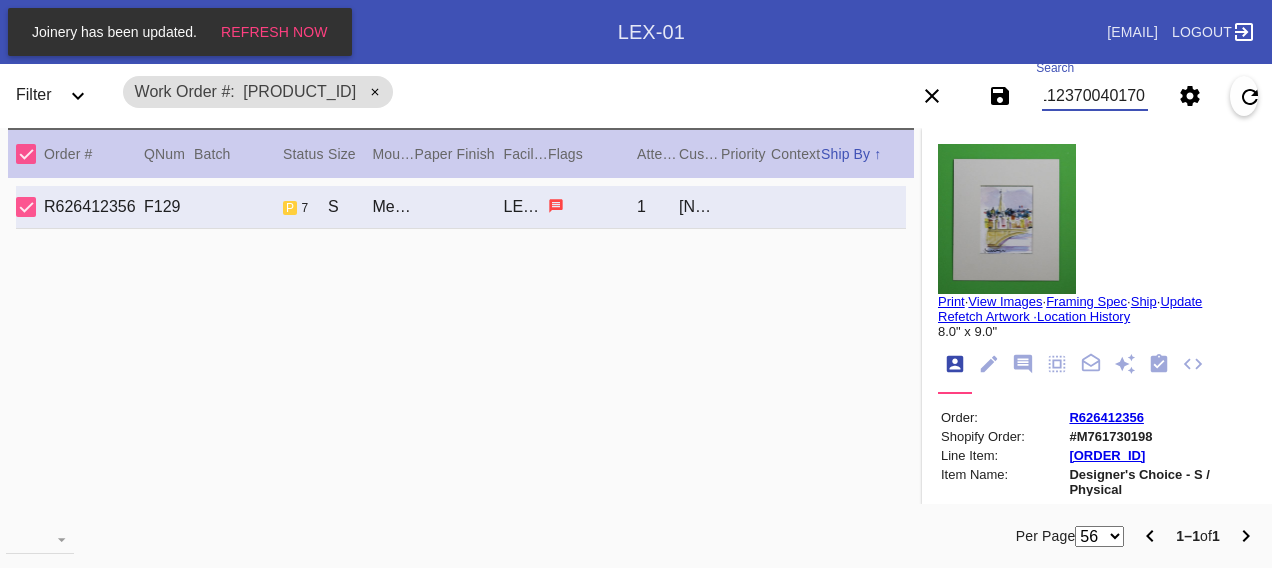 scroll, scrollTop: 0, scrollLeft: 48, axis: horizontal 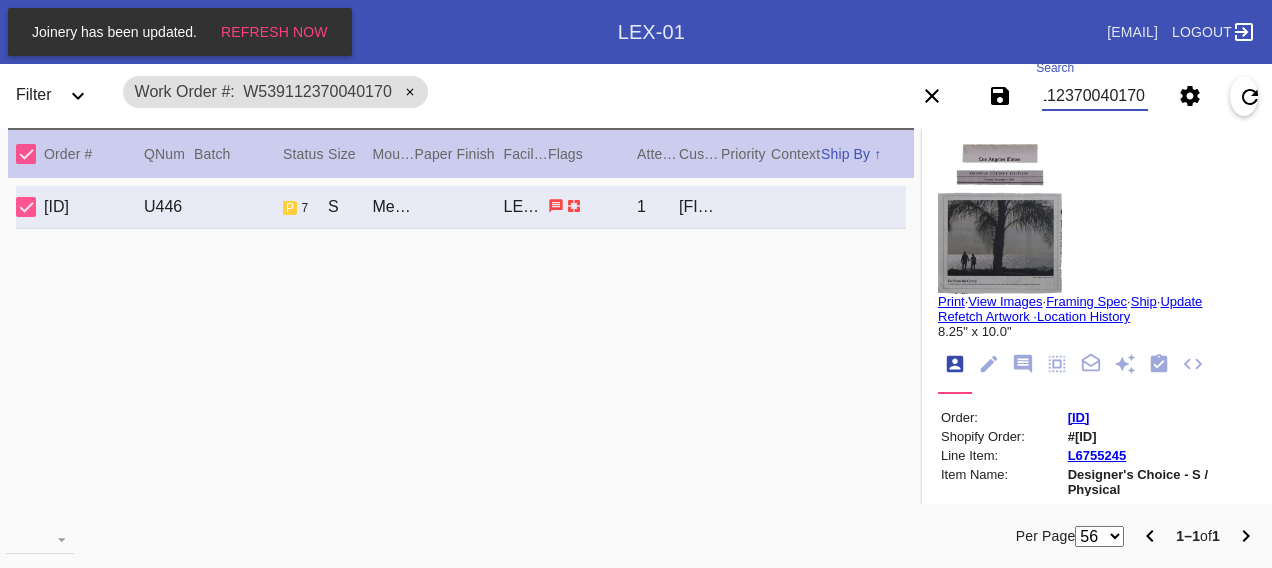 click on "W539112370040170" at bounding box center (1094, 96) 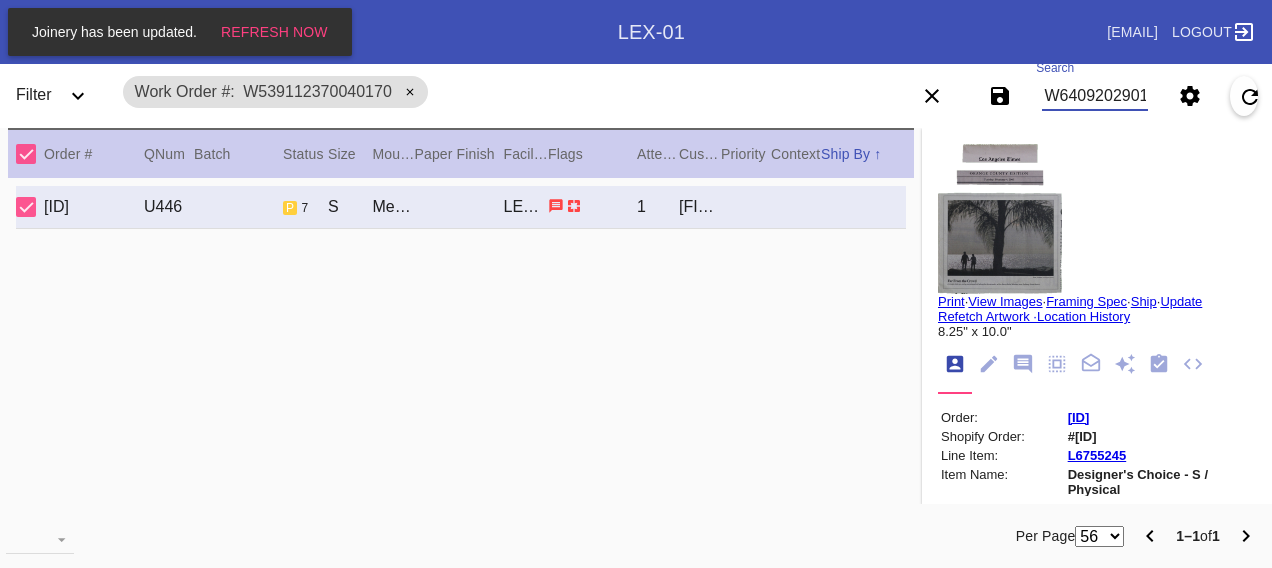 scroll, scrollTop: 0, scrollLeft: 48, axis: horizontal 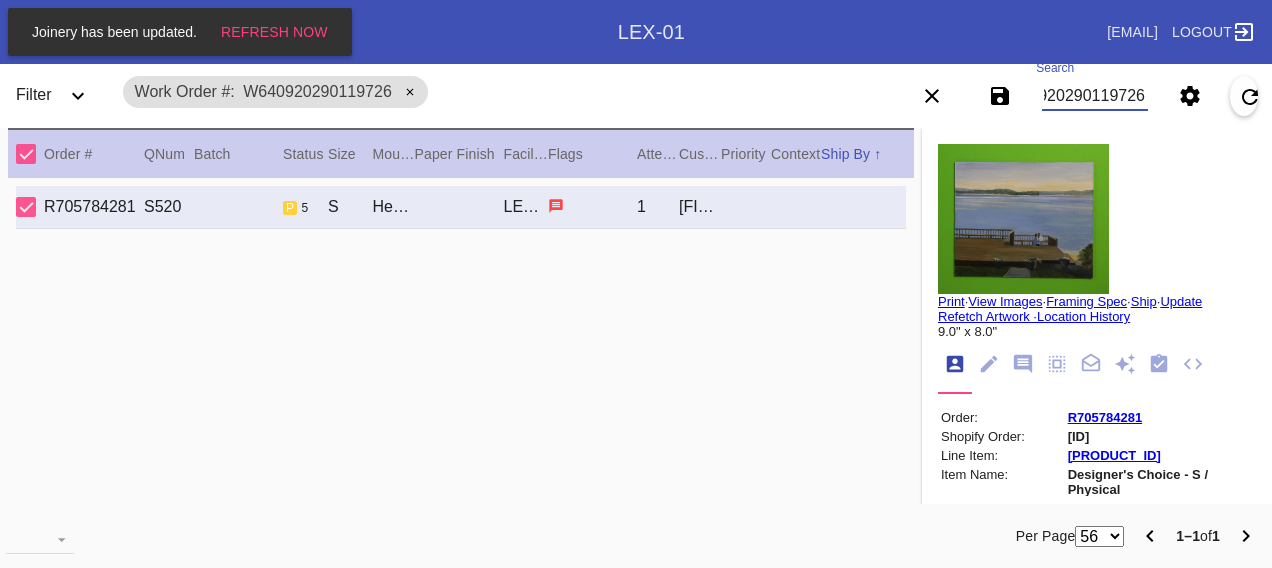 click on "W640920290119726" at bounding box center (1094, 96) 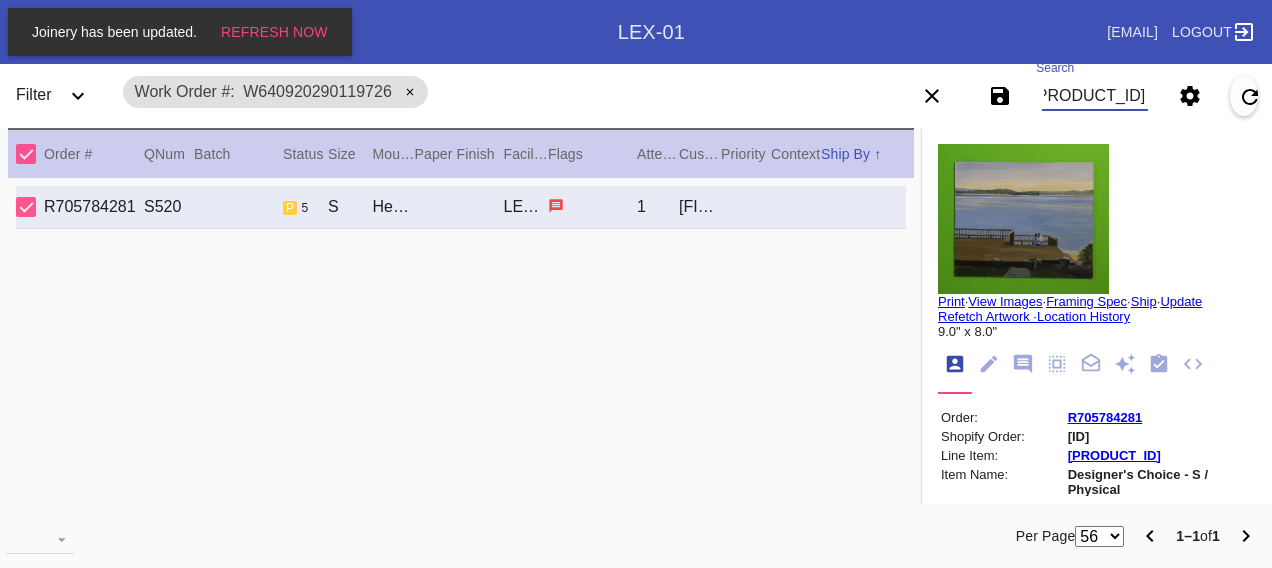 scroll, scrollTop: 0, scrollLeft: 48, axis: horizontal 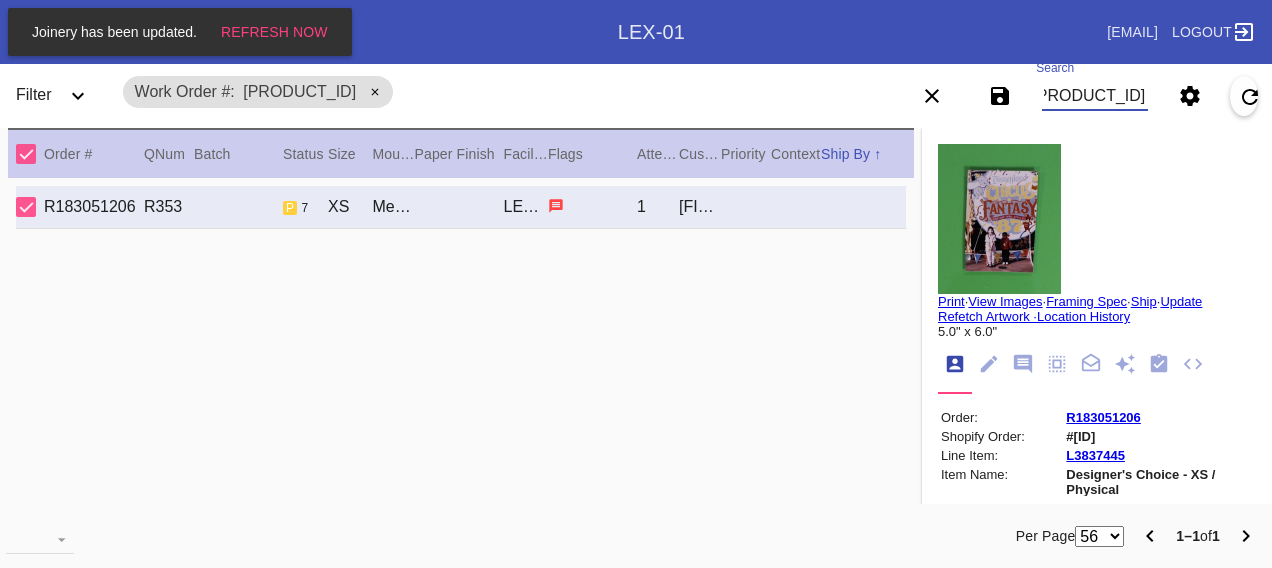 click on "[PRODUCT_ID]" at bounding box center [1094, 96] 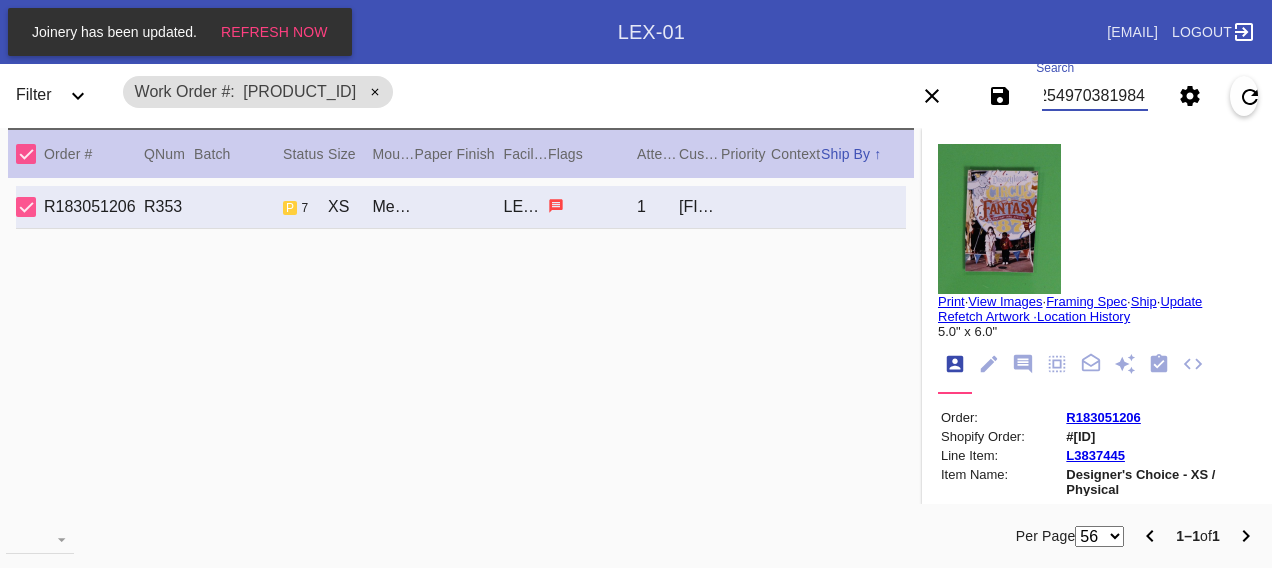 scroll, scrollTop: 0, scrollLeft: 48, axis: horizontal 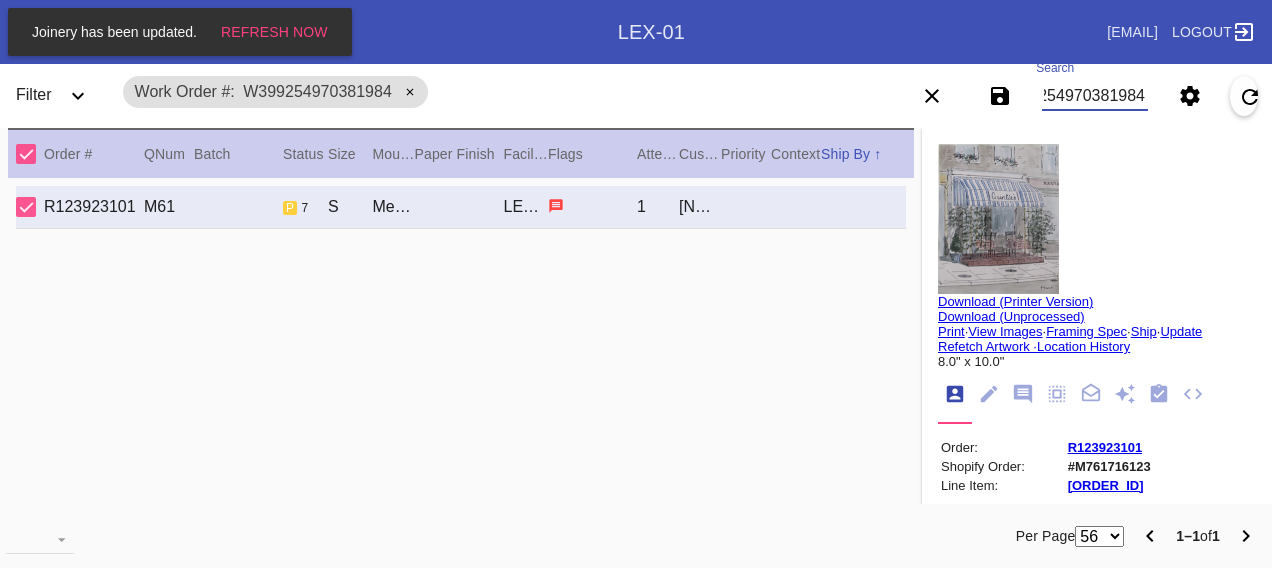 click on "W399254970381984" at bounding box center [1094, 96] 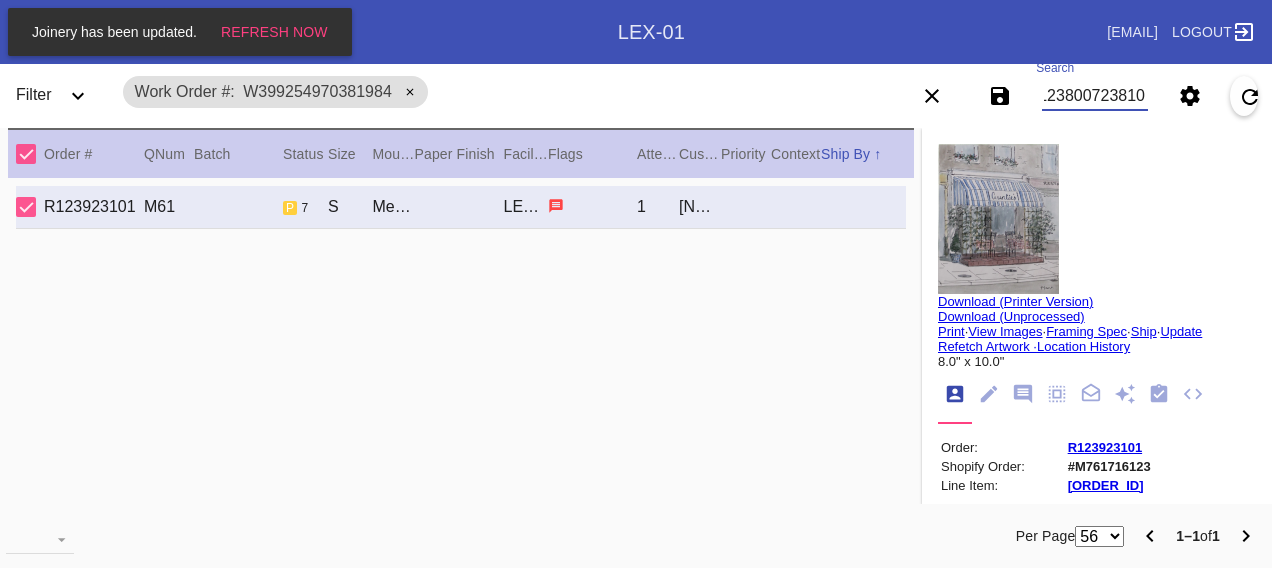 scroll, scrollTop: 0, scrollLeft: 48, axis: horizontal 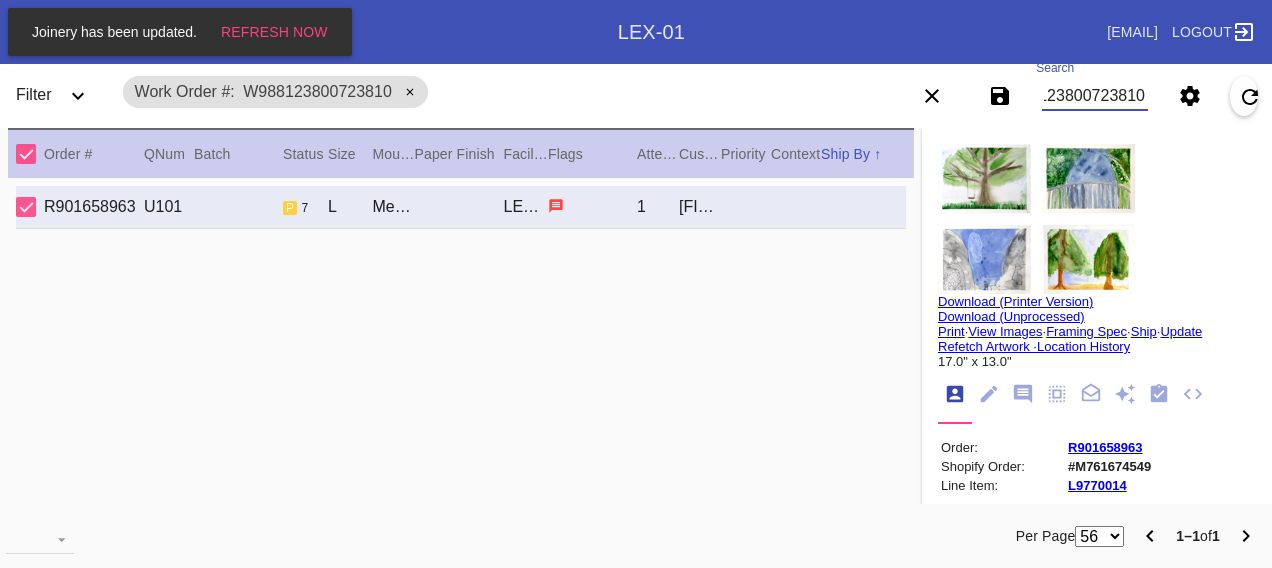 click on "W988123800723810" at bounding box center [1094, 96] 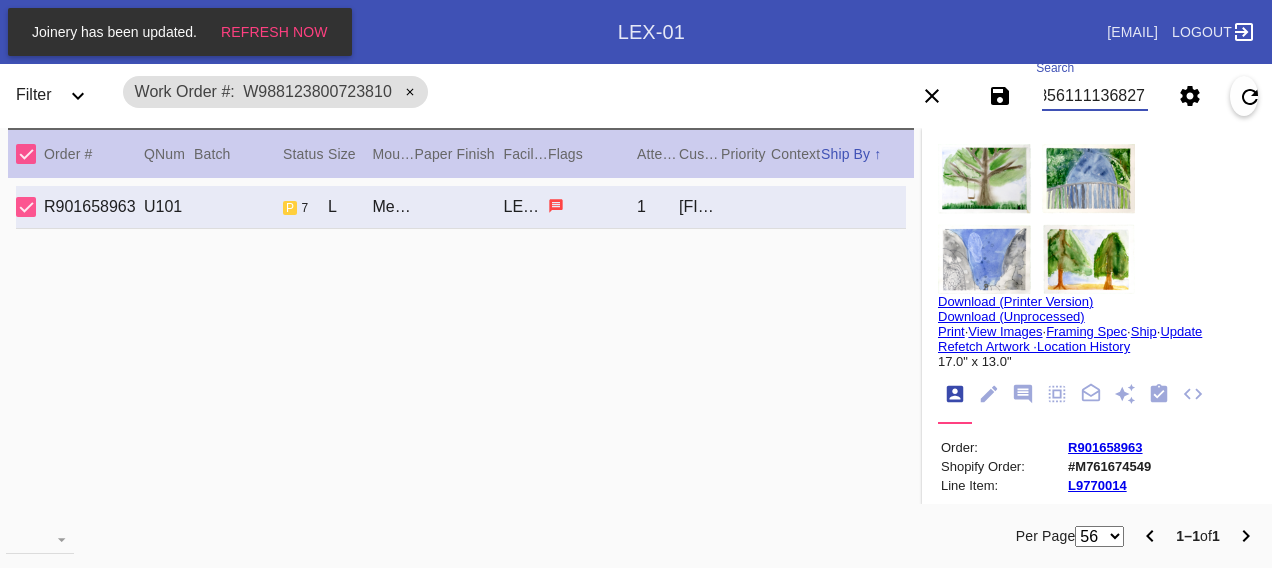 scroll, scrollTop: 0, scrollLeft: 48, axis: horizontal 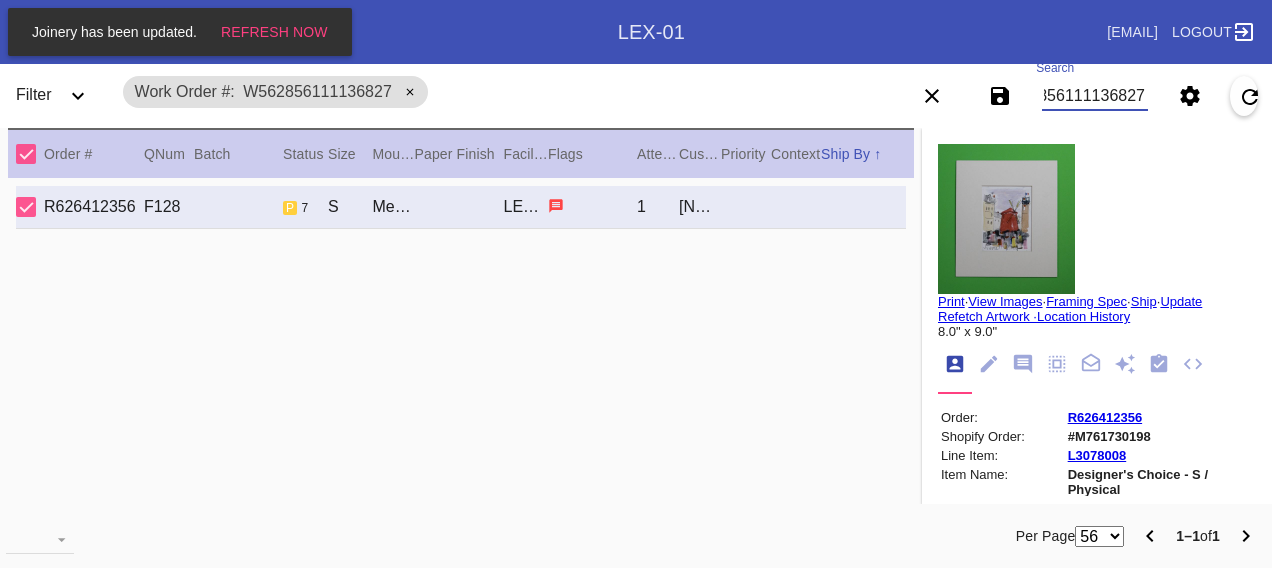 click on "W562856111136827" at bounding box center (1094, 96) 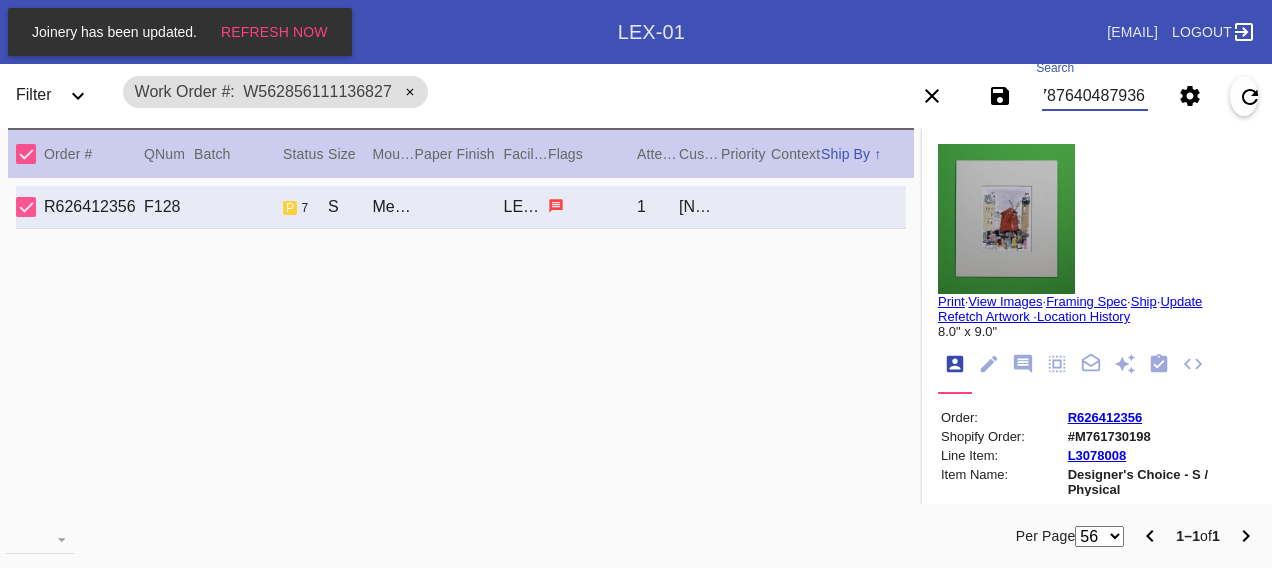 scroll, scrollTop: 0, scrollLeft: 48, axis: horizontal 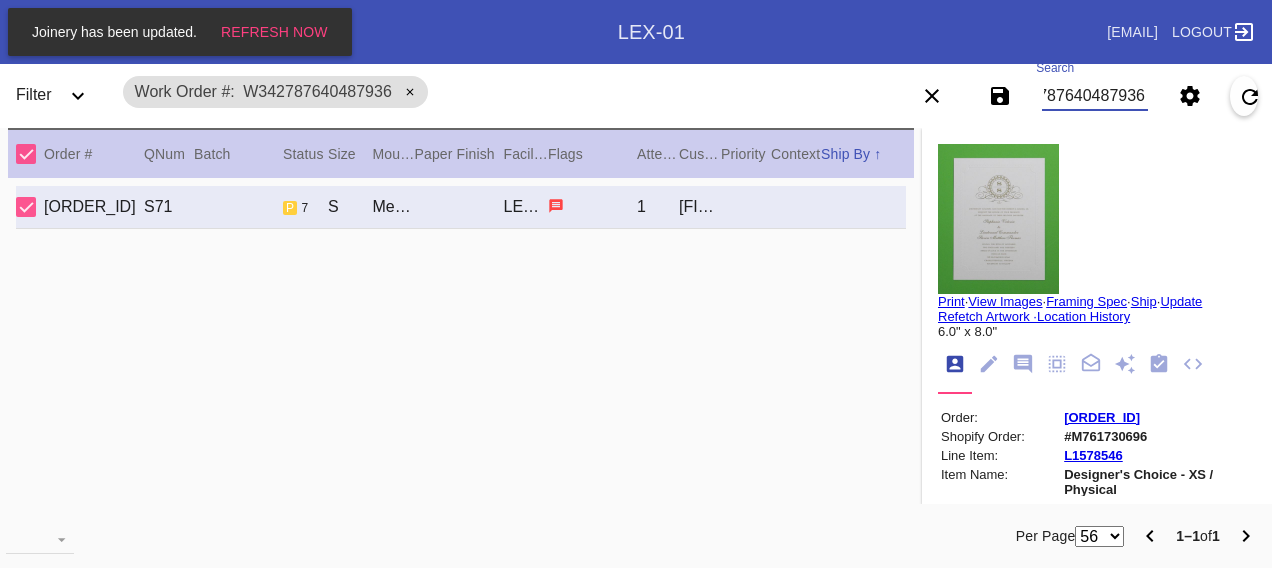 click on "W342787640487936" at bounding box center (1094, 96) 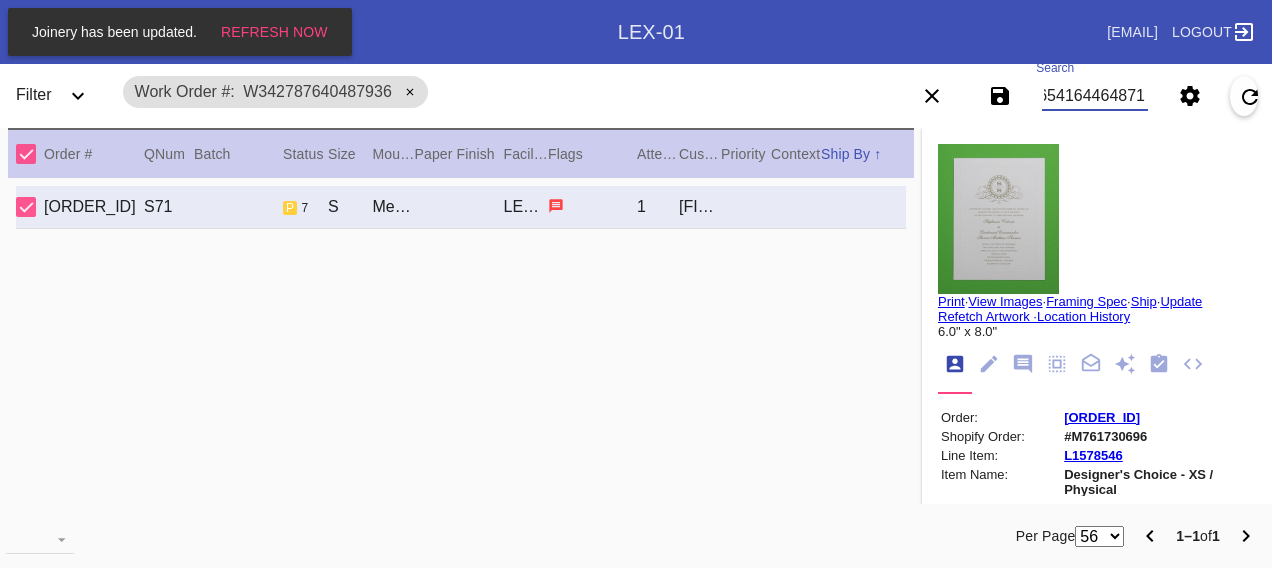 scroll, scrollTop: 0, scrollLeft: 48, axis: horizontal 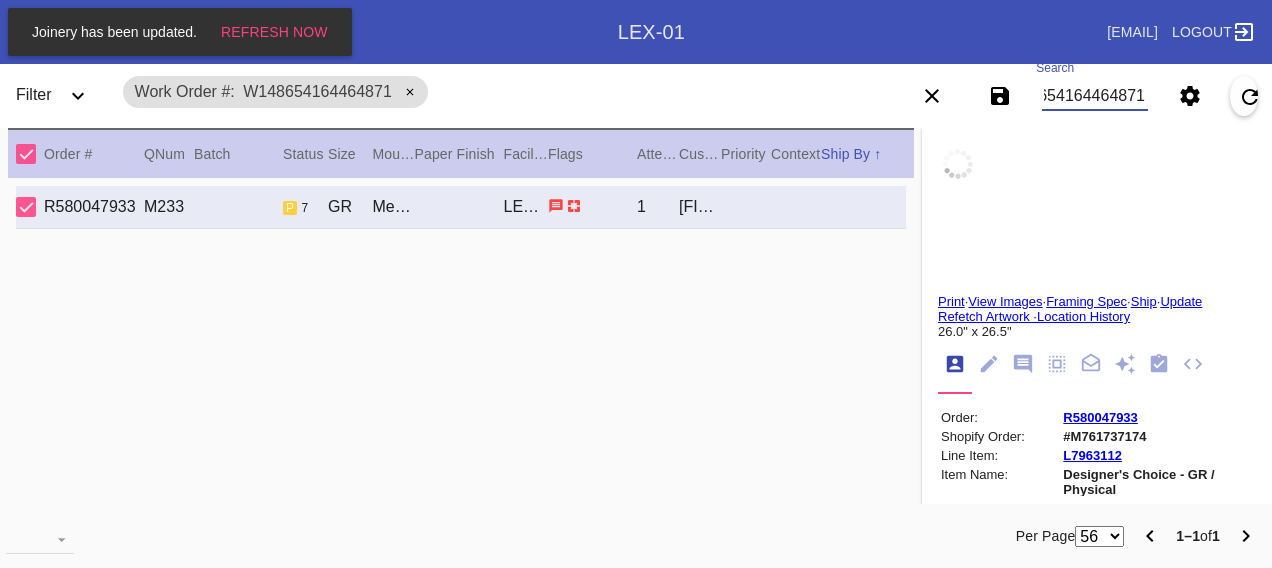 click on "W148654164464871" at bounding box center [1094, 96] 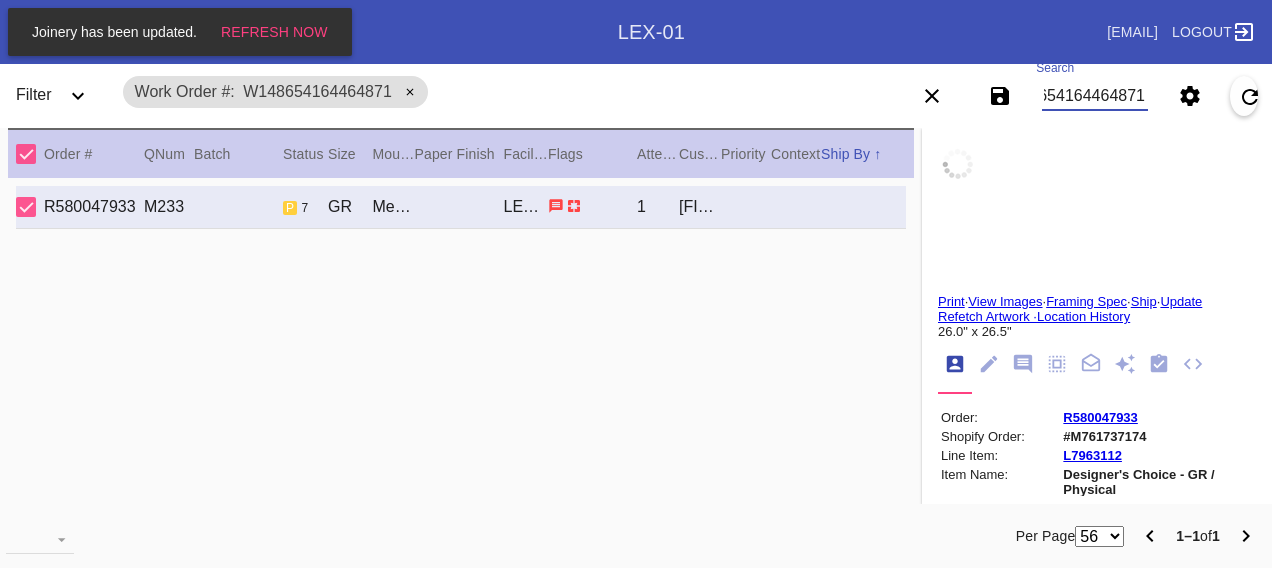 click on "W148654164464871" at bounding box center (1094, 96) 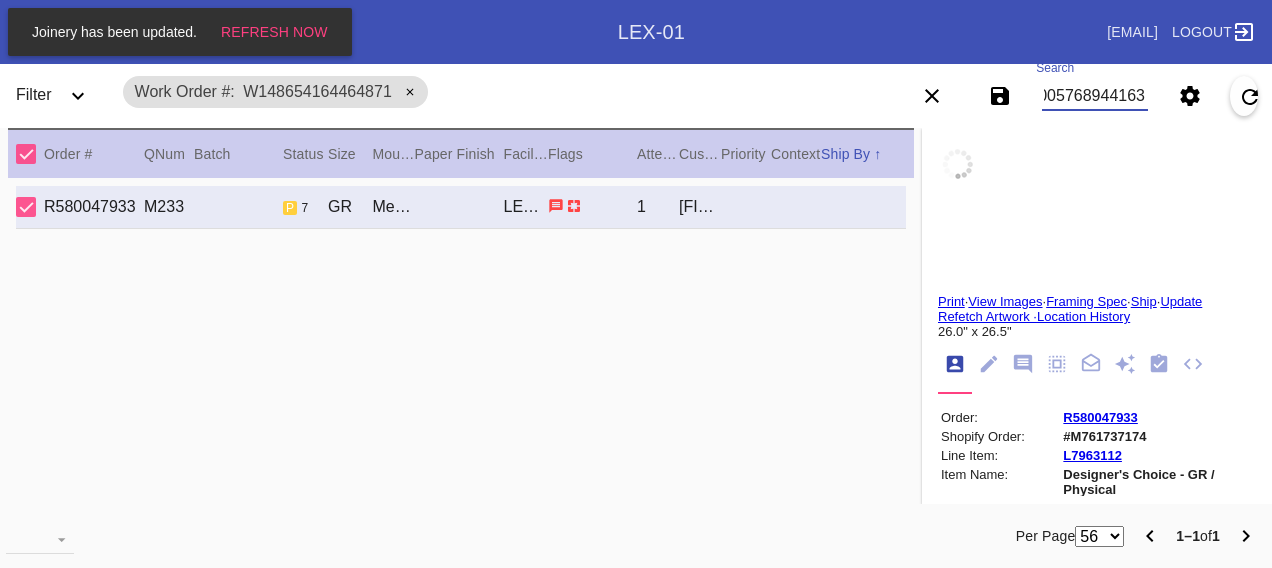 scroll, scrollTop: 0, scrollLeft: 48, axis: horizontal 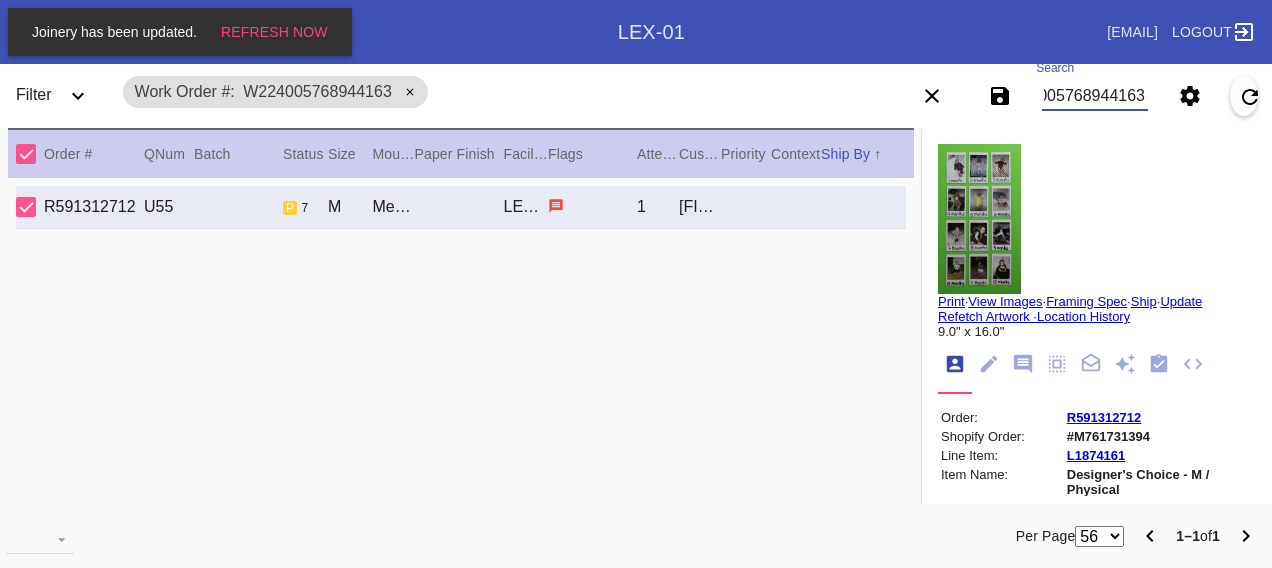 click on "W224005768944163" at bounding box center (1094, 96) 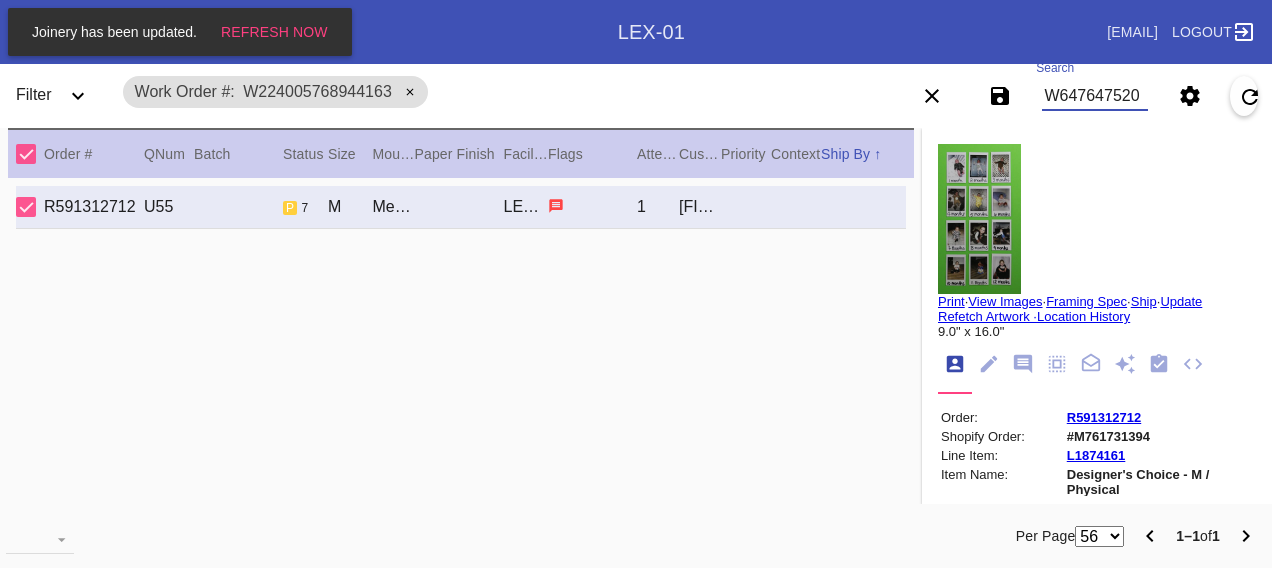 scroll, scrollTop: 0, scrollLeft: 48, axis: horizontal 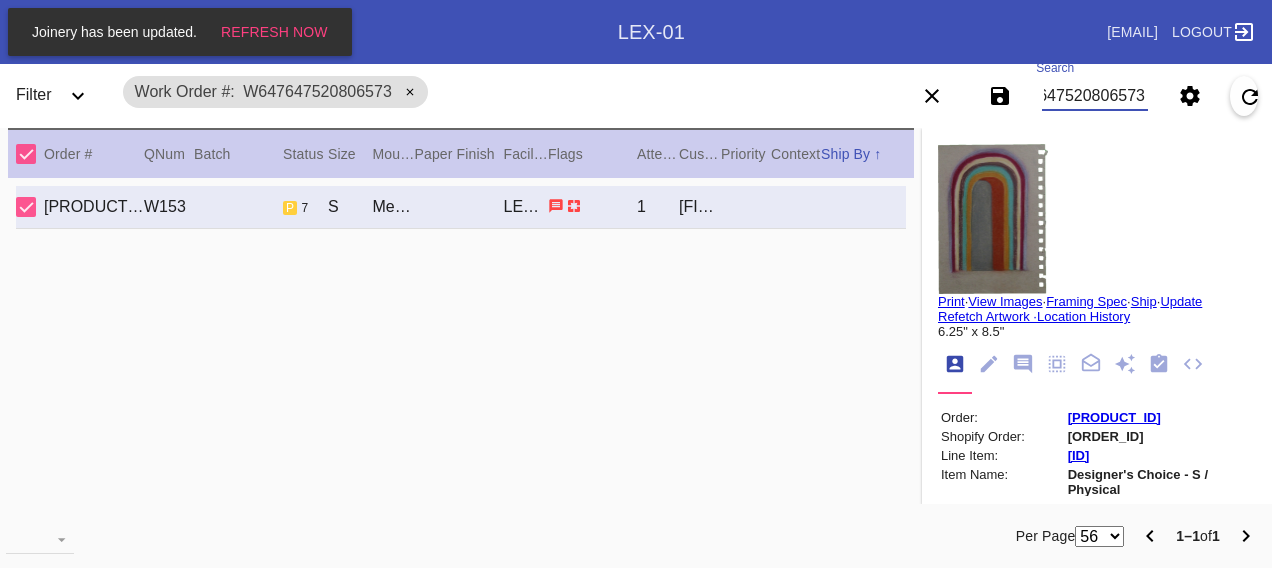 click on "W647647520806573" at bounding box center (1094, 96) 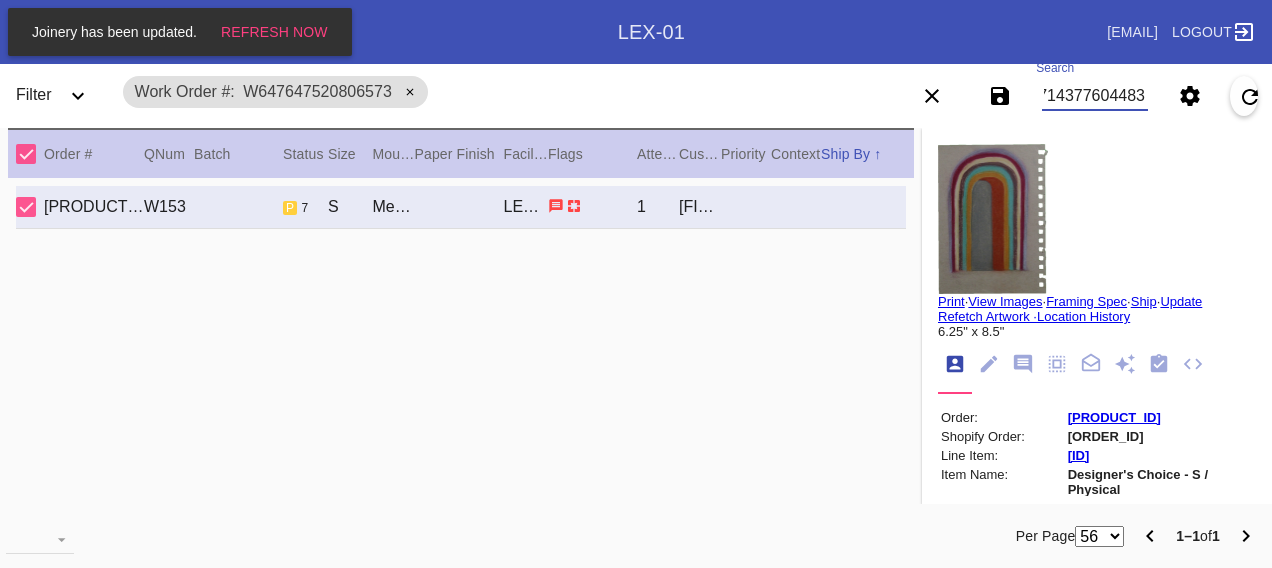 scroll, scrollTop: 0, scrollLeft: 48, axis: horizontal 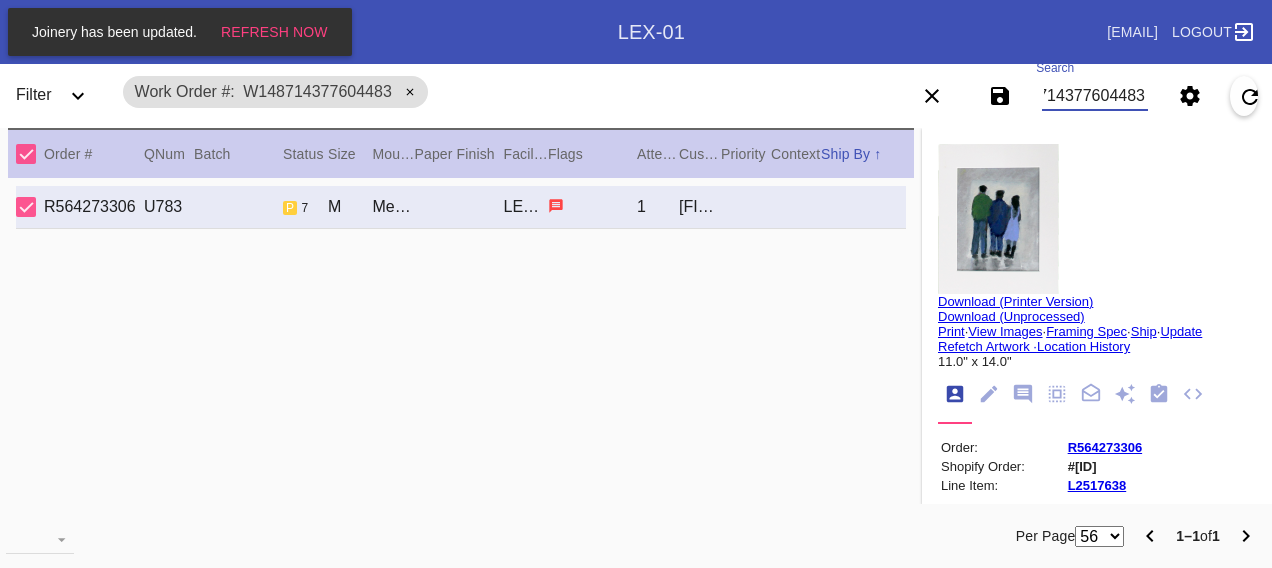 click on "W148714377604483" at bounding box center (1094, 96) 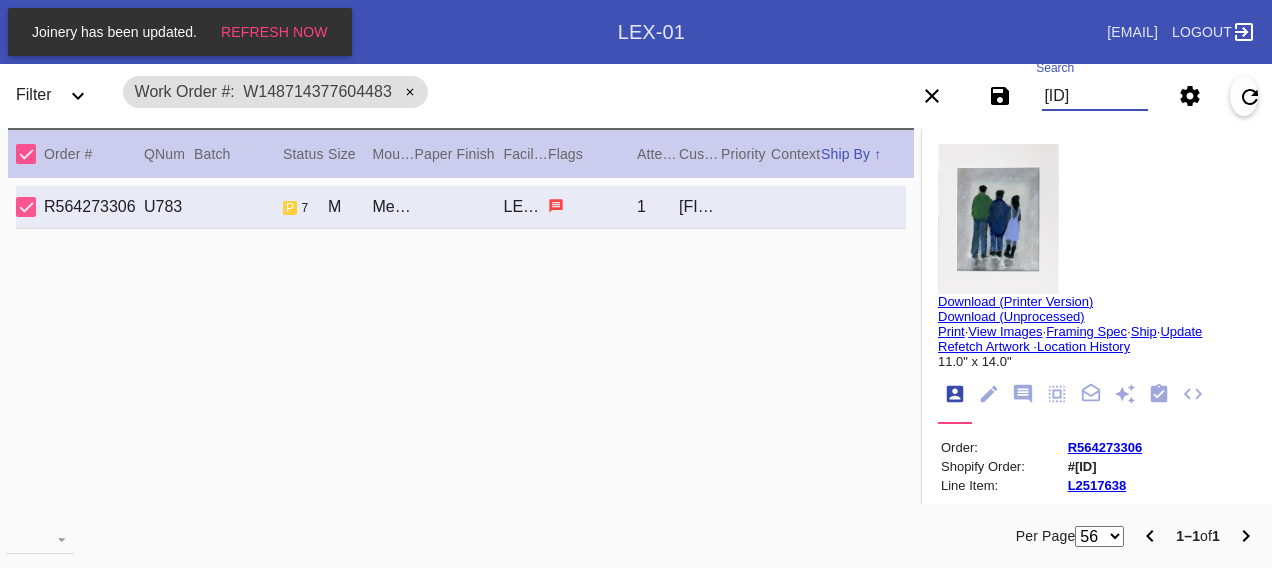 scroll, scrollTop: 0, scrollLeft: 48, axis: horizontal 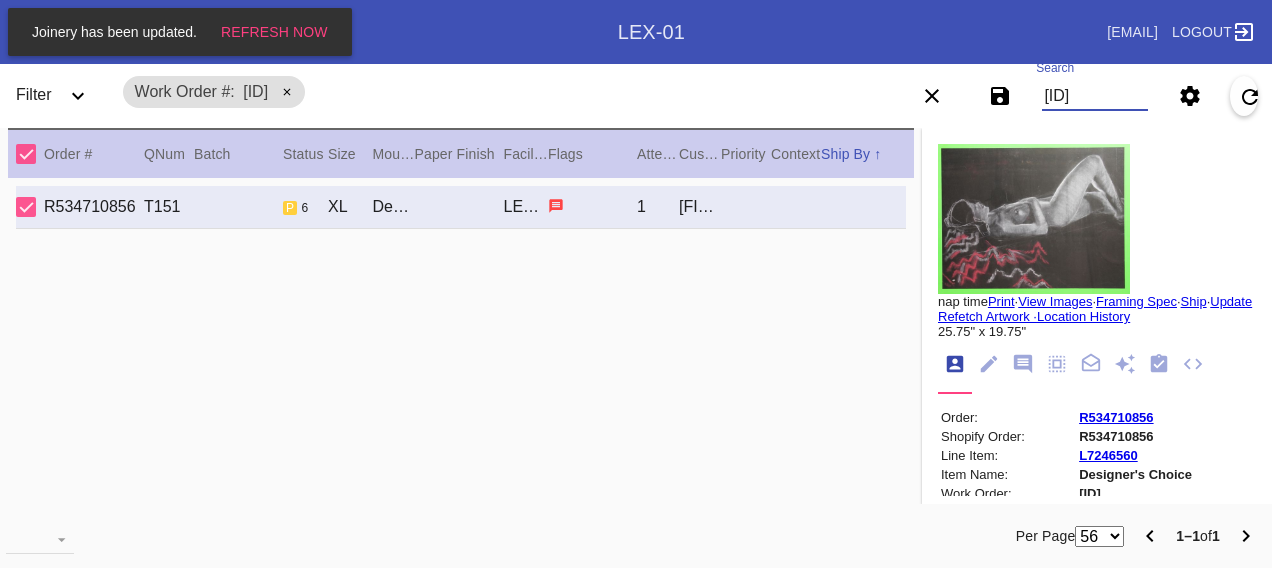 click on "[ID]" at bounding box center [1094, 96] 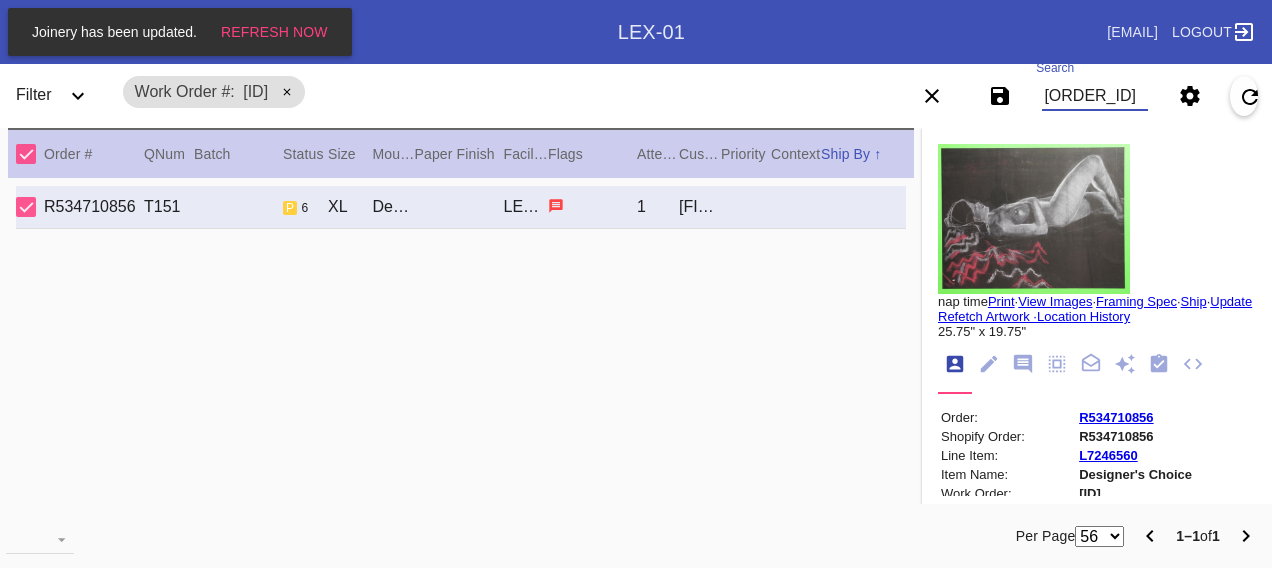 scroll, scrollTop: 0, scrollLeft: 48, axis: horizontal 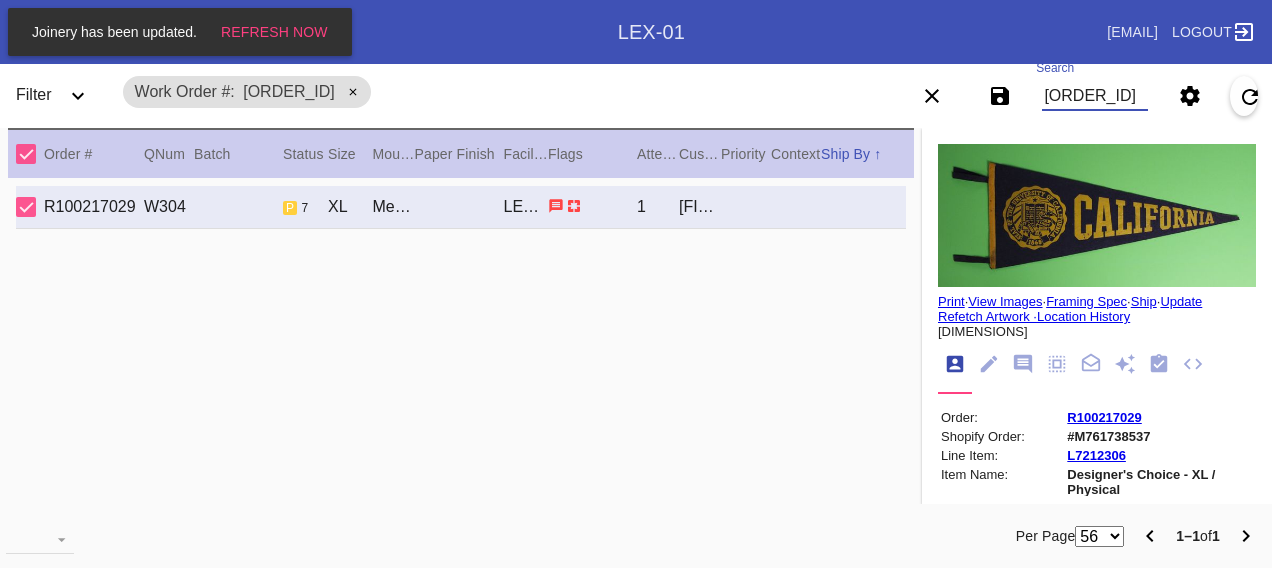 click on "[ORDER_ID]" at bounding box center [1094, 96] 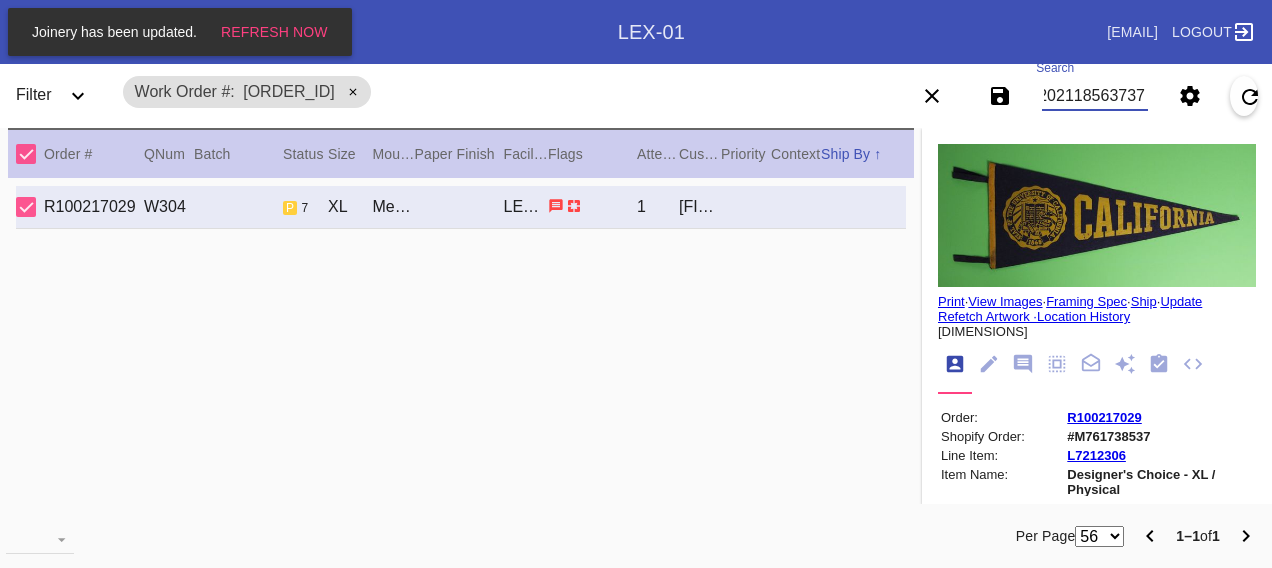 scroll, scrollTop: 0, scrollLeft: 48, axis: horizontal 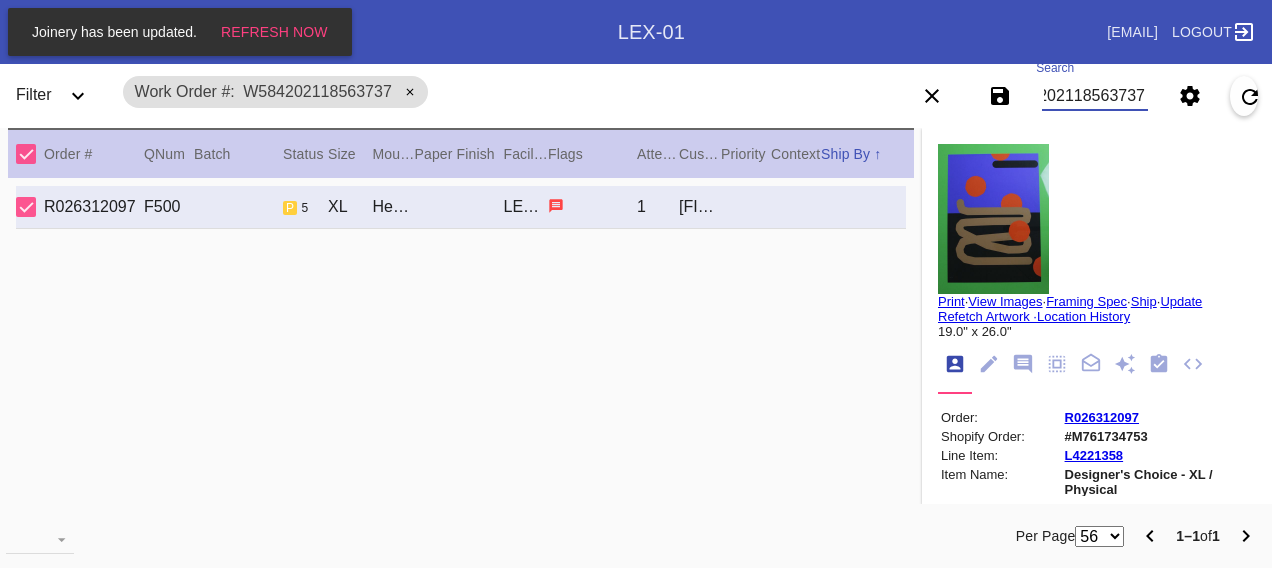 click on "W584202118563737" at bounding box center (1094, 96) 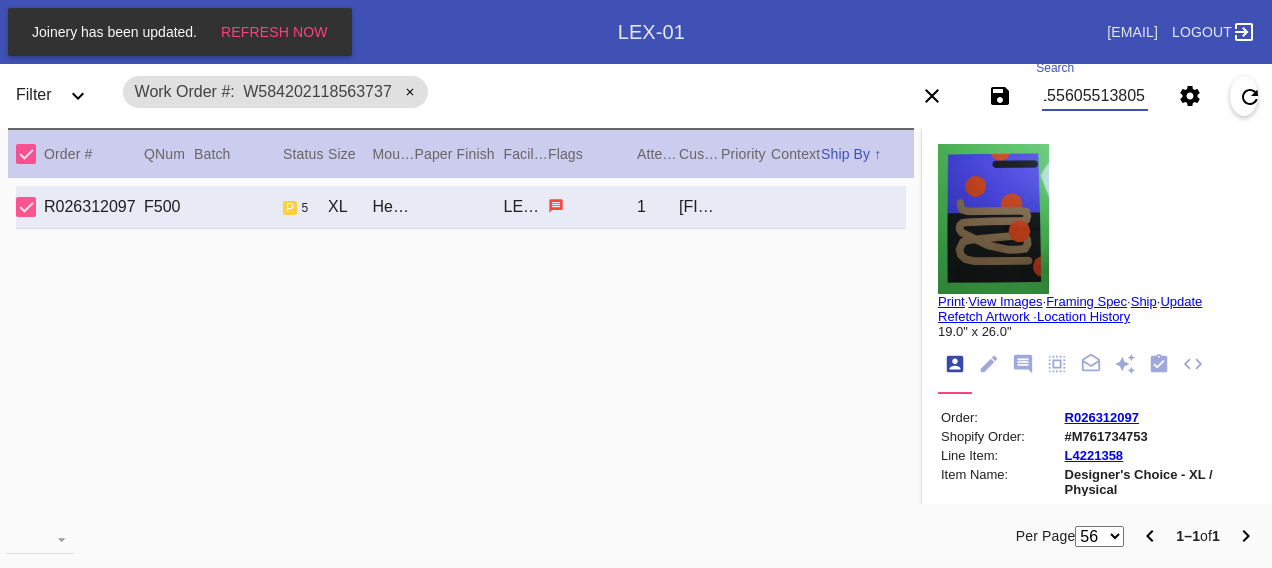 scroll, scrollTop: 0, scrollLeft: 48, axis: horizontal 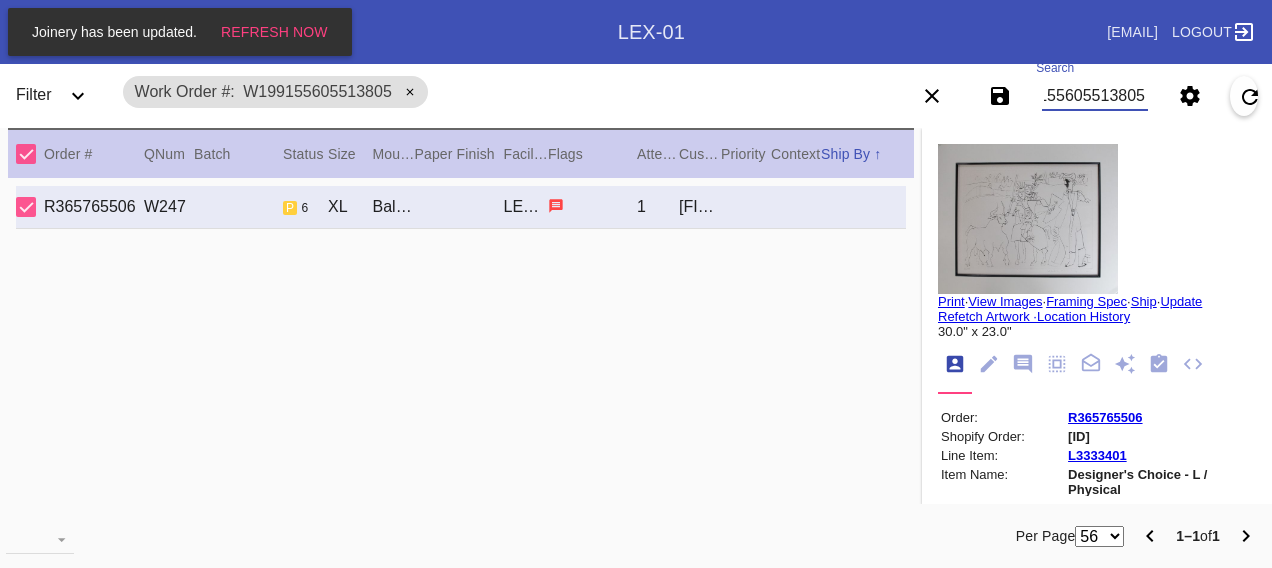 click on "W199155605513805" at bounding box center (1094, 96) 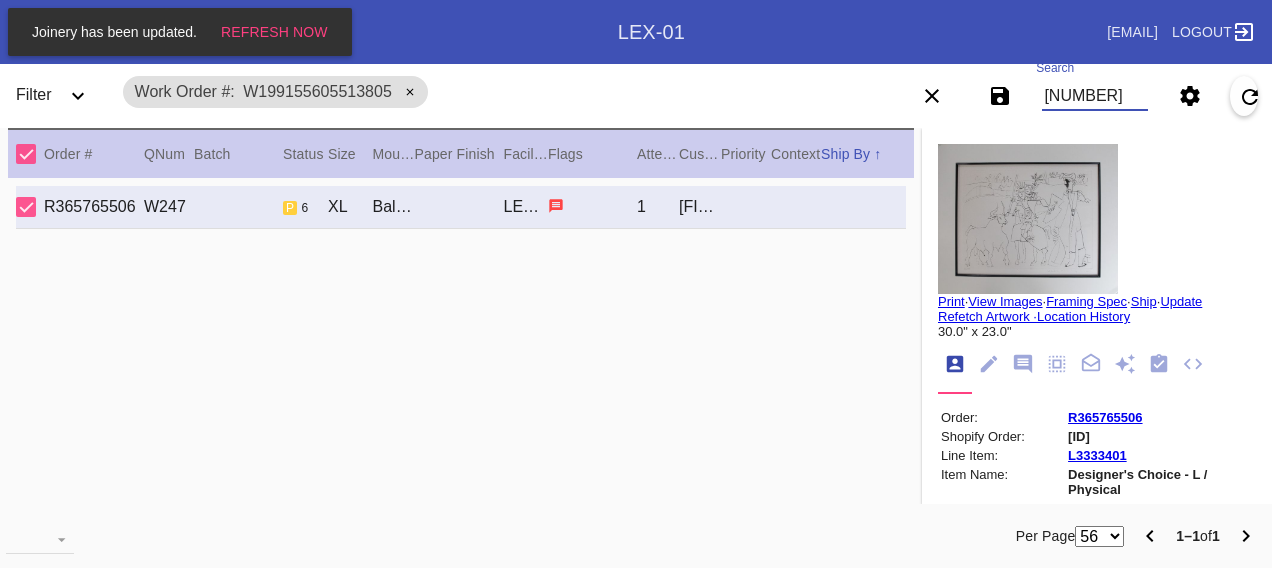 scroll, scrollTop: 0, scrollLeft: 48, axis: horizontal 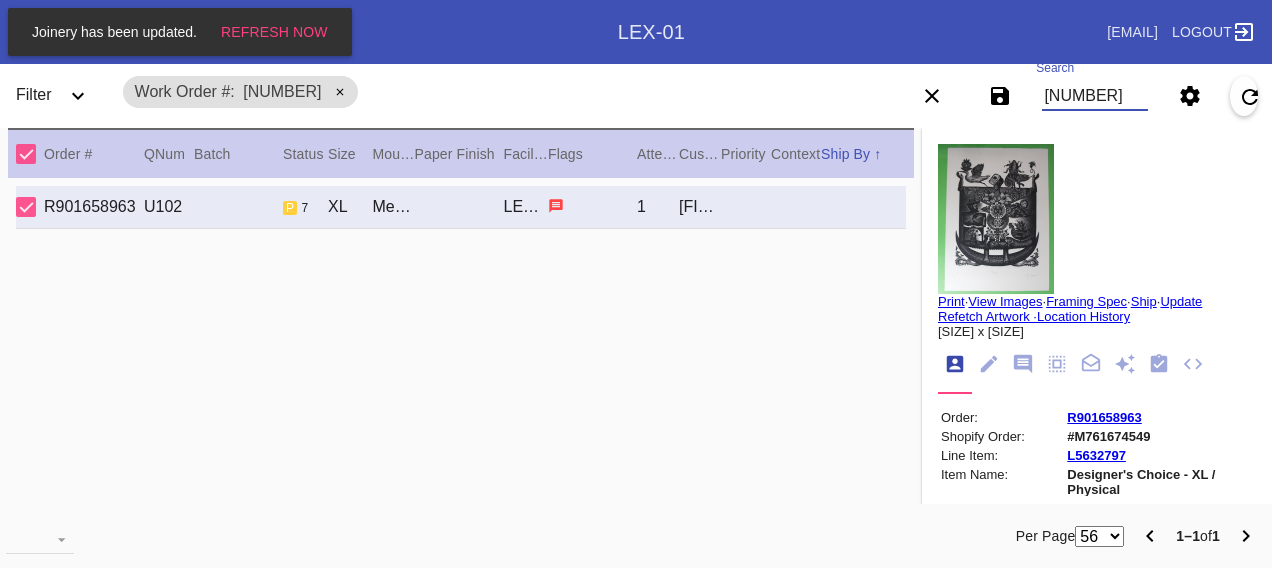 click on "[NUMBER]" at bounding box center [1094, 96] 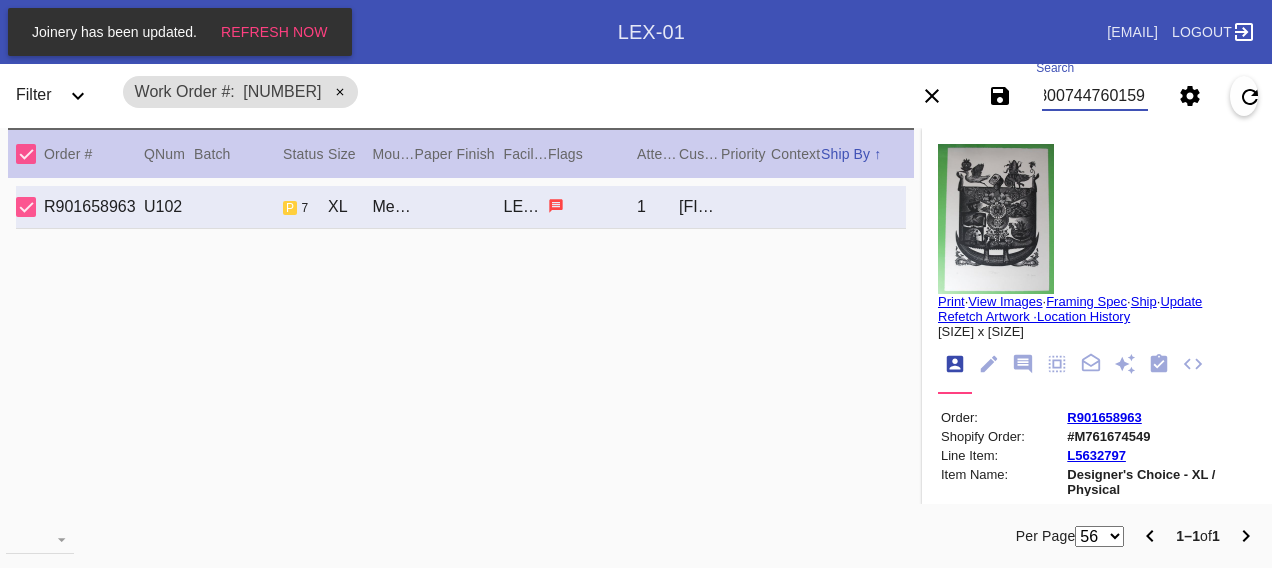 scroll, scrollTop: 0, scrollLeft: 48, axis: horizontal 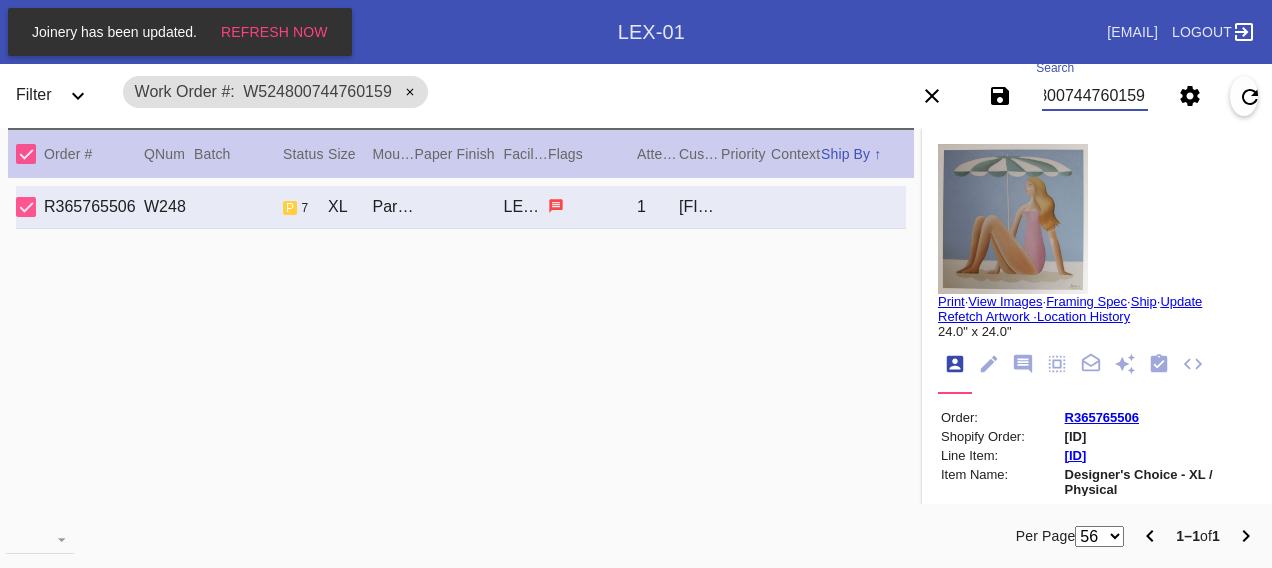 click on "W524800744760159" at bounding box center [1094, 96] 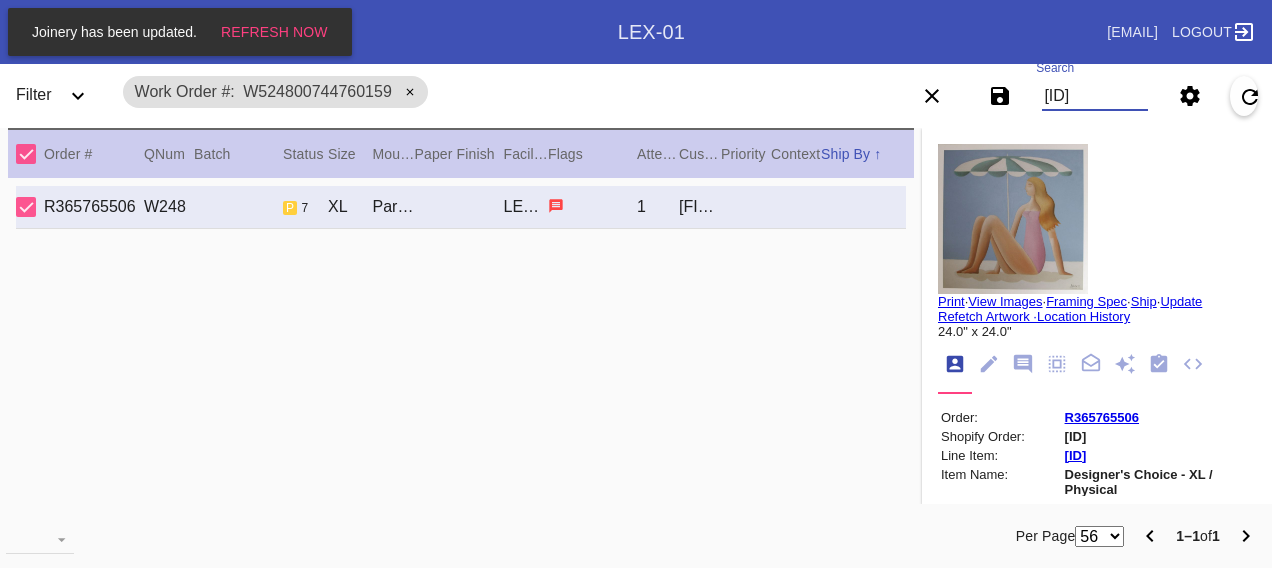 scroll, scrollTop: 0, scrollLeft: 48, axis: horizontal 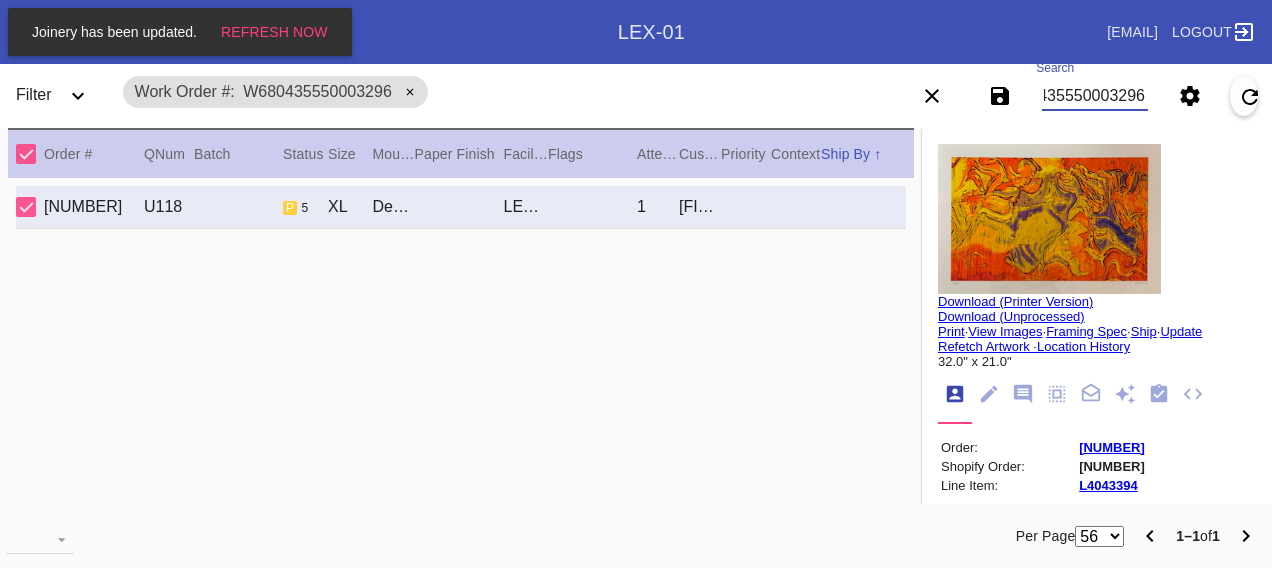 click on "W680435550003296" at bounding box center (1094, 96) 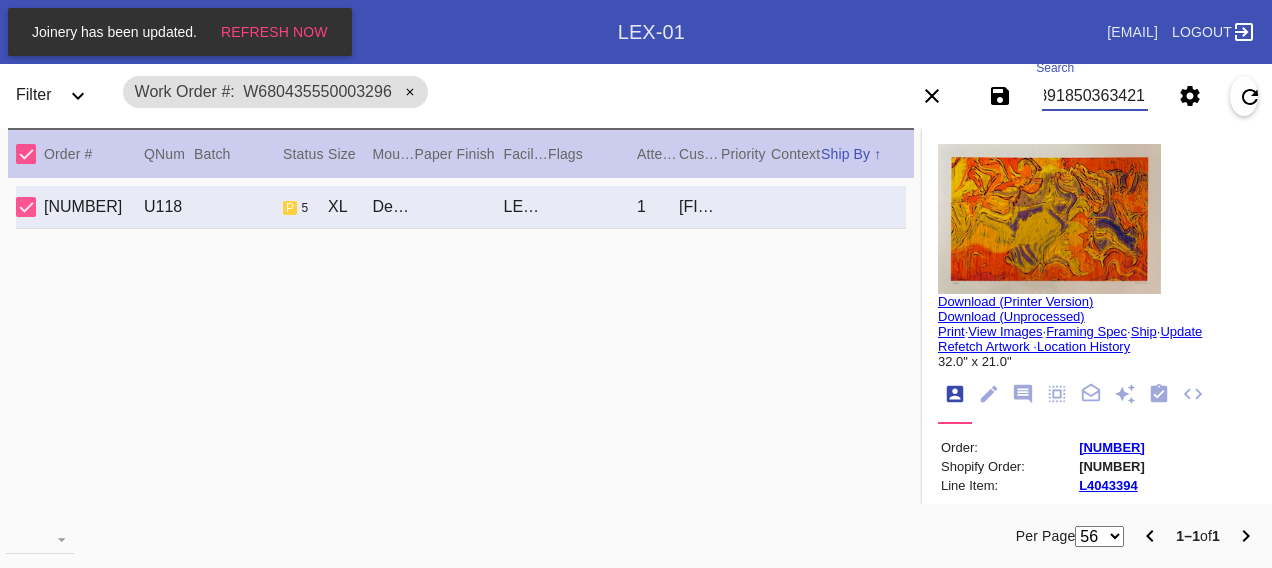 scroll, scrollTop: 0, scrollLeft: 48, axis: horizontal 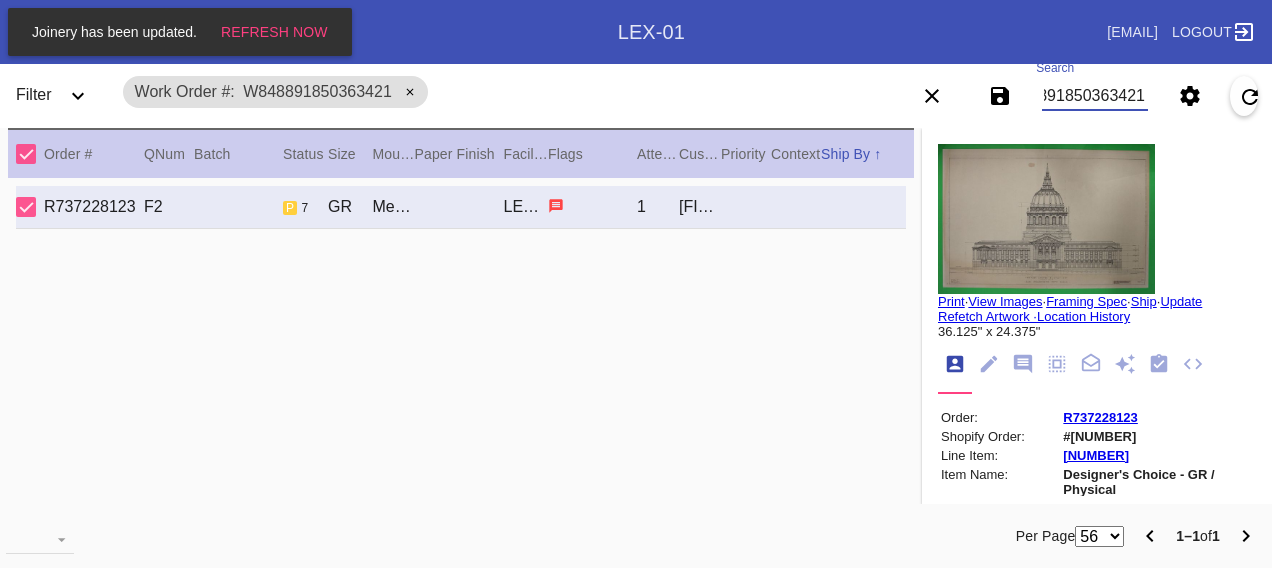 click on "W848891850363421" at bounding box center (1094, 96) 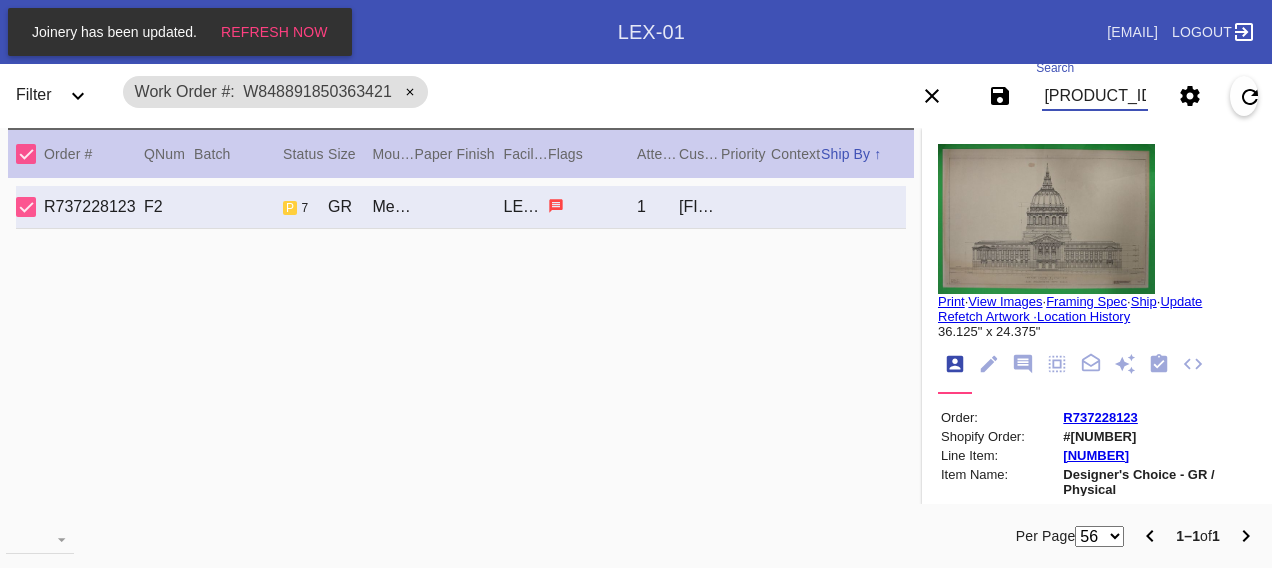 scroll, scrollTop: 0, scrollLeft: 48, axis: horizontal 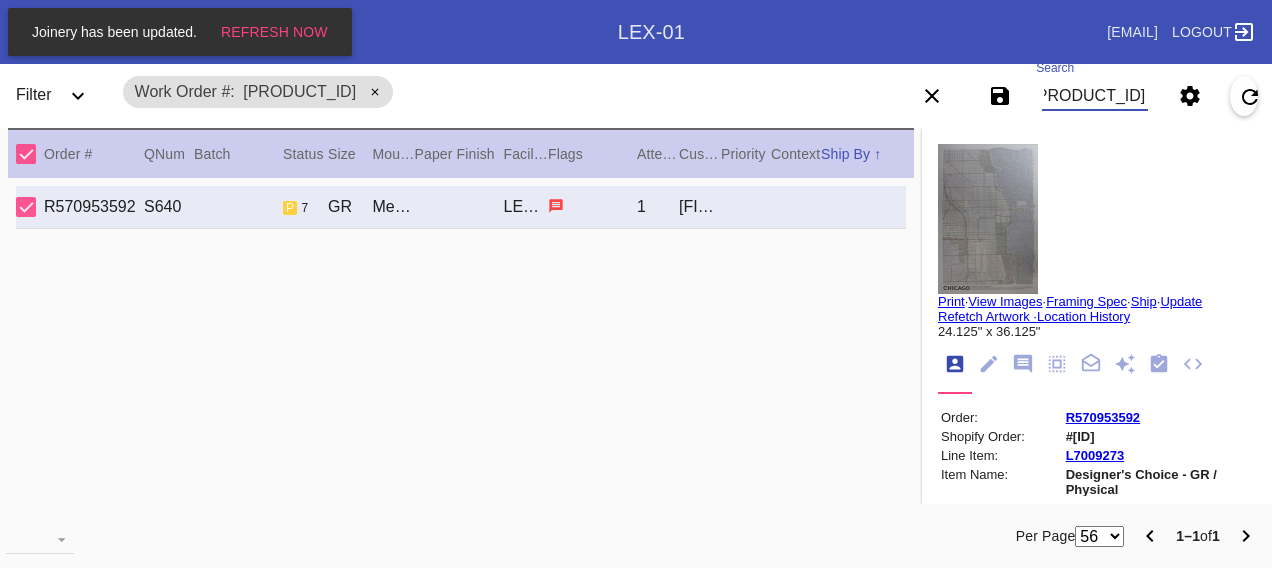 click on "[PRODUCT_ID]" at bounding box center (1094, 96) 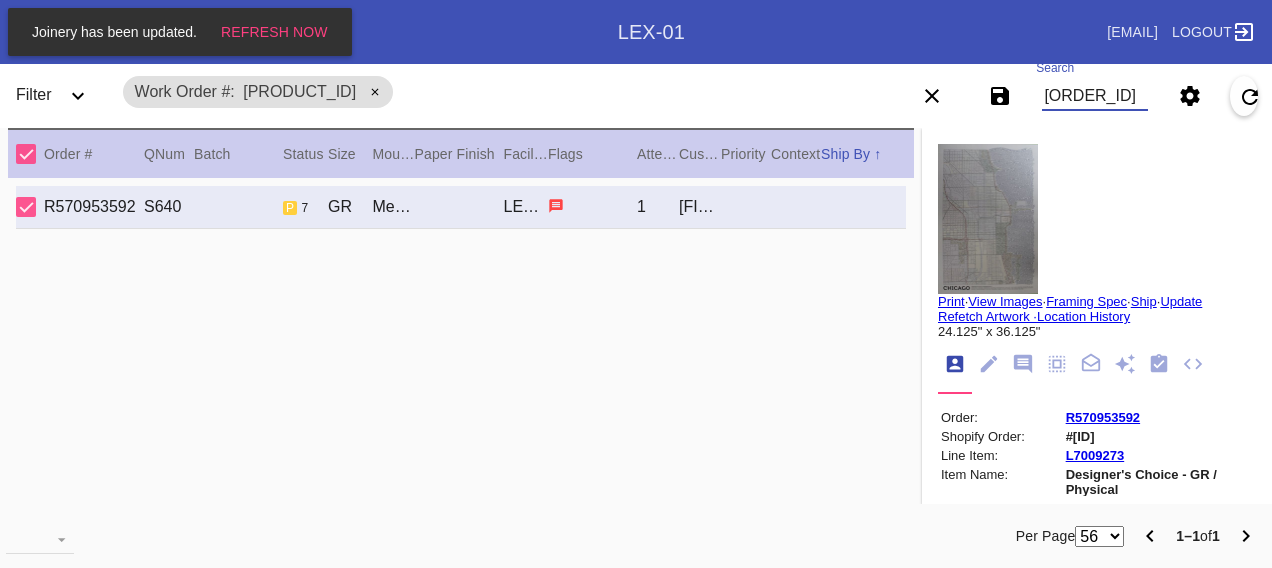 scroll, scrollTop: 0, scrollLeft: 48, axis: horizontal 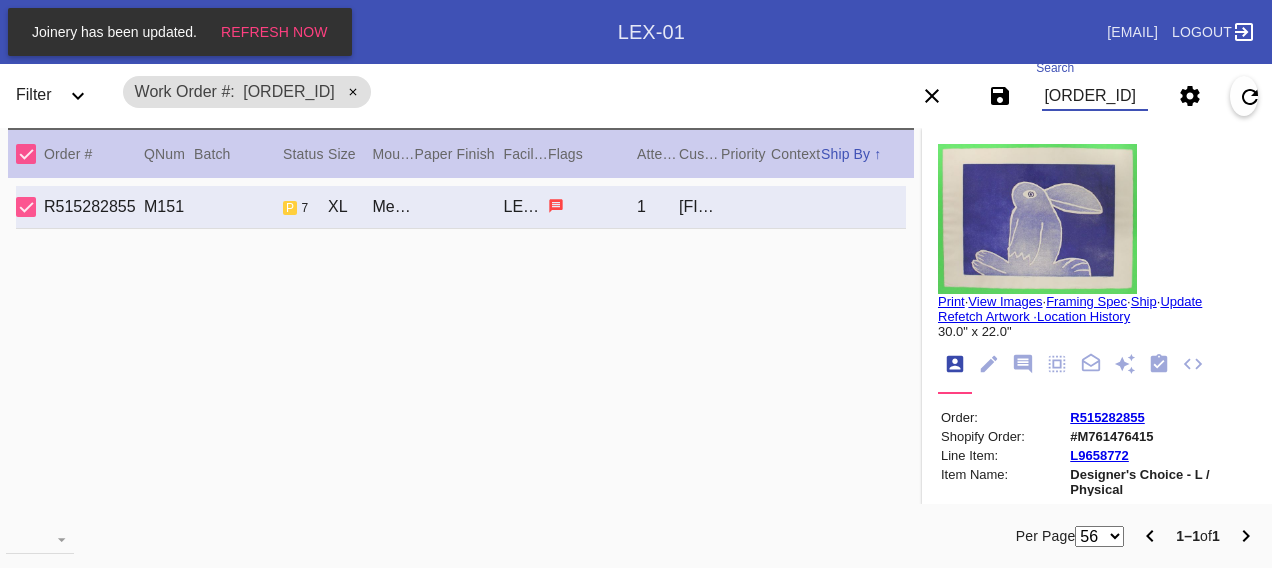 click on "[ORDER_ID]" at bounding box center [1094, 96] 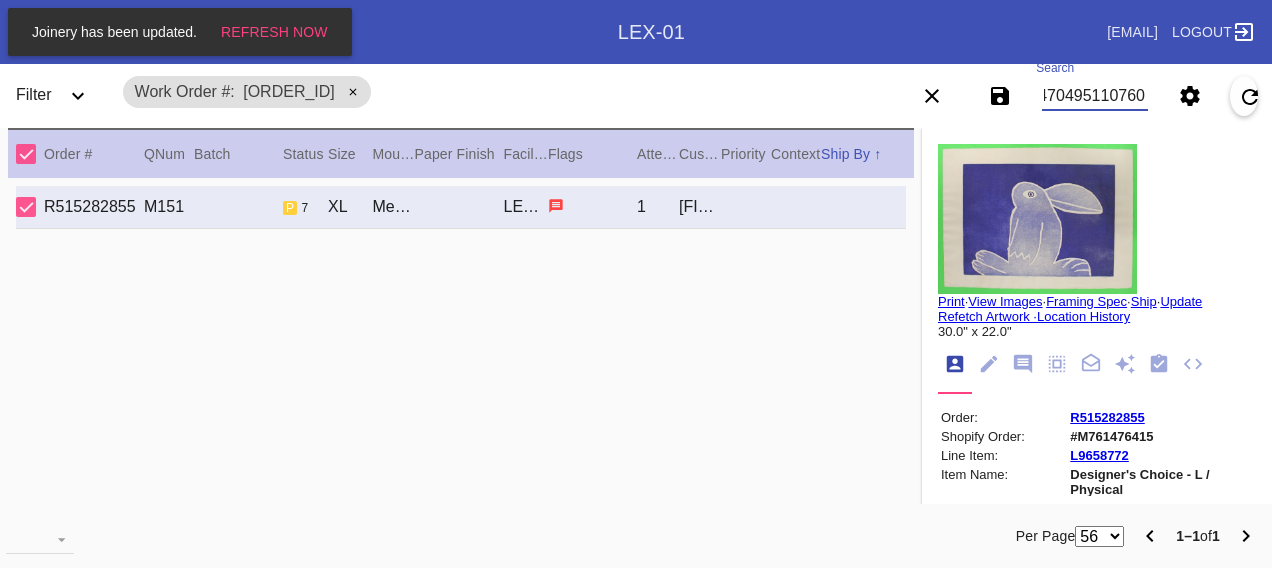 scroll, scrollTop: 0, scrollLeft: 48, axis: horizontal 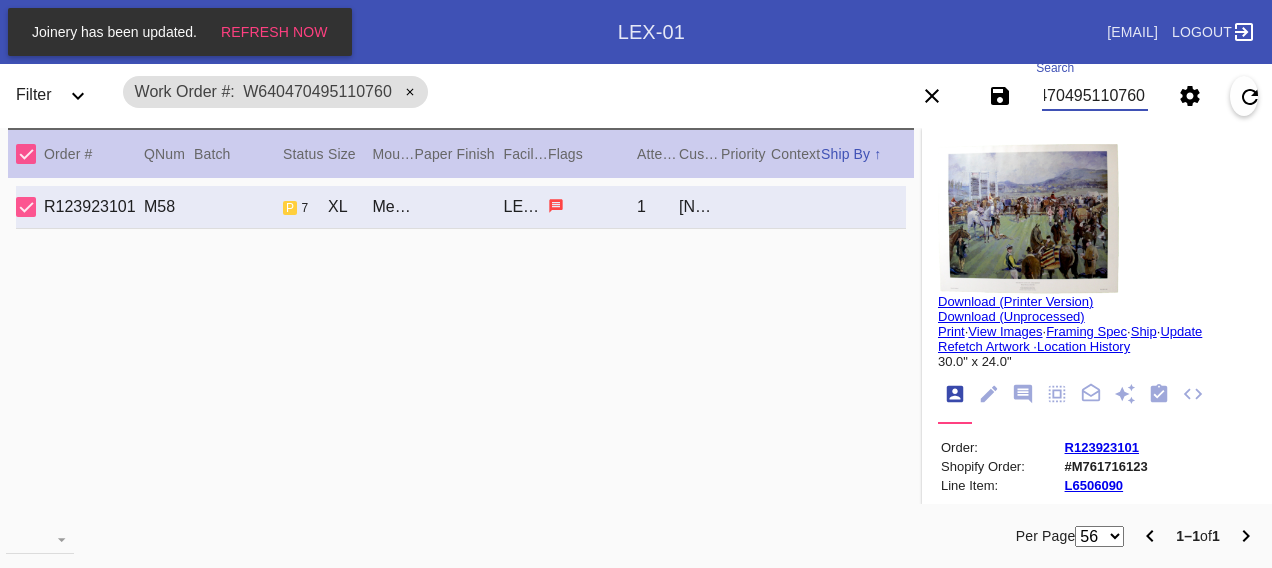 click on "W640470495110760" at bounding box center [1094, 96] 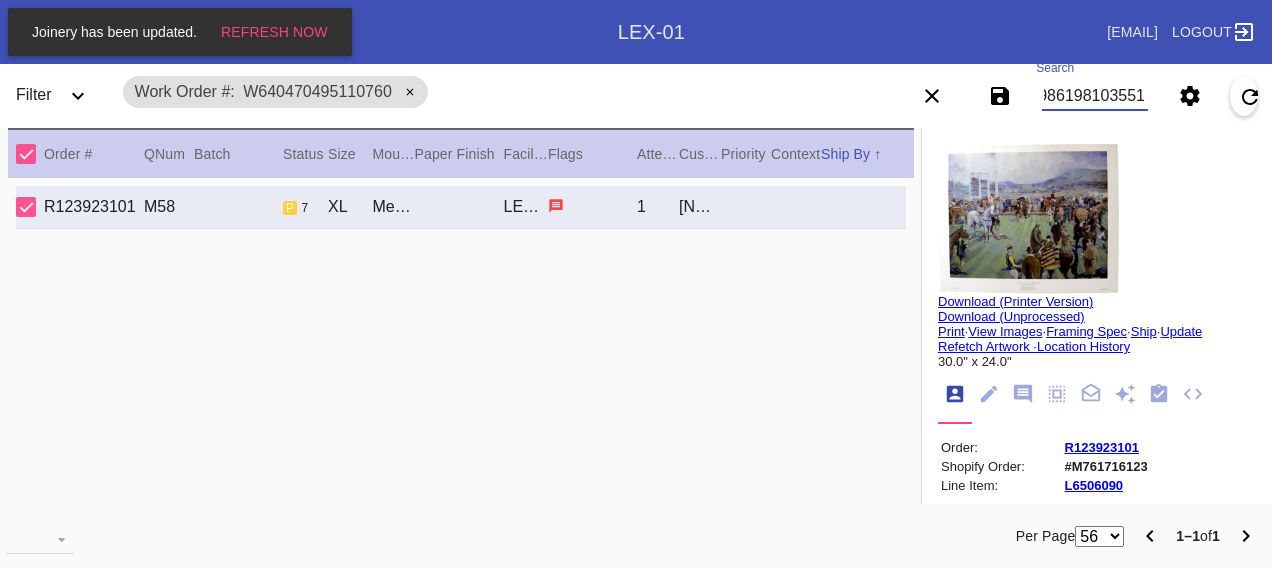 scroll, scrollTop: 0, scrollLeft: 48, axis: horizontal 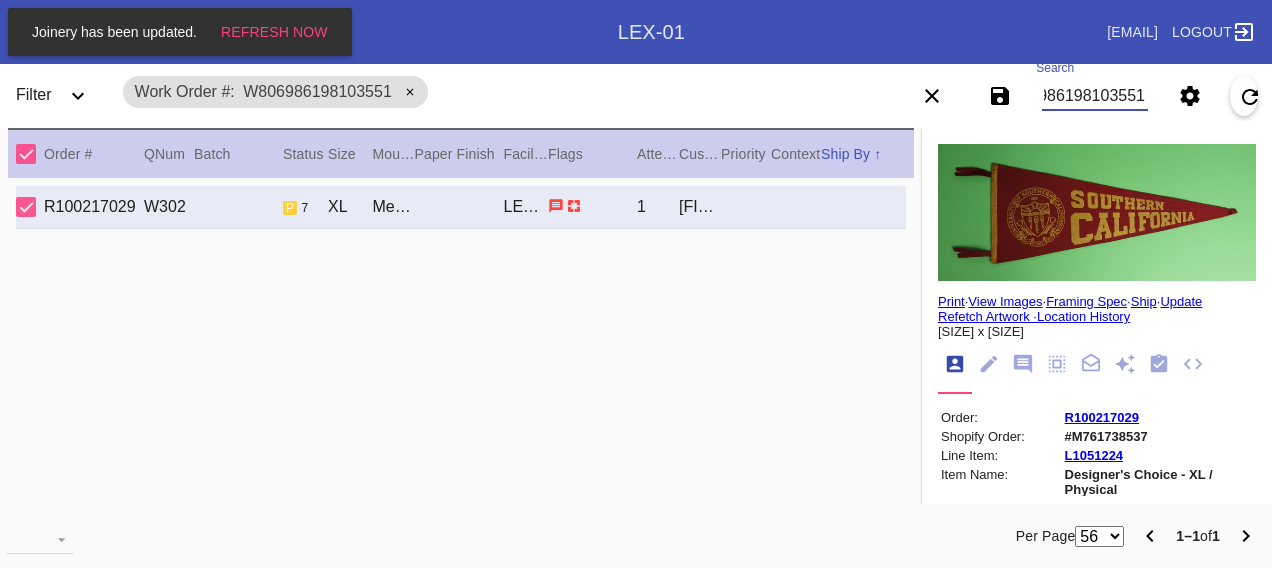 click on "W806986198103551" at bounding box center [1094, 96] 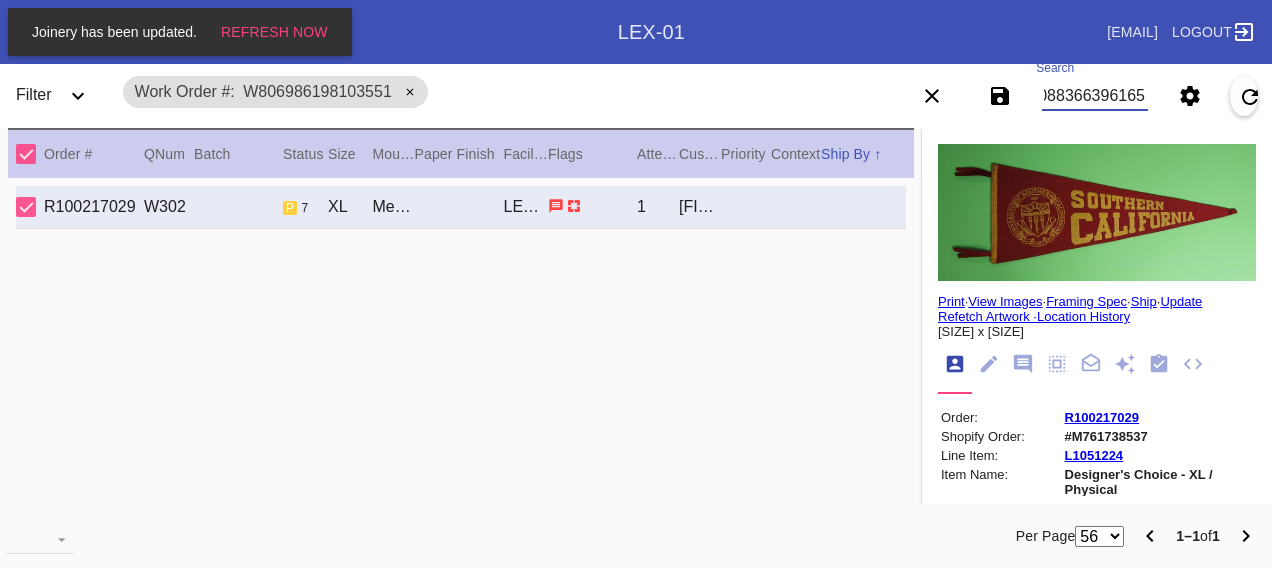 scroll, scrollTop: 0, scrollLeft: 48, axis: horizontal 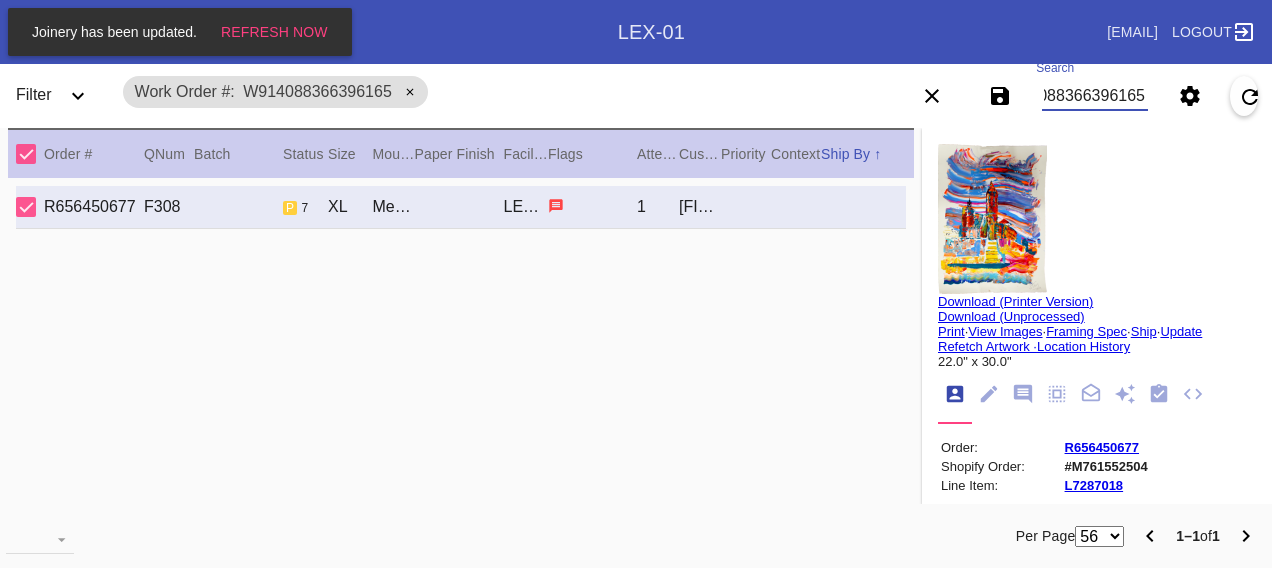 click on "W914088366396165" at bounding box center [1094, 96] 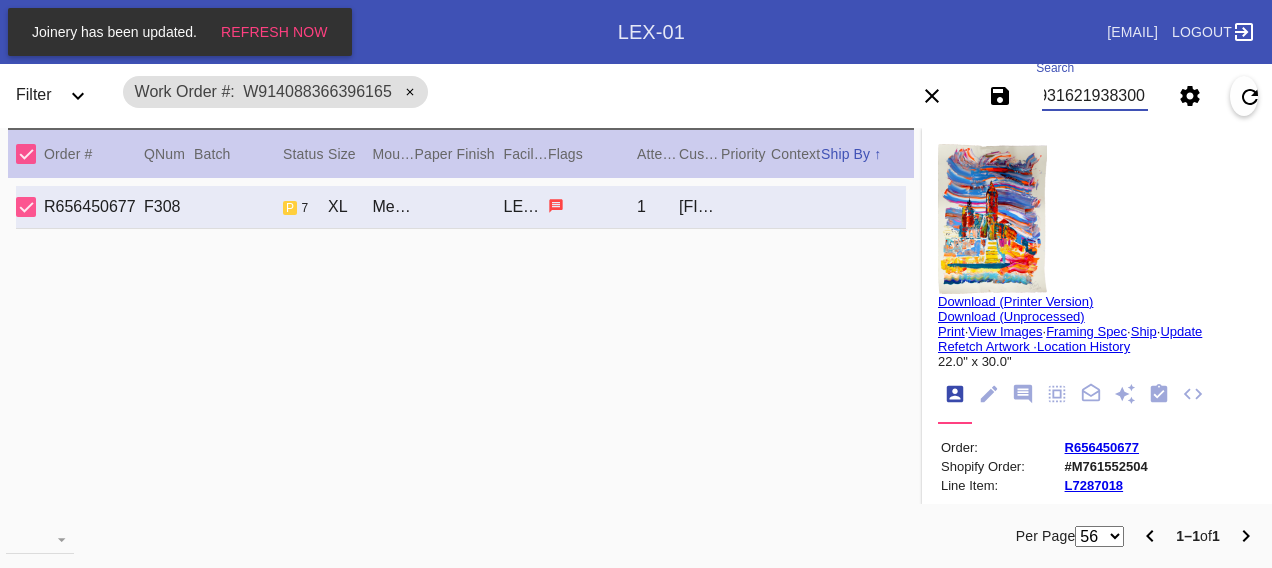 scroll, scrollTop: 0, scrollLeft: 48, axis: horizontal 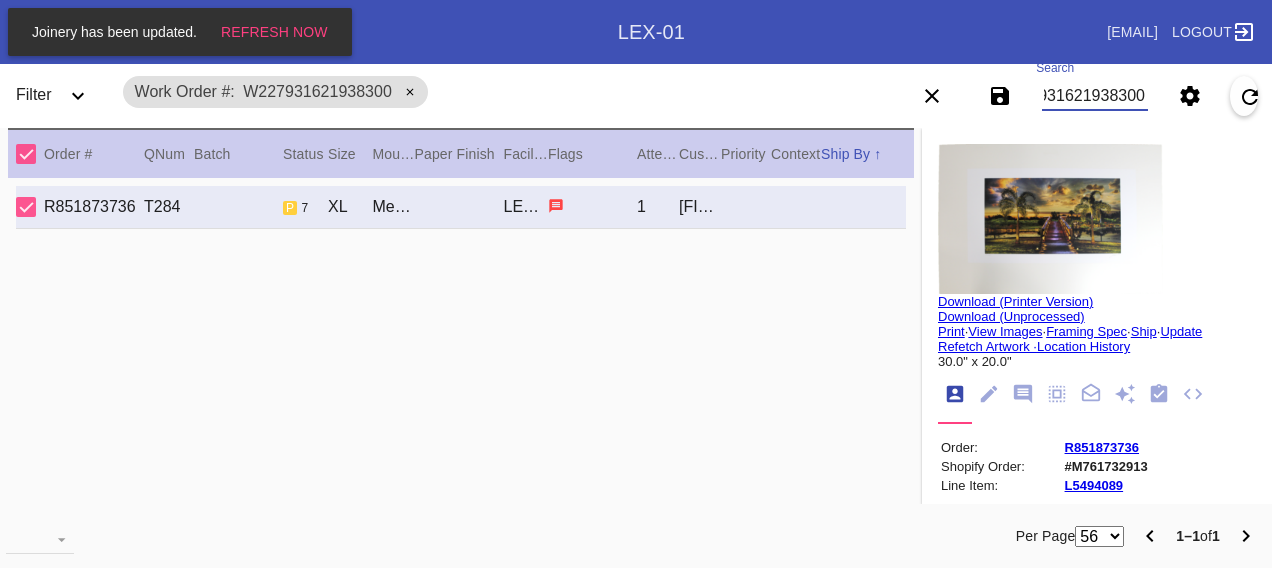 click on "W227931621938300" at bounding box center [1094, 96] 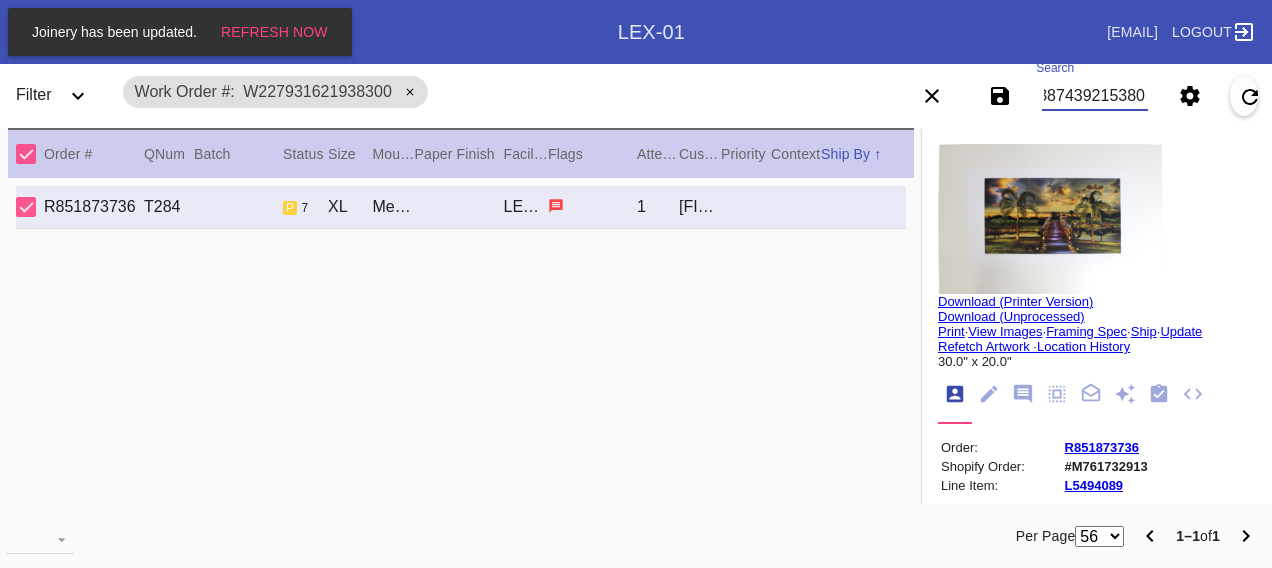 scroll, scrollTop: 0, scrollLeft: 48, axis: horizontal 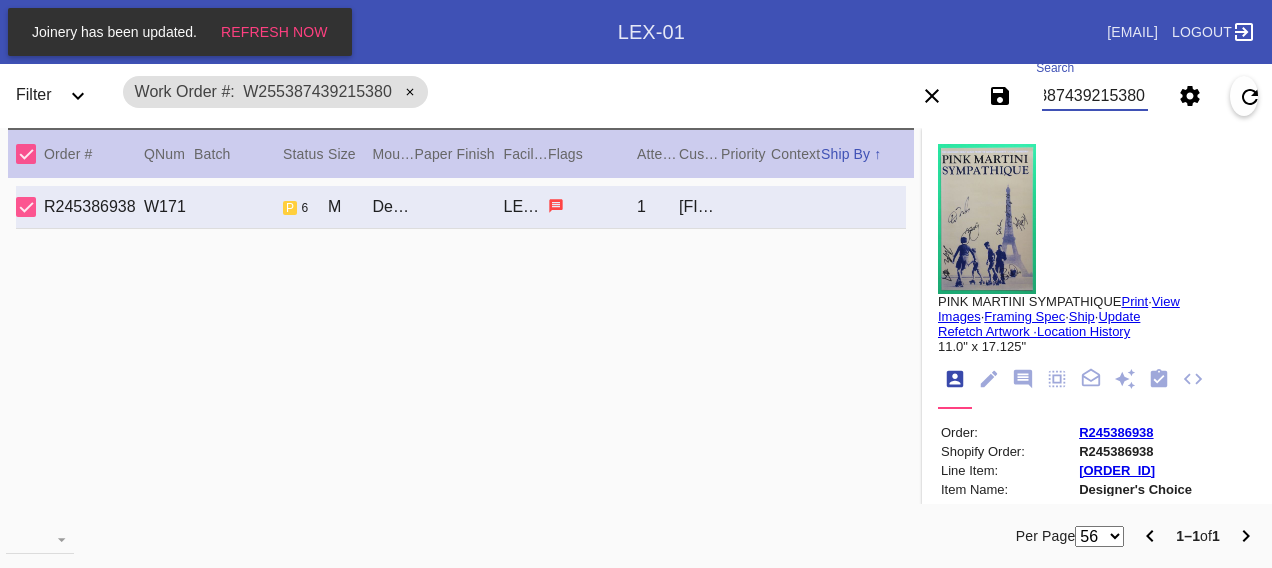 click on "W255387439215380" at bounding box center [1094, 96] 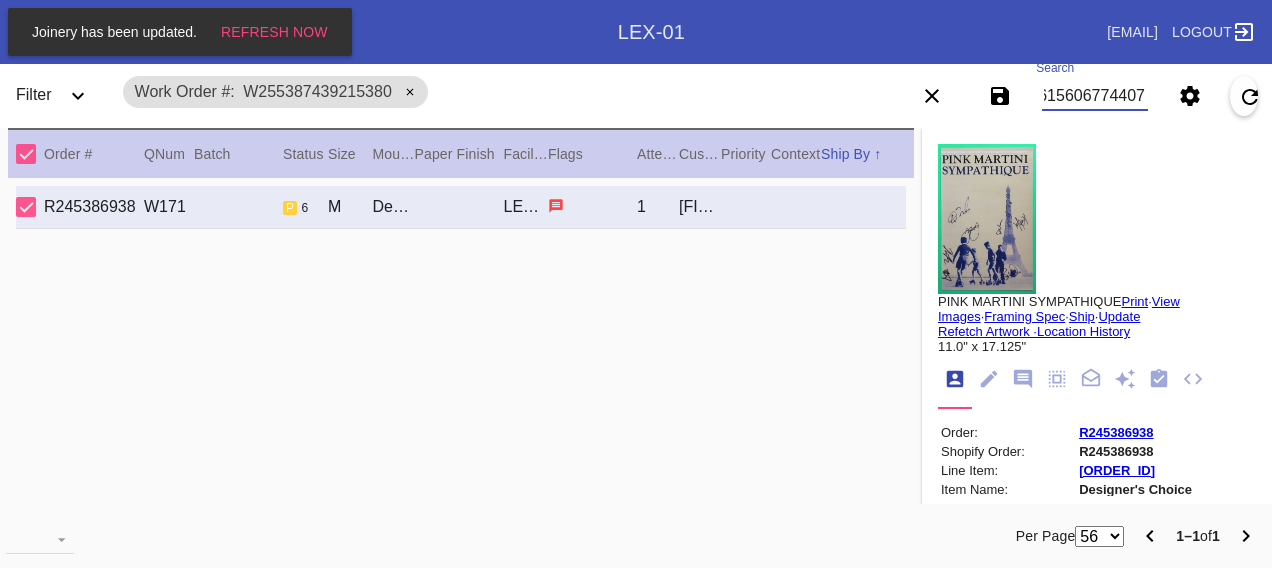 scroll, scrollTop: 0, scrollLeft: 48, axis: horizontal 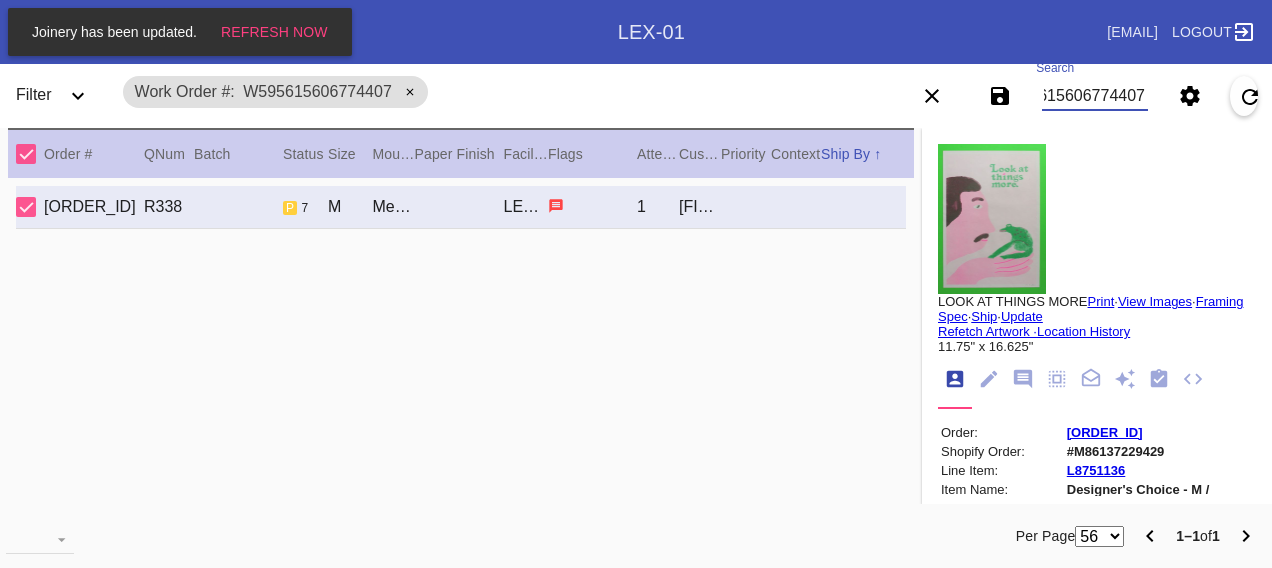 click on "W595615606774407" at bounding box center [1094, 96] 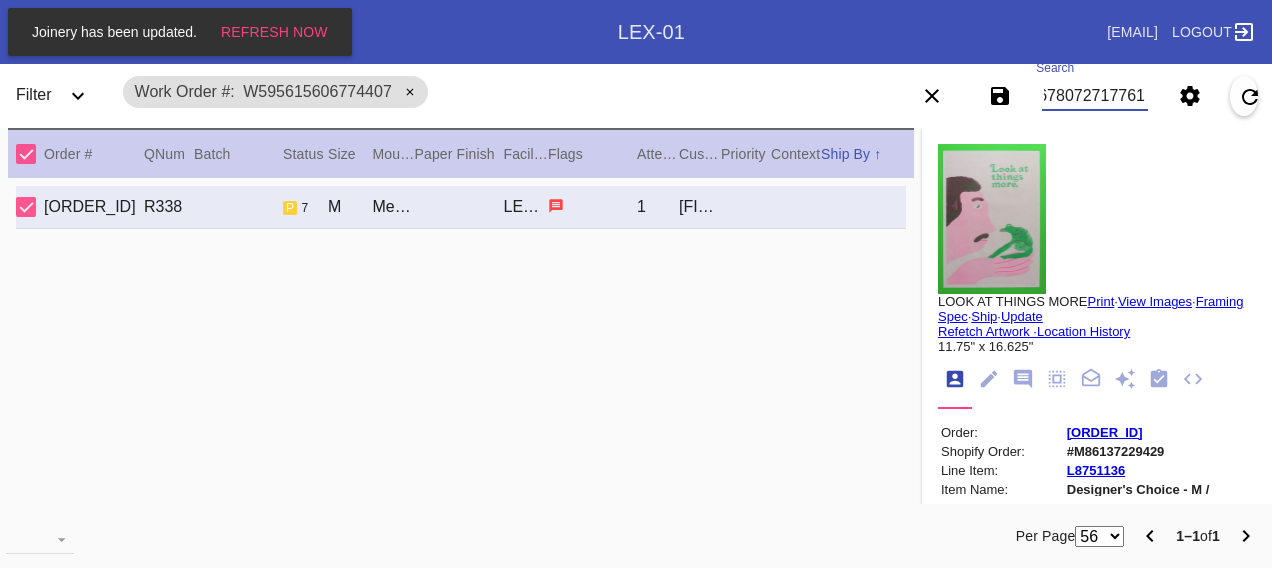 scroll, scrollTop: 0, scrollLeft: 48, axis: horizontal 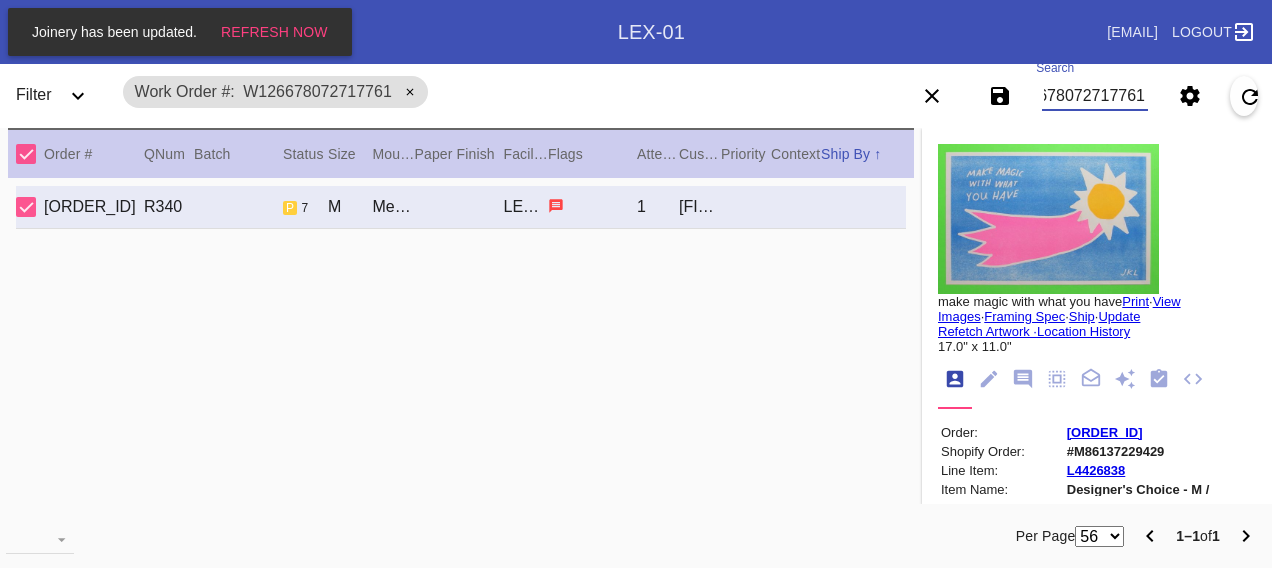 click on "W126678072717761" at bounding box center [1094, 96] 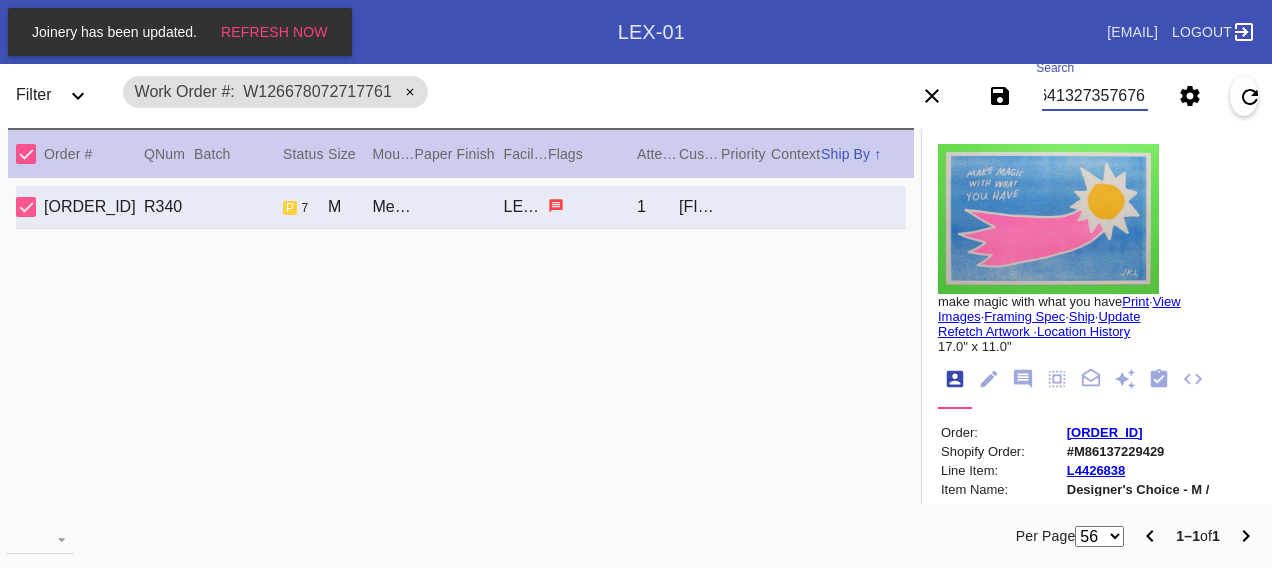 scroll, scrollTop: 0, scrollLeft: 48, axis: horizontal 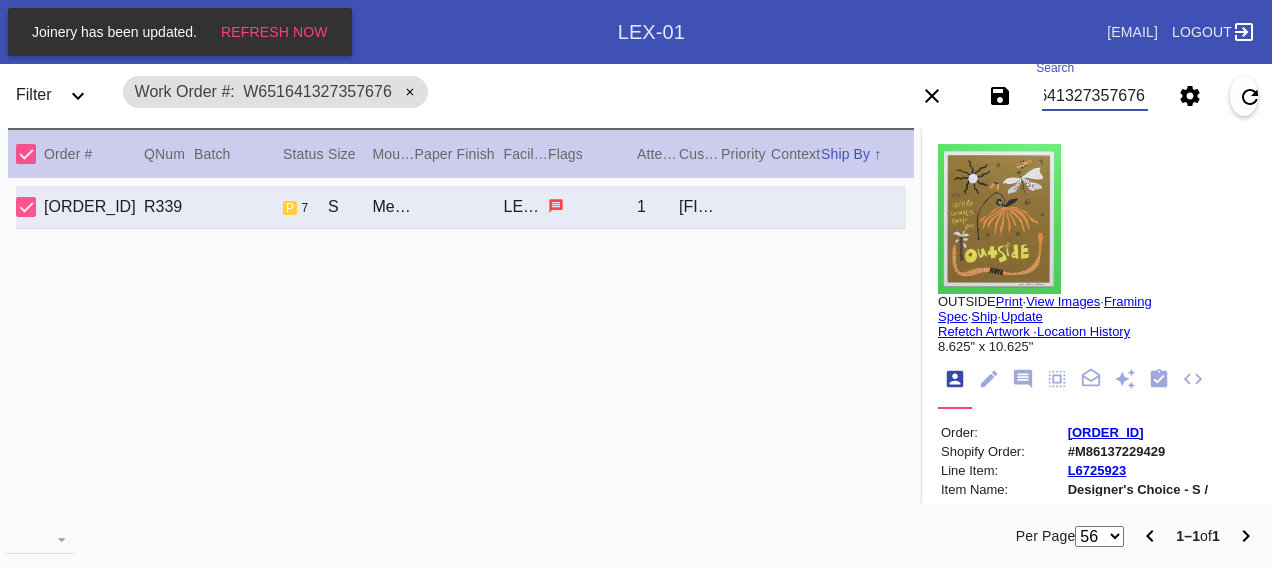 click on "W651641327357676" at bounding box center [1094, 96] 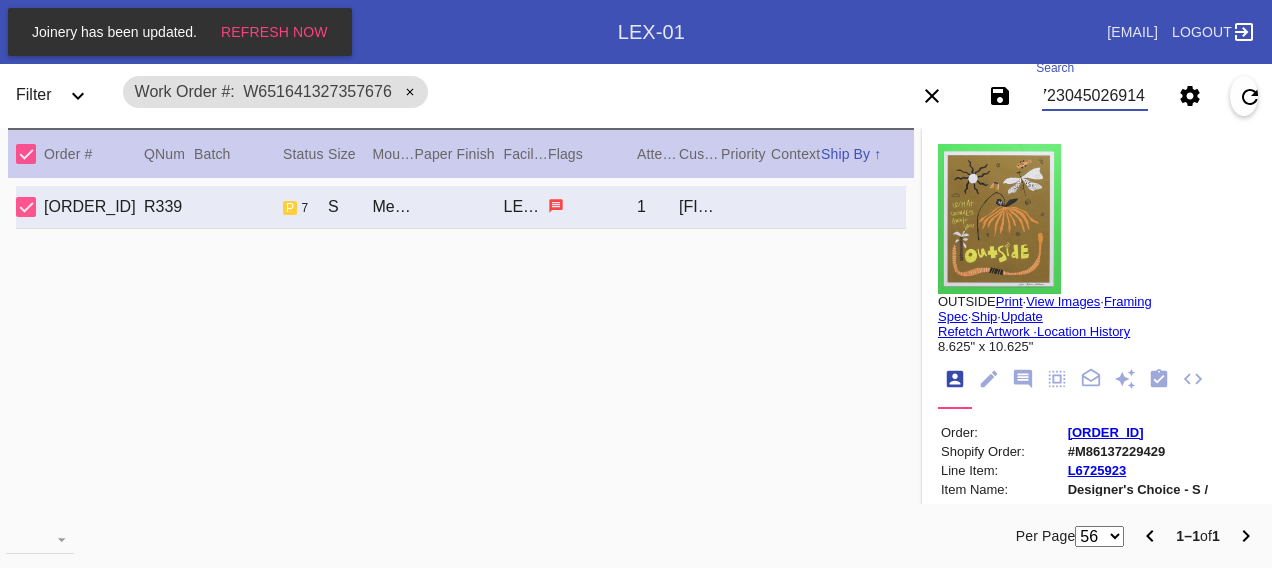 scroll, scrollTop: 0, scrollLeft: 48, axis: horizontal 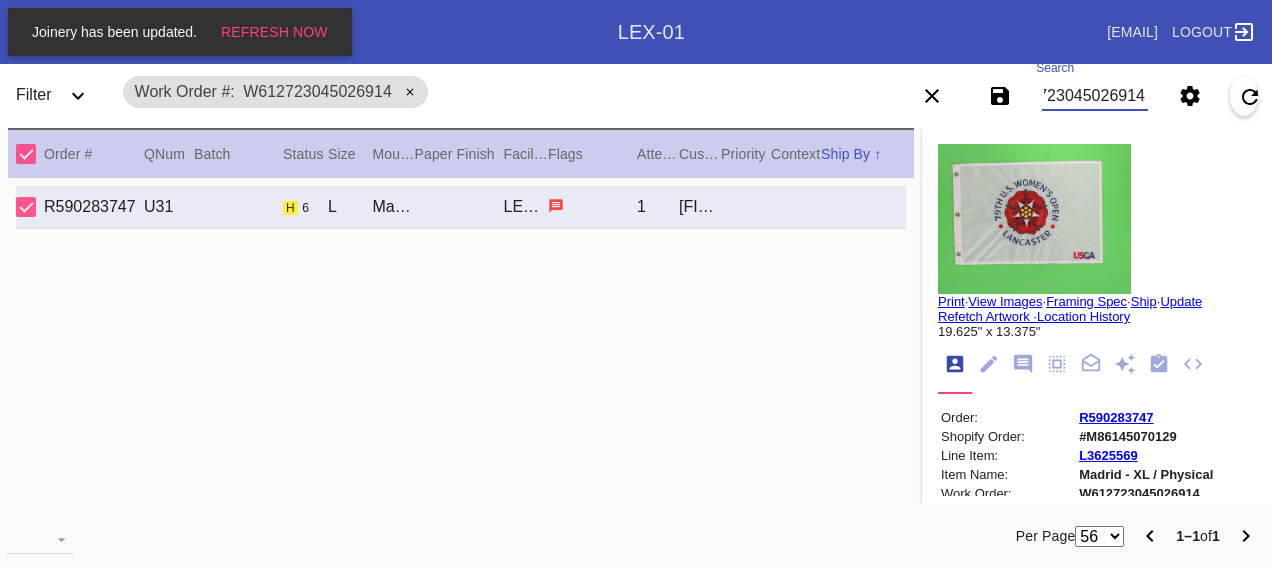 click on "W612723045026914" at bounding box center (1094, 96) 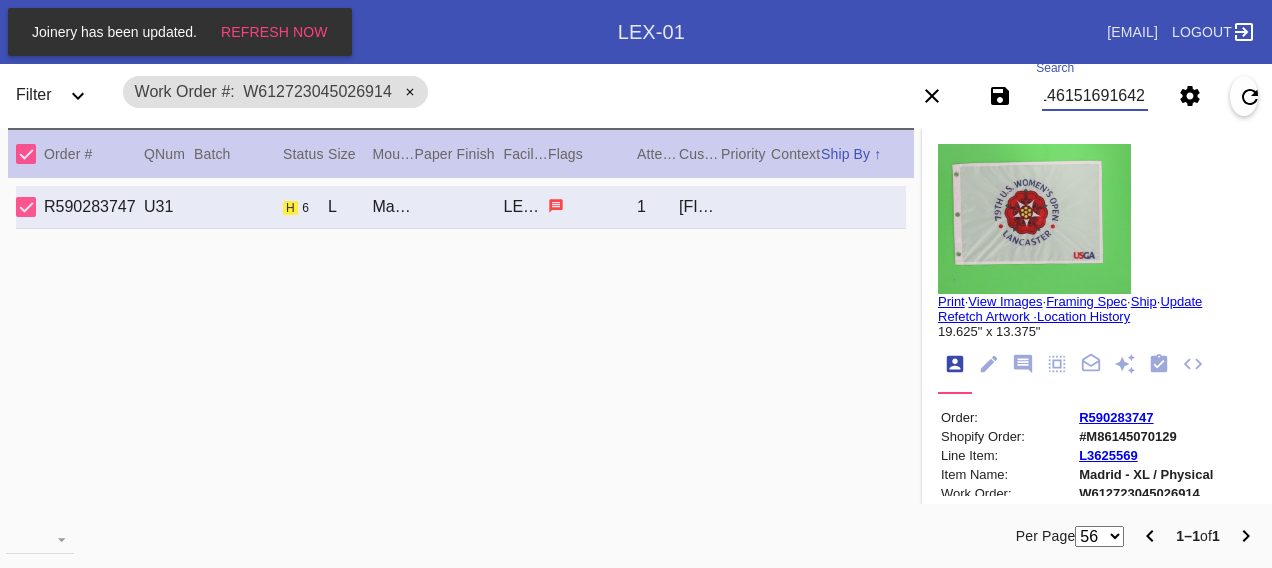 scroll, scrollTop: 0, scrollLeft: 48, axis: horizontal 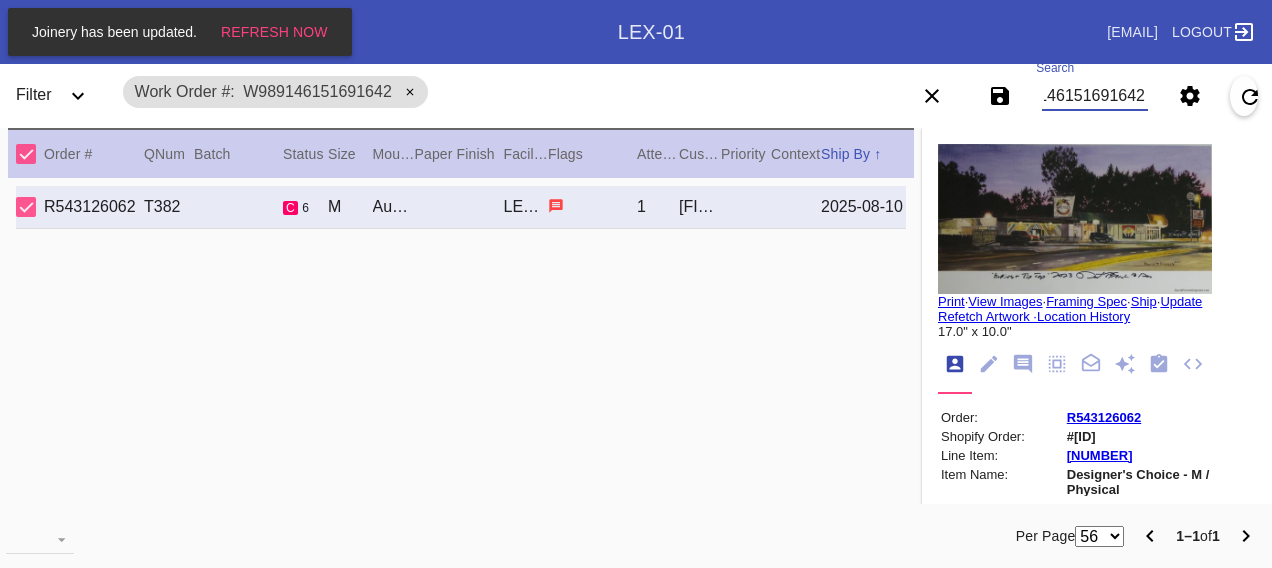 click on "W989146151691642" at bounding box center [1094, 96] 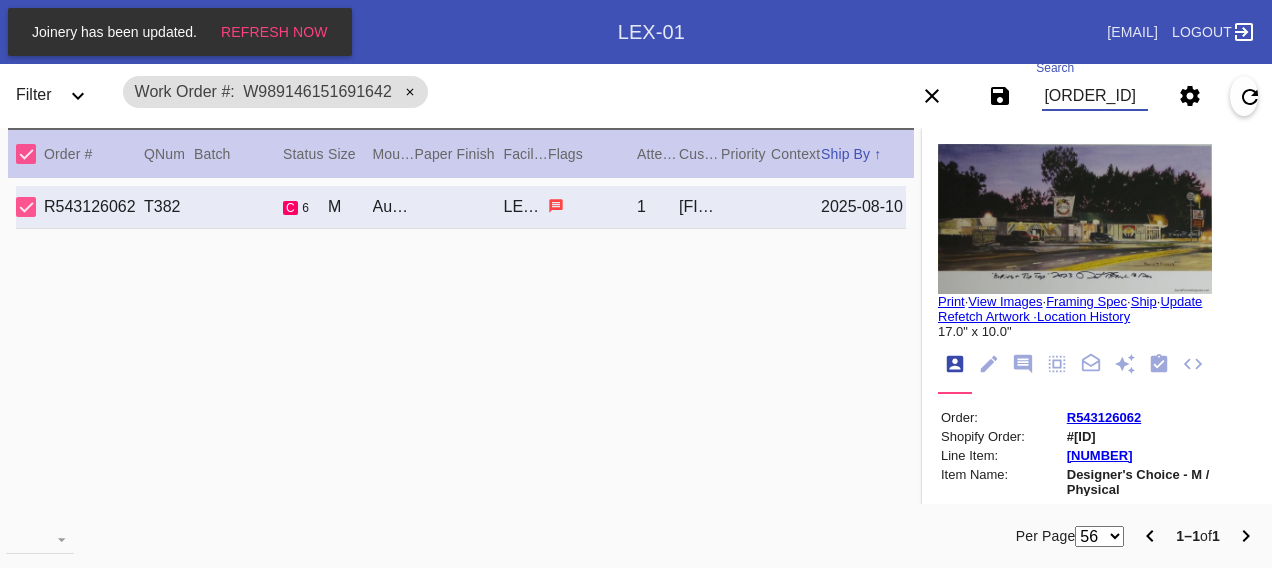scroll, scrollTop: 0, scrollLeft: 48, axis: horizontal 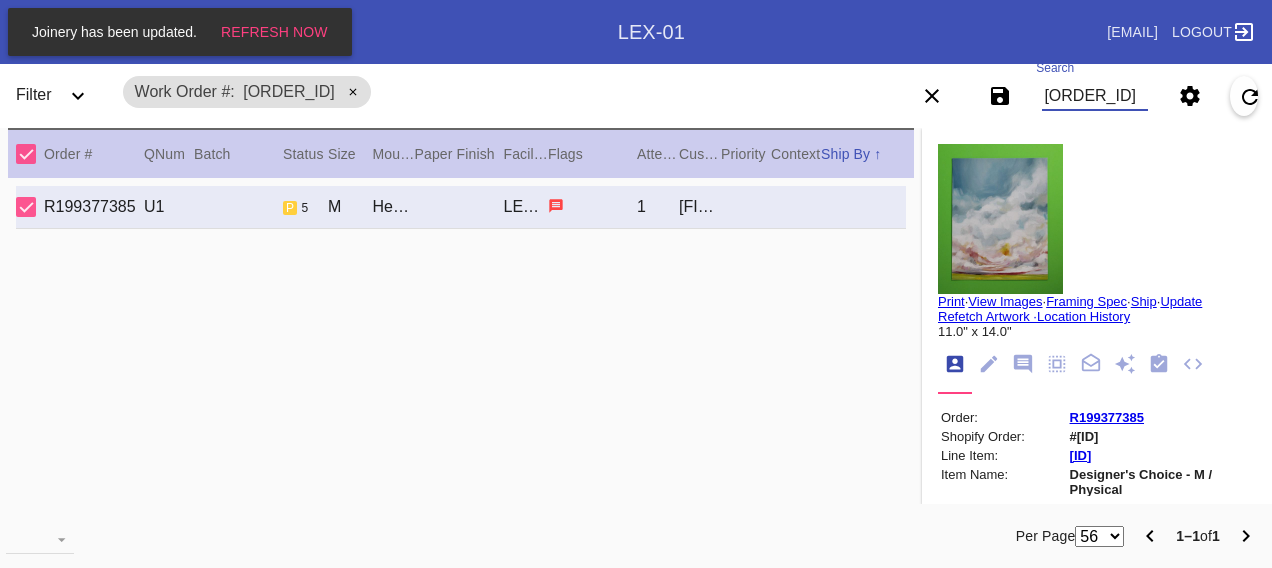 click on "[ORDER_ID]" at bounding box center [1094, 96] 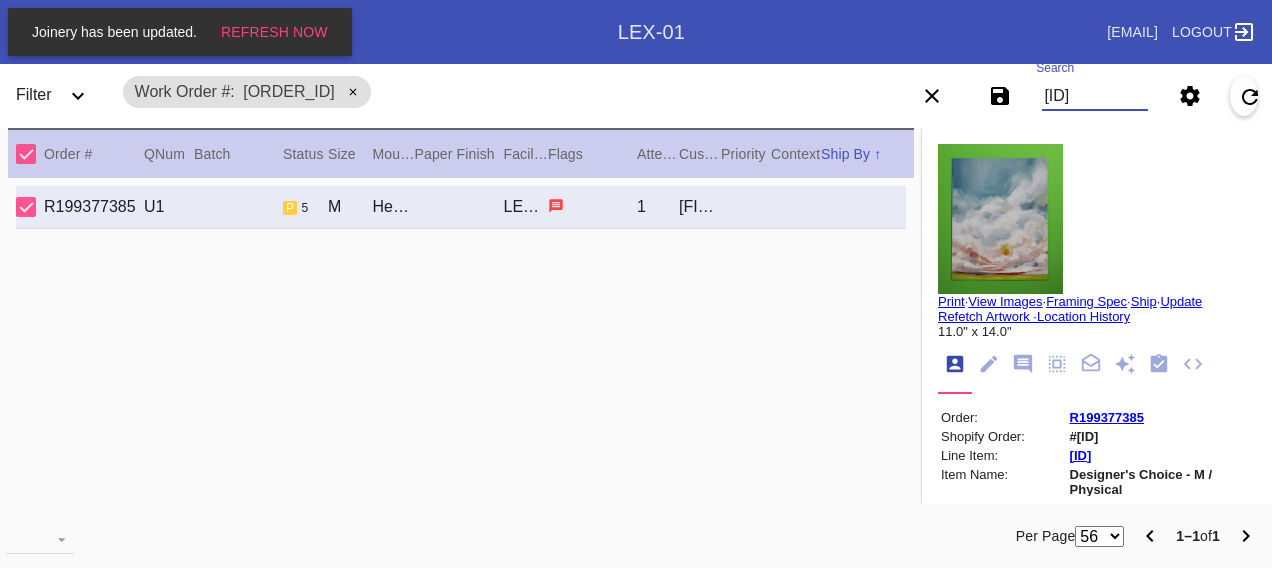 scroll, scrollTop: 0, scrollLeft: 48, axis: horizontal 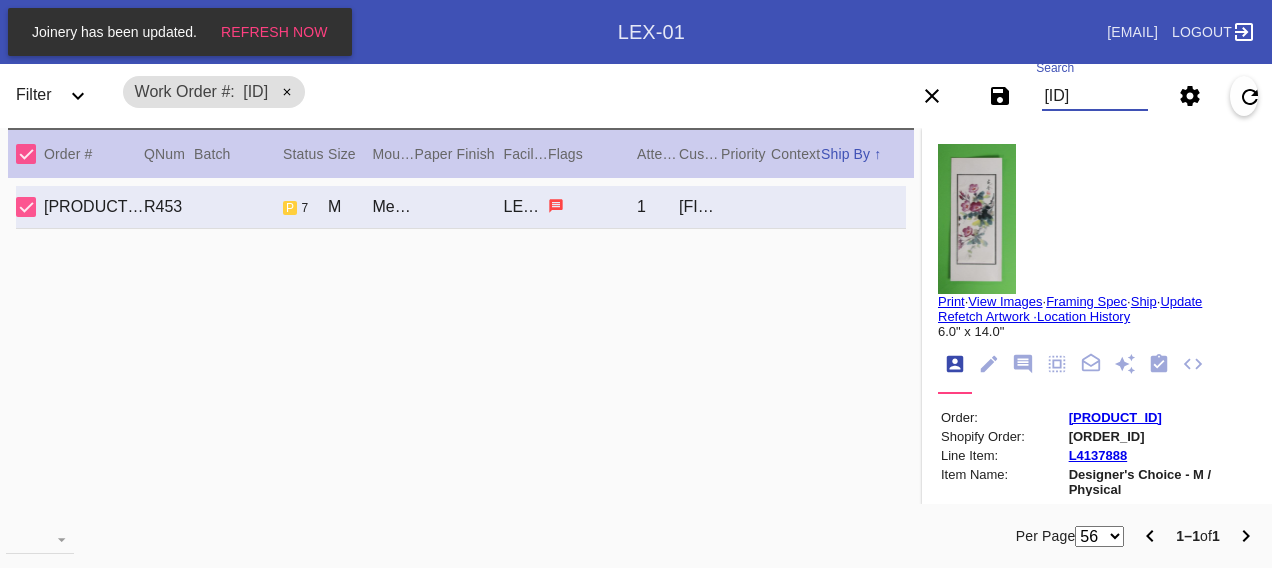 click on "[ID]" at bounding box center [1094, 96] 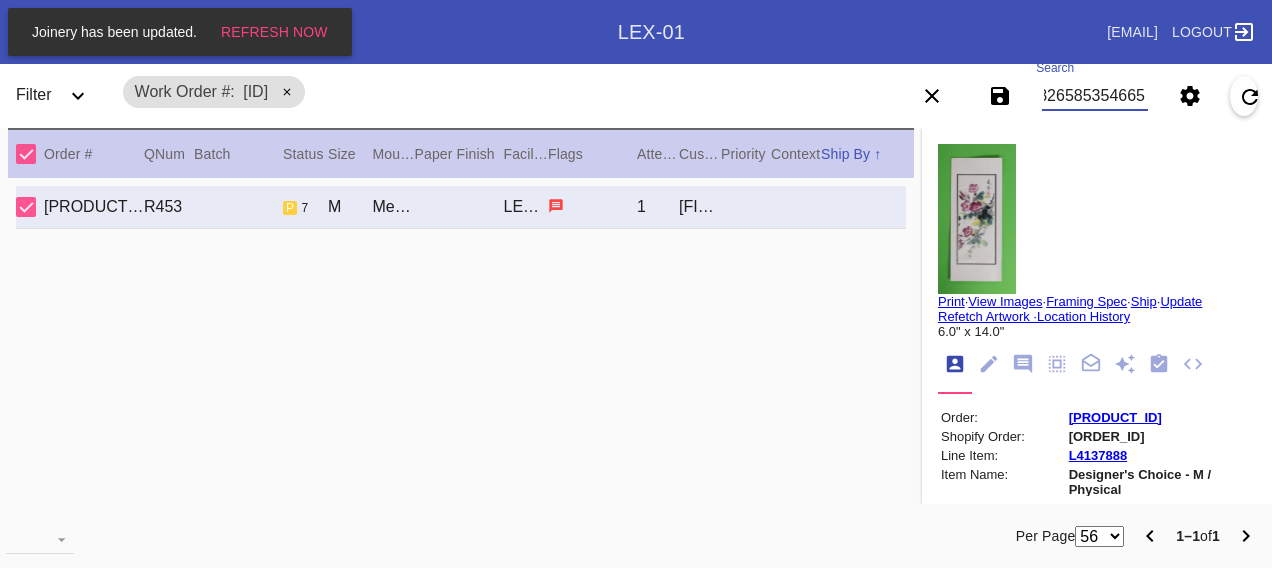 scroll, scrollTop: 0, scrollLeft: 48, axis: horizontal 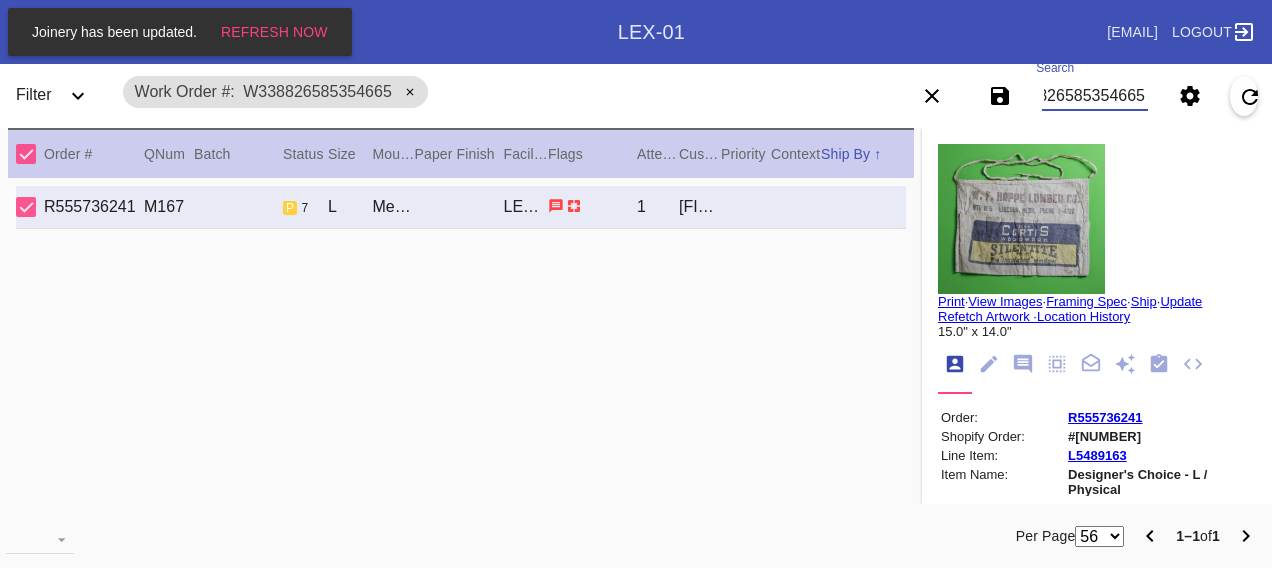 click on "W338826585354665" at bounding box center [1094, 96] 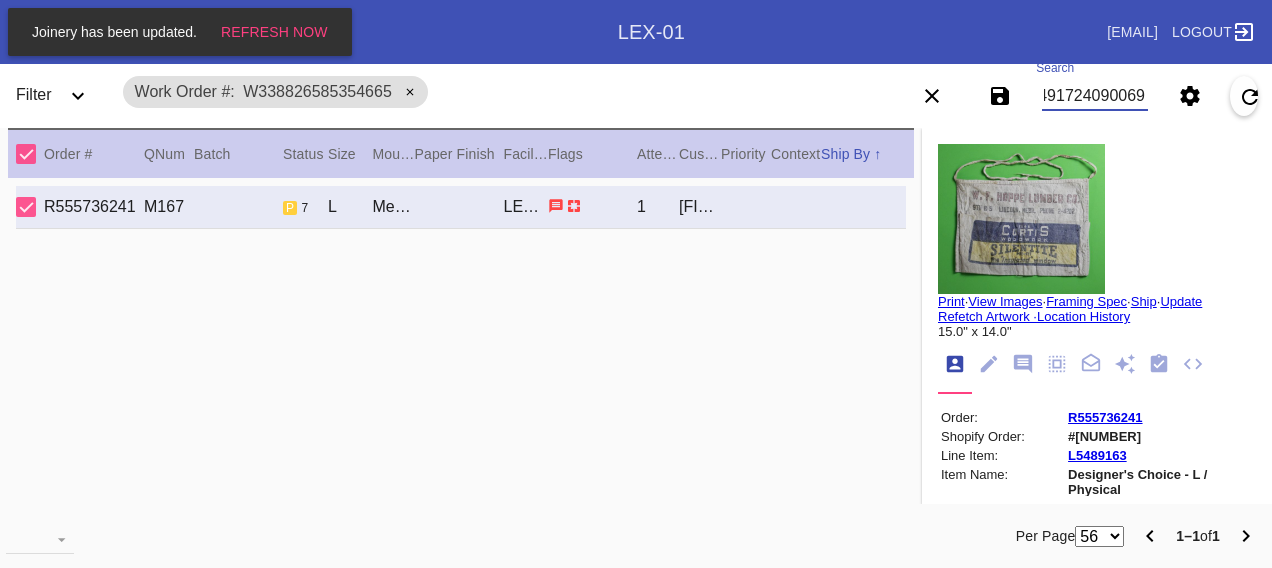 scroll, scrollTop: 0, scrollLeft: 48, axis: horizontal 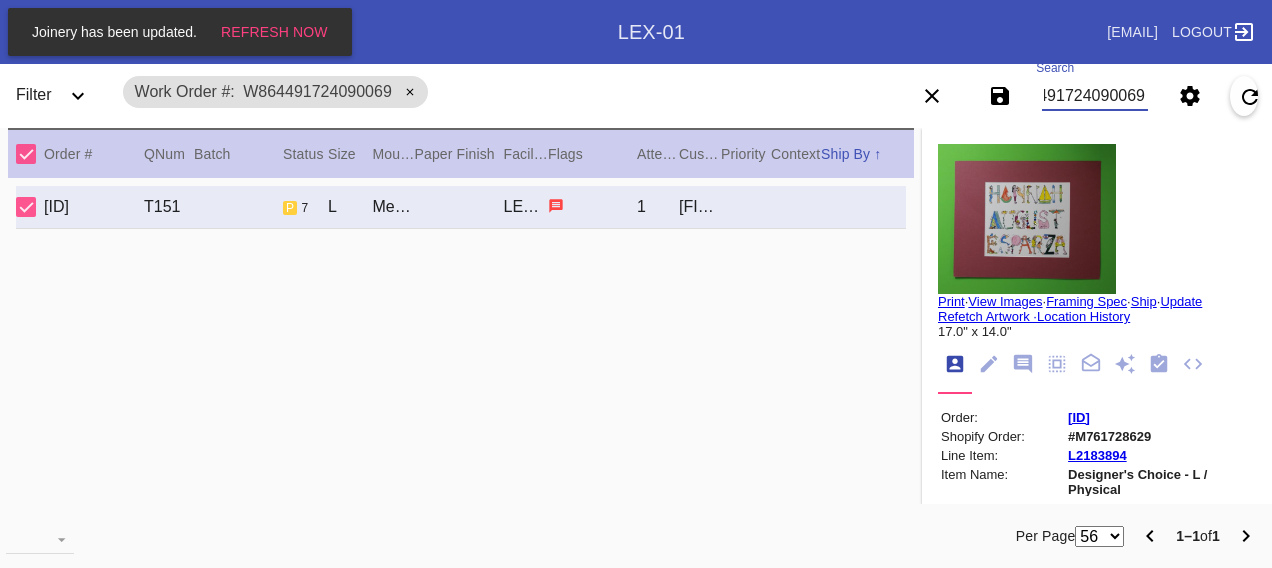 click on "W864491724090069" at bounding box center (1094, 96) 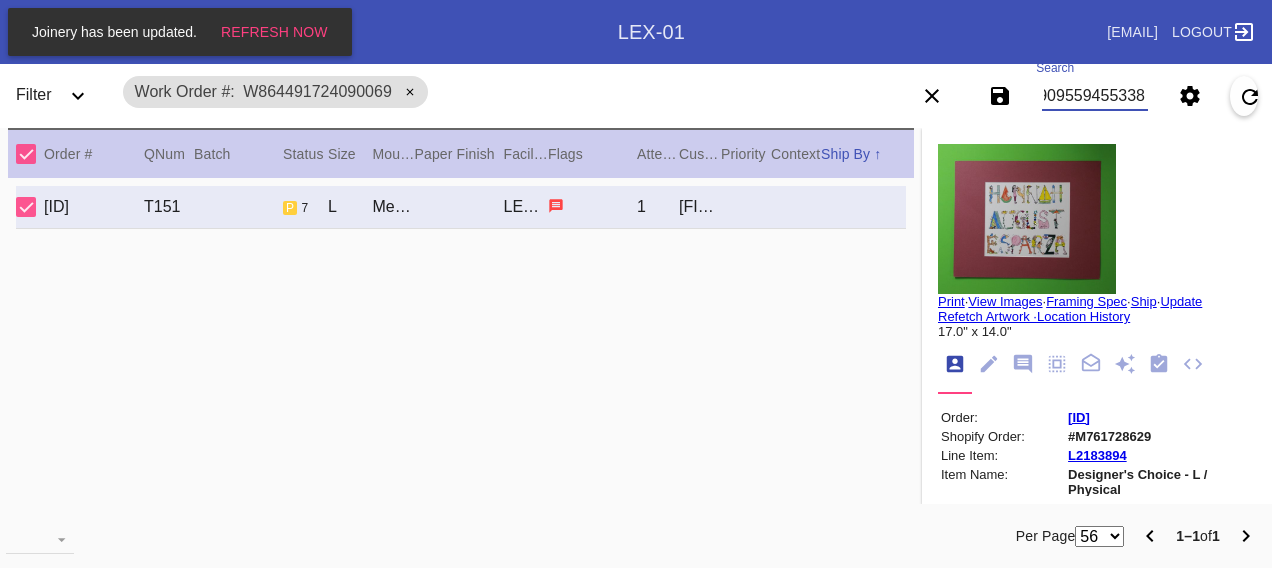 scroll, scrollTop: 0, scrollLeft: 48, axis: horizontal 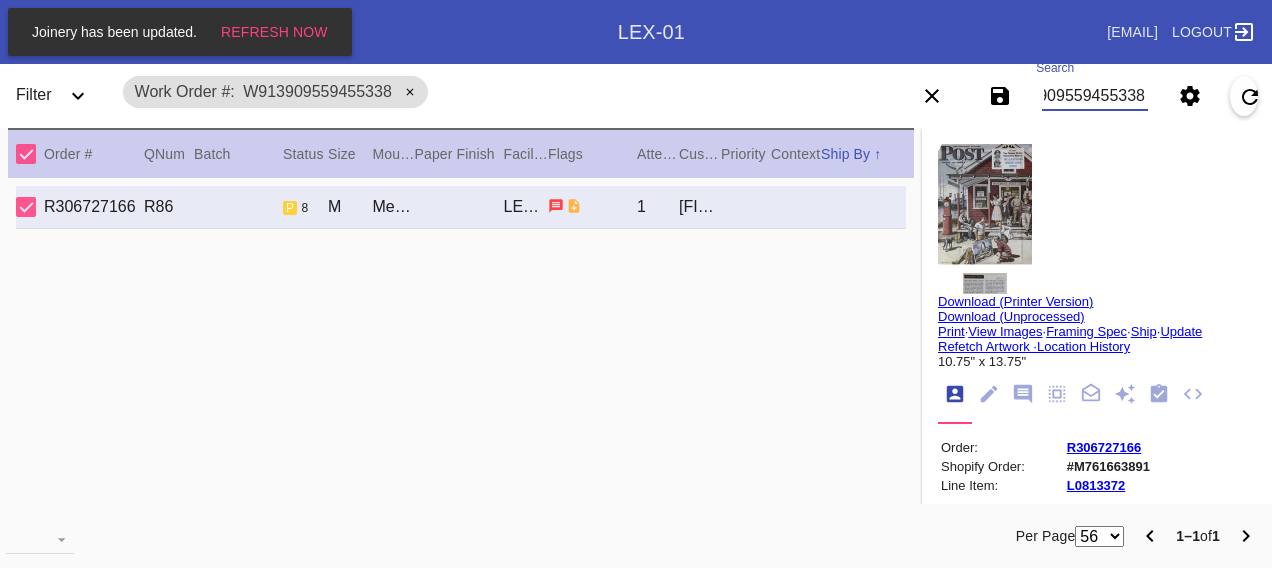 click on "W913909559455338" at bounding box center [1094, 96] 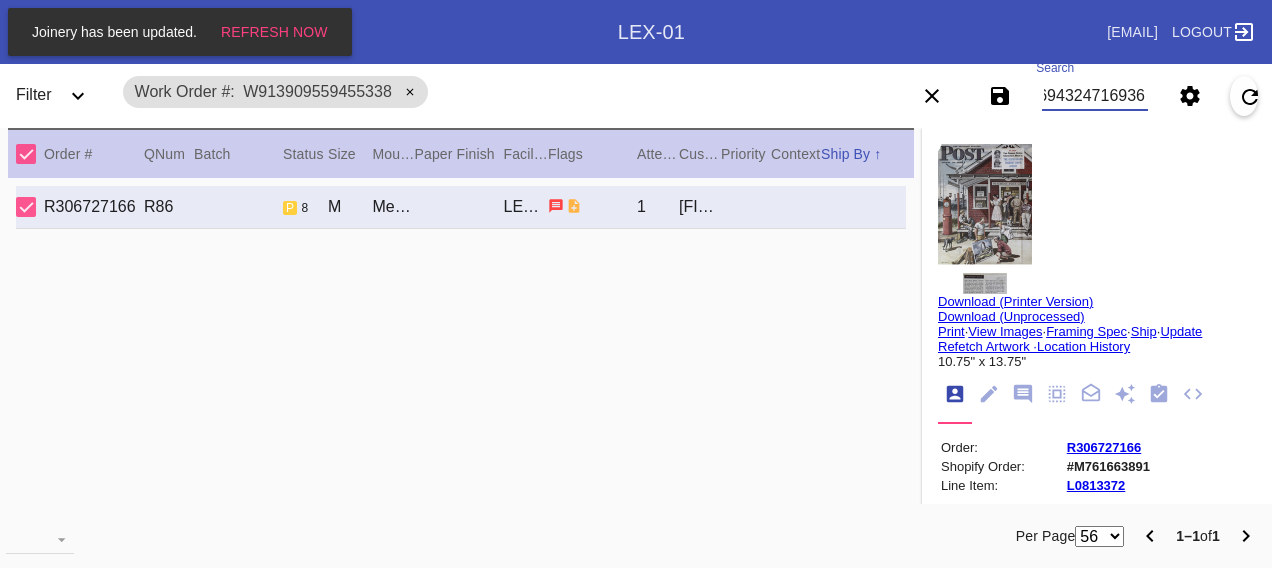 scroll, scrollTop: 0, scrollLeft: 48, axis: horizontal 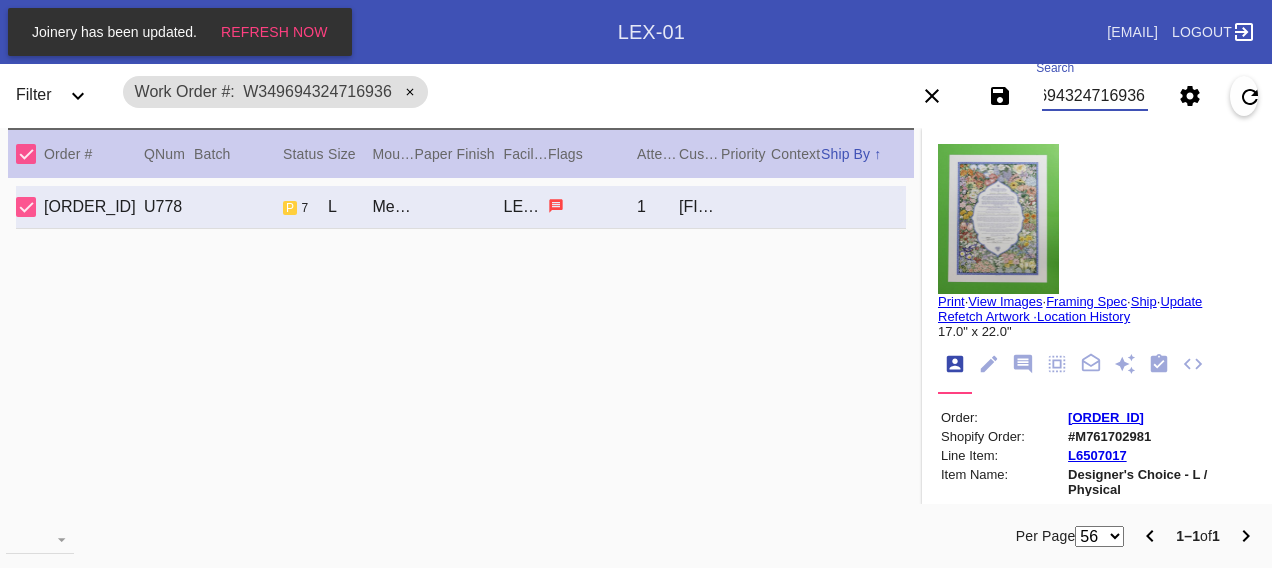 click on "W349694324716936" at bounding box center [1094, 96] 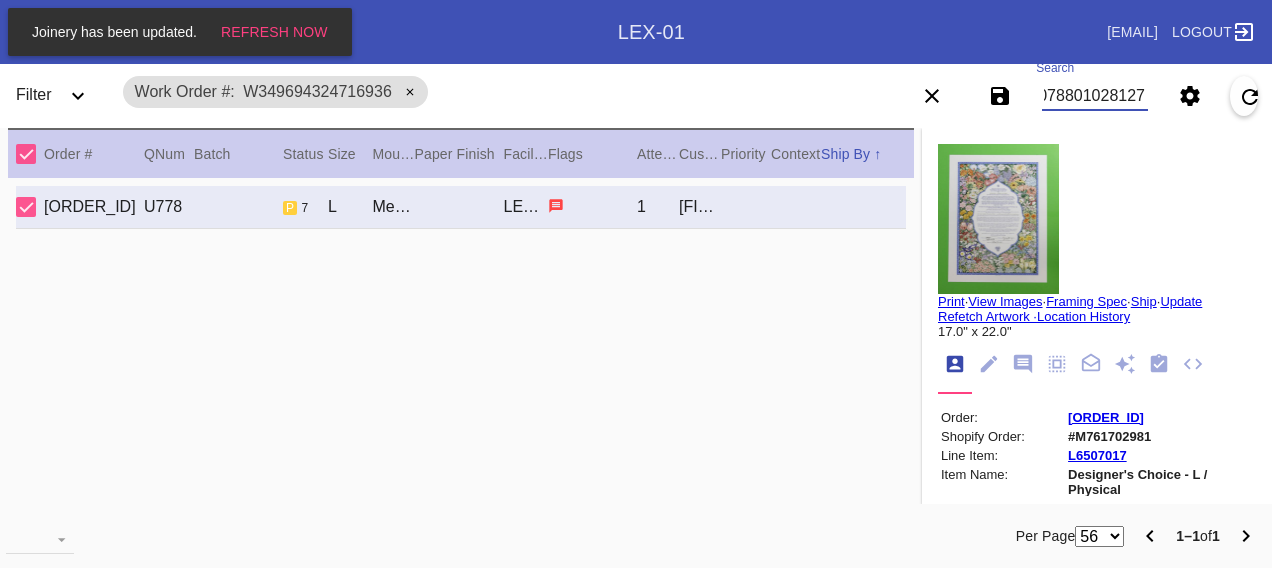scroll, scrollTop: 0, scrollLeft: 48, axis: horizontal 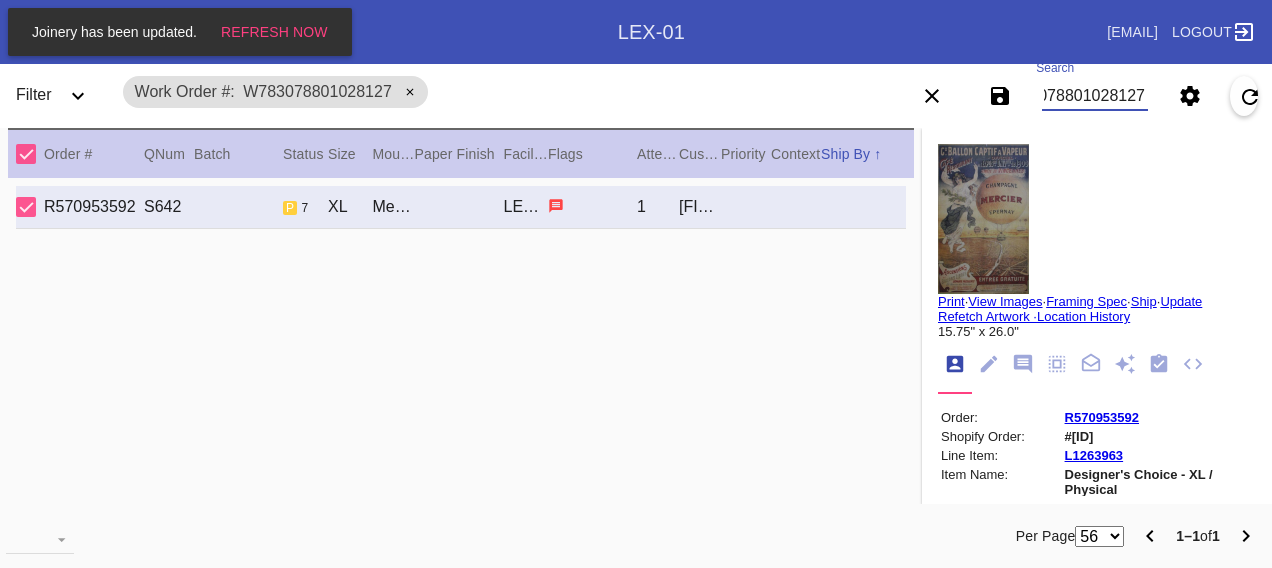 click on "W783078801028127" at bounding box center [1094, 96] 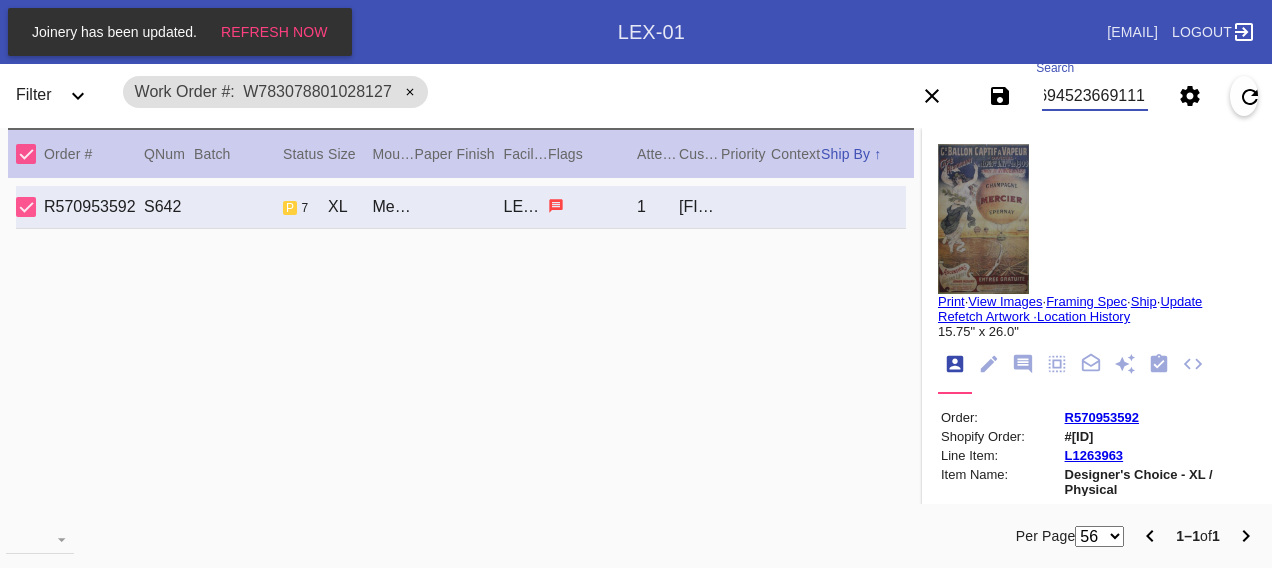 scroll, scrollTop: 0, scrollLeft: 48, axis: horizontal 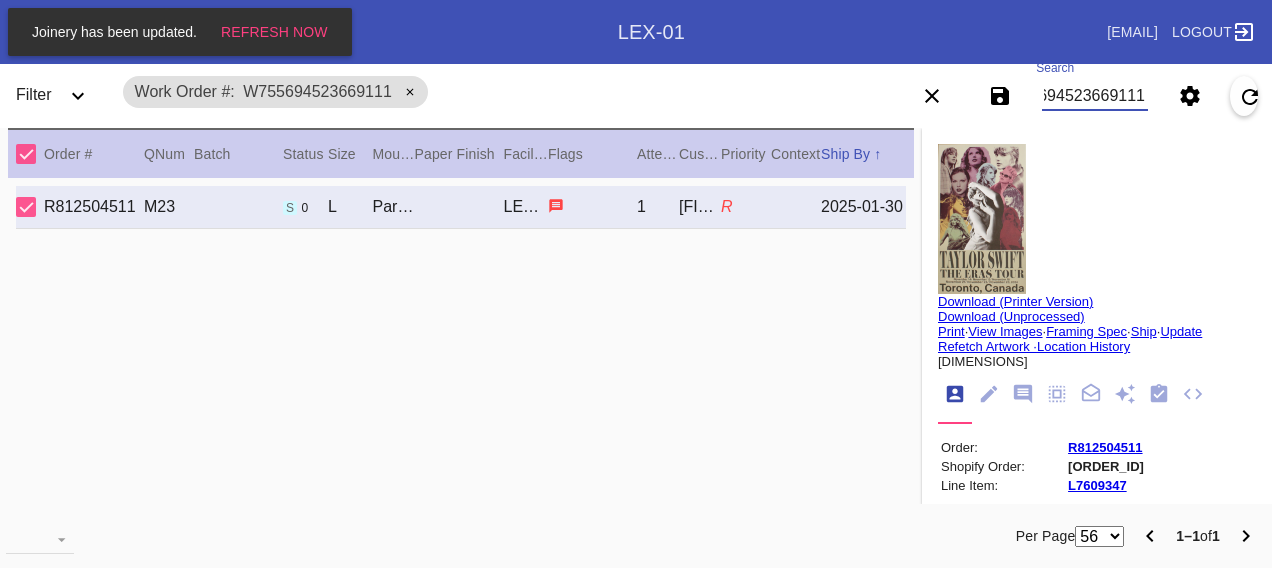 click on "W755694523669111" at bounding box center (1094, 96) 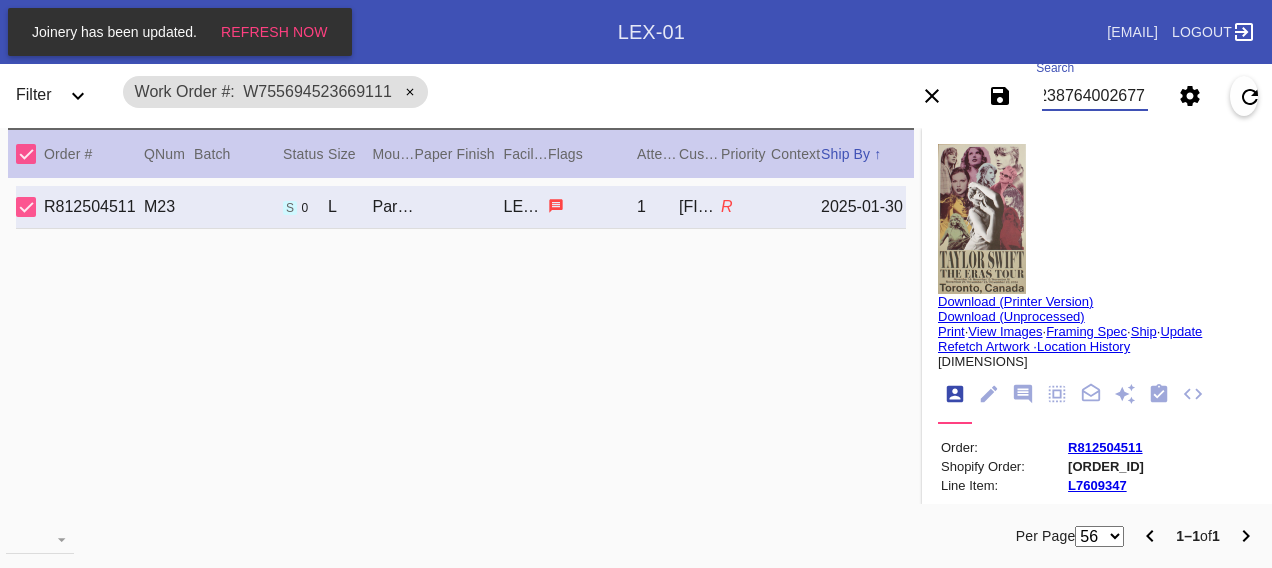 scroll, scrollTop: 0, scrollLeft: 48, axis: horizontal 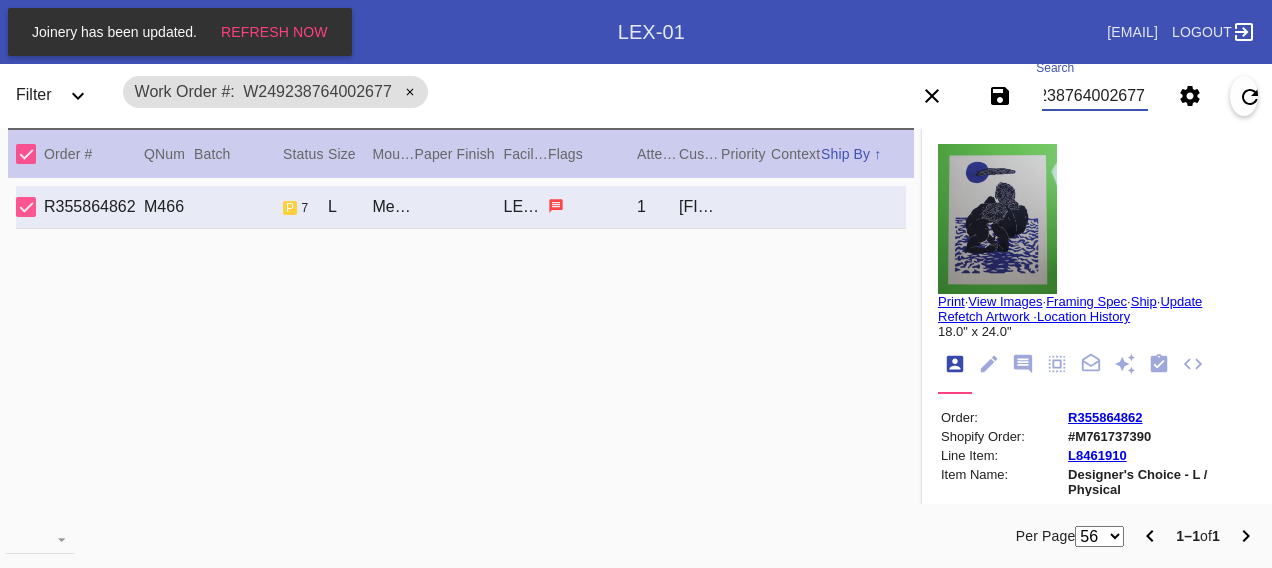 click on "W249238764002677" at bounding box center (1094, 96) 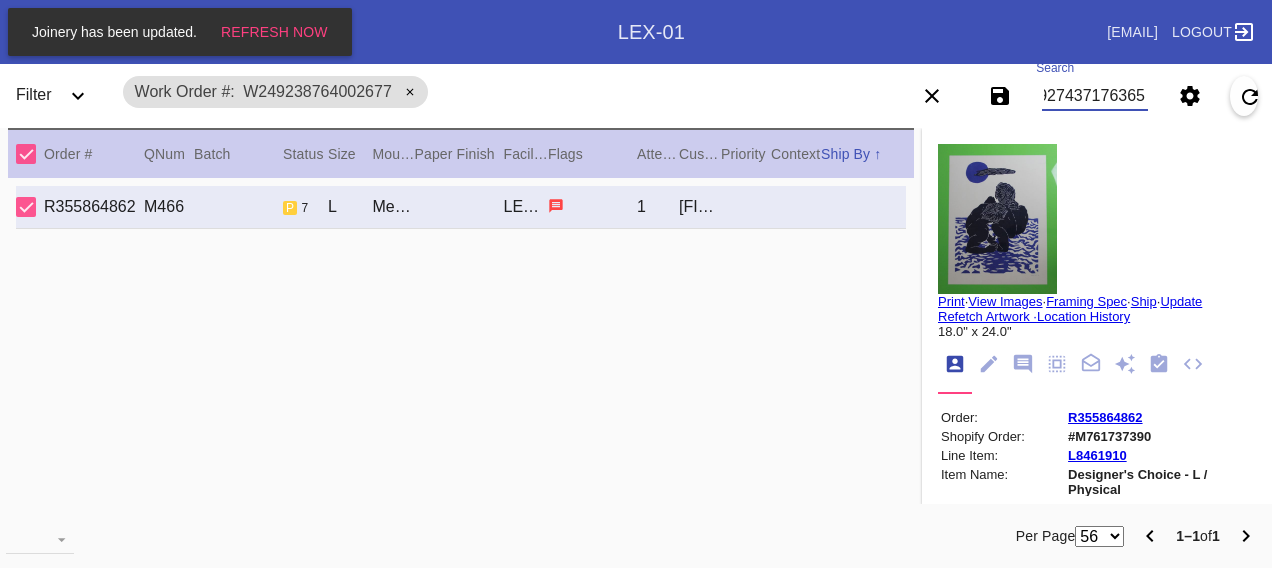 scroll, scrollTop: 0, scrollLeft: 48, axis: horizontal 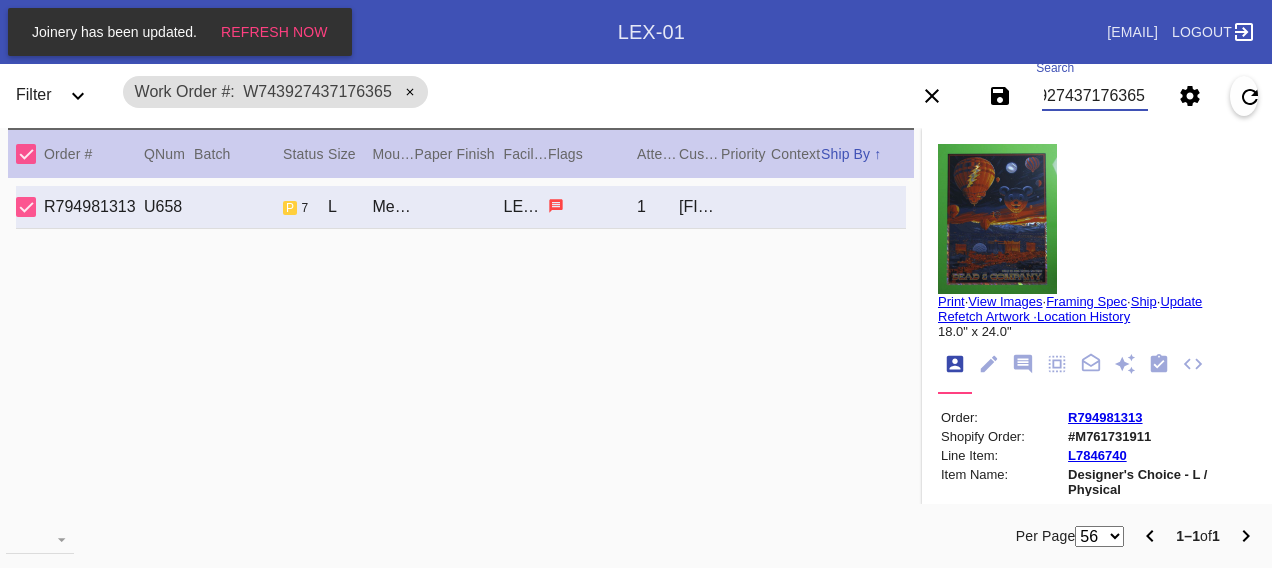 click on "W743927437176365" at bounding box center (1094, 96) 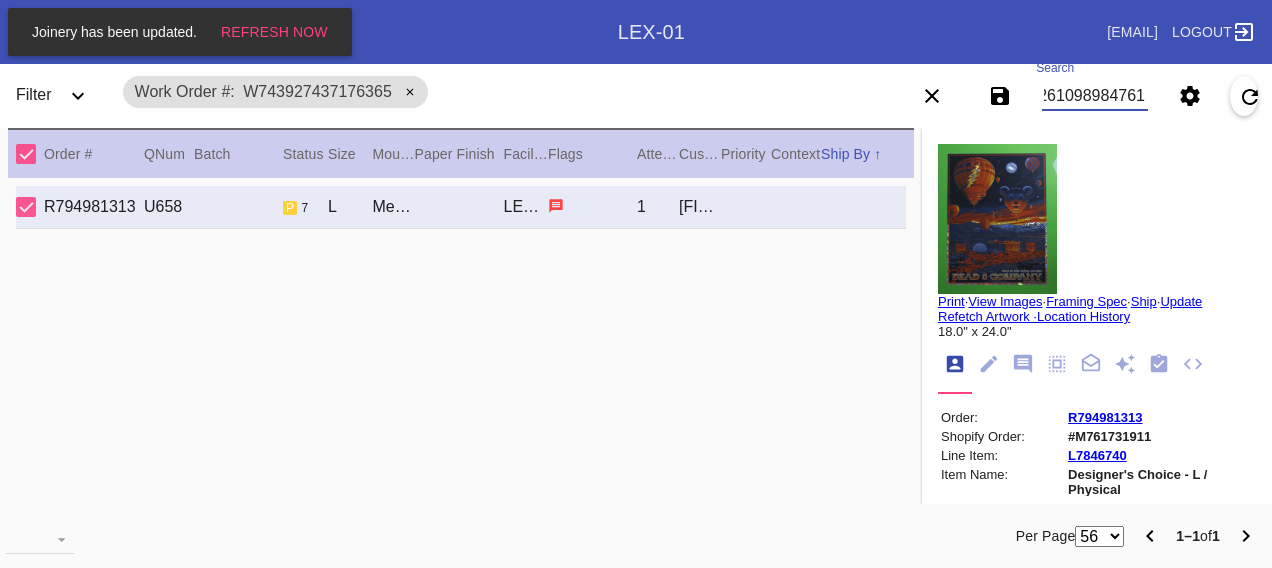 scroll, scrollTop: 0, scrollLeft: 48, axis: horizontal 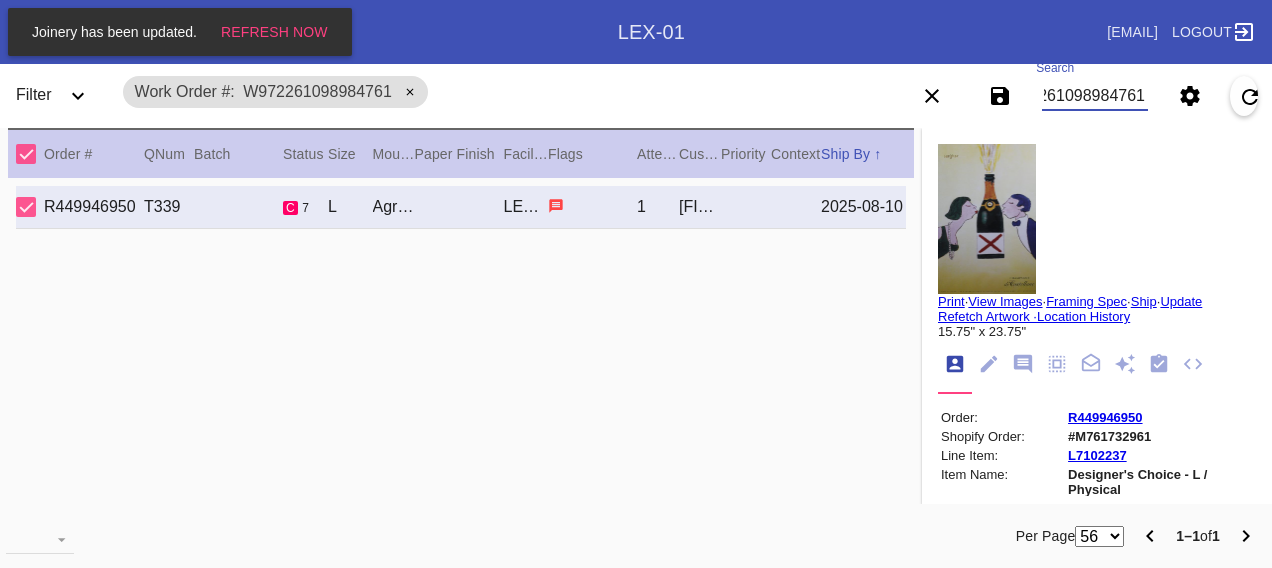 click on "W972261098984761" at bounding box center (1094, 96) 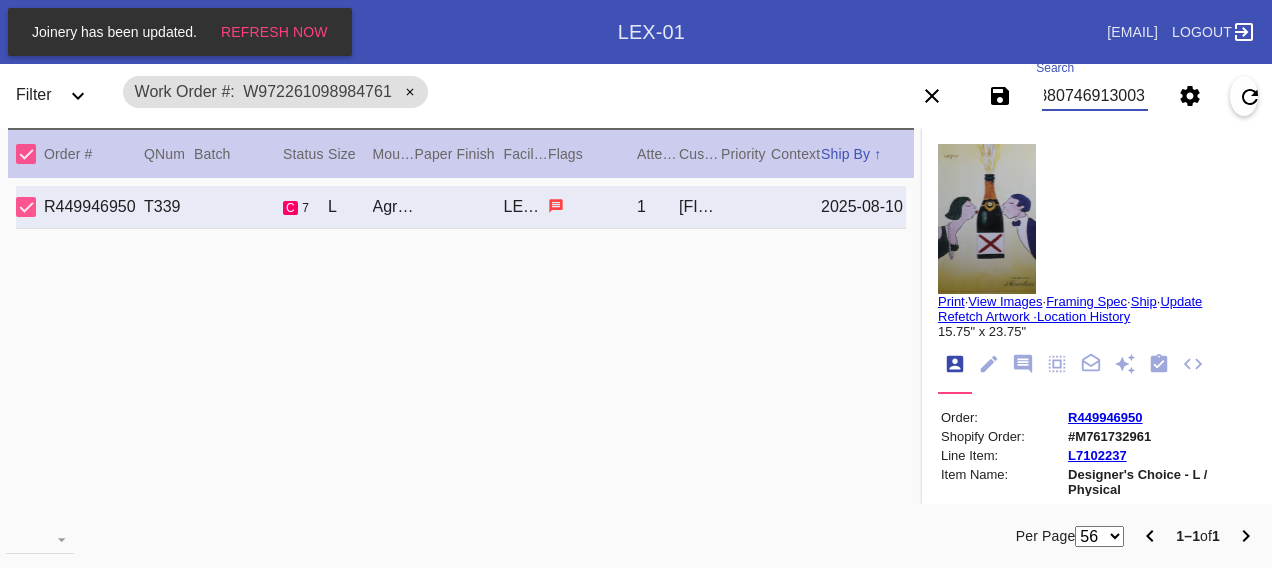 scroll, scrollTop: 0, scrollLeft: 48, axis: horizontal 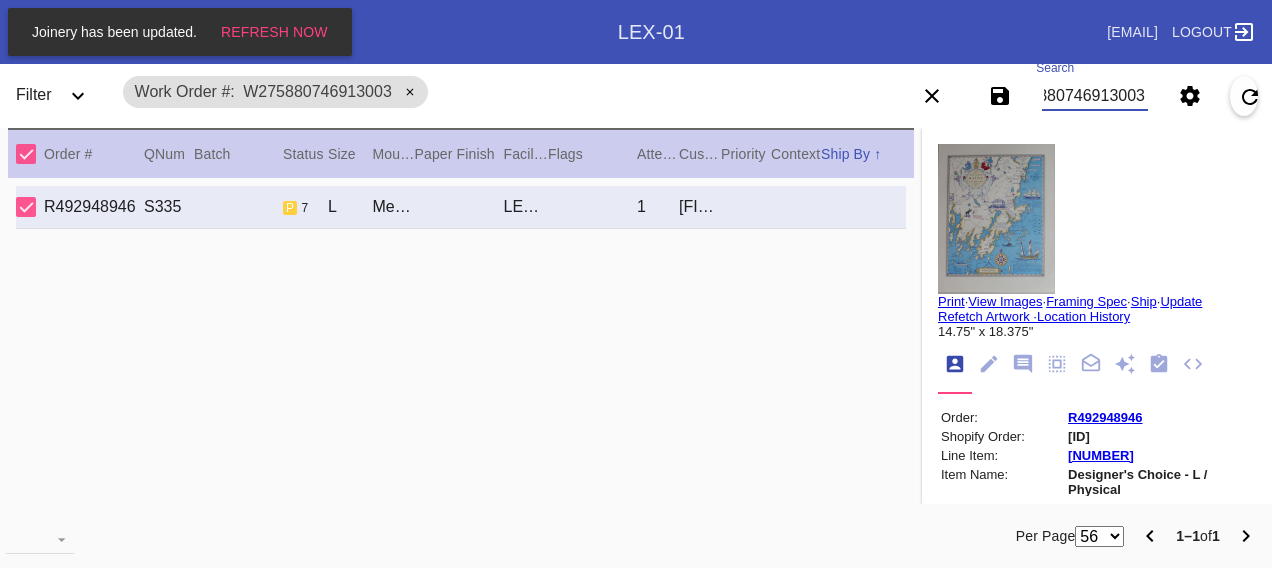 click on "W275880746913003" at bounding box center (1094, 96) 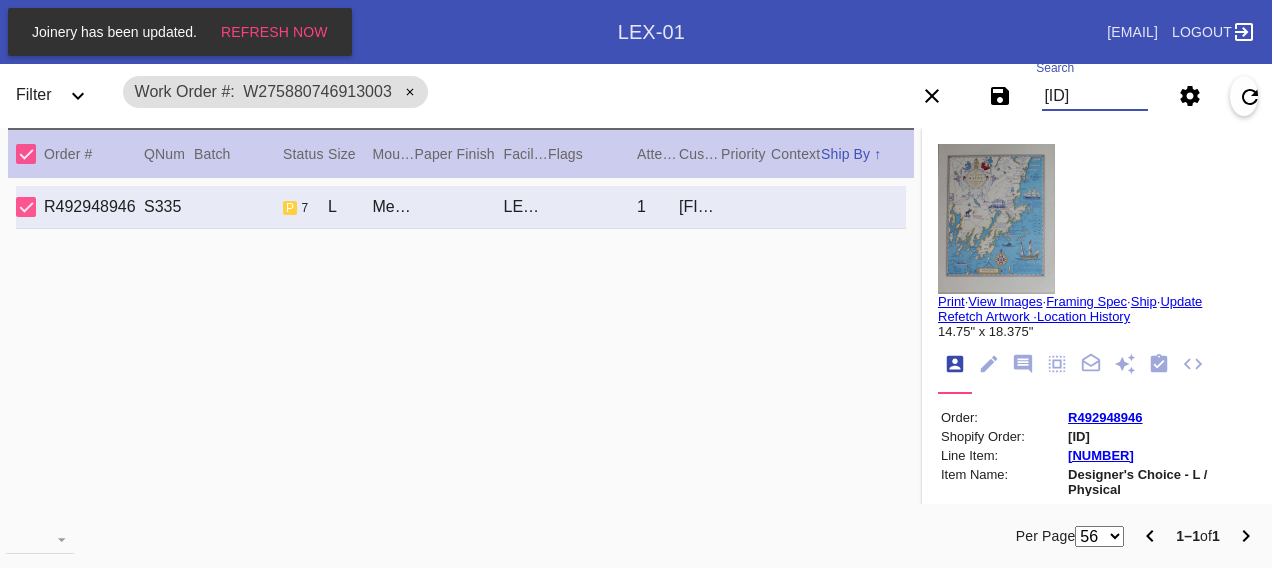 scroll, scrollTop: 0, scrollLeft: 48, axis: horizontal 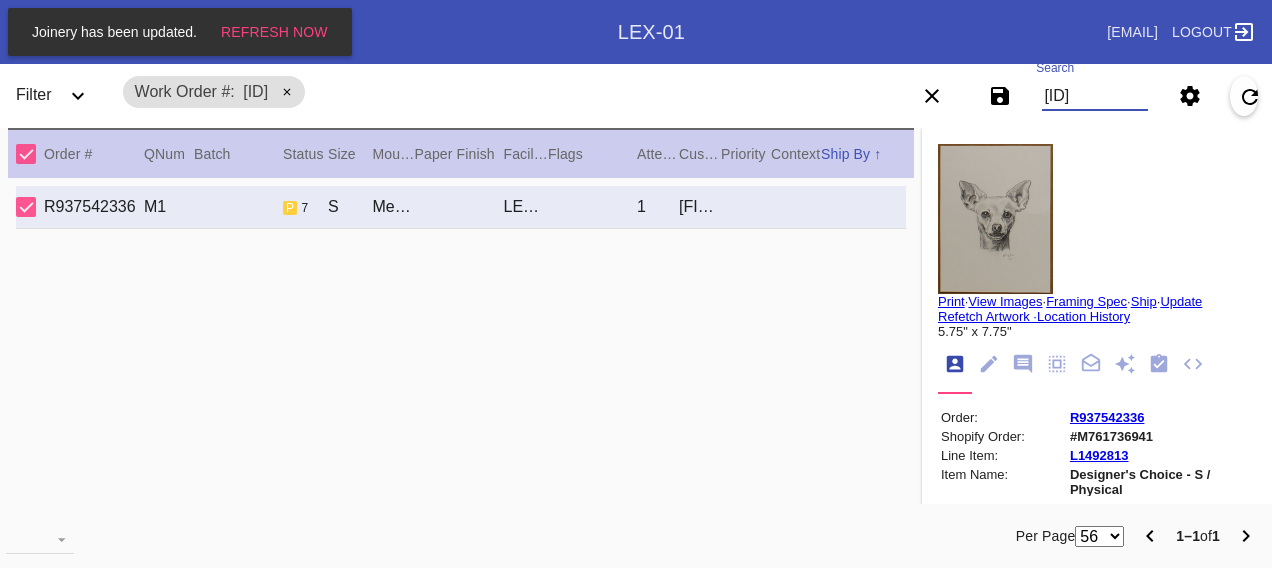 click on "[ID]" at bounding box center (1094, 96) 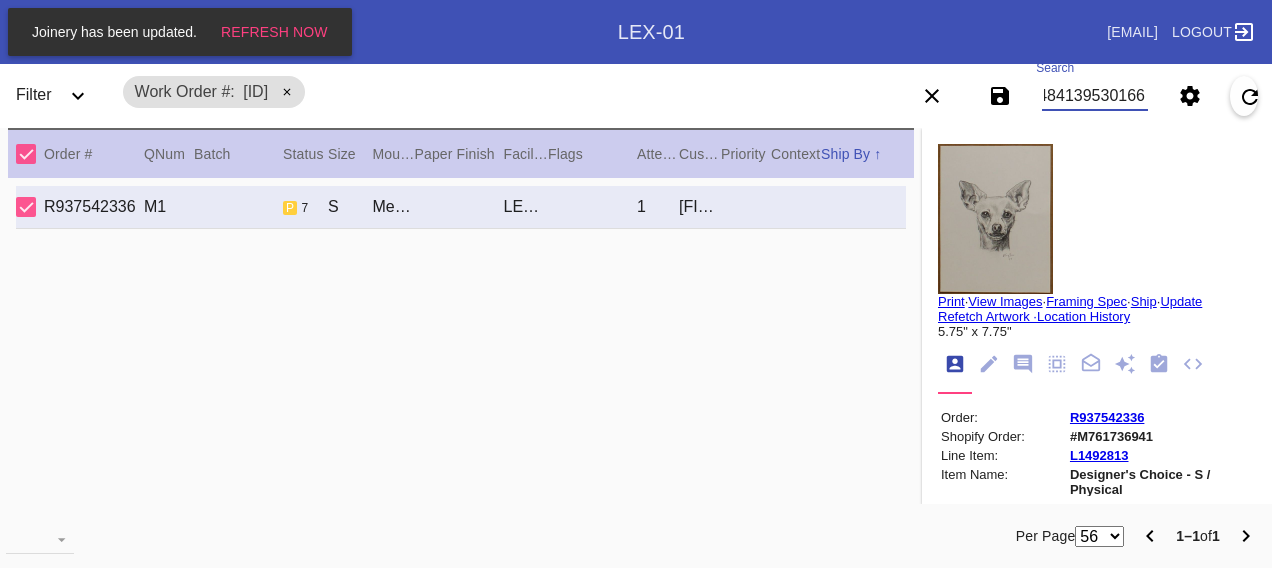 scroll, scrollTop: 0, scrollLeft: 48, axis: horizontal 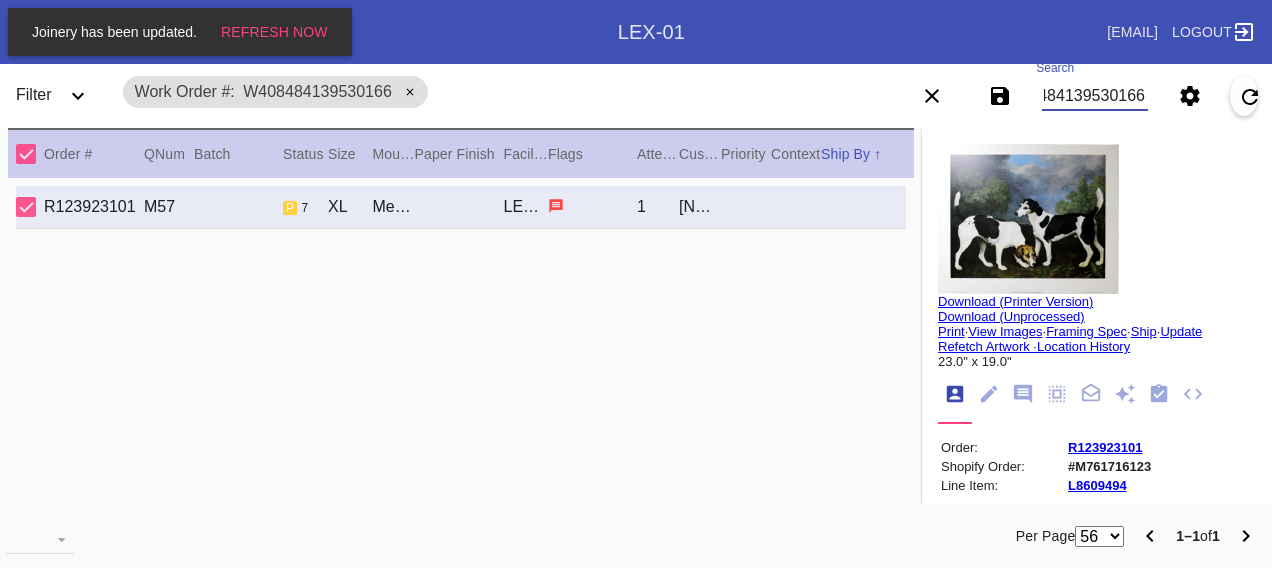 click on "W408484139530166" at bounding box center [1094, 96] 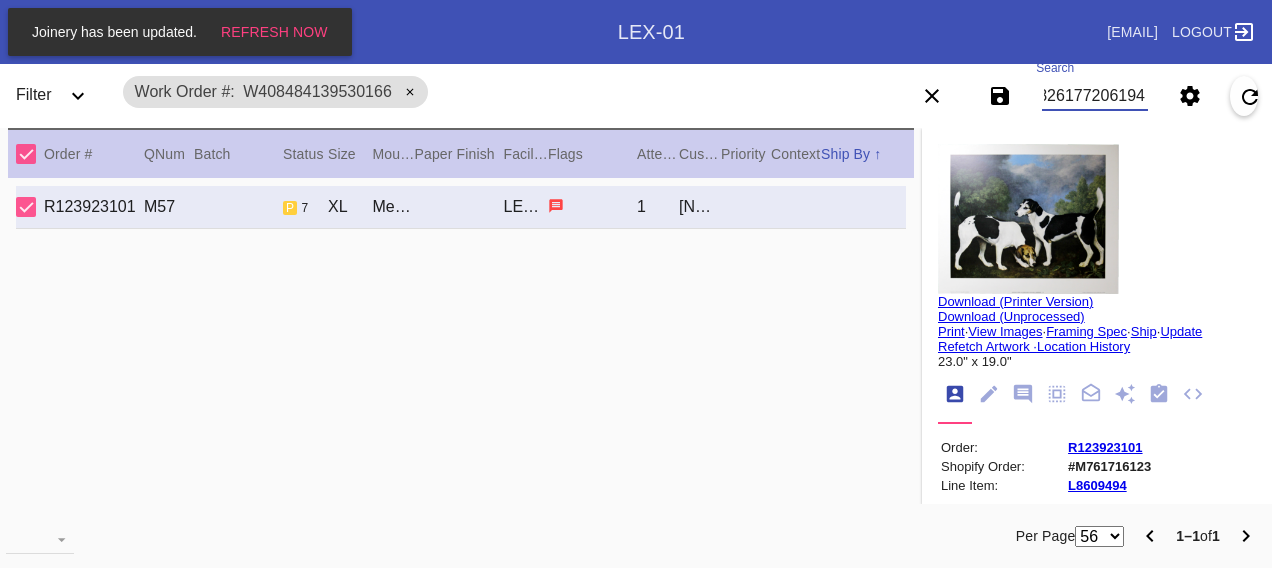 scroll, scrollTop: 0, scrollLeft: 48, axis: horizontal 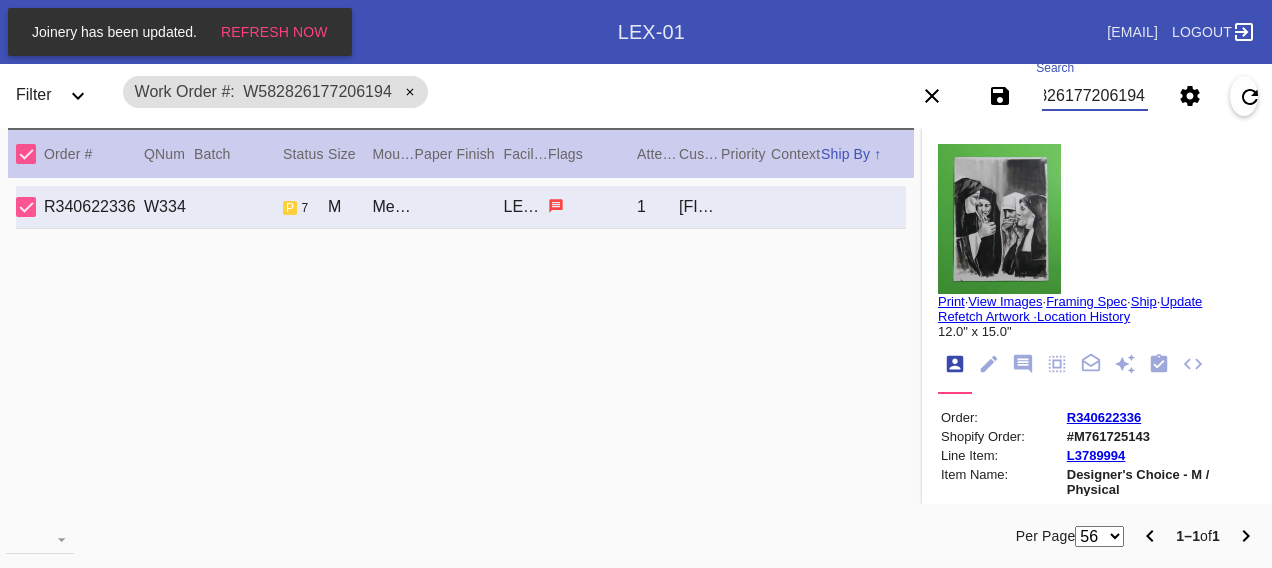 click on "W582826177206194" at bounding box center [1094, 96] 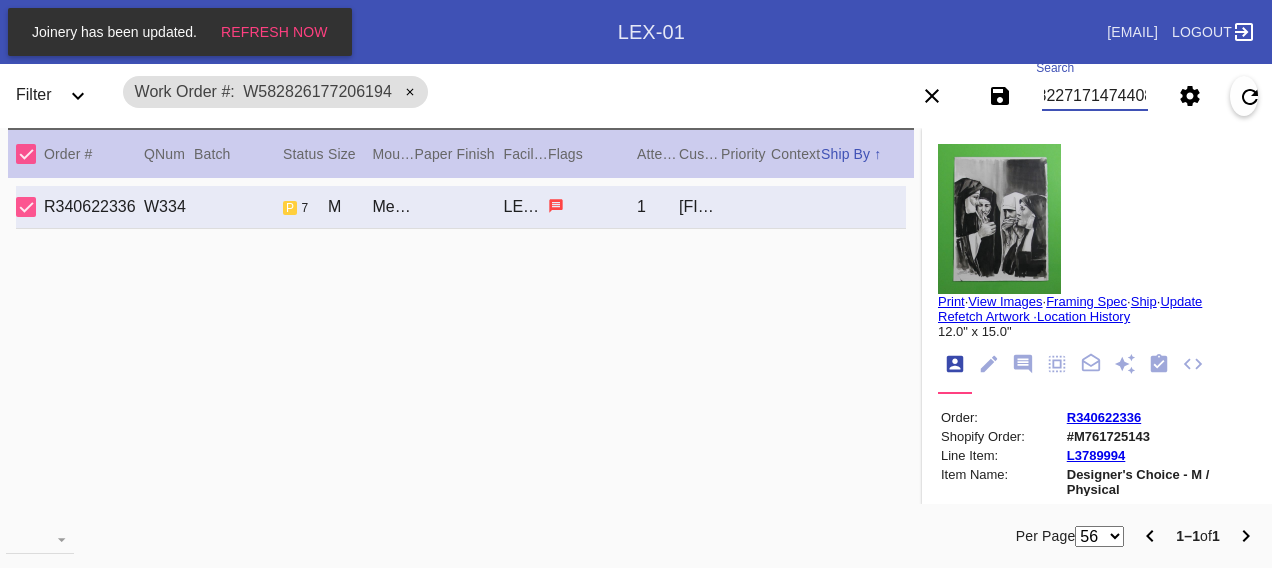 scroll, scrollTop: 0, scrollLeft: 48, axis: horizontal 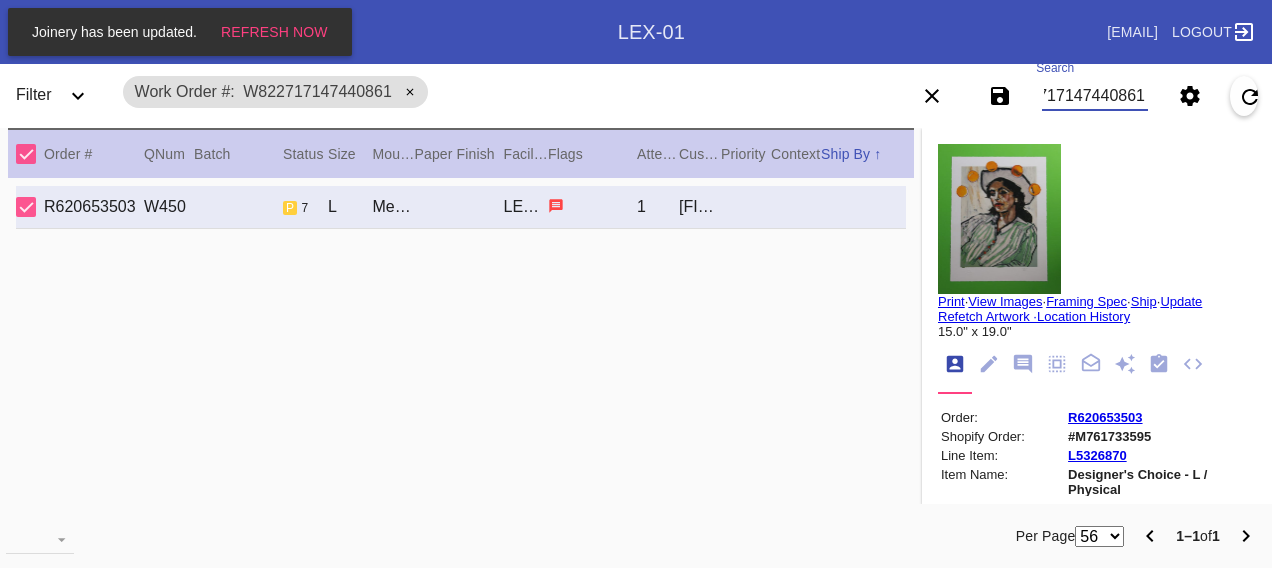 click on "W822717147440861" at bounding box center (1094, 96) 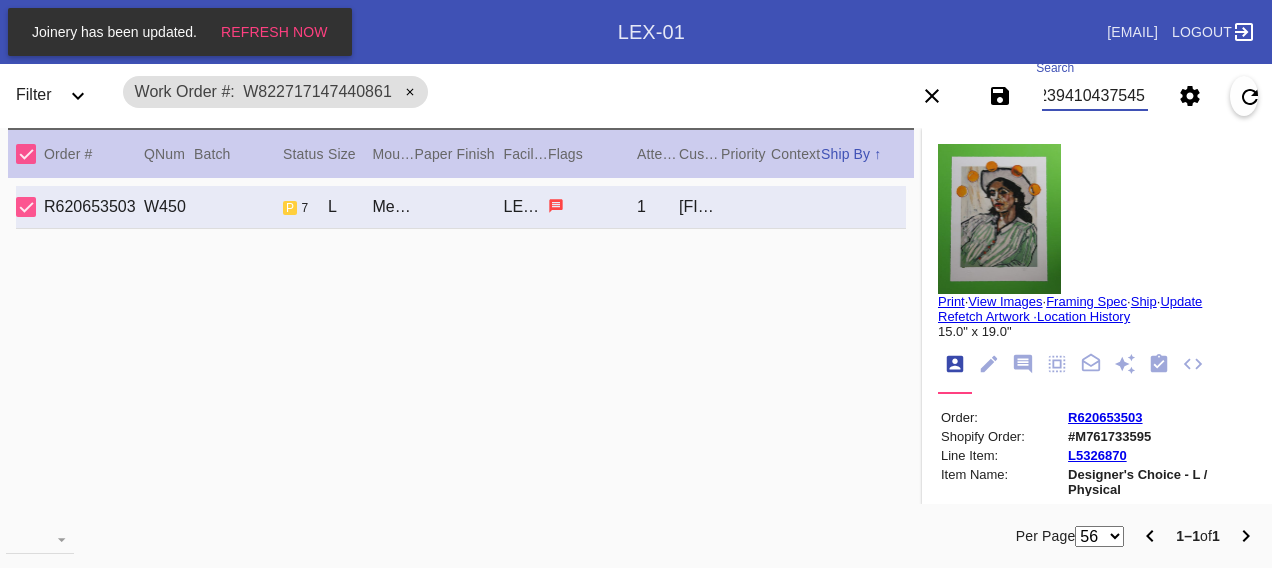 scroll, scrollTop: 0, scrollLeft: 48, axis: horizontal 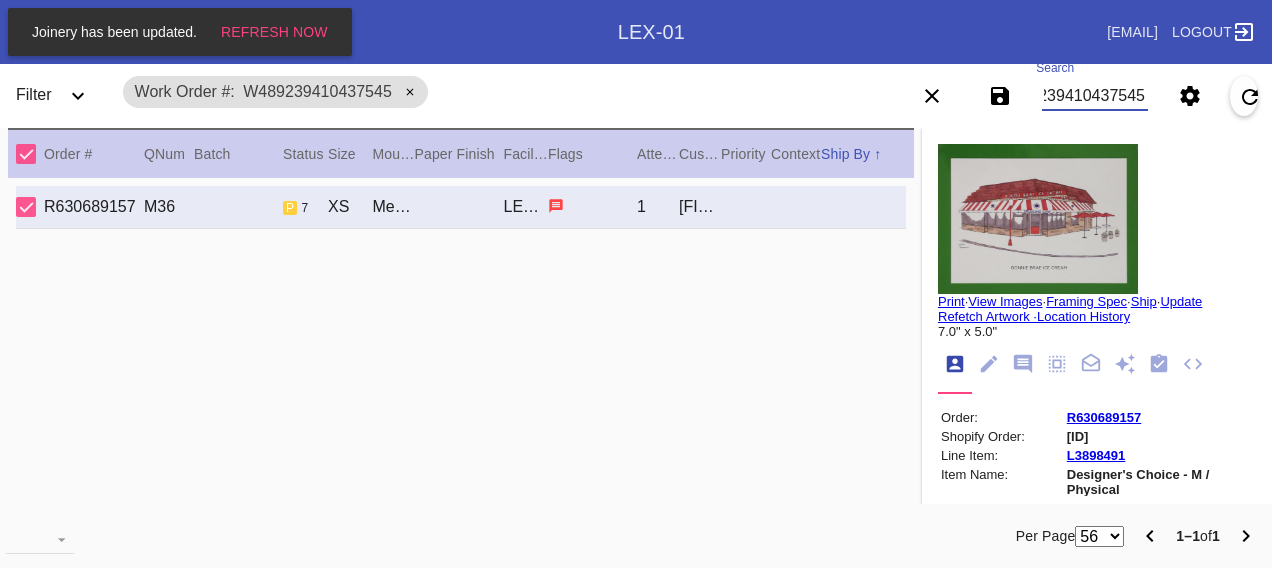 click on "W489239410437545" at bounding box center [1094, 96] 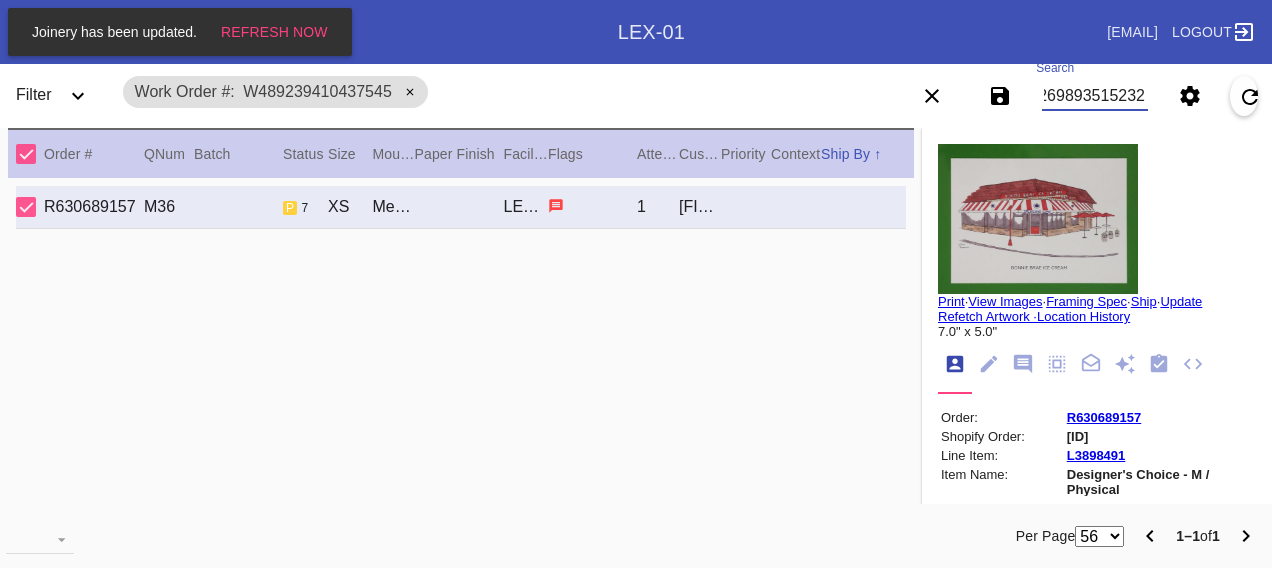 scroll, scrollTop: 0, scrollLeft: 48, axis: horizontal 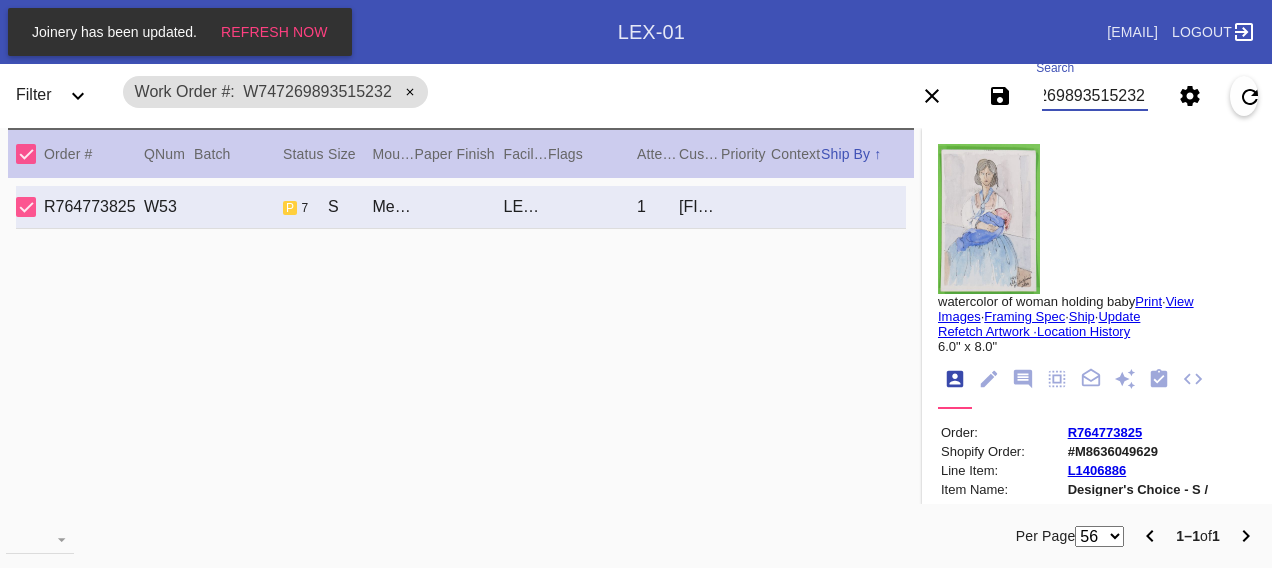 click on "W747269893515232" at bounding box center [1094, 96] 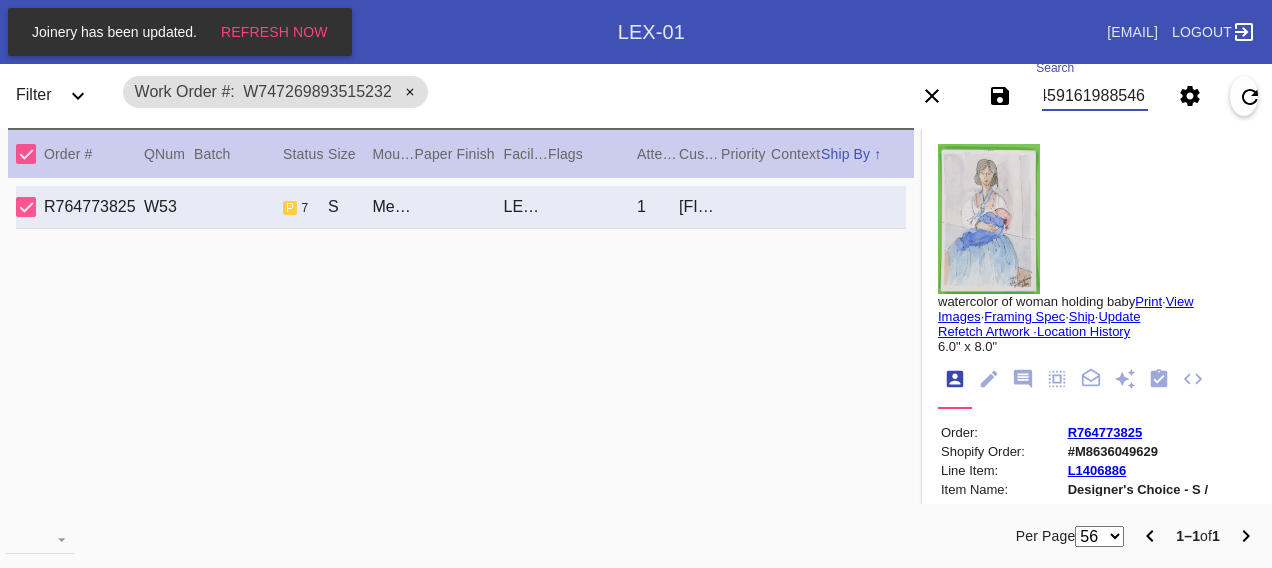 scroll, scrollTop: 0, scrollLeft: 48, axis: horizontal 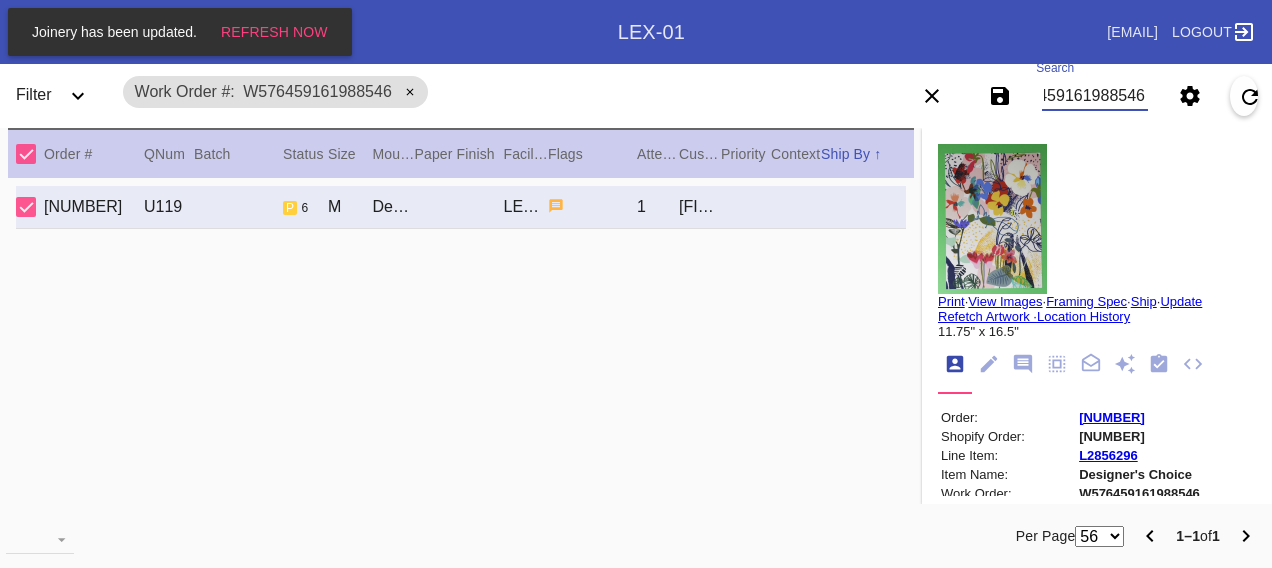 click on "W576459161988546" at bounding box center (1094, 96) 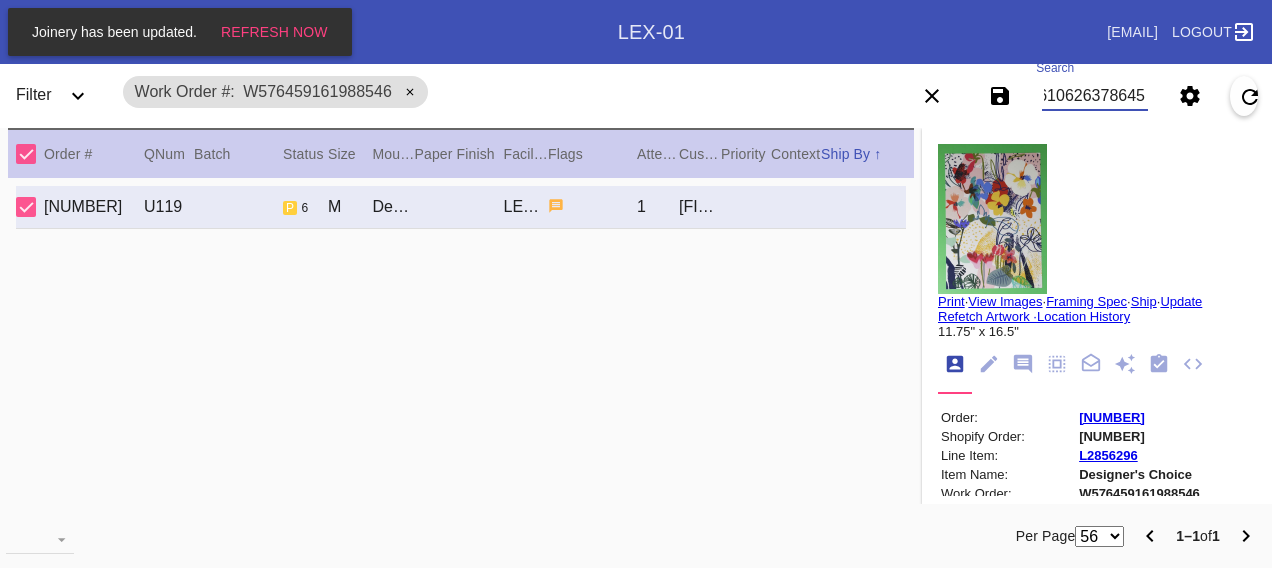 scroll, scrollTop: 0, scrollLeft: 48, axis: horizontal 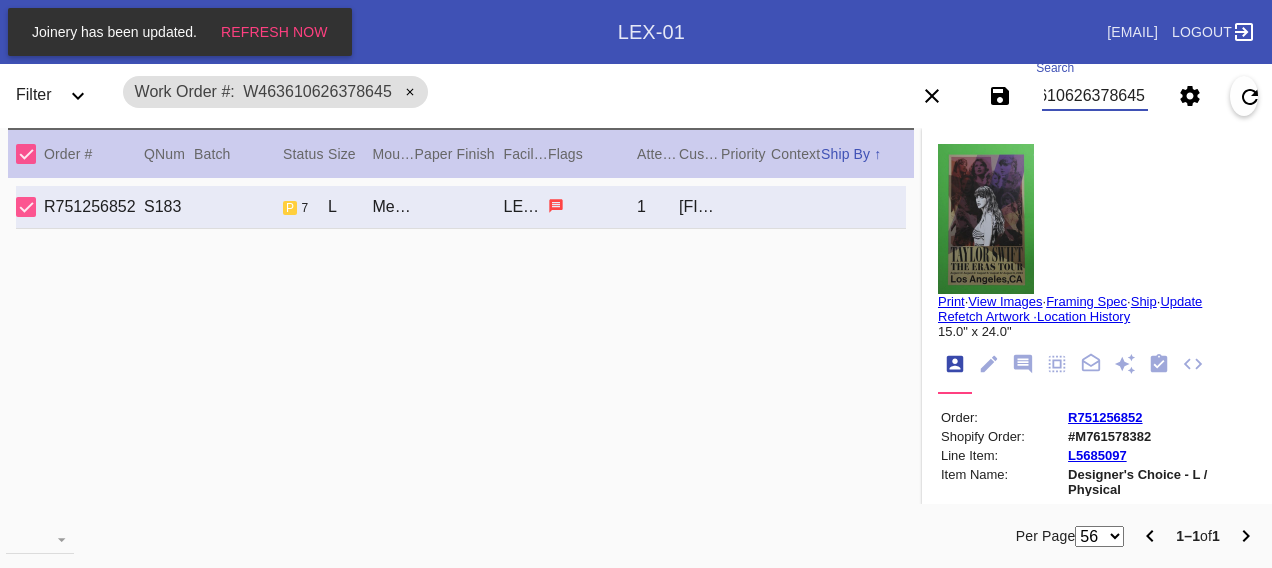 click on "W463610626378645" at bounding box center [1094, 96] 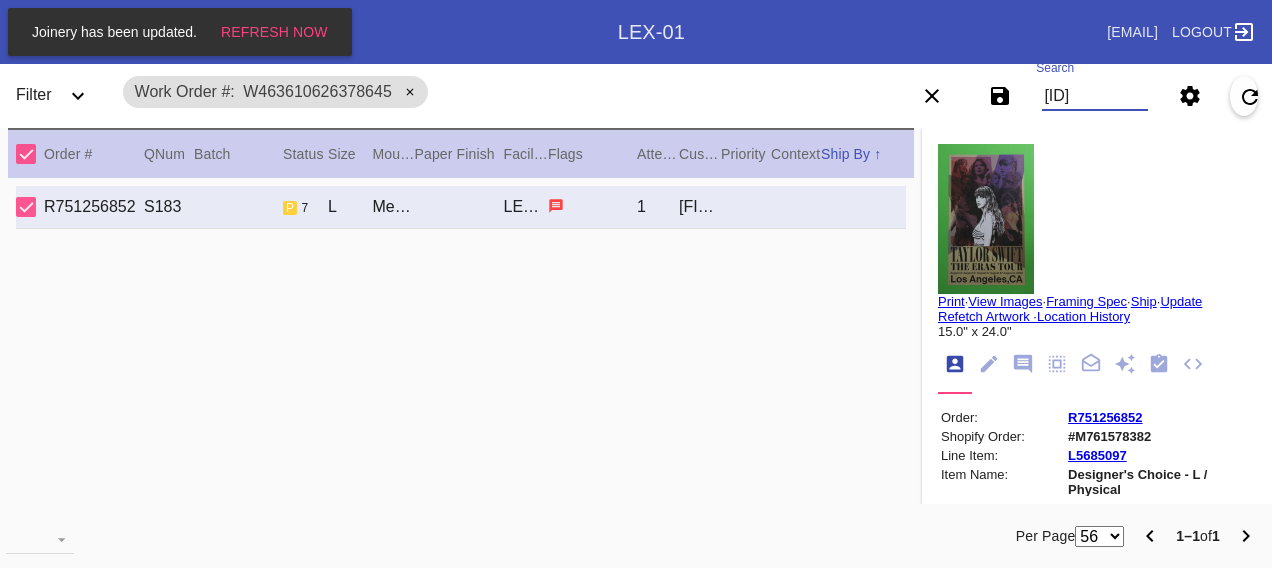 scroll, scrollTop: 0, scrollLeft: 48, axis: horizontal 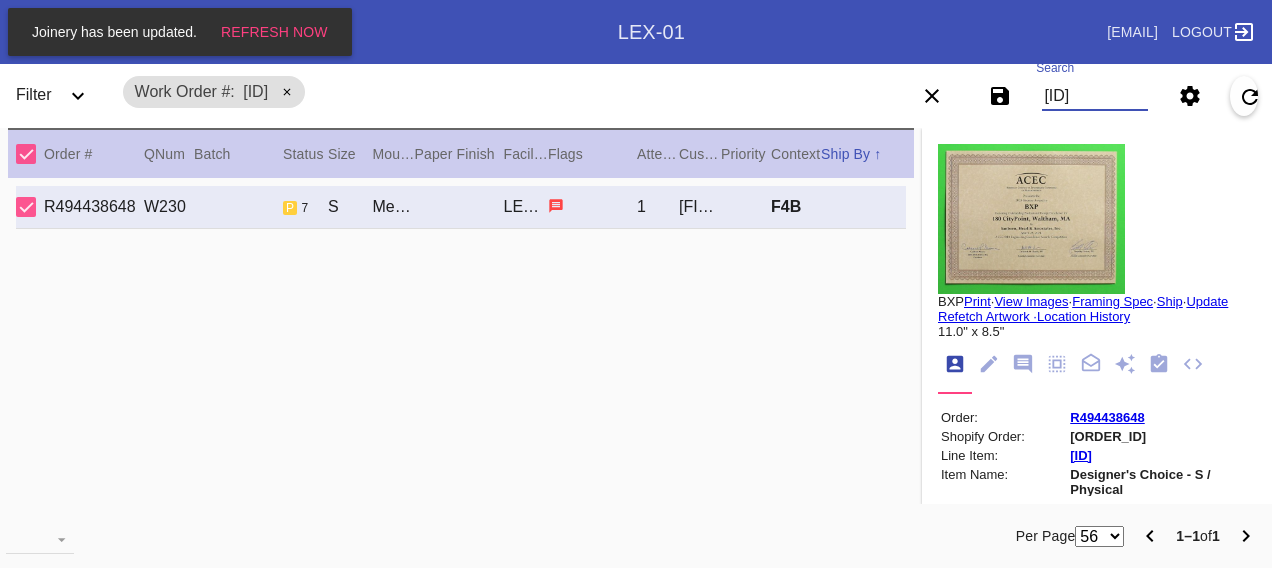 click on "[ID]" at bounding box center (1094, 96) 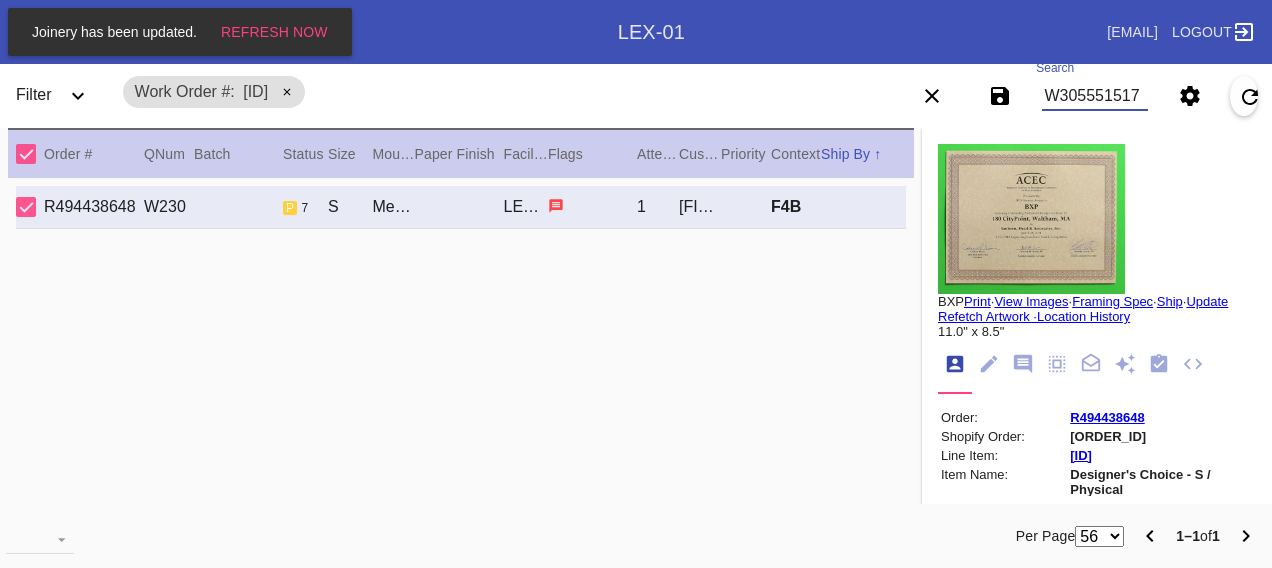 scroll, scrollTop: 0, scrollLeft: 48, axis: horizontal 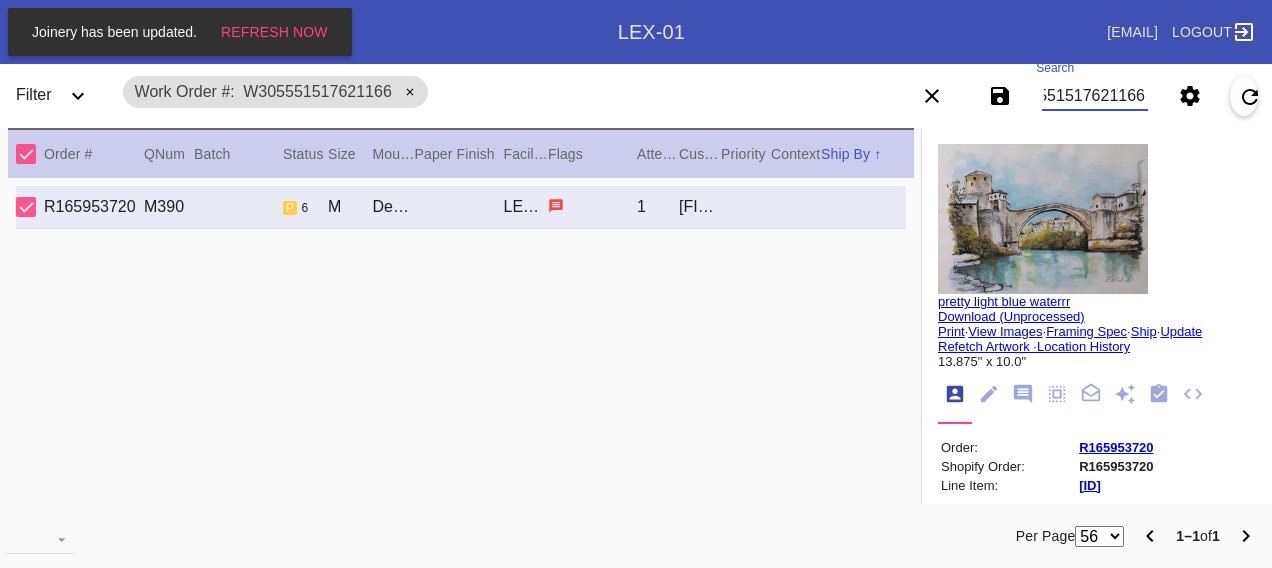 click on "W305551517621166" at bounding box center (1094, 96) 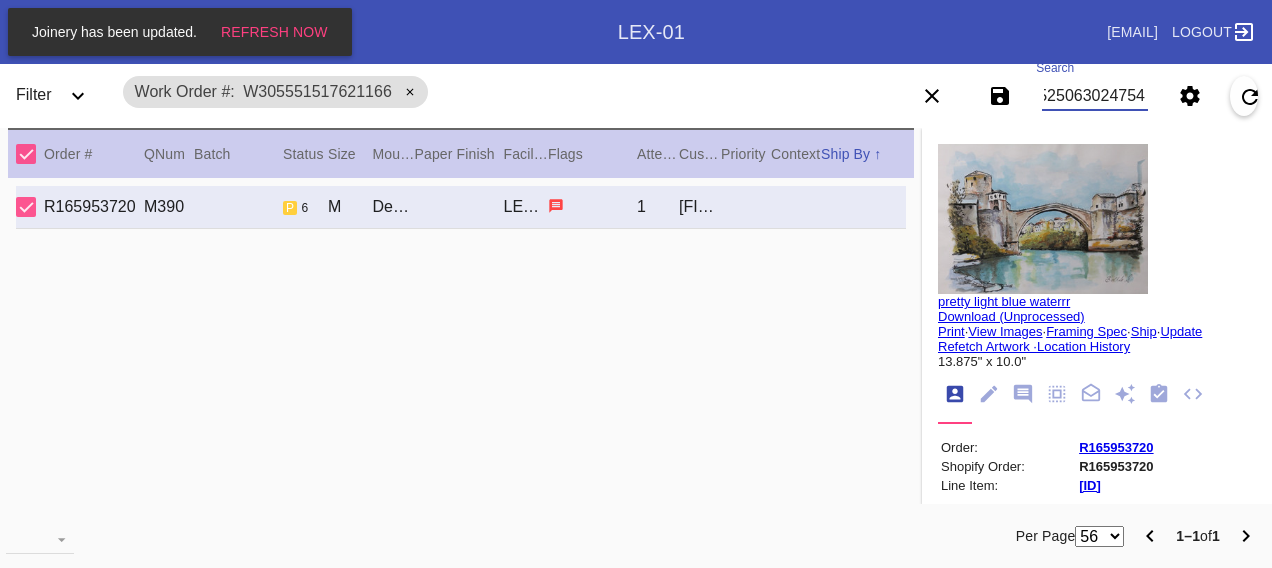 scroll, scrollTop: 0, scrollLeft: 48, axis: horizontal 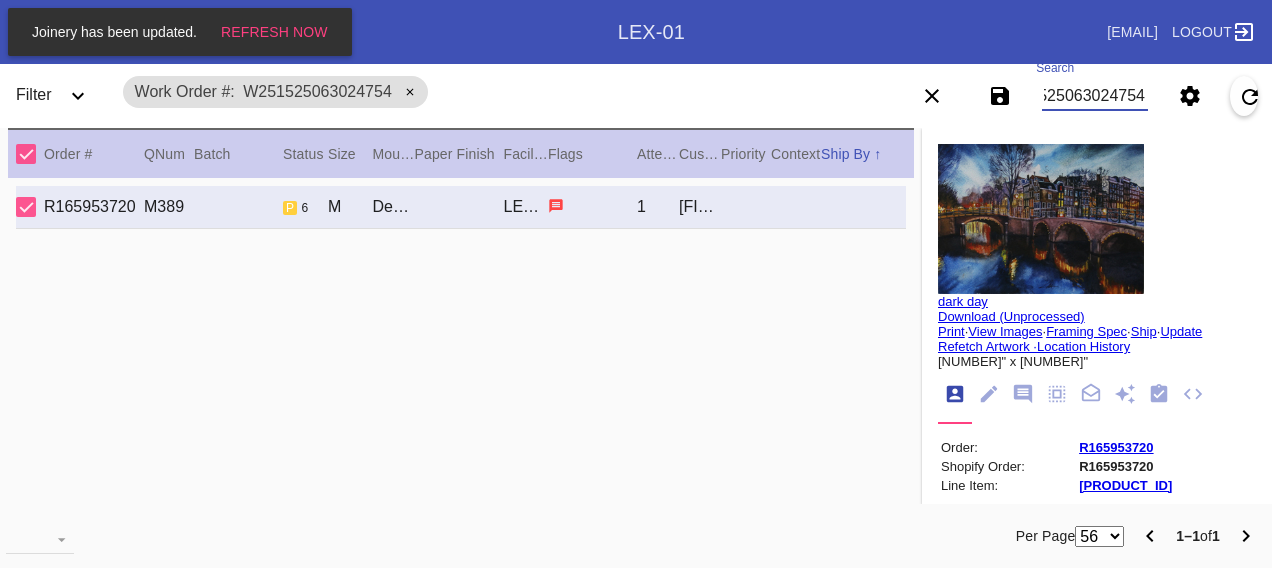 click on "W251525063024754" at bounding box center [1094, 96] 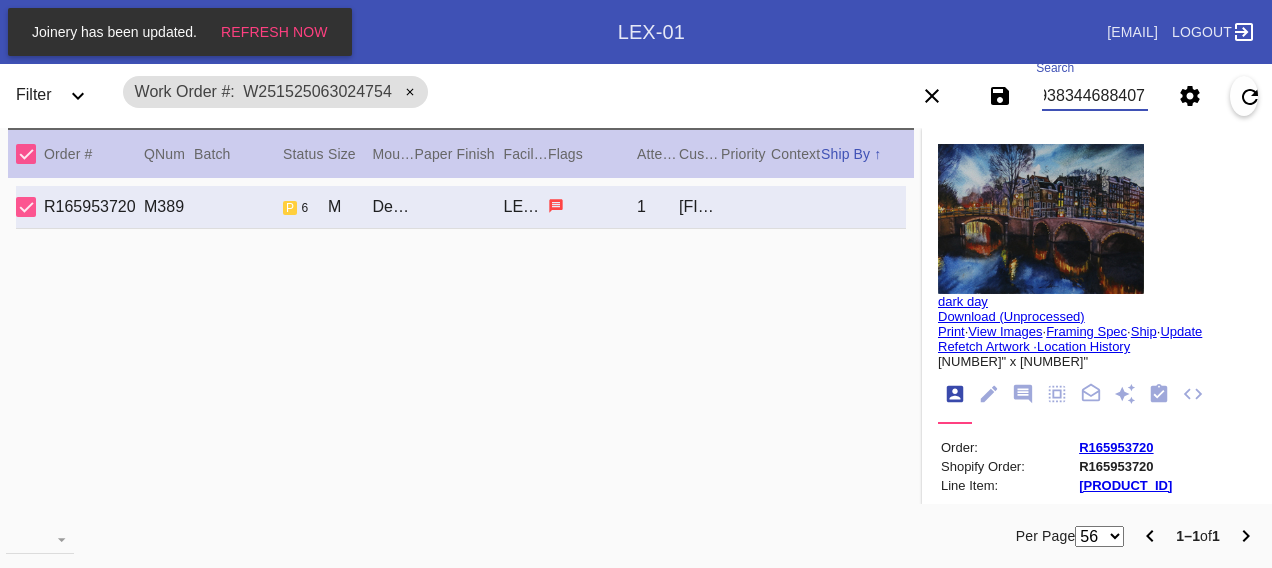 scroll, scrollTop: 0, scrollLeft: 48, axis: horizontal 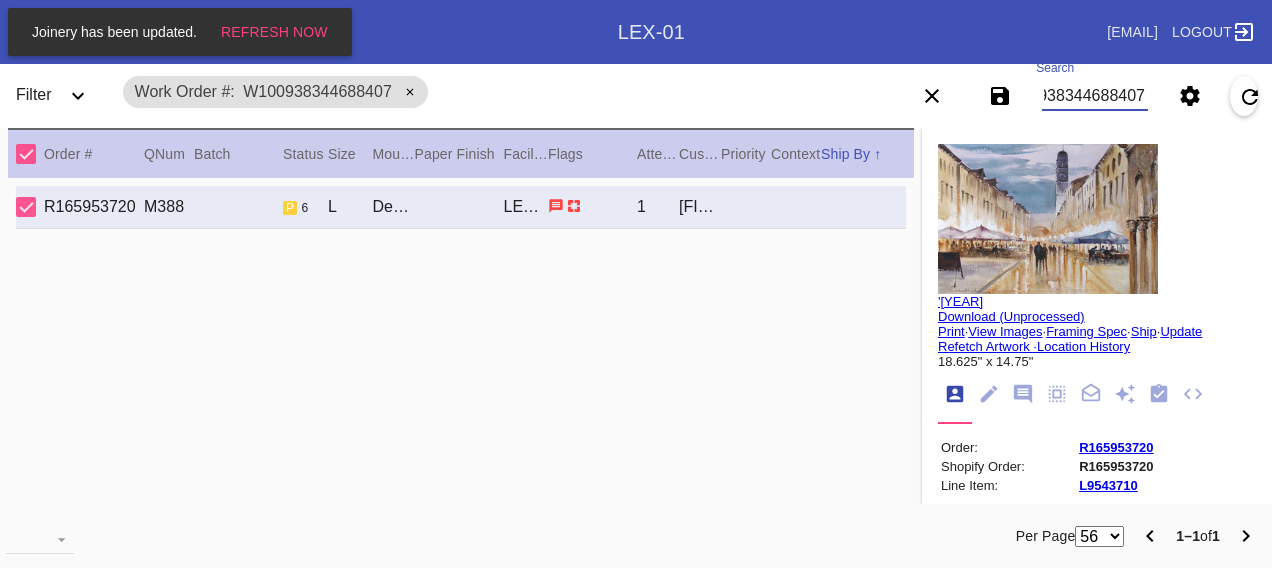click on "W100938344688407" at bounding box center (1094, 96) 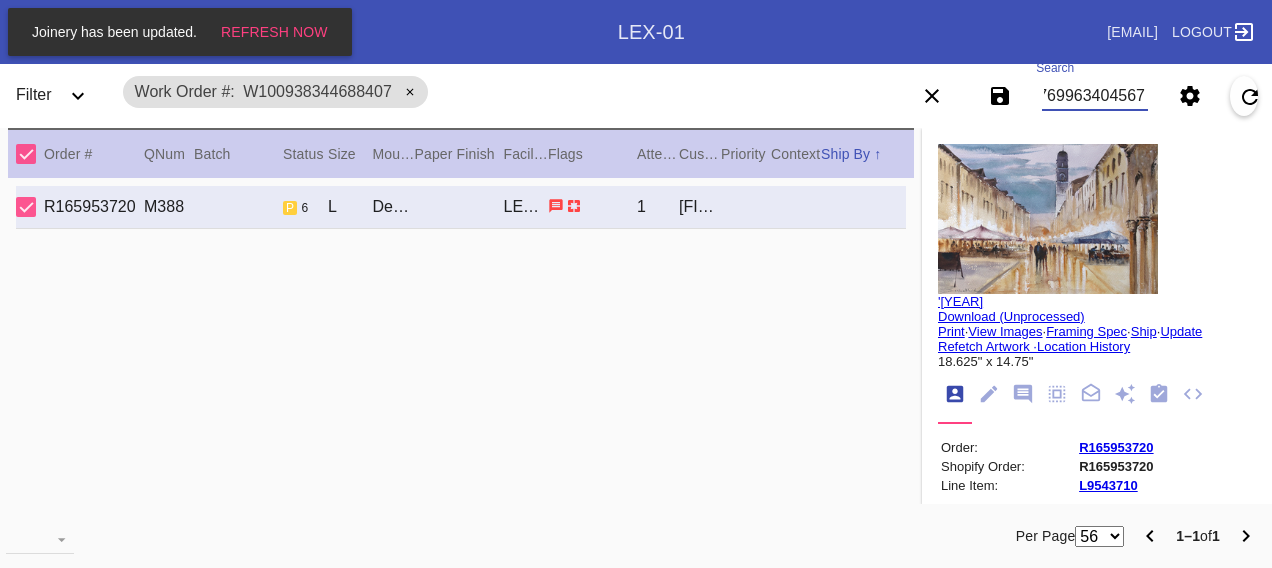 scroll, scrollTop: 0, scrollLeft: 48, axis: horizontal 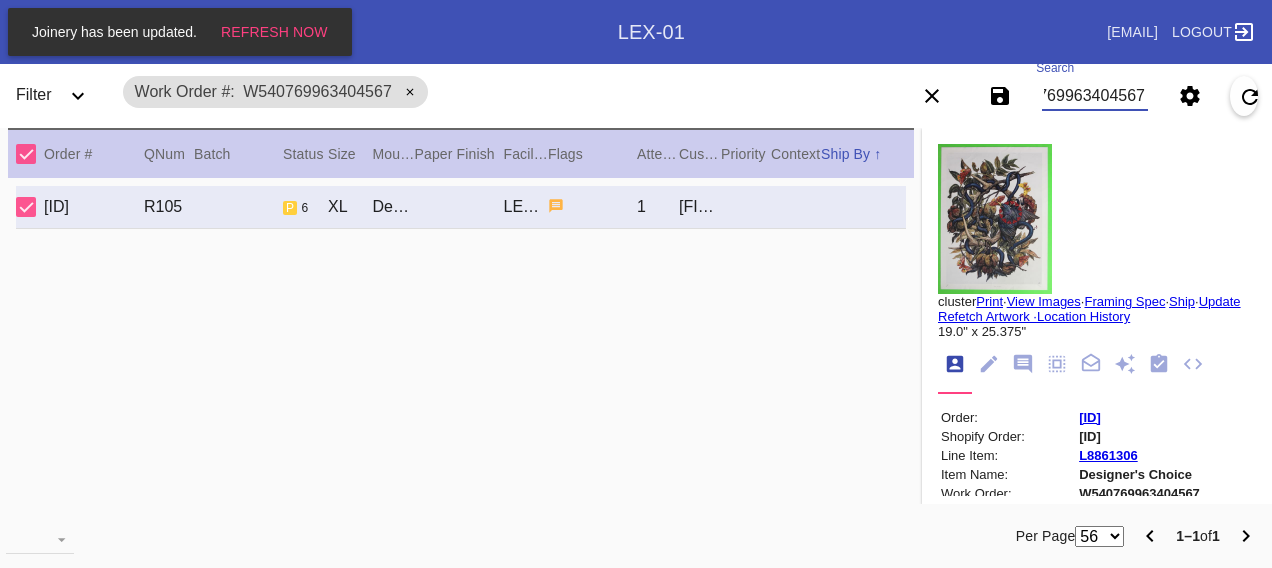 click on "W540769963404567" at bounding box center [1094, 96] 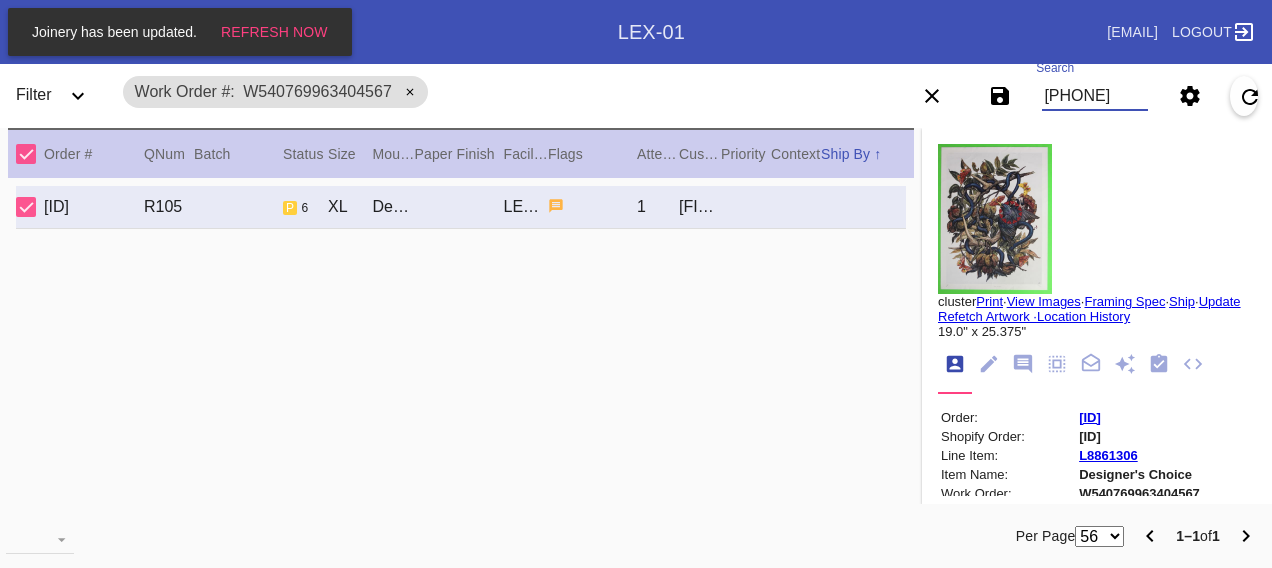 scroll, scrollTop: 0, scrollLeft: 48, axis: horizontal 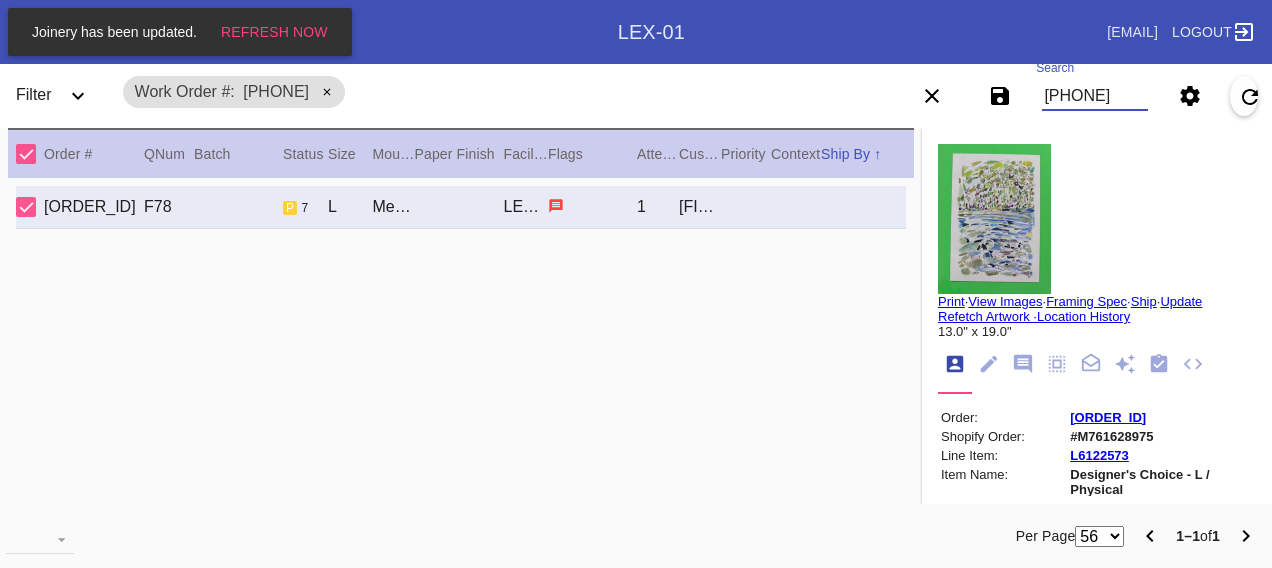 click on "[PHONE]" at bounding box center [1094, 96] 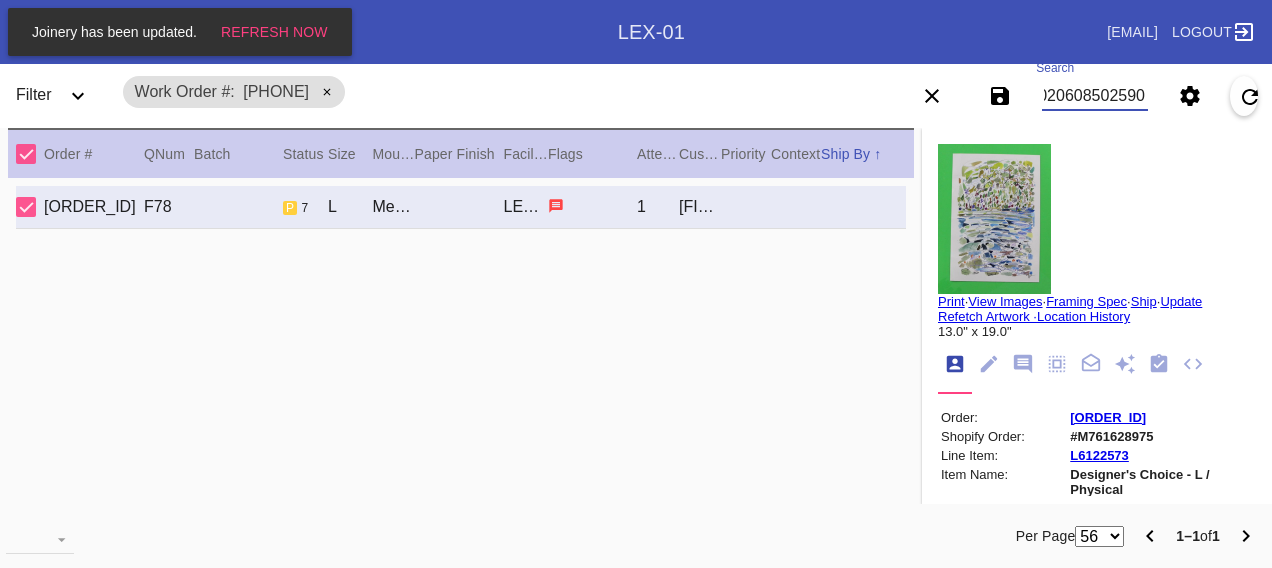 scroll, scrollTop: 0, scrollLeft: 48, axis: horizontal 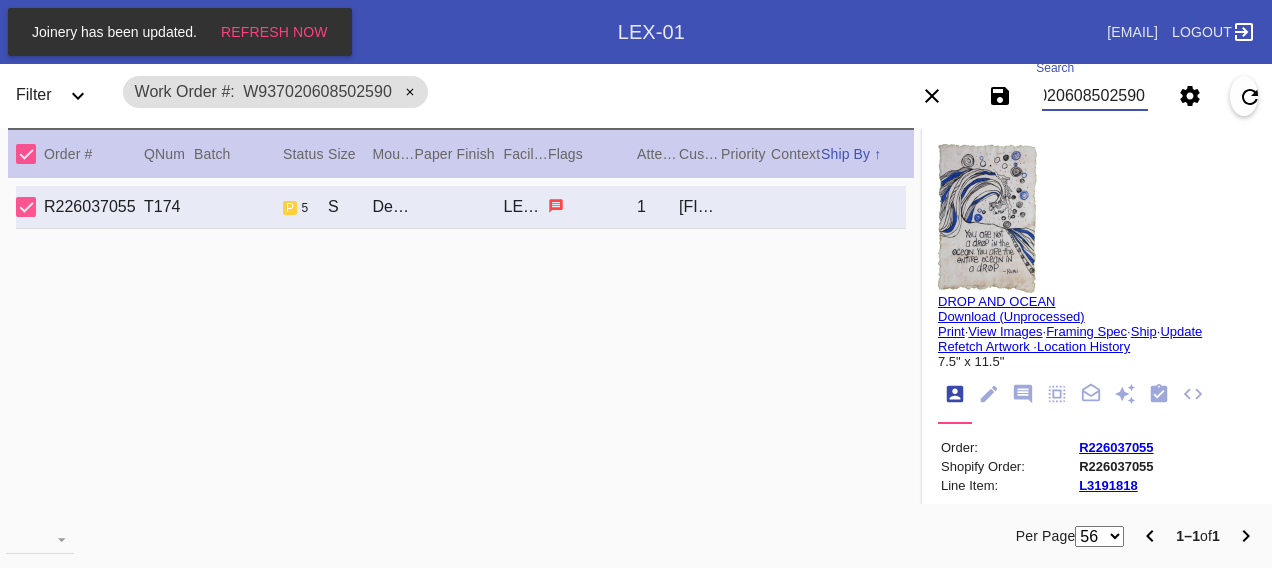 click on "W937020608502590" at bounding box center (1094, 96) 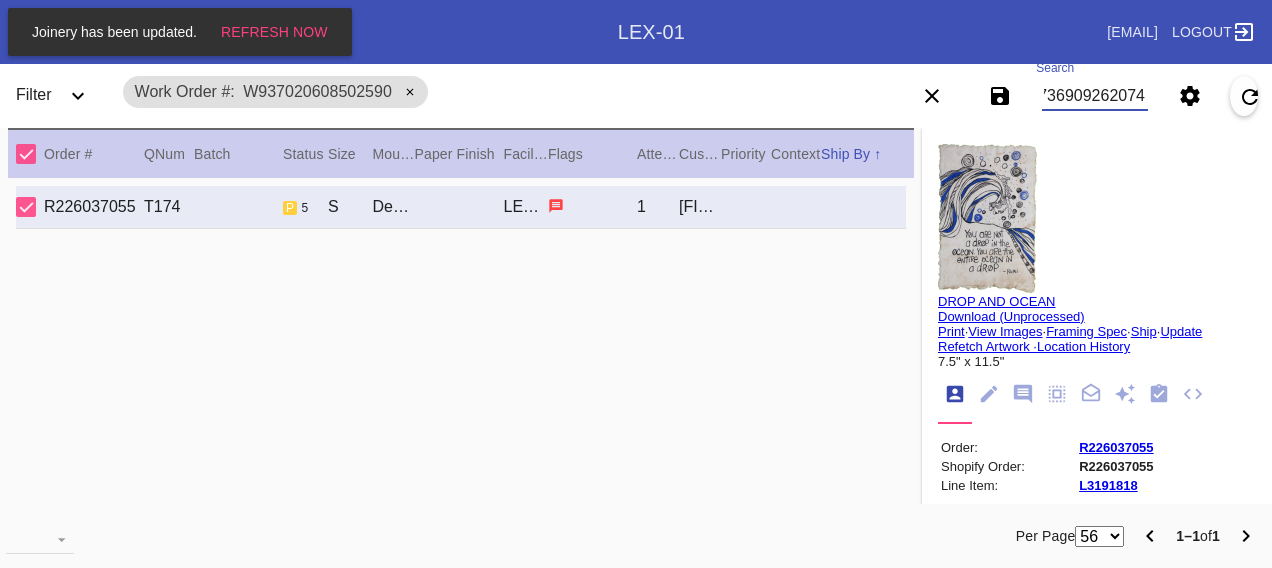 scroll, scrollTop: 0, scrollLeft: 48, axis: horizontal 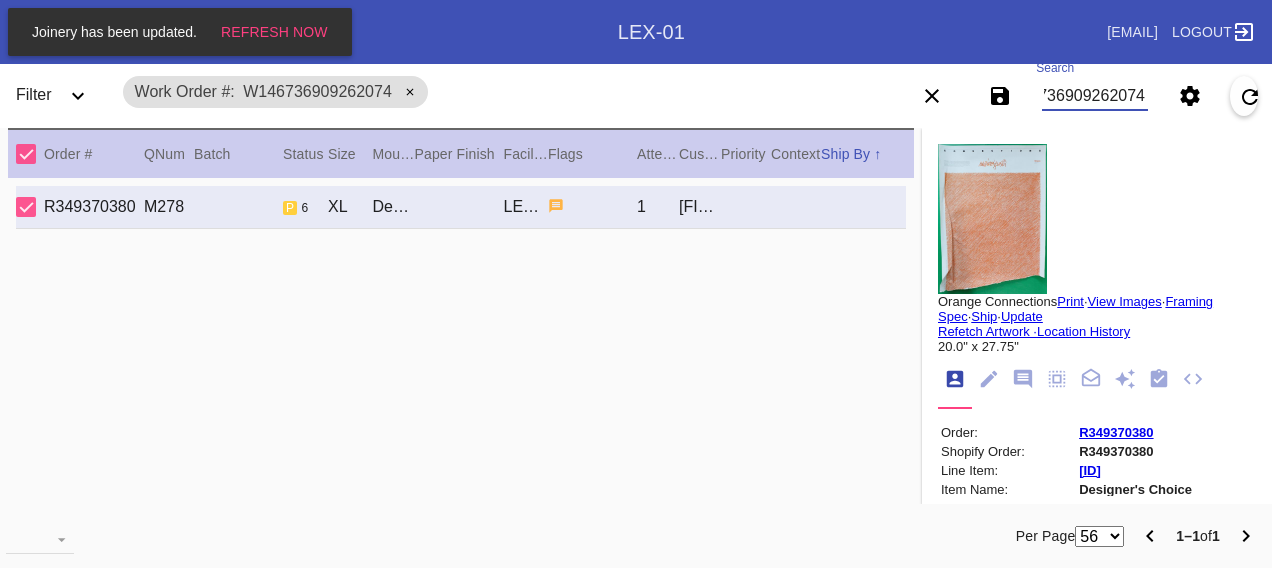 click on "W146736909262074" at bounding box center [1094, 96] 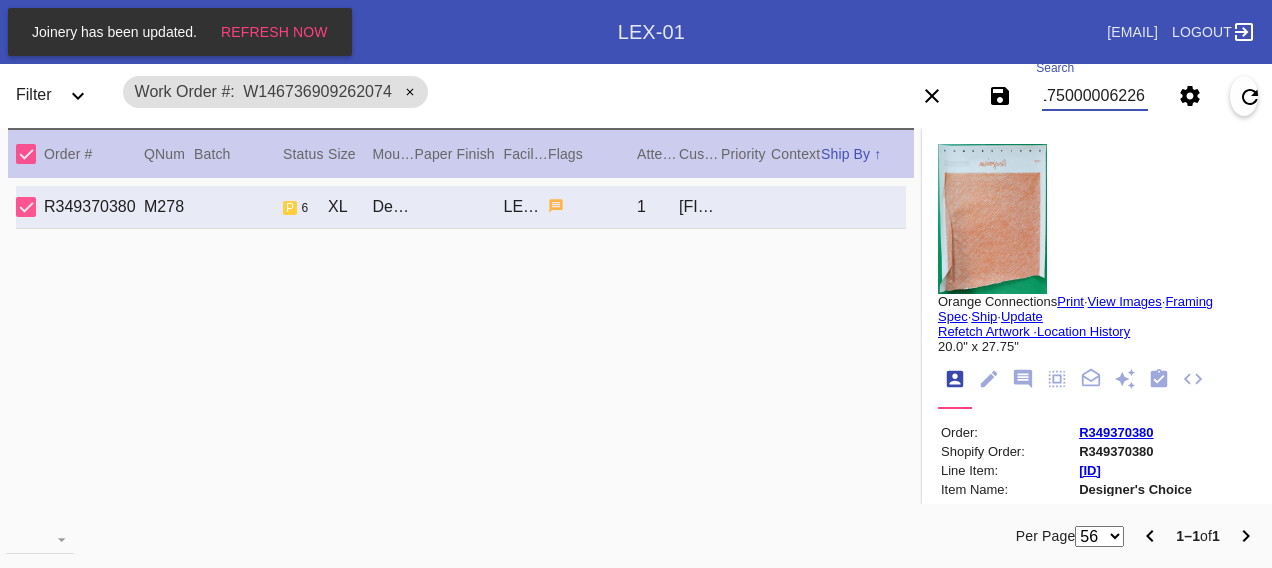 scroll, scrollTop: 0, scrollLeft: 48, axis: horizontal 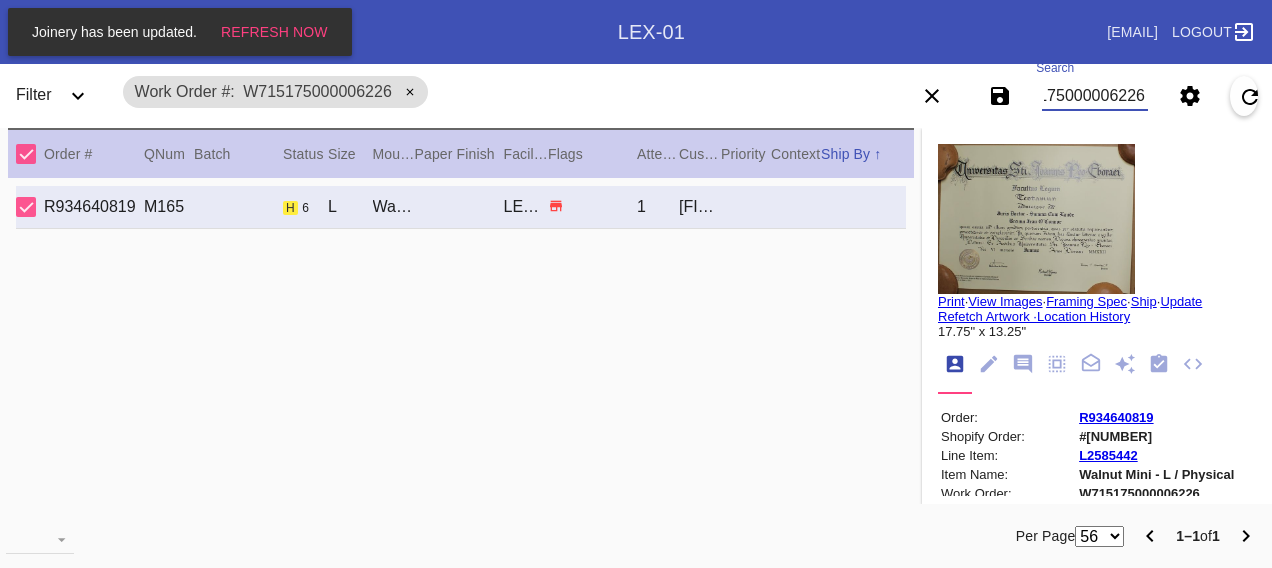 click on "W715175000006226" at bounding box center (1094, 96) 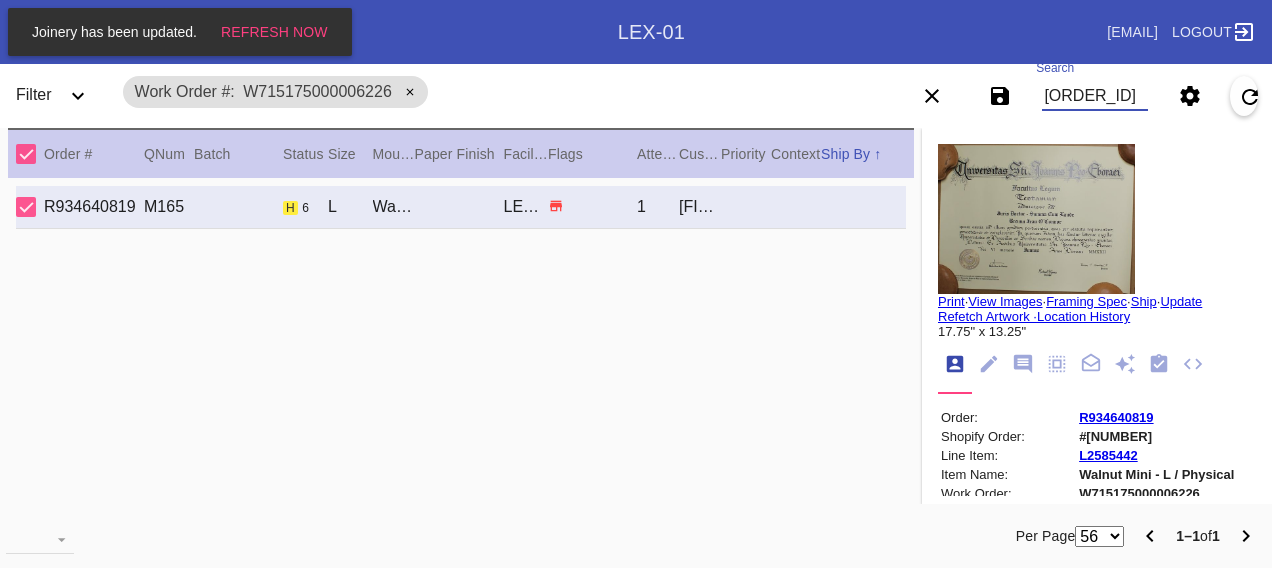 scroll, scrollTop: 0, scrollLeft: 48, axis: horizontal 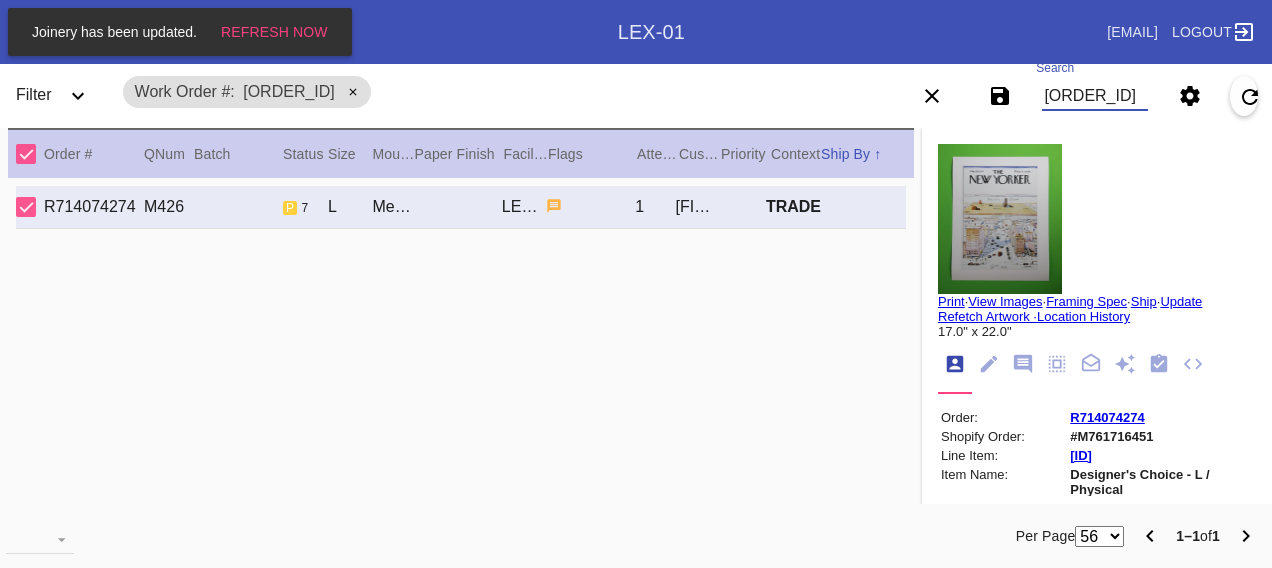 click on "[ORDER_ID]" at bounding box center (1094, 96) 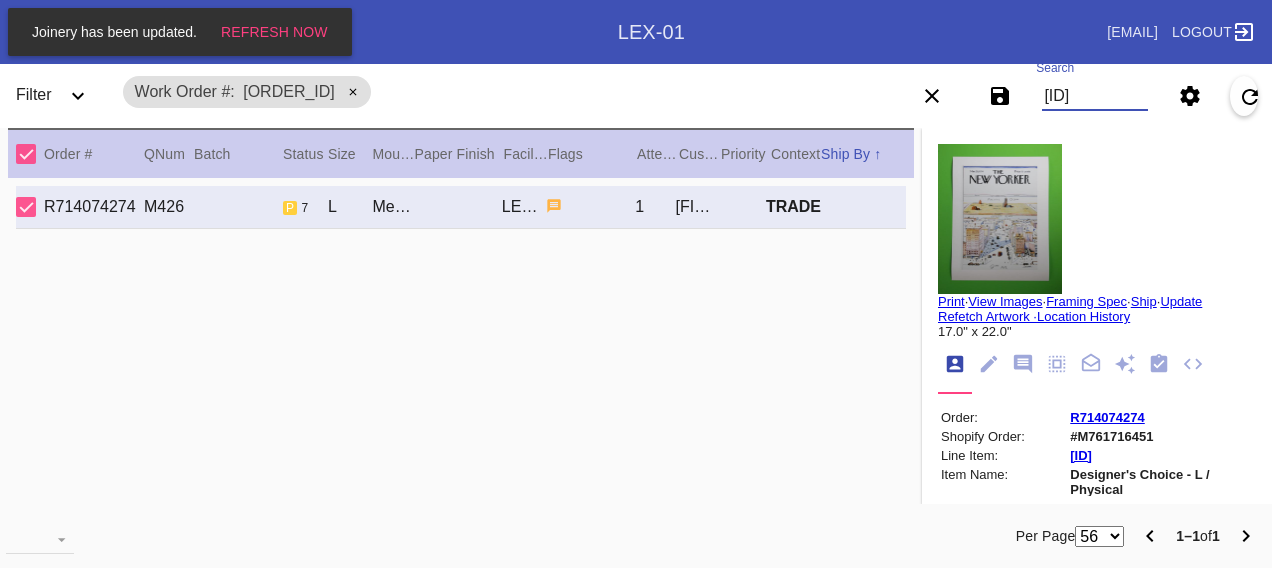 scroll, scrollTop: 0, scrollLeft: 48, axis: horizontal 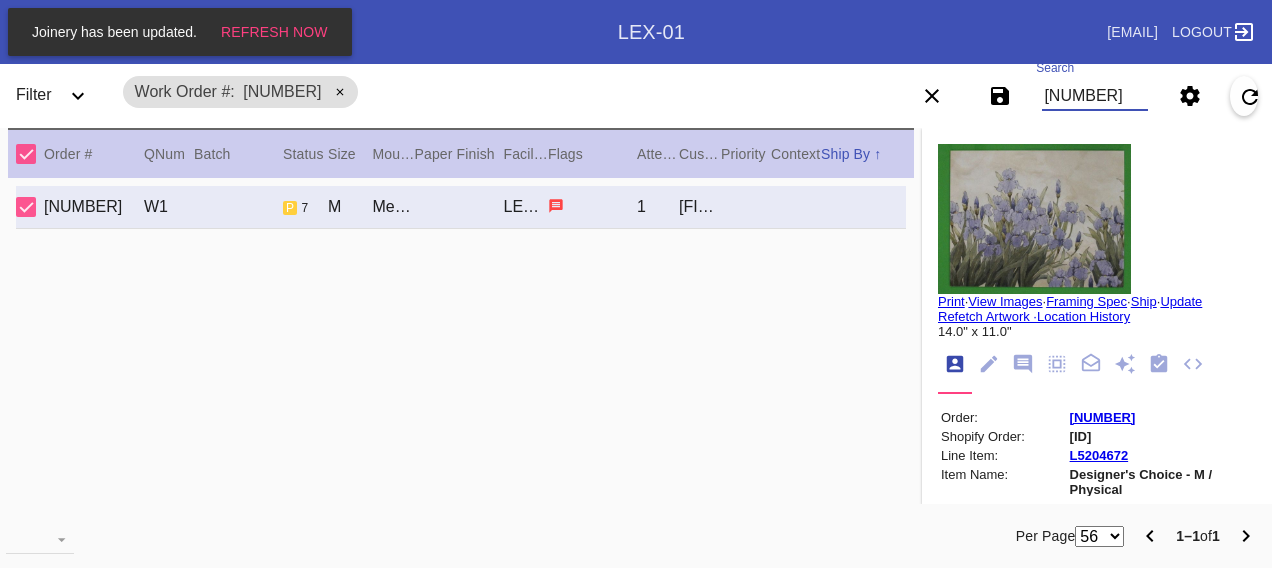 click on "[NUMBER]" at bounding box center (1094, 96) 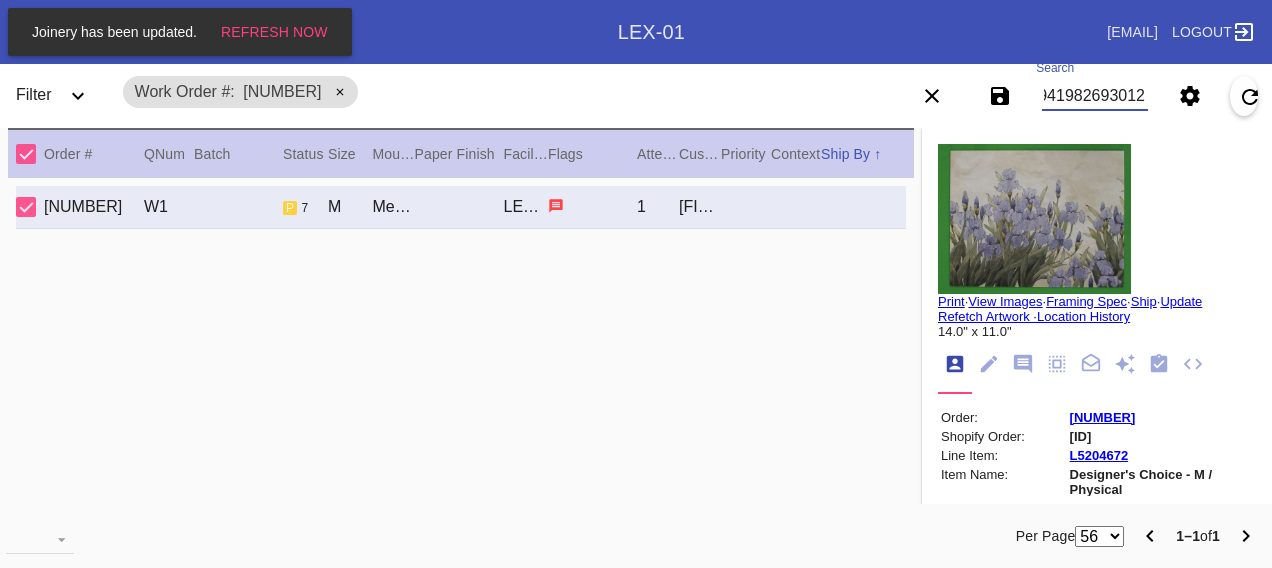 scroll, scrollTop: 0, scrollLeft: 48, axis: horizontal 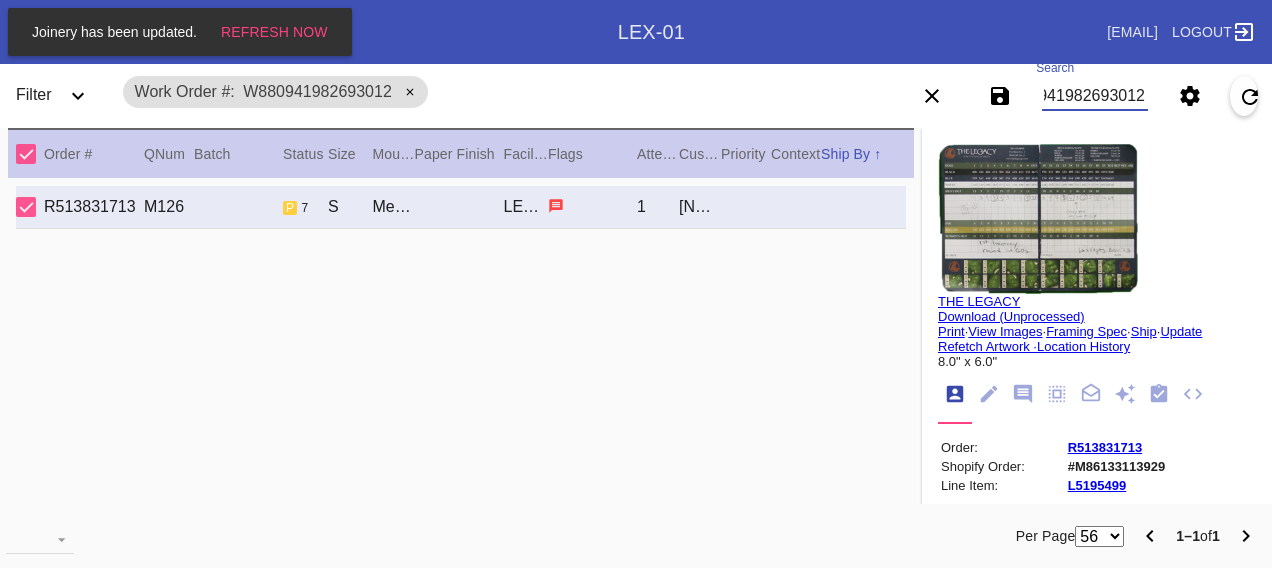 click on "W880941982693012" at bounding box center (1094, 96) 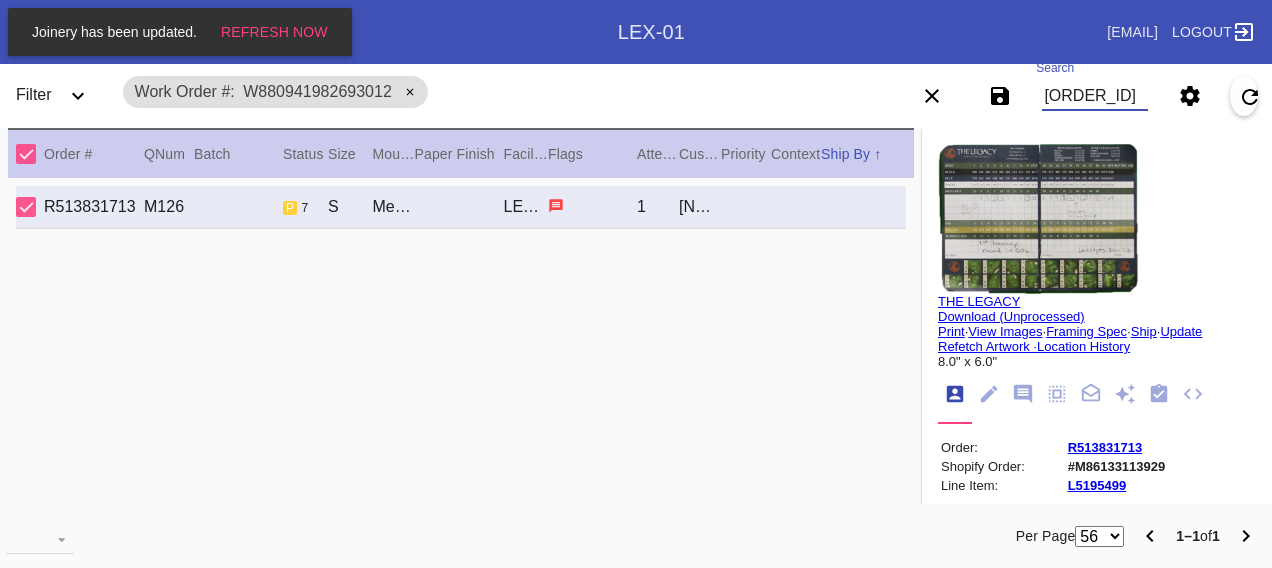 scroll, scrollTop: 0, scrollLeft: 48, axis: horizontal 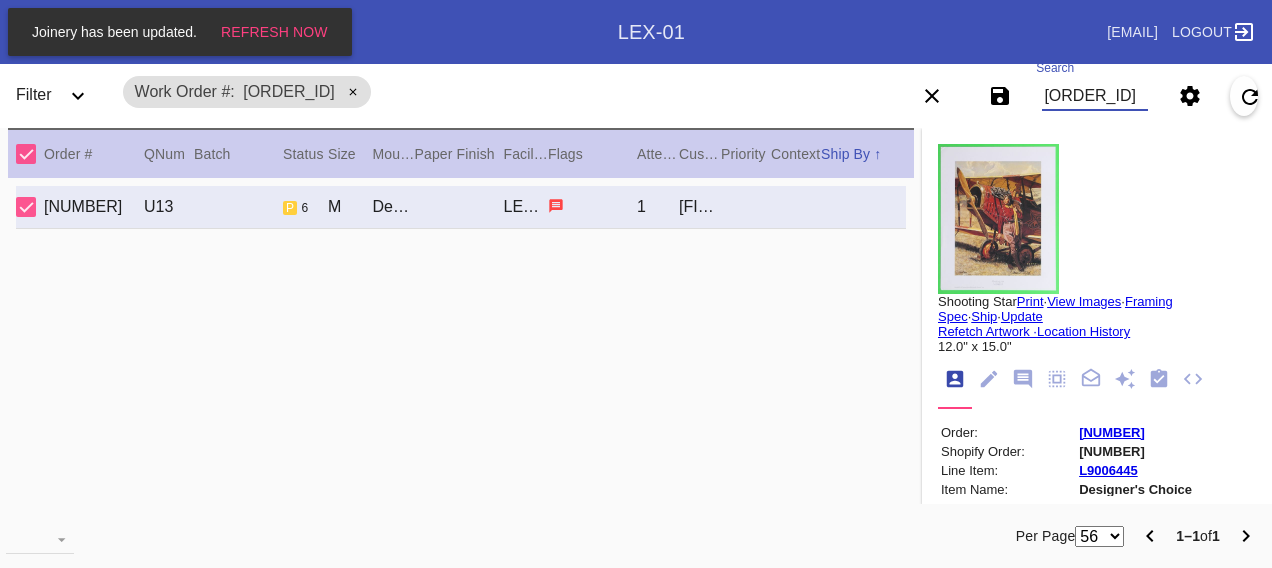 click on "[ORDER_ID]" at bounding box center (1094, 96) 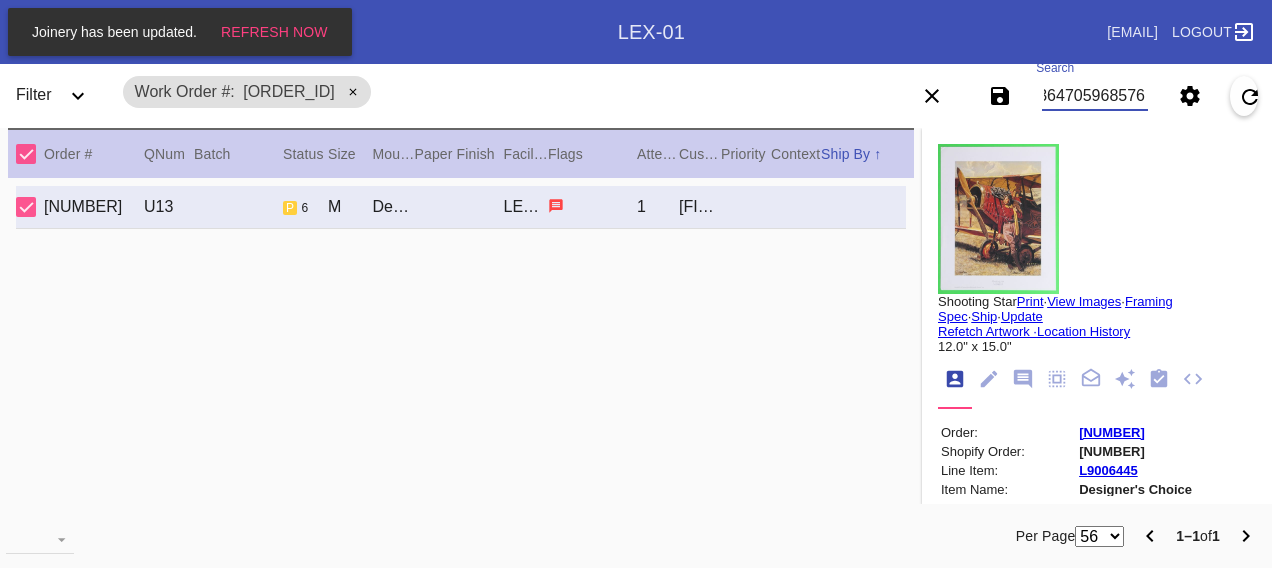 scroll, scrollTop: 0, scrollLeft: 48, axis: horizontal 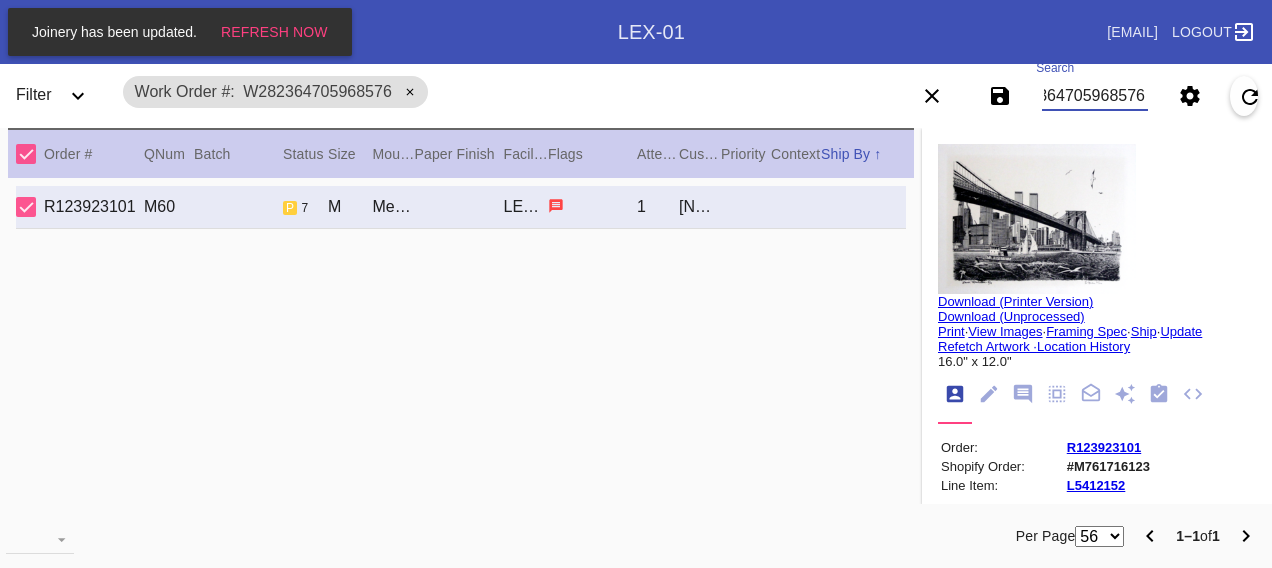 click on "W282364705968576" at bounding box center [1094, 96] 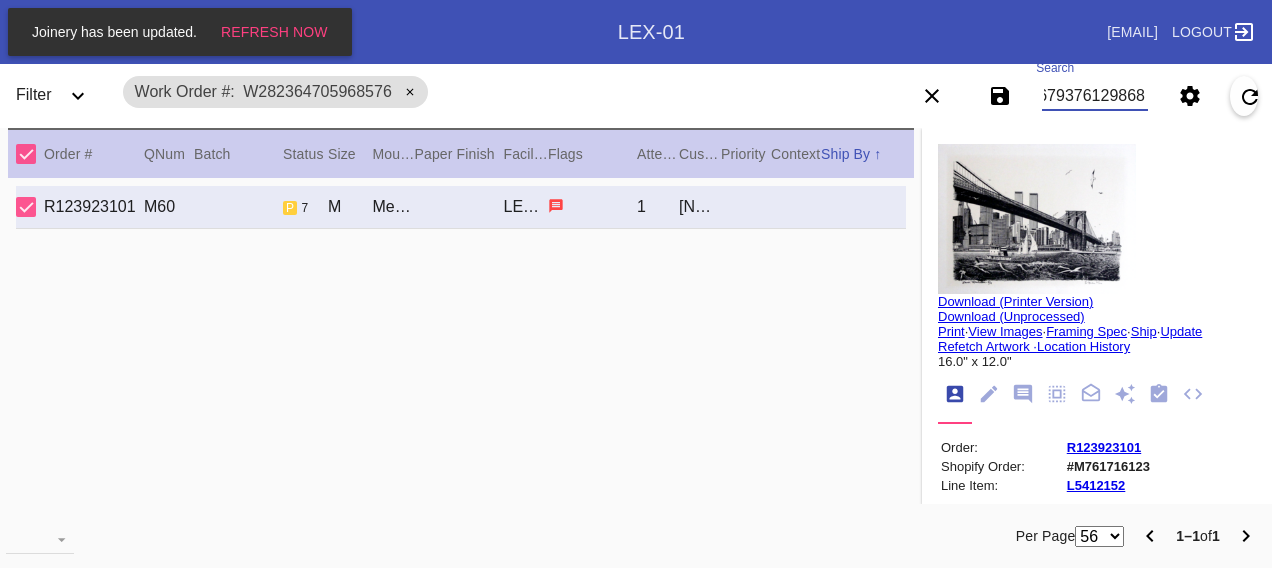 scroll, scrollTop: 0, scrollLeft: 48, axis: horizontal 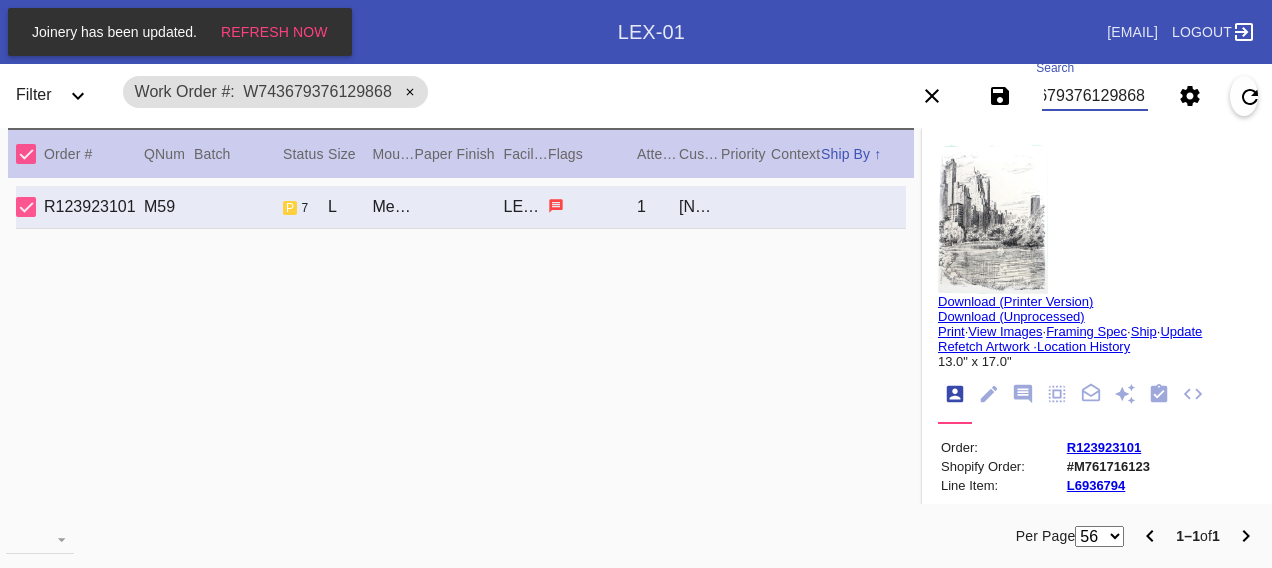 click on "W743679376129868" at bounding box center (1094, 96) 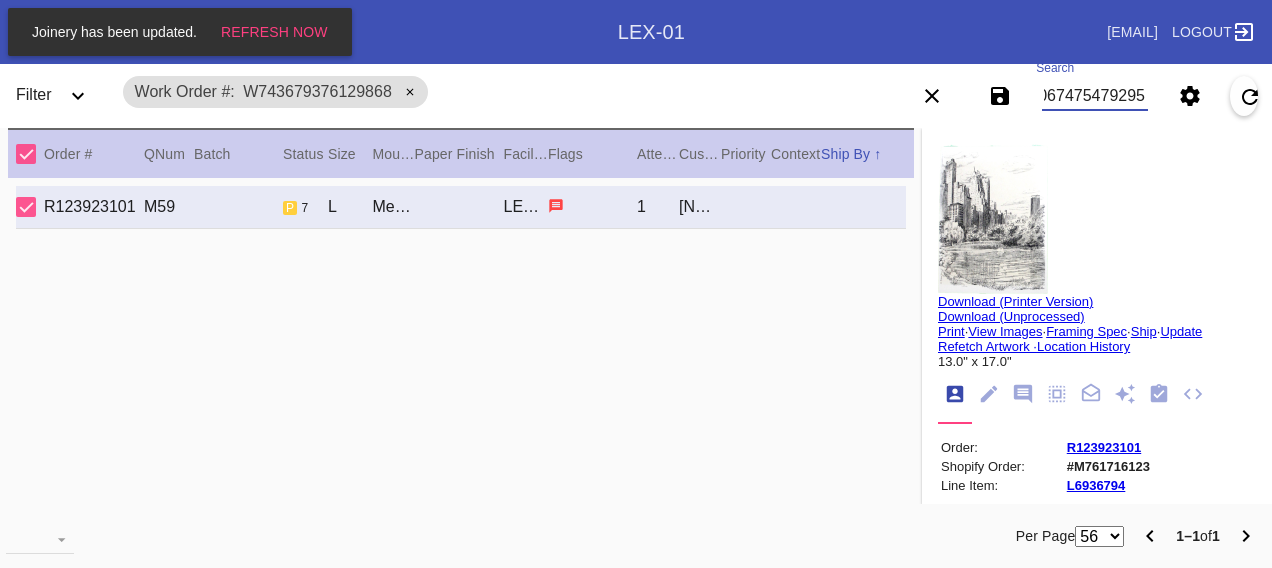 scroll, scrollTop: 0, scrollLeft: 48, axis: horizontal 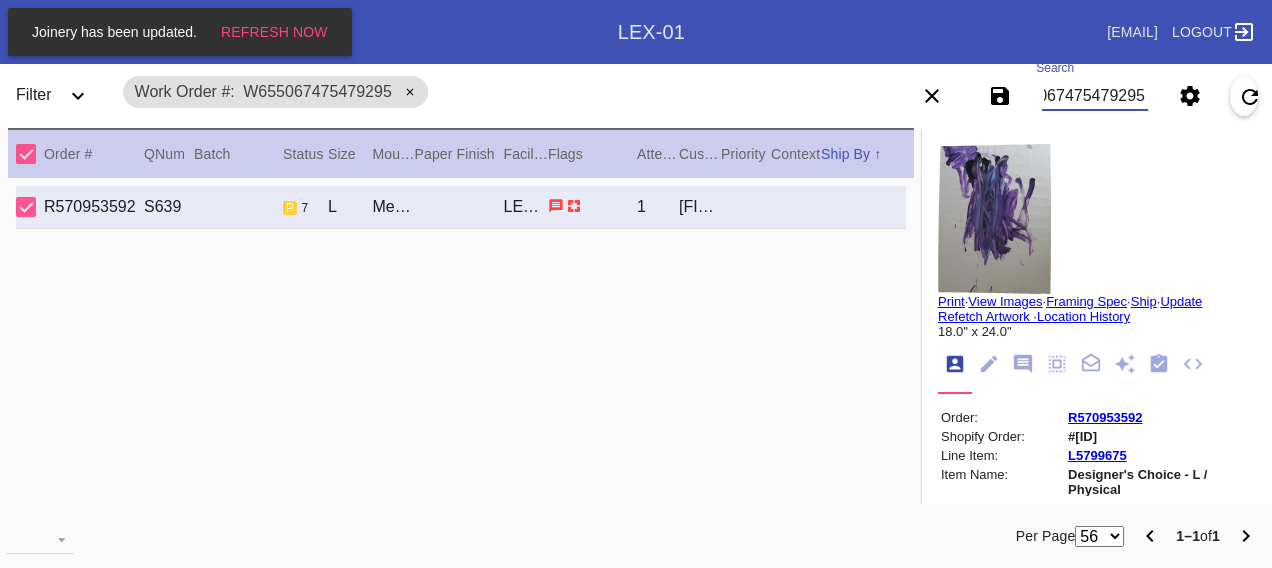 click on "W655067475479295" at bounding box center (1094, 96) 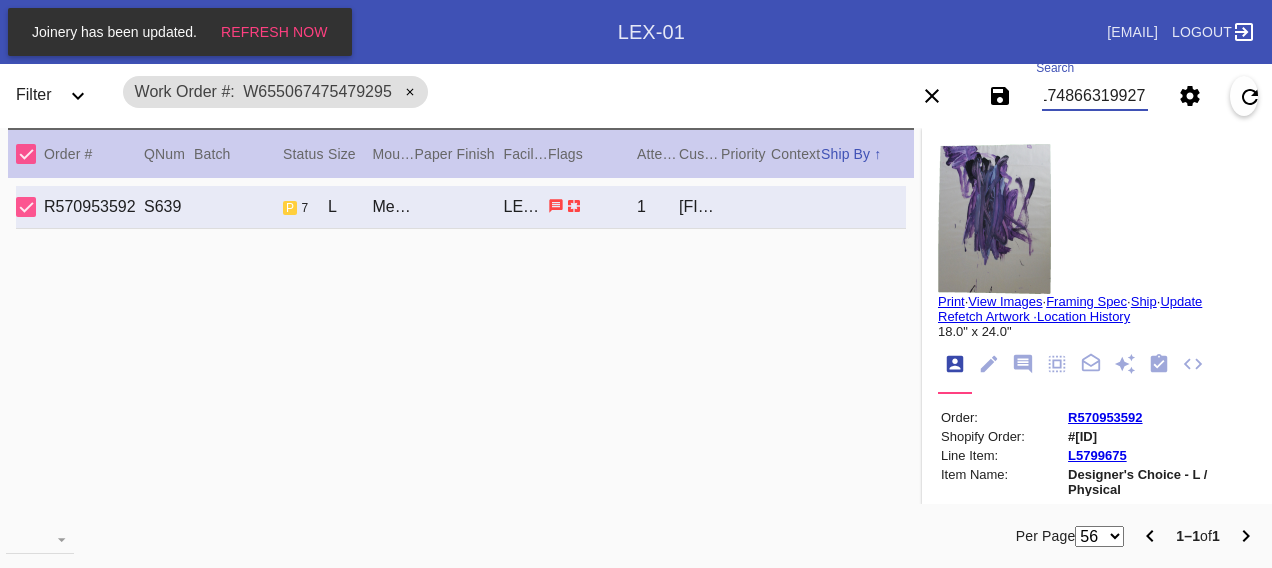 scroll, scrollTop: 0, scrollLeft: 48, axis: horizontal 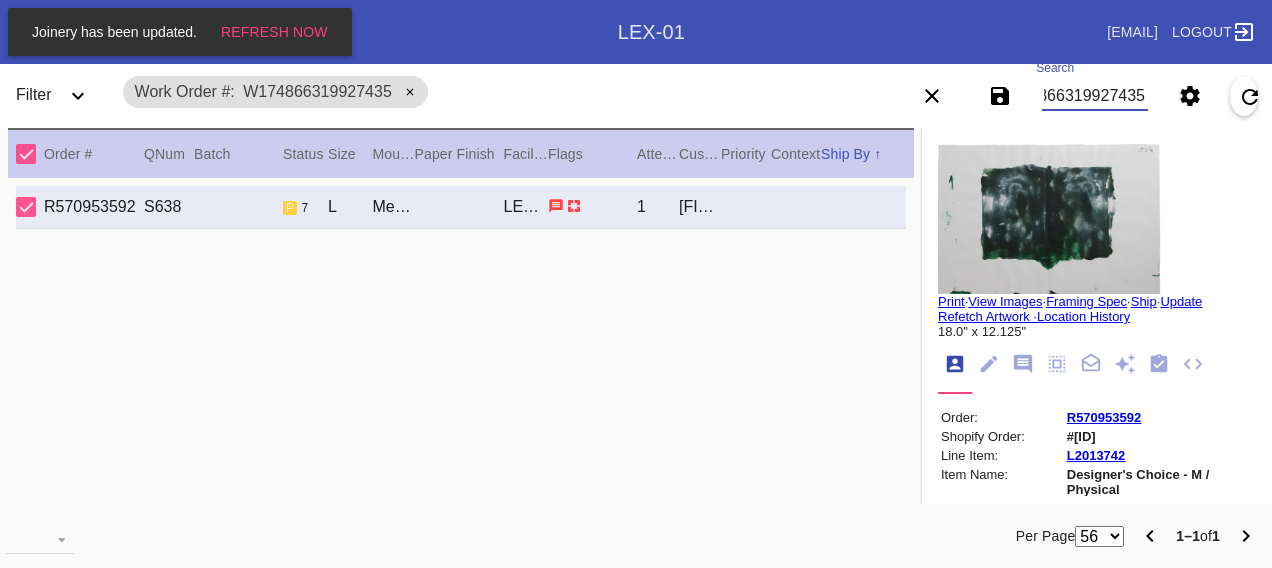 click on "W174866319927435" at bounding box center [1094, 96] 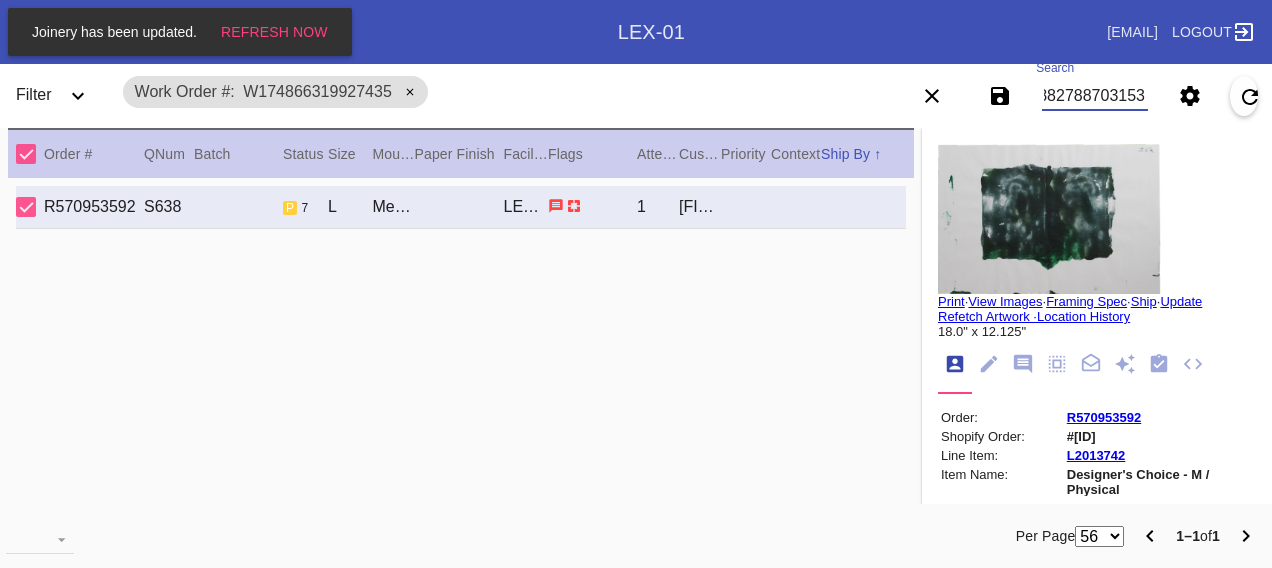 scroll, scrollTop: 0, scrollLeft: 48, axis: horizontal 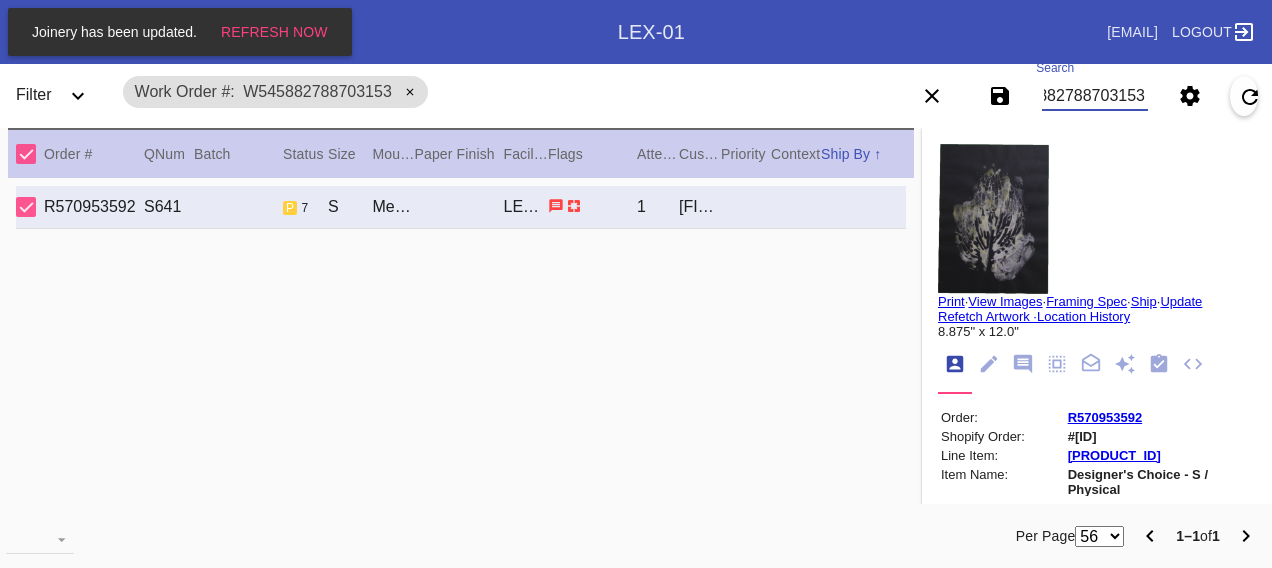click on "W545882788703153" at bounding box center (1094, 96) 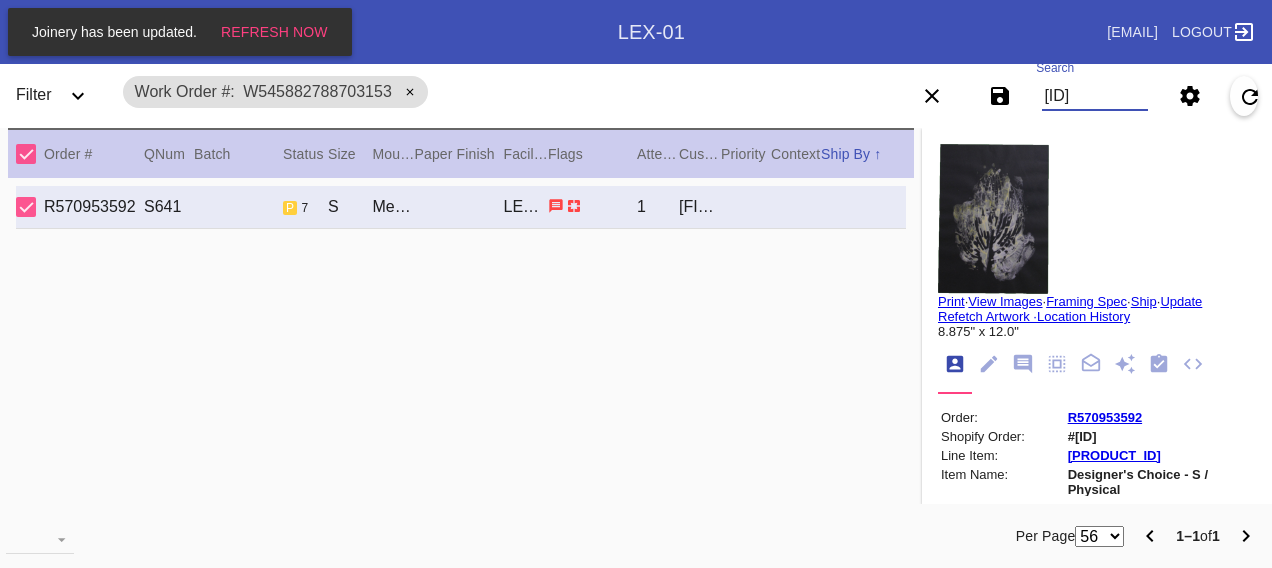 scroll, scrollTop: 0, scrollLeft: 48, axis: horizontal 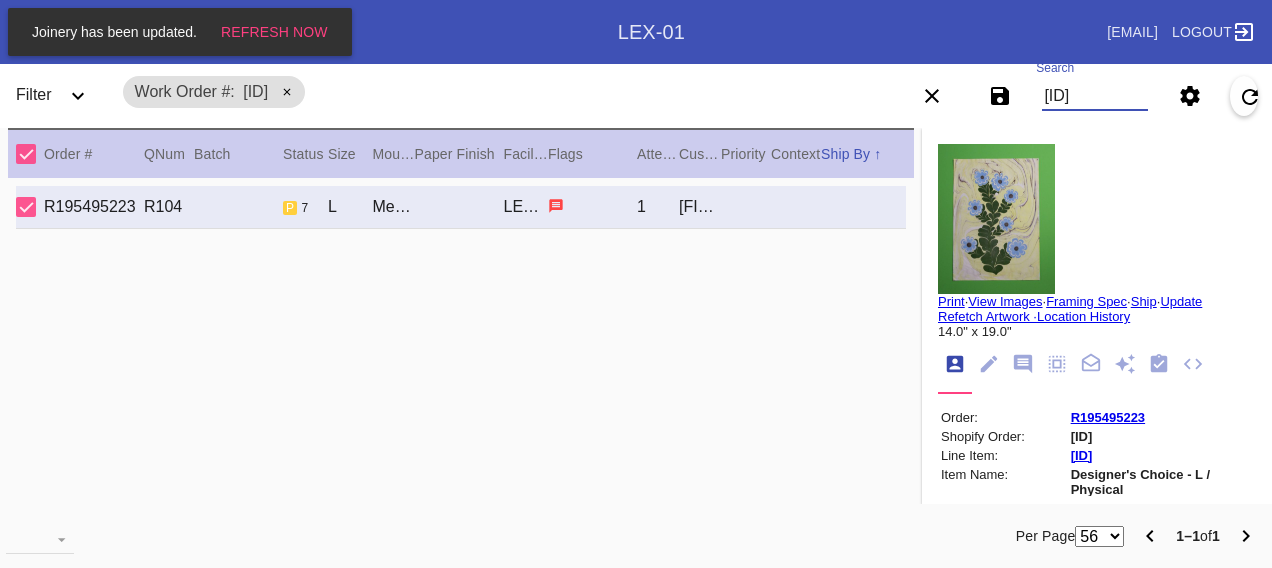 click on "[ID]" at bounding box center [1094, 96] 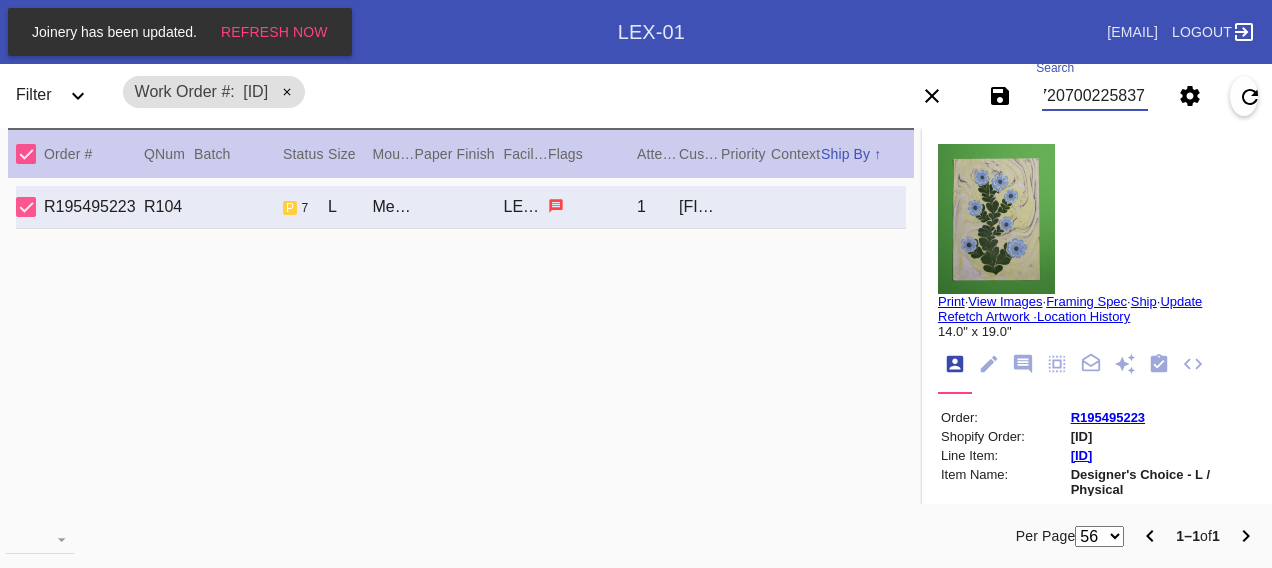 scroll, scrollTop: 0, scrollLeft: 48, axis: horizontal 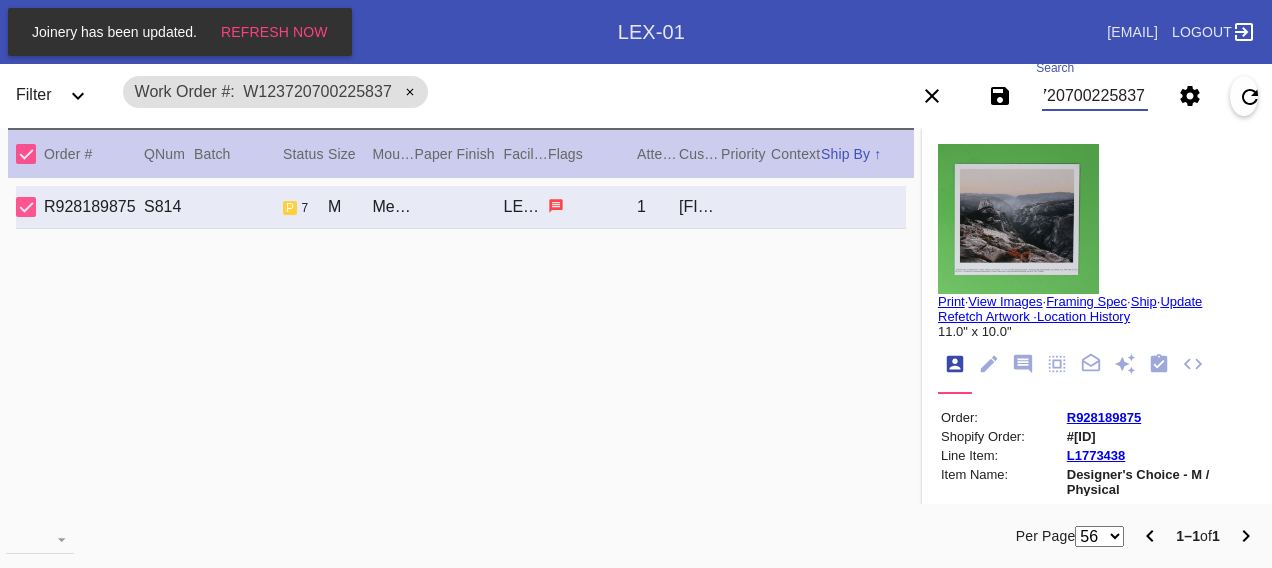 click on "W123720700225837" at bounding box center [1094, 96] 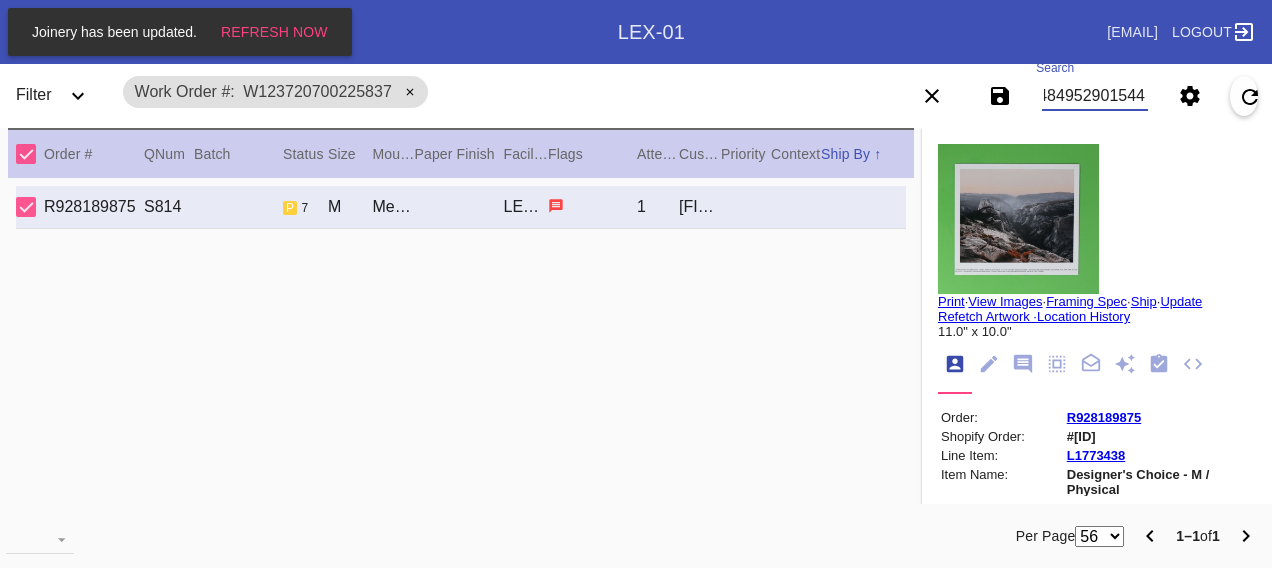 scroll, scrollTop: 0, scrollLeft: 48, axis: horizontal 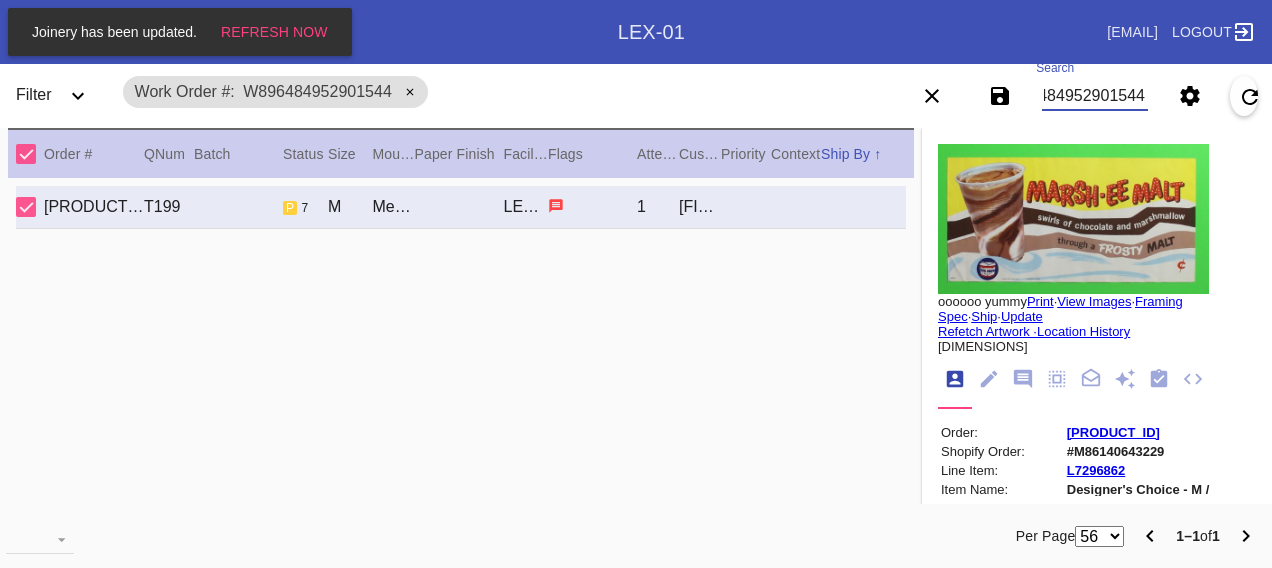 click on "W896484952901544" at bounding box center (1094, 96) 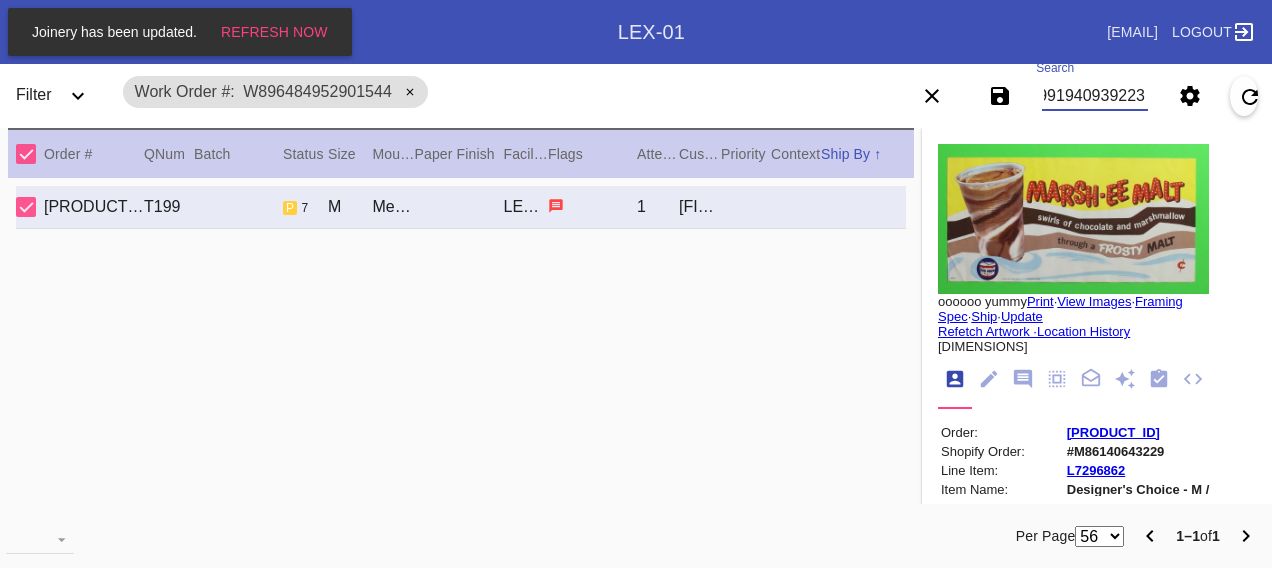 scroll, scrollTop: 0, scrollLeft: 48, axis: horizontal 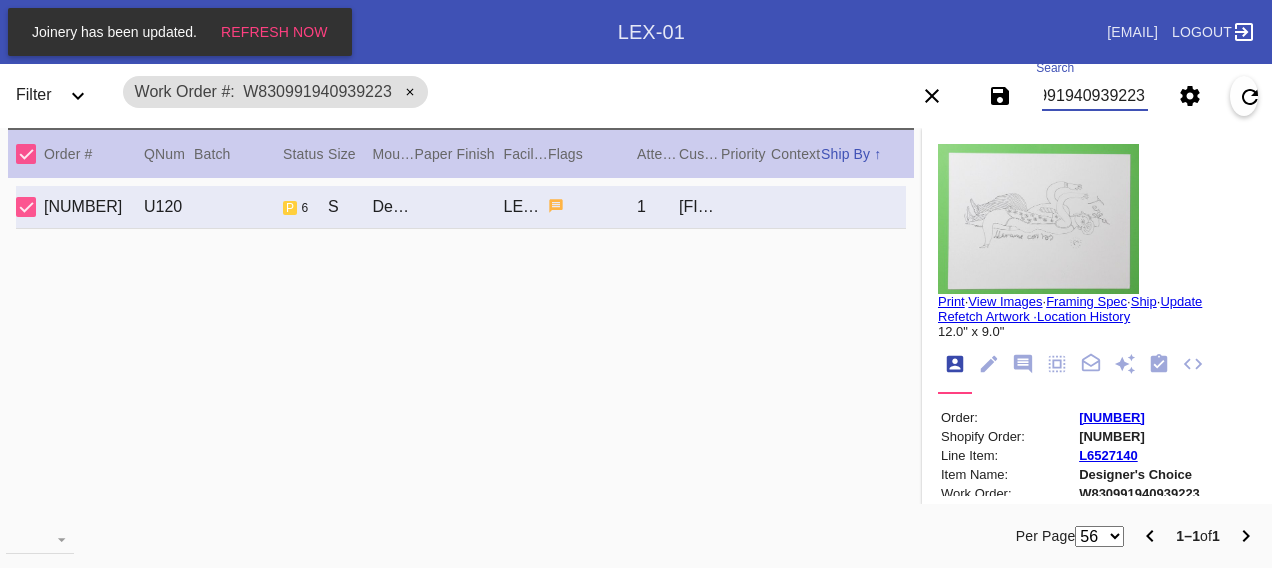 click on "W830991940939223" at bounding box center [1094, 96] 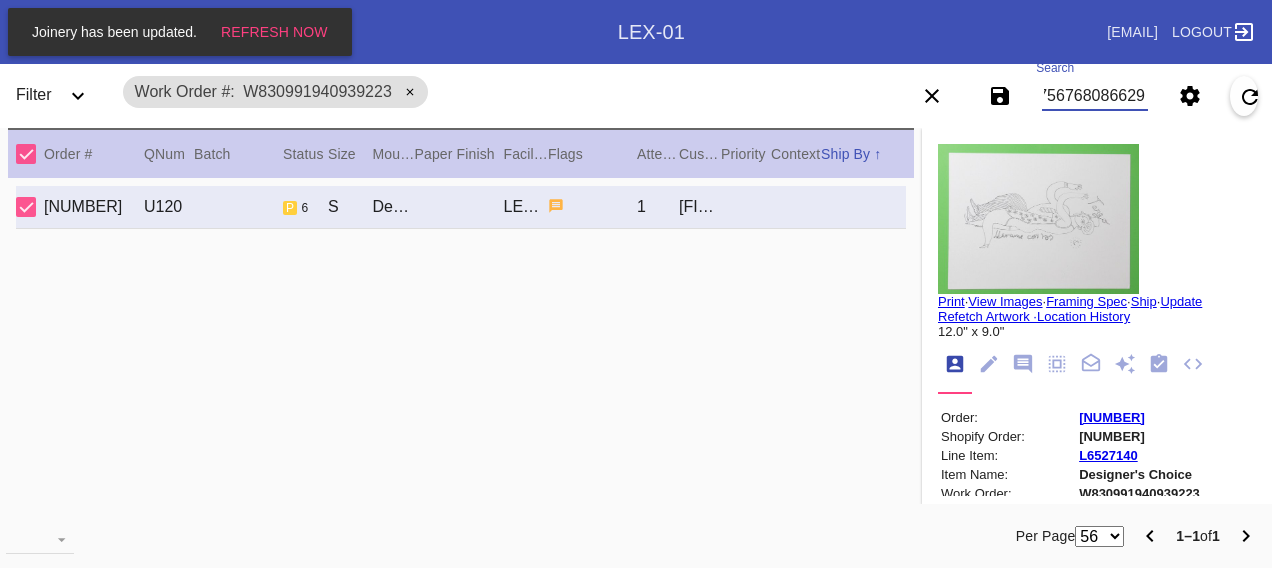 scroll, scrollTop: 0, scrollLeft: 48, axis: horizontal 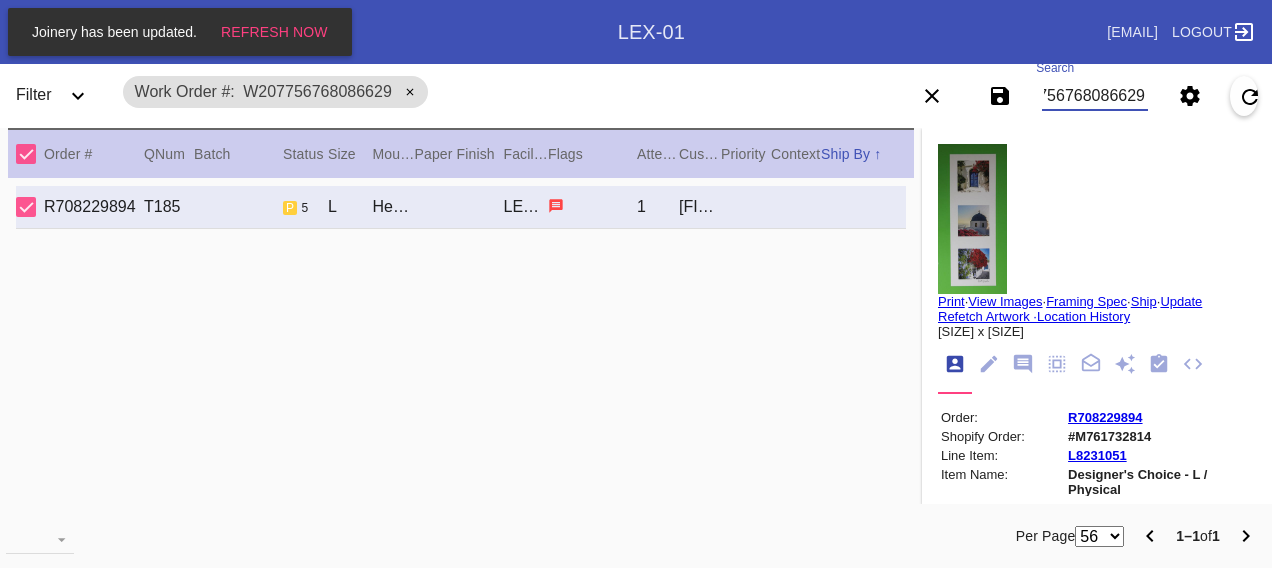 click on "W207756768086629" at bounding box center [1094, 96] 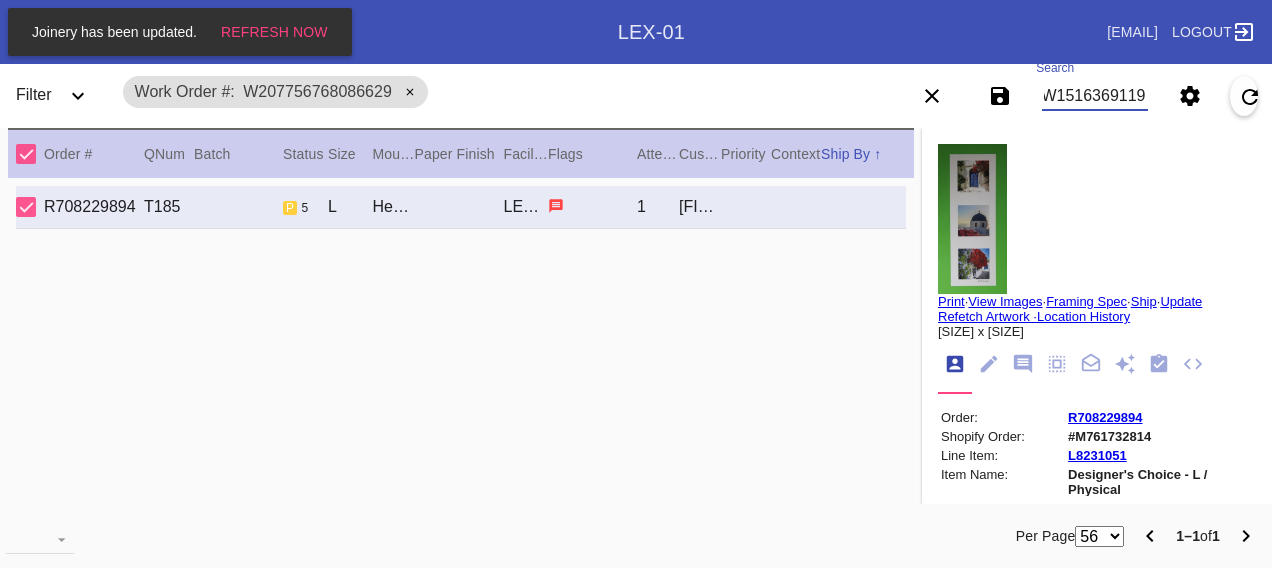 scroll, scrollTop: 0, scrollLeft: 48, axis: horizontal 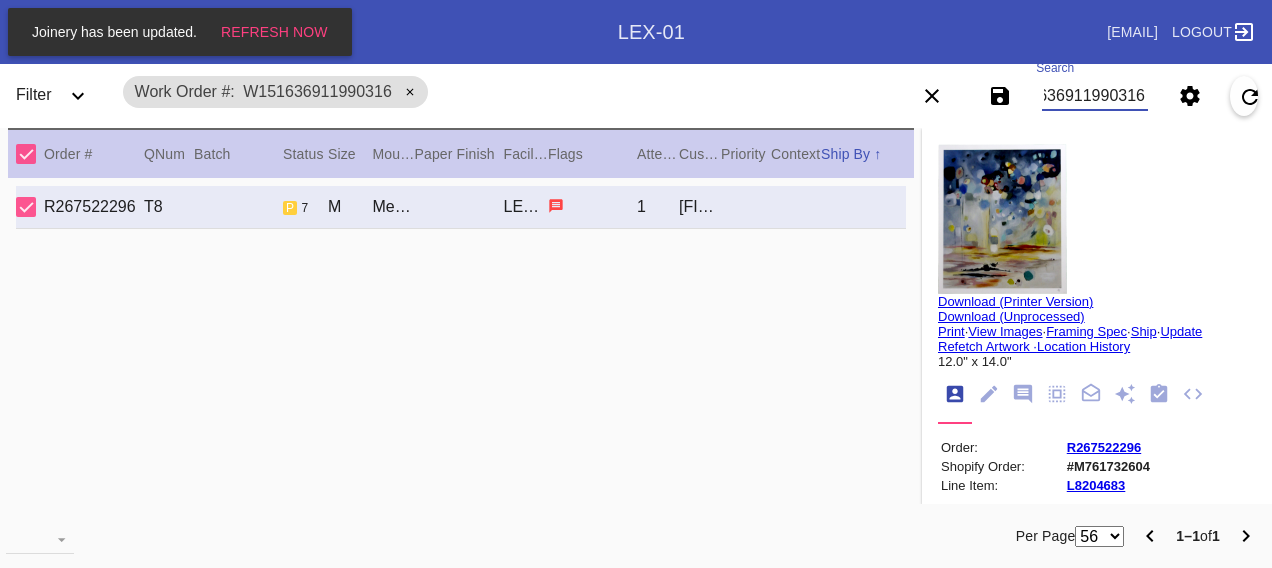 click on "W151636911990316" at bounding box center (1094, 96) 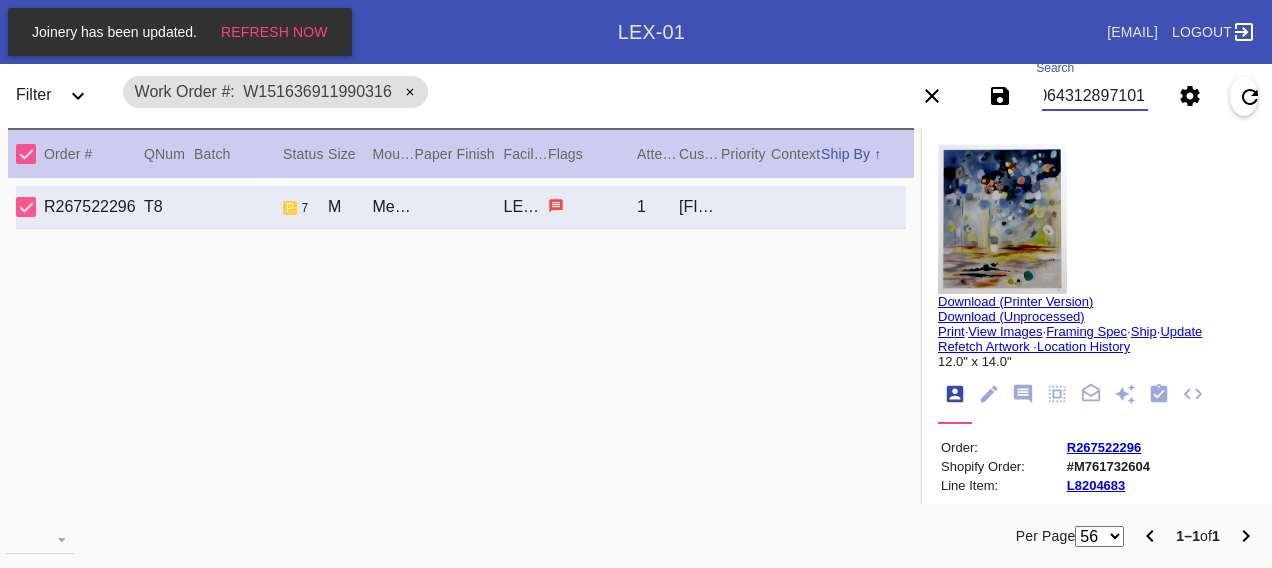 scroll, scrollTop: 0, scrollLeft: 48, axis: horizontal 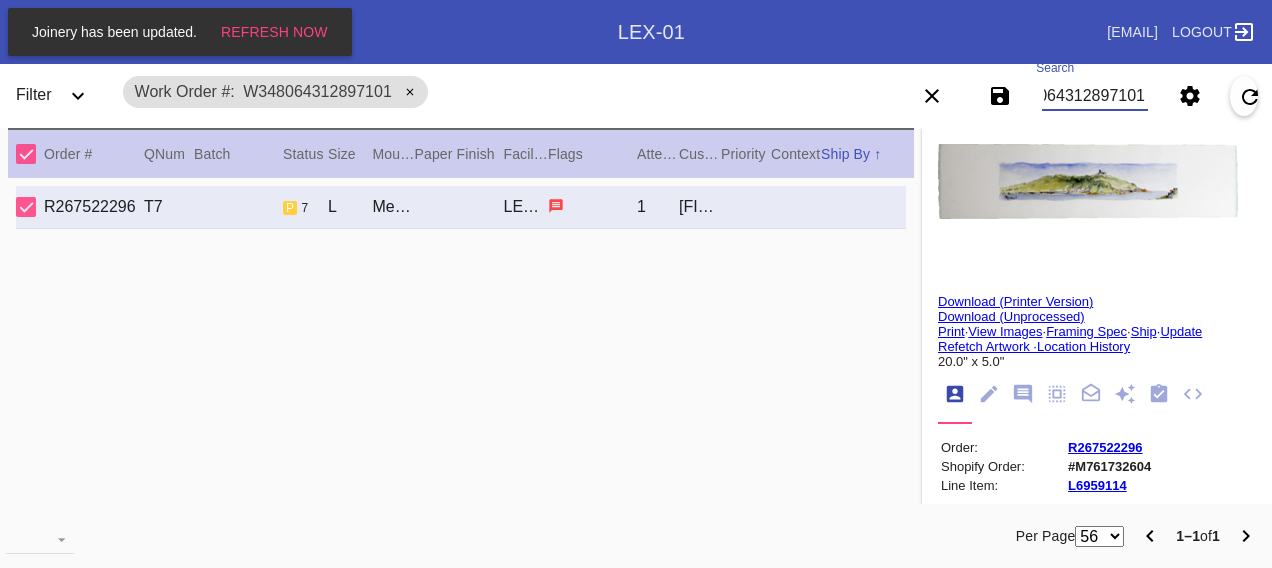click on "W348064312897101" at bounding box center [1094, 96] 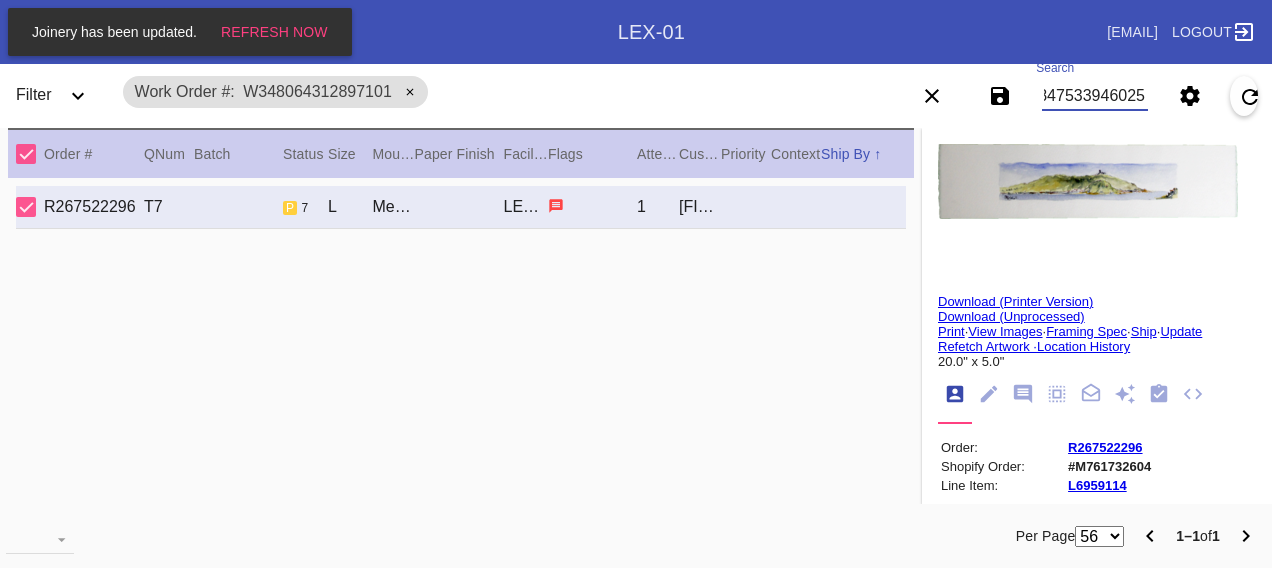 scroll, scrollTop: 0, scrollLeft: 48, axis: horizontal 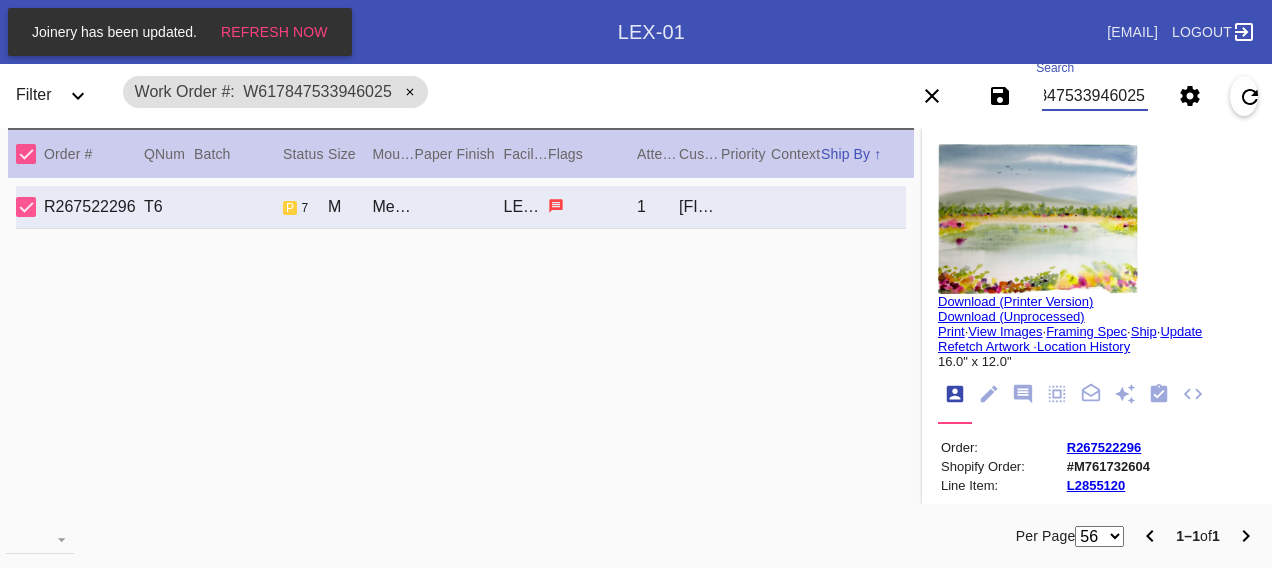 click on "W617847533946025" at bounding box center (1094, 96) 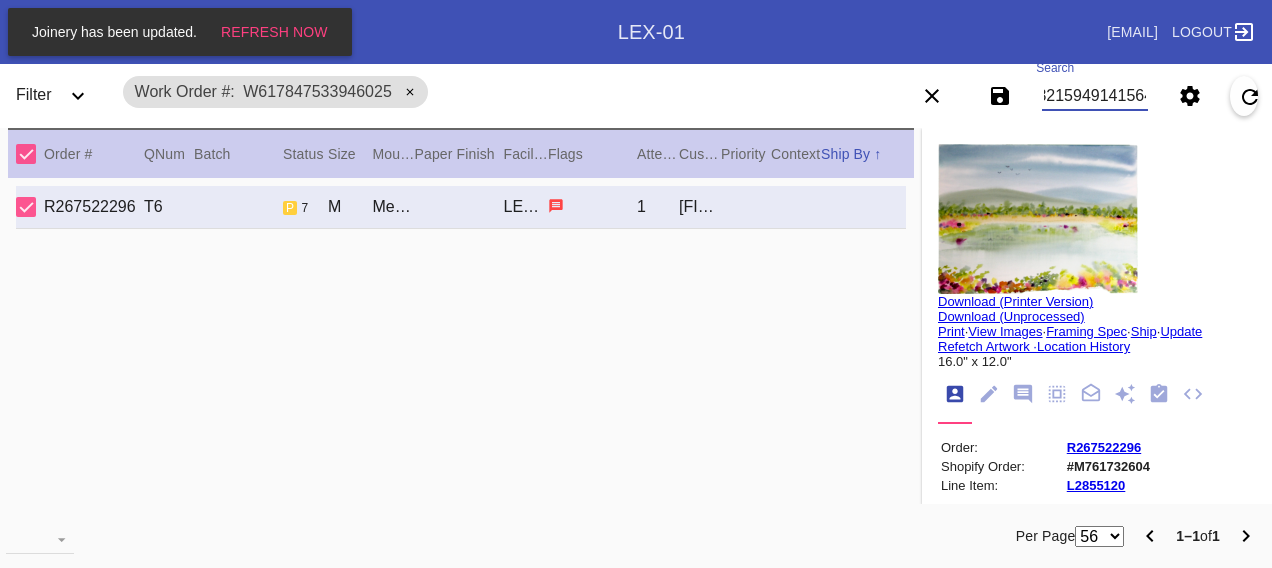 scroll, scrollTop: 0, scrollLeft: 48, axis: horizontal 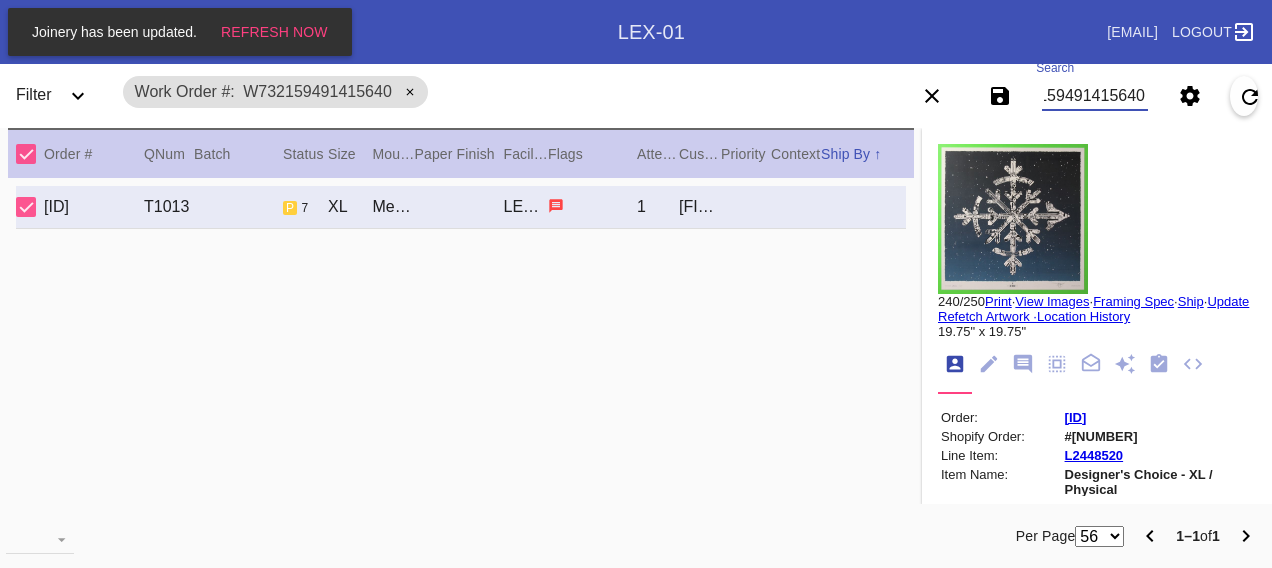 click on "W732159491415640" at bounding box center [1094, 96] 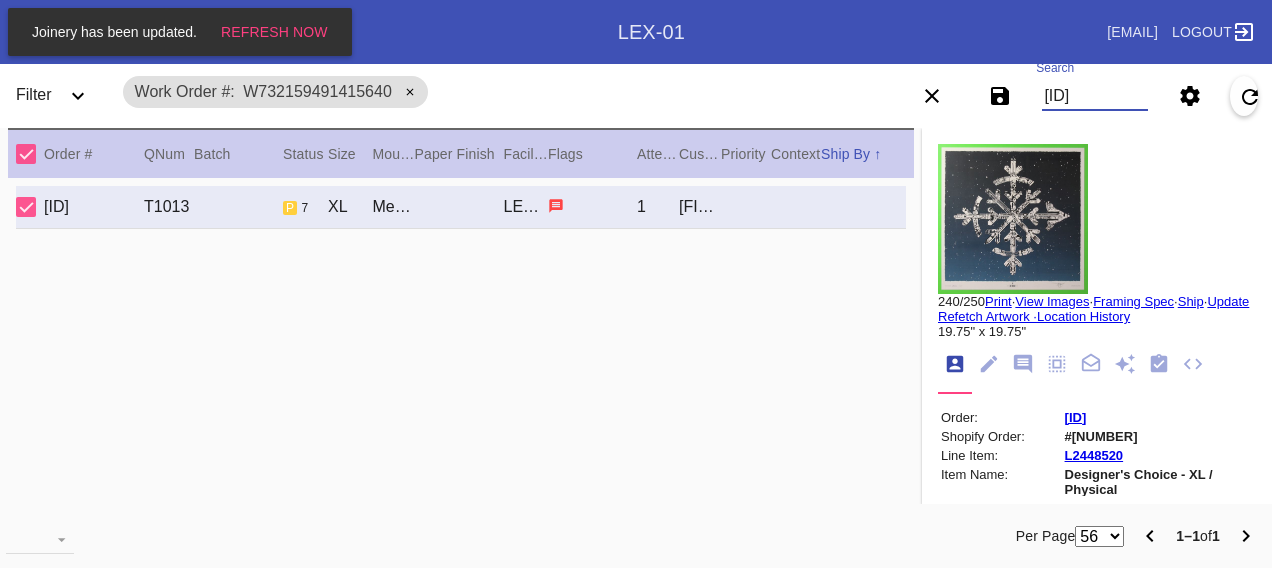 scroll, scrollTop: 0, scrollLeft: 48, axis: horizontal 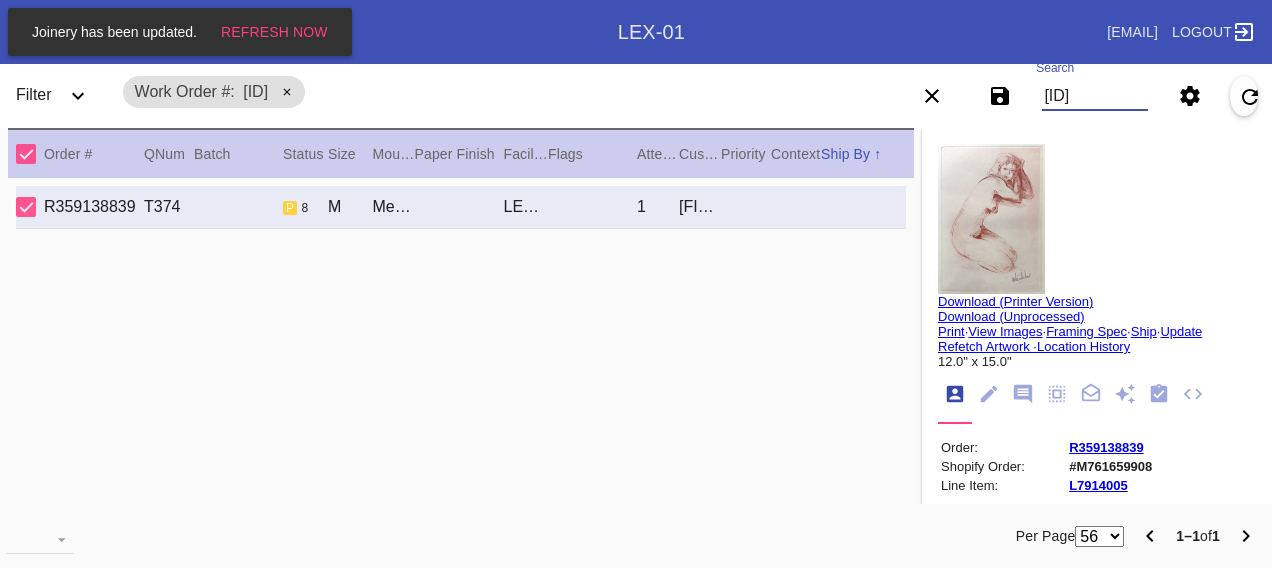 click on "[ID]" at bounding box center [1094, 96] 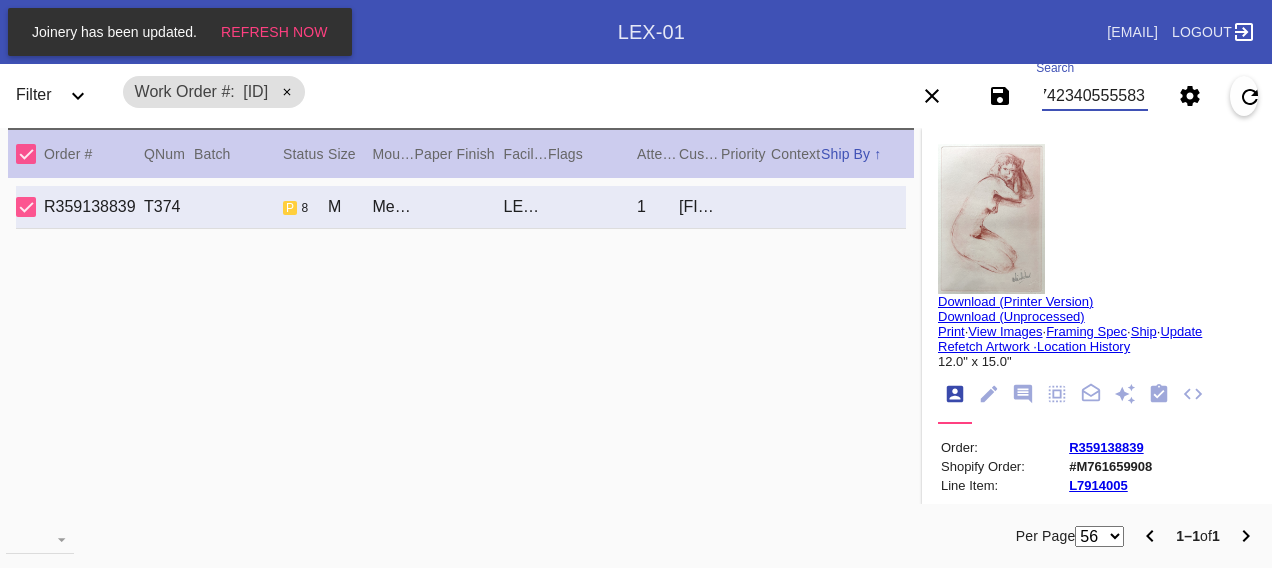 scroll, scrollTop: 0, scrollLeft: 48, axis: horizontal 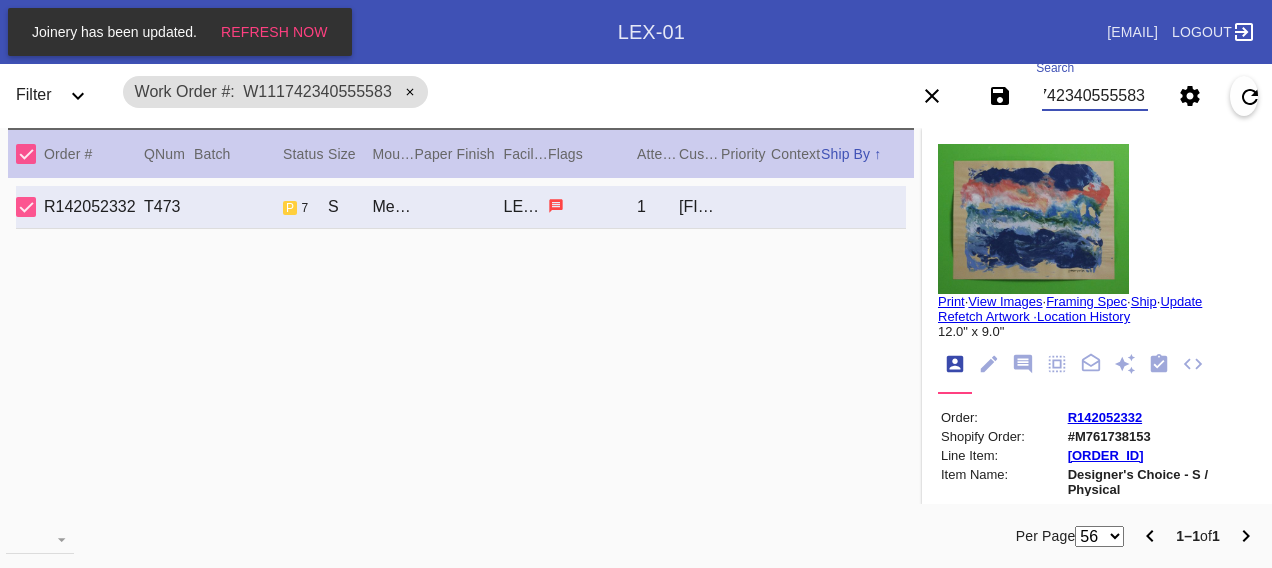 click on "W111742340555583" at bounding box center [1094, 96] 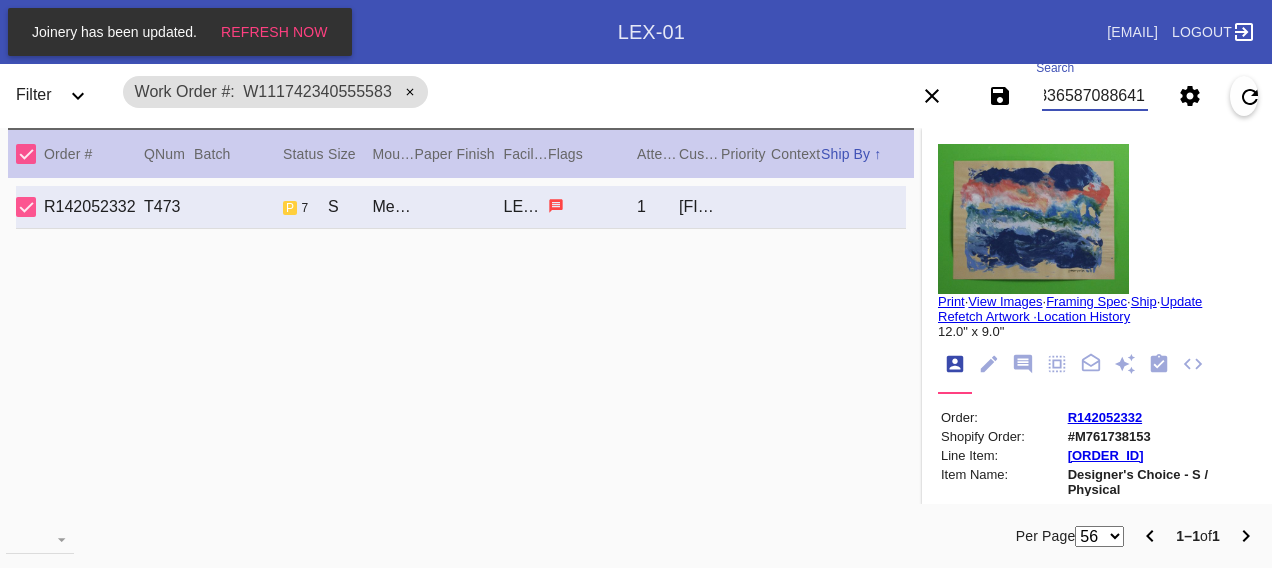 scroll, scrollTop: 0, scrollLeft: 48, axis: horizontal 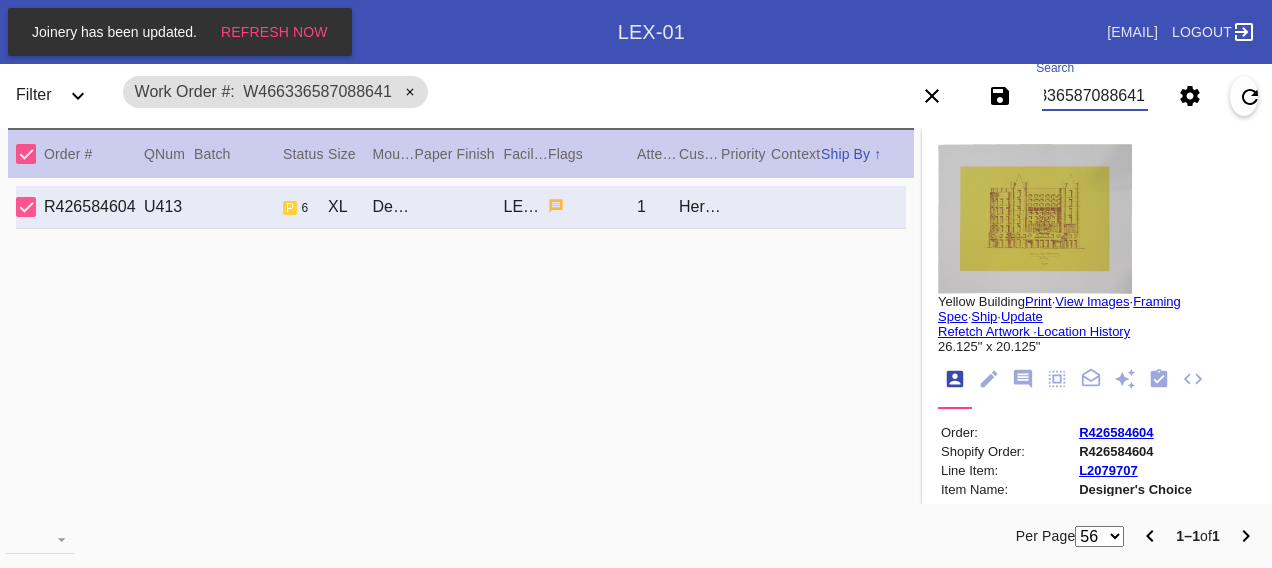 click on "W466336587088641" at bounding box center (1094, 96) 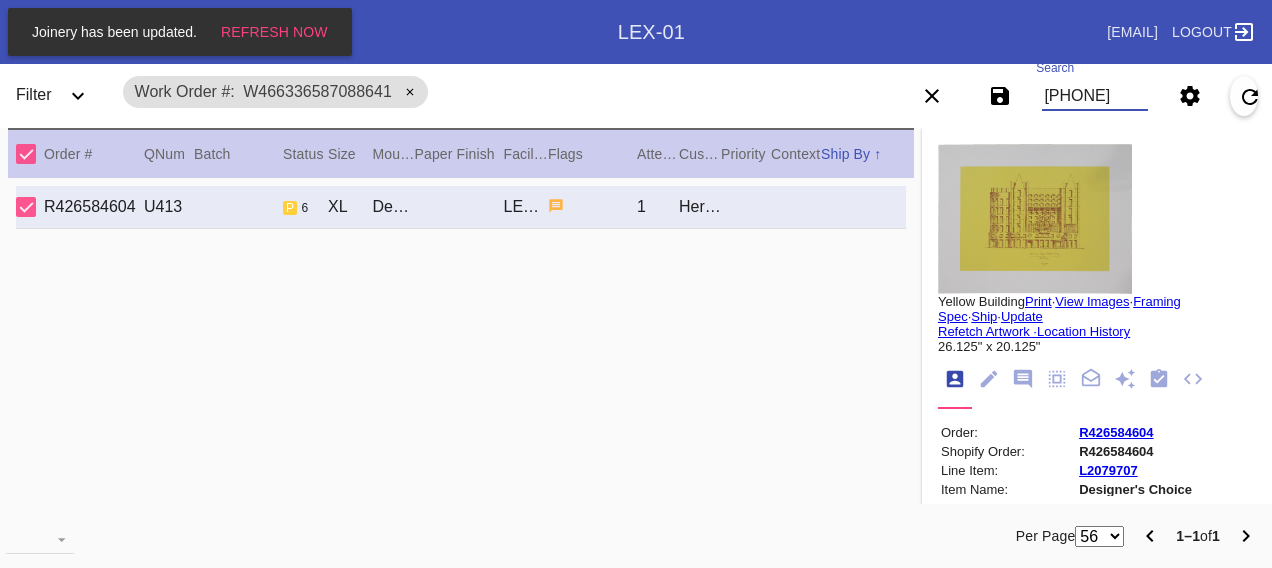 scroll, scrollTop: 0, scrollLeft: 48, axis: horizontal 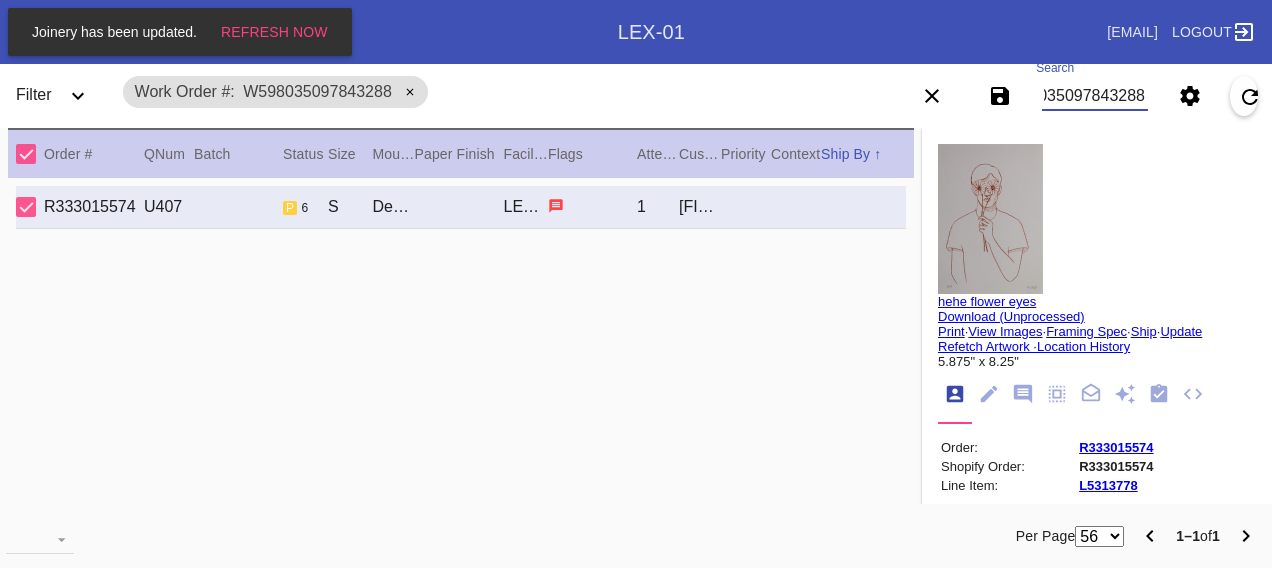 click on "W598035097843288" at bounding box center [1094, 96] 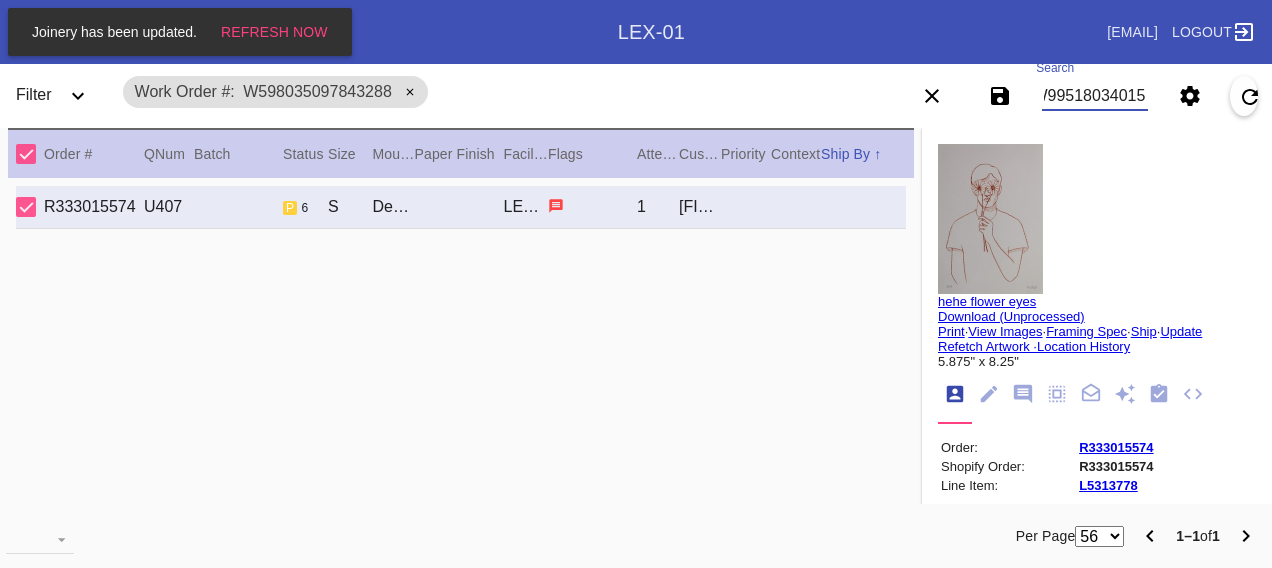 scroll, scrollTop: 0, scrollLeft: 48, axis: horizontal 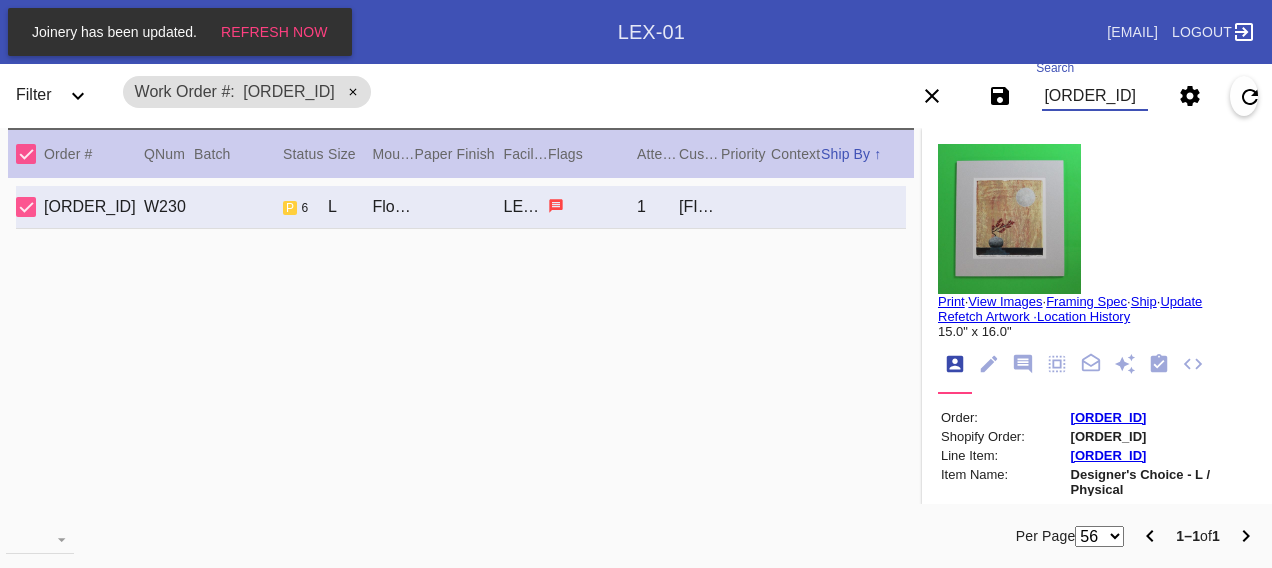 click on "[ORDER_ID]" at bounding box center (1094, 96) 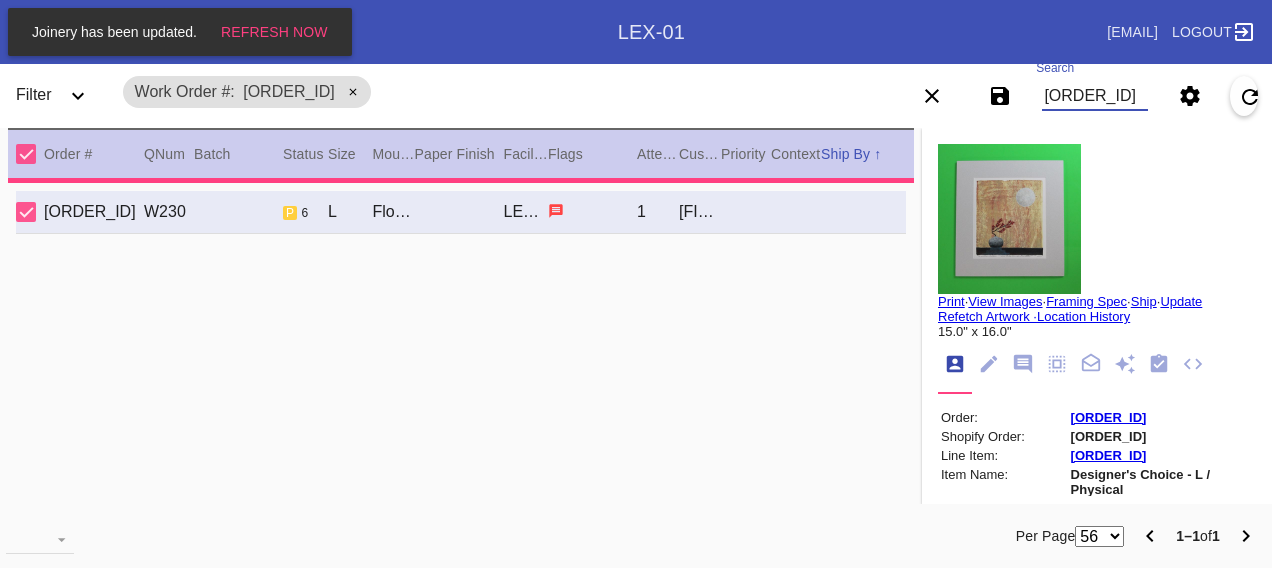 type on "2.5" 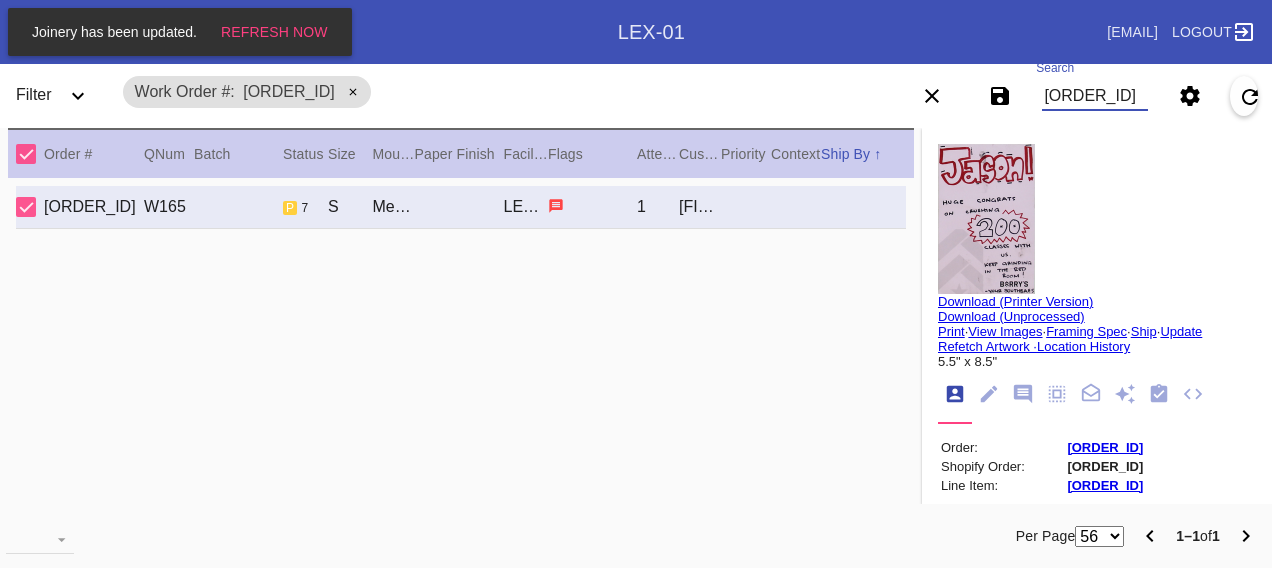 click on "W413797604725965" at bounding box center [1094, 96] 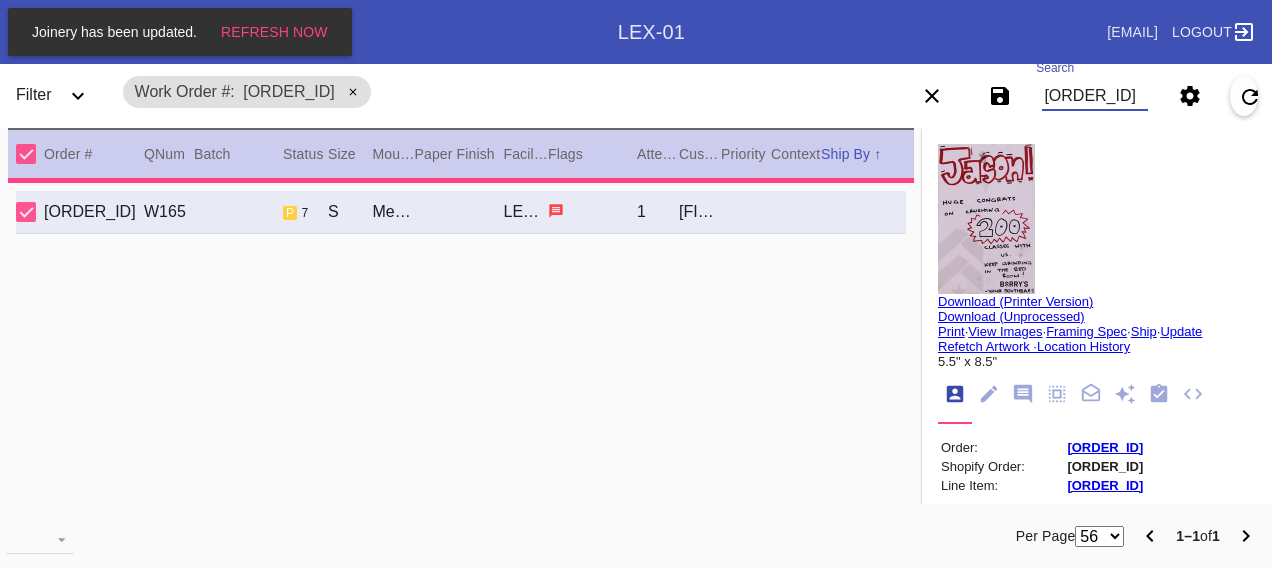 type on "5.0" 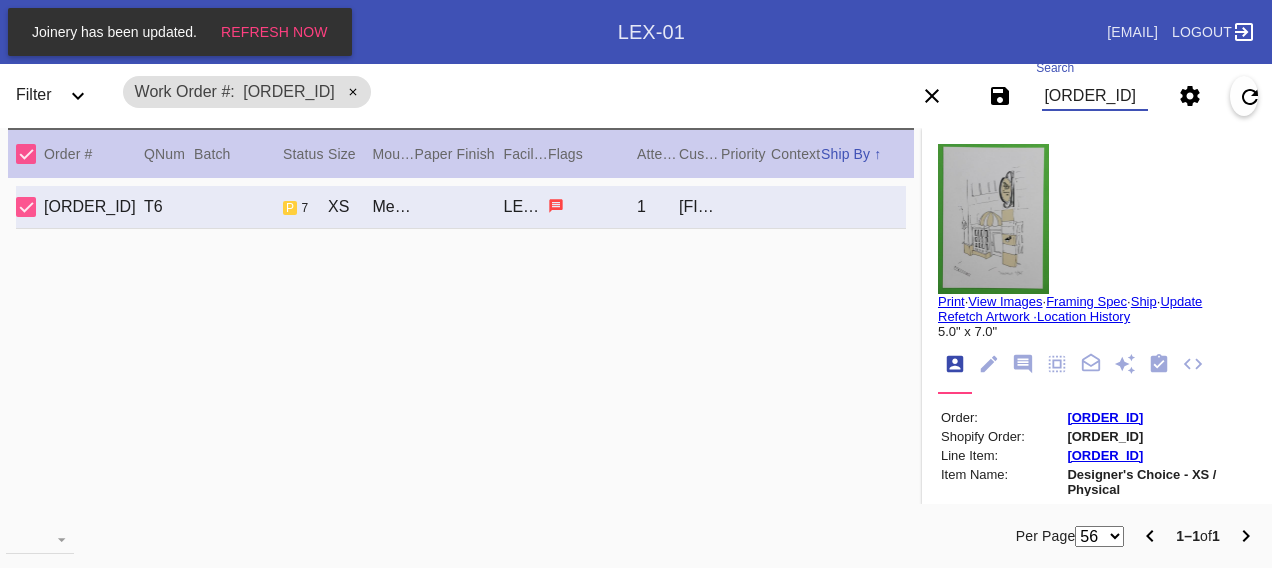 click on "W115736957240653" at bounding box center (1094, 96) 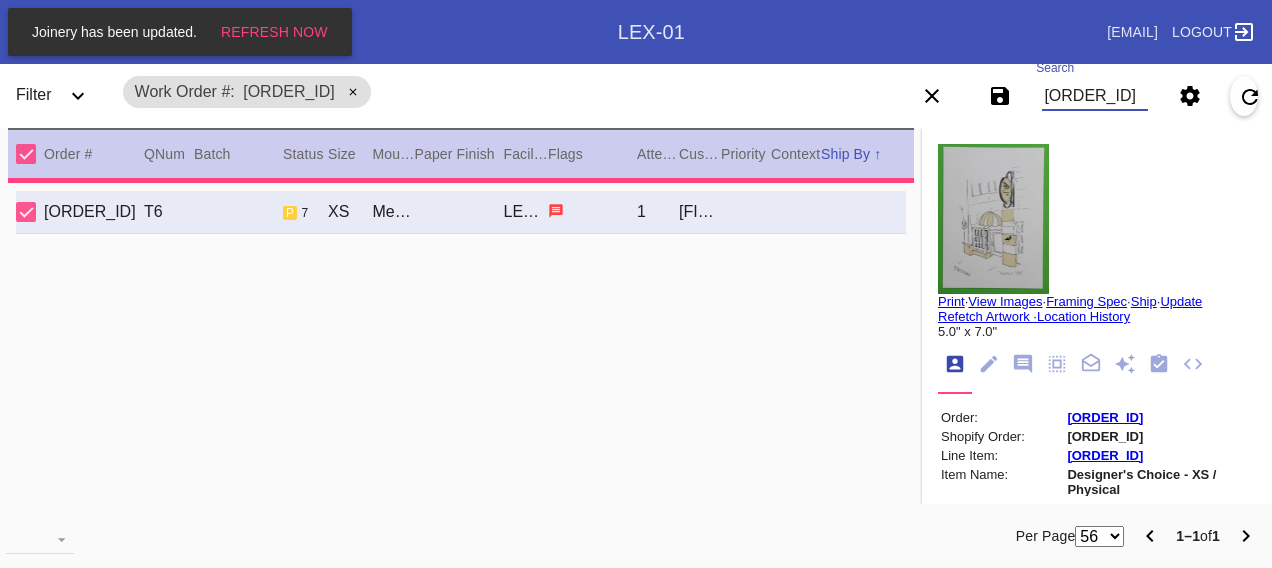type on "3.0" 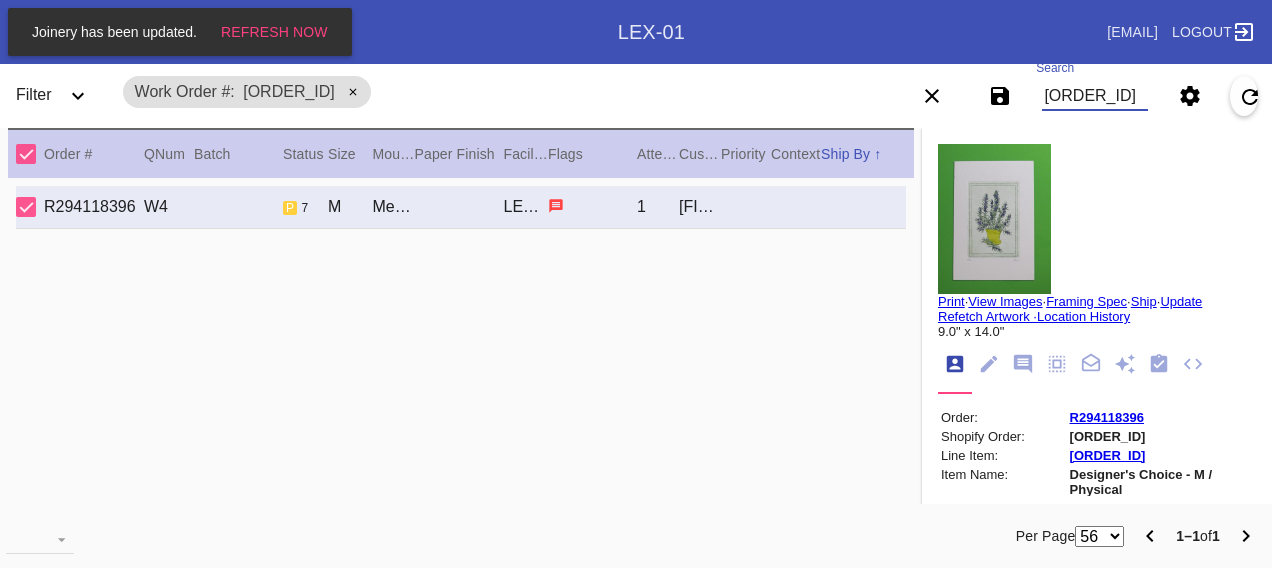 click on "W215811879168733" at bounding box center [1094, 96] 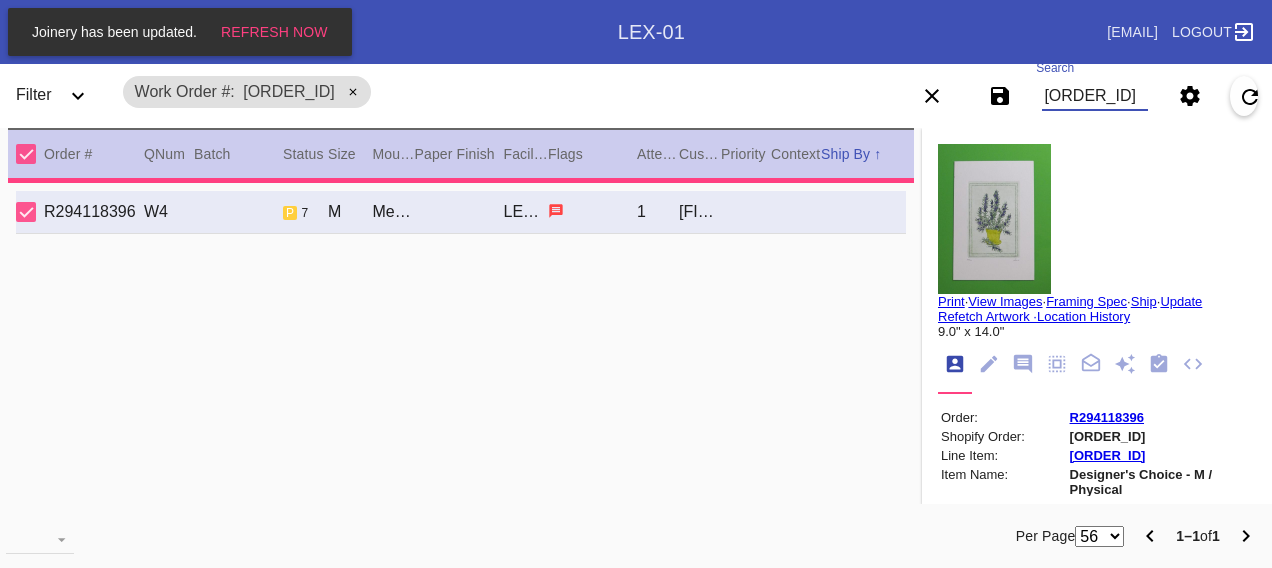type on "smudge and black speck in right margin, crushing in lower right corner, dented upper right corner, other corners rolled" 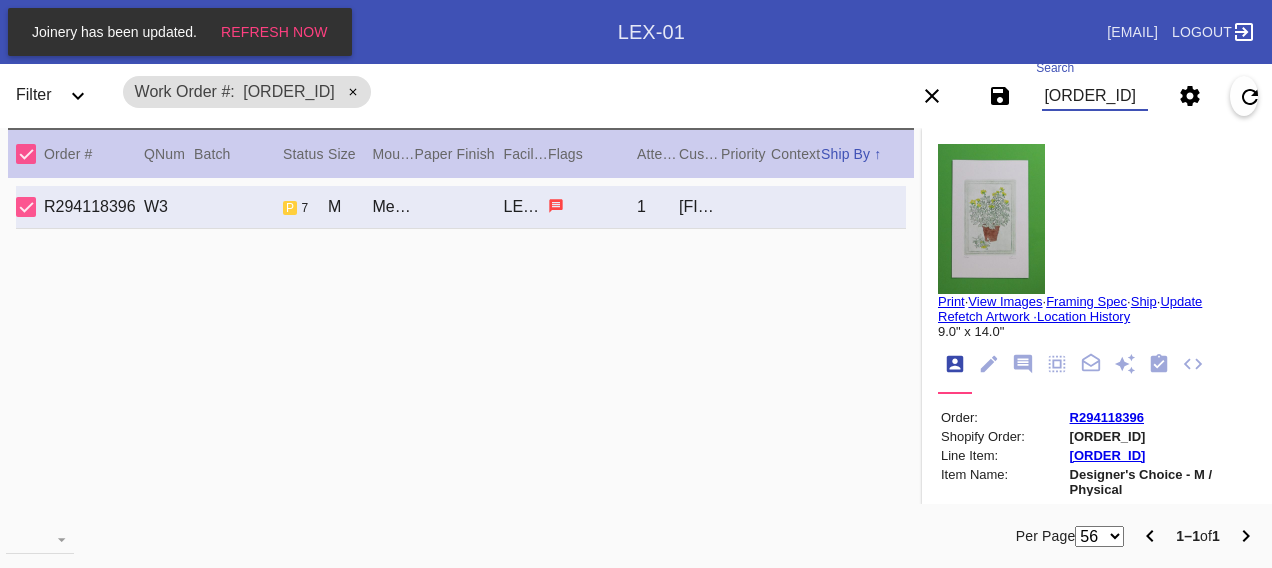 click on "W978790791983276" at bounding box center (1094, 96) 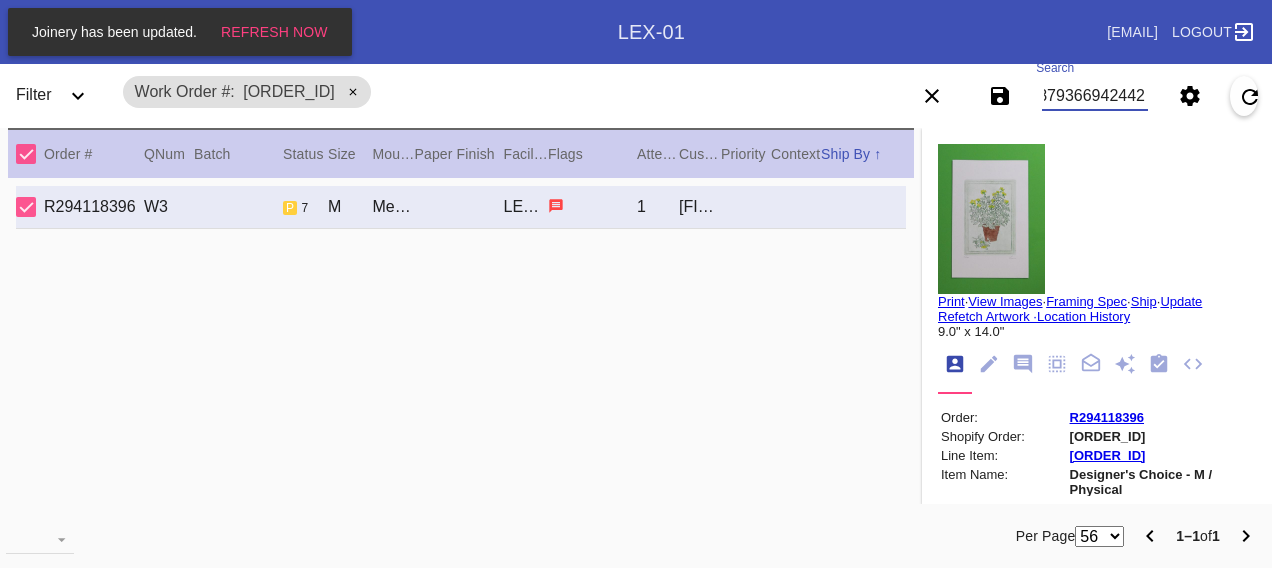 type on "W668879366942442" 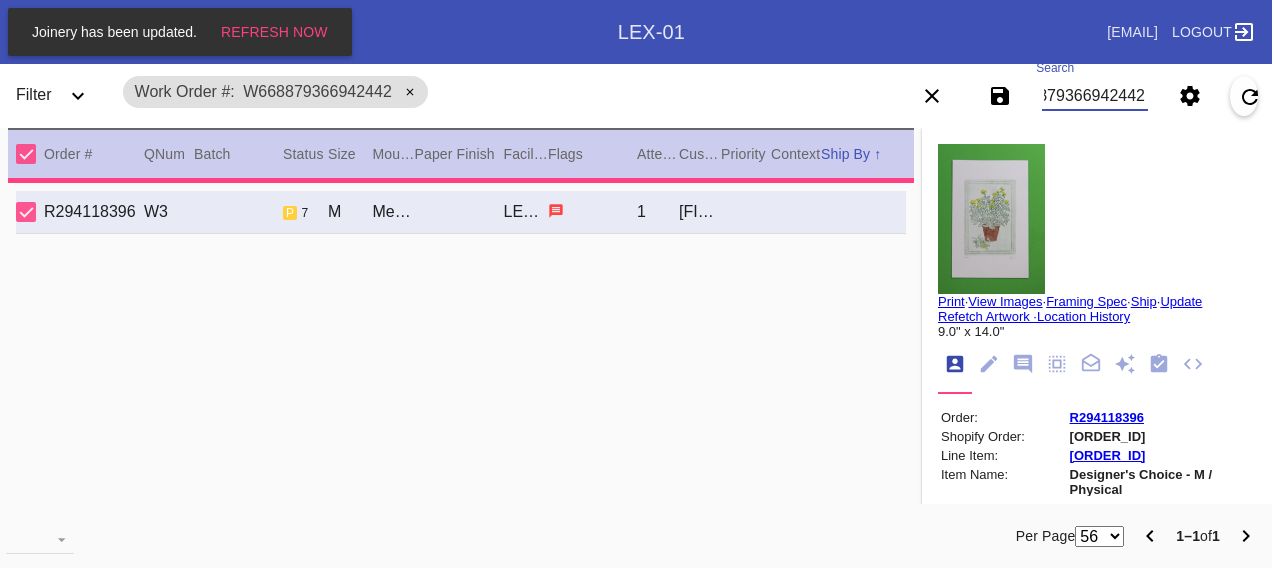 type on "12.0" 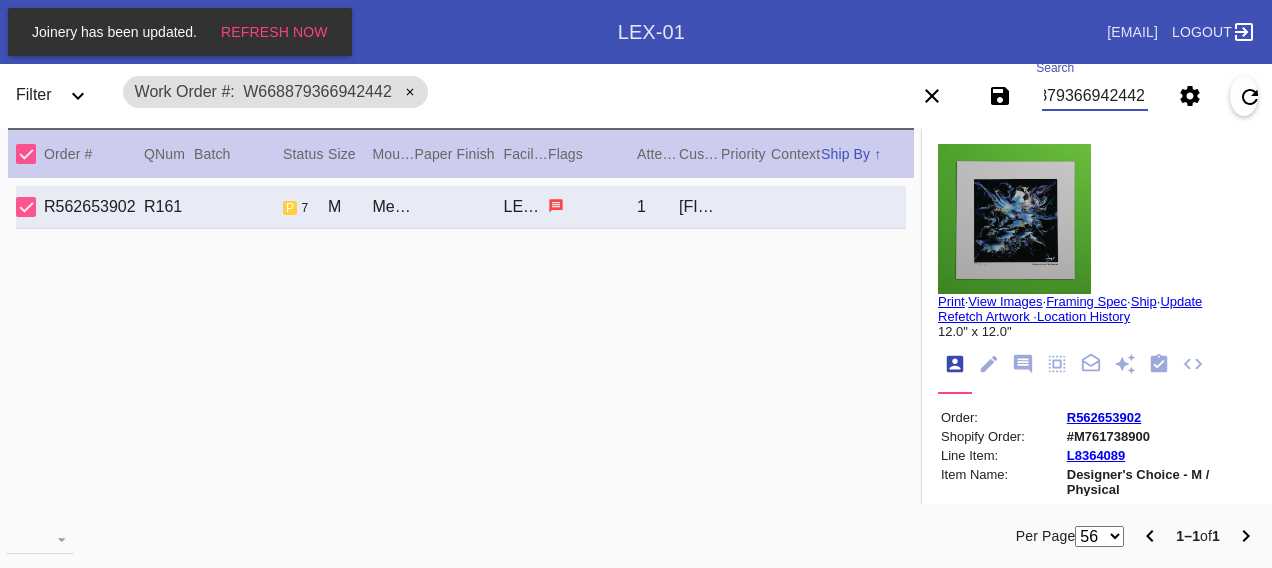 click on "W668879366942442" at bounding box center (1094, 96) 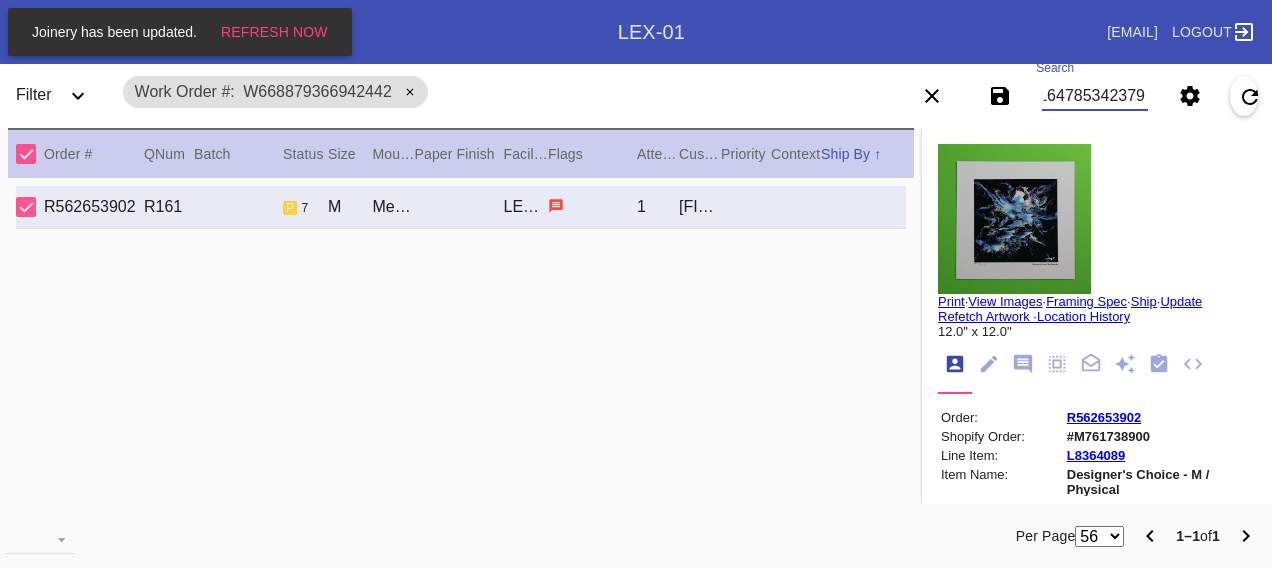 type on "W539164785342379" 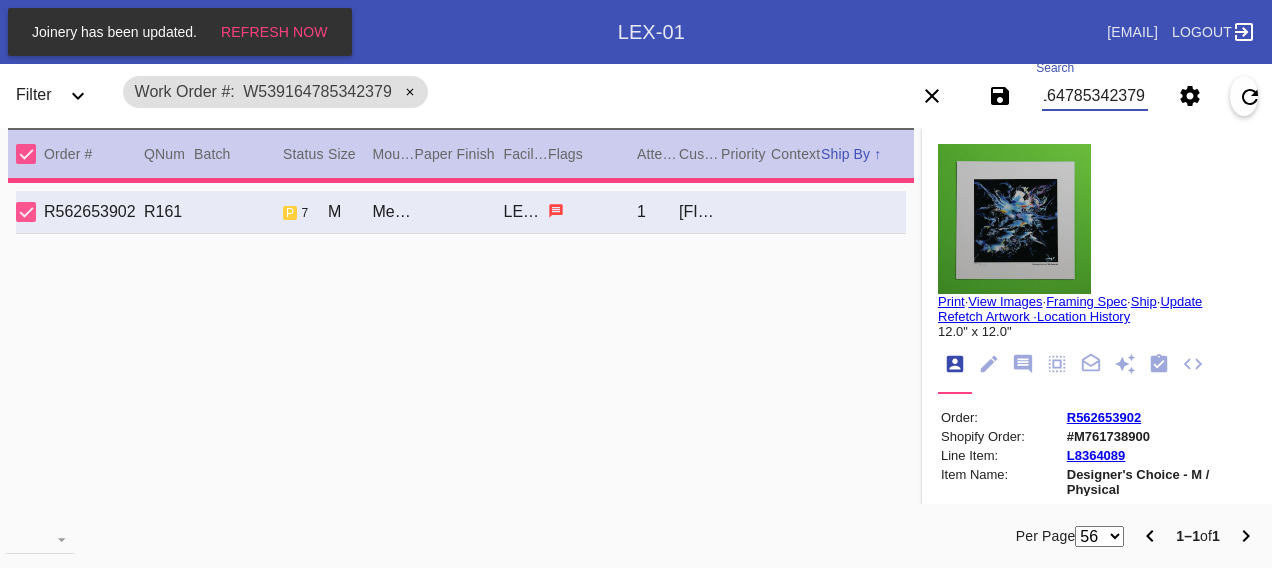 type on "18.0" 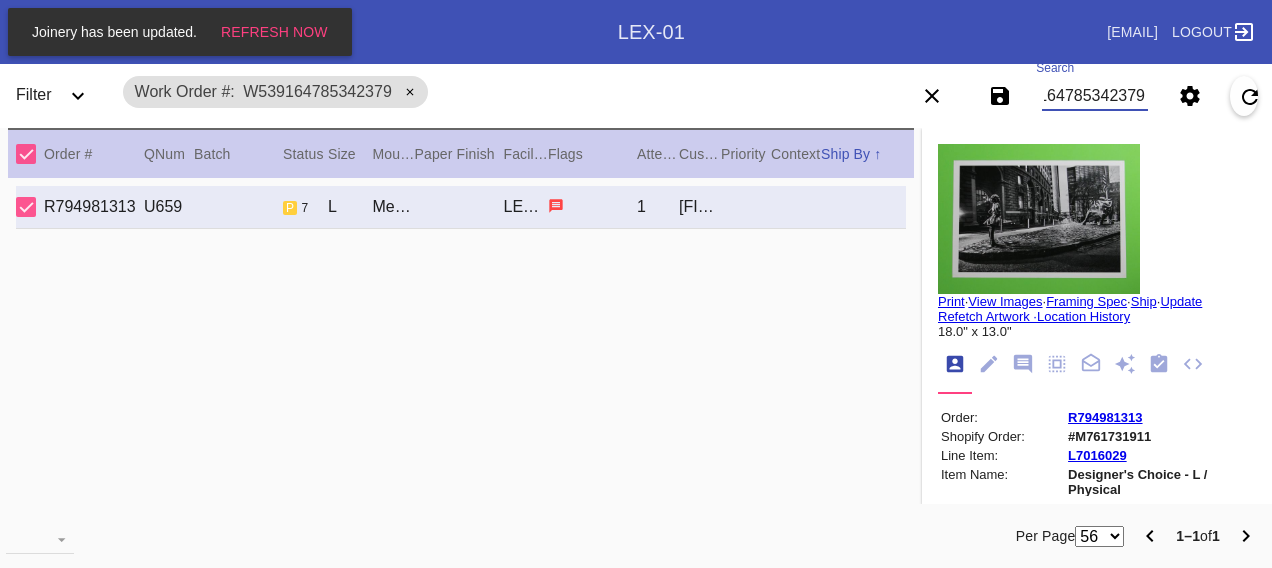 click on "W539164785342379" at bounding box center (1094, 96) 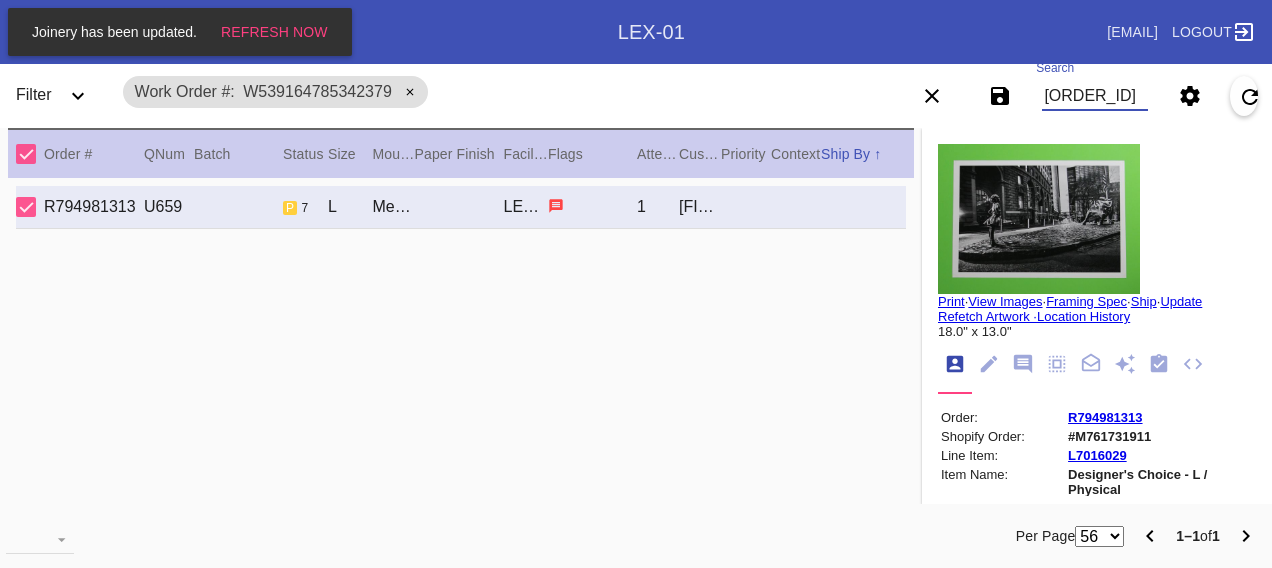 scroll, scrollTop: 0, scrollLeft: 48, axis: horizontal 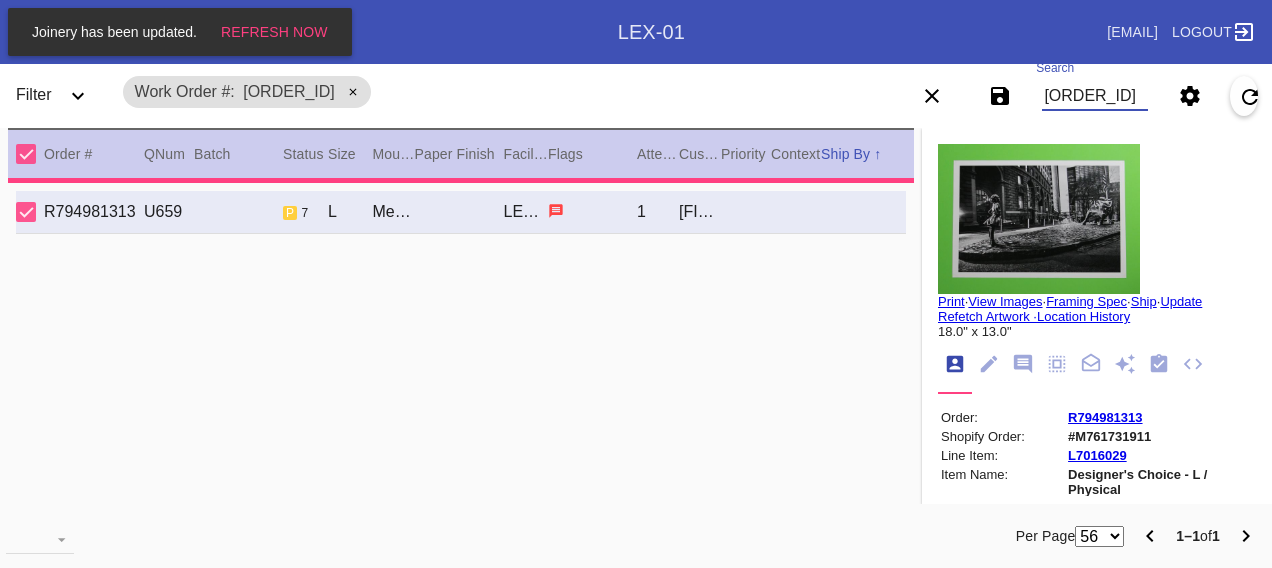 type on "0.0" 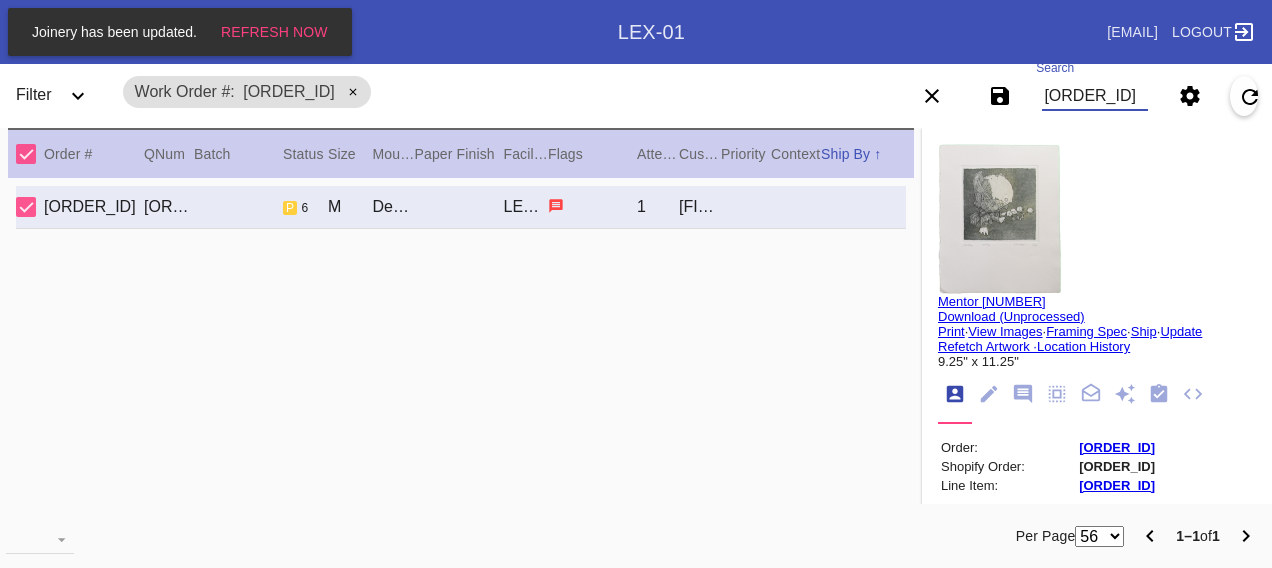 click on "W770006813604156" at bounding box center (1094, 96) 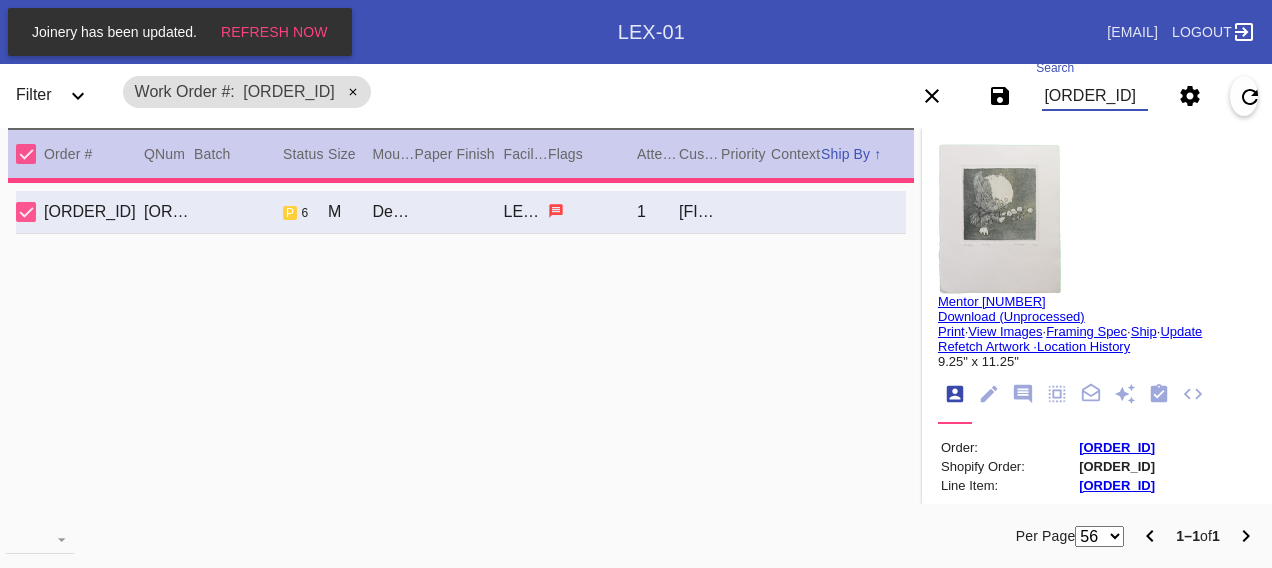 type on "11.75" 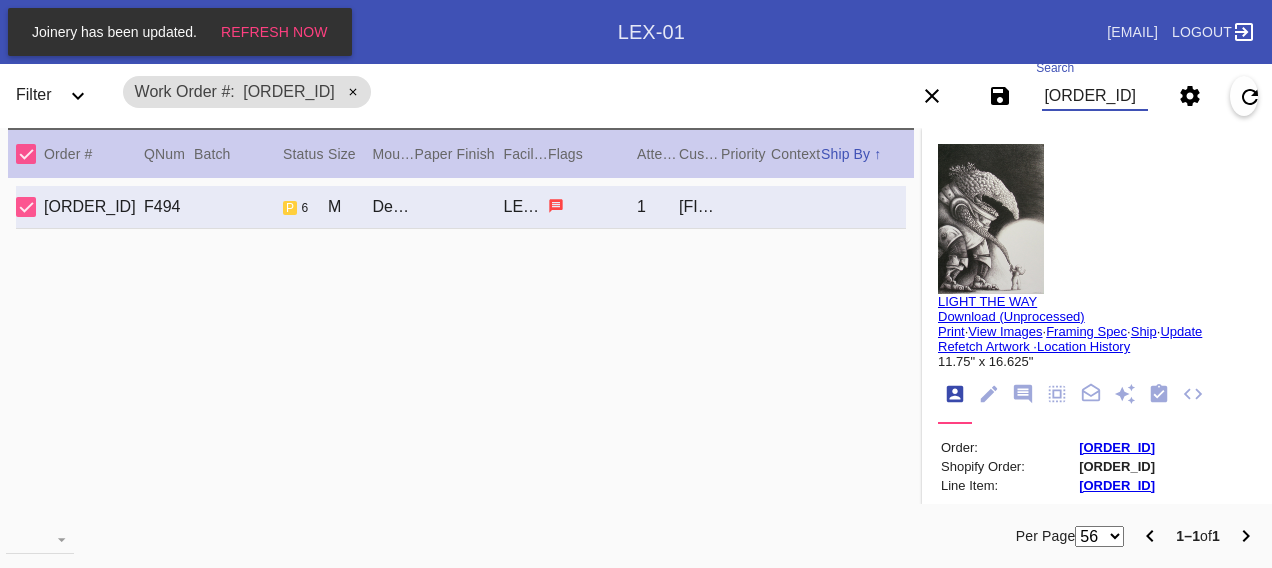 click on "W542217094485951" at bounding box center (1094, 96) 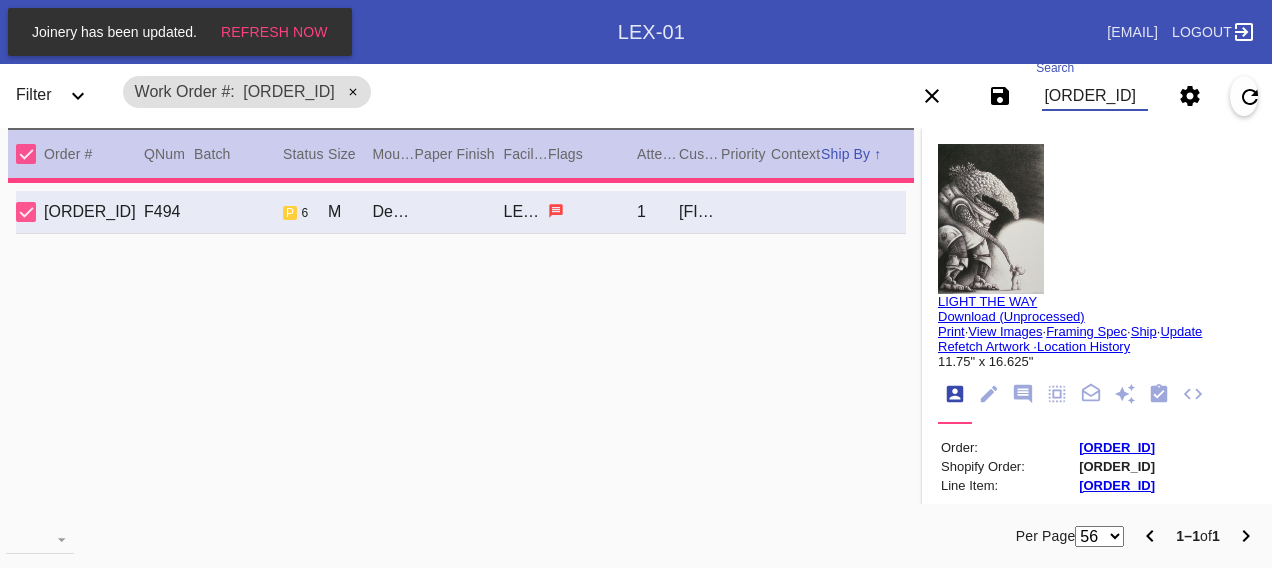 type on "8.375" 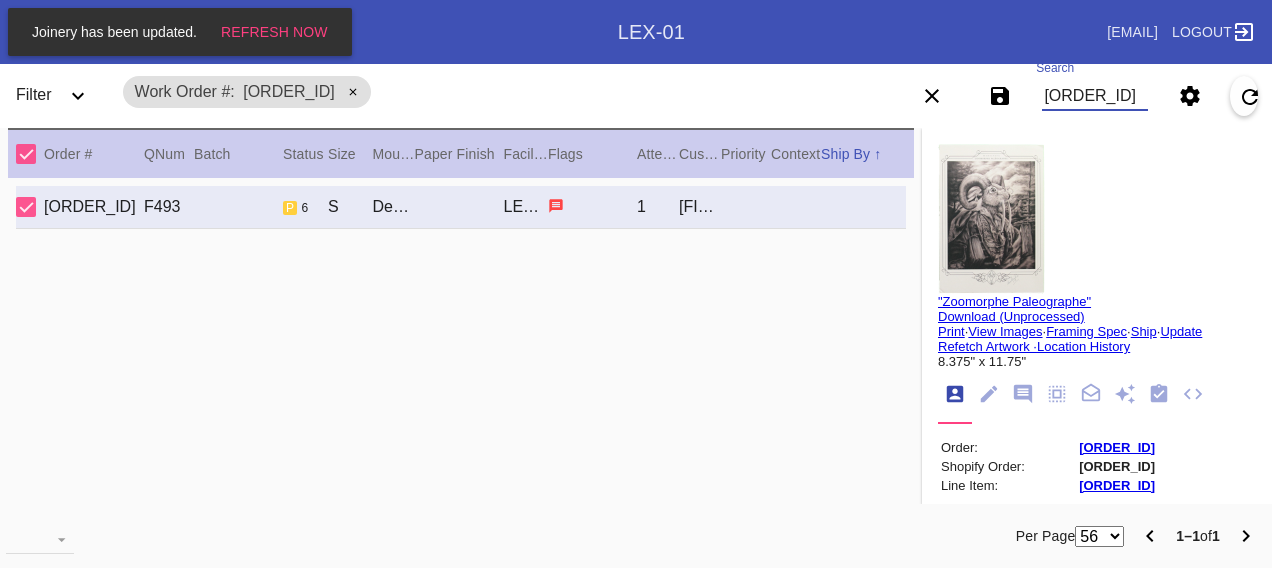 click on "W263930596403689" at bounding box center [1094, 96] 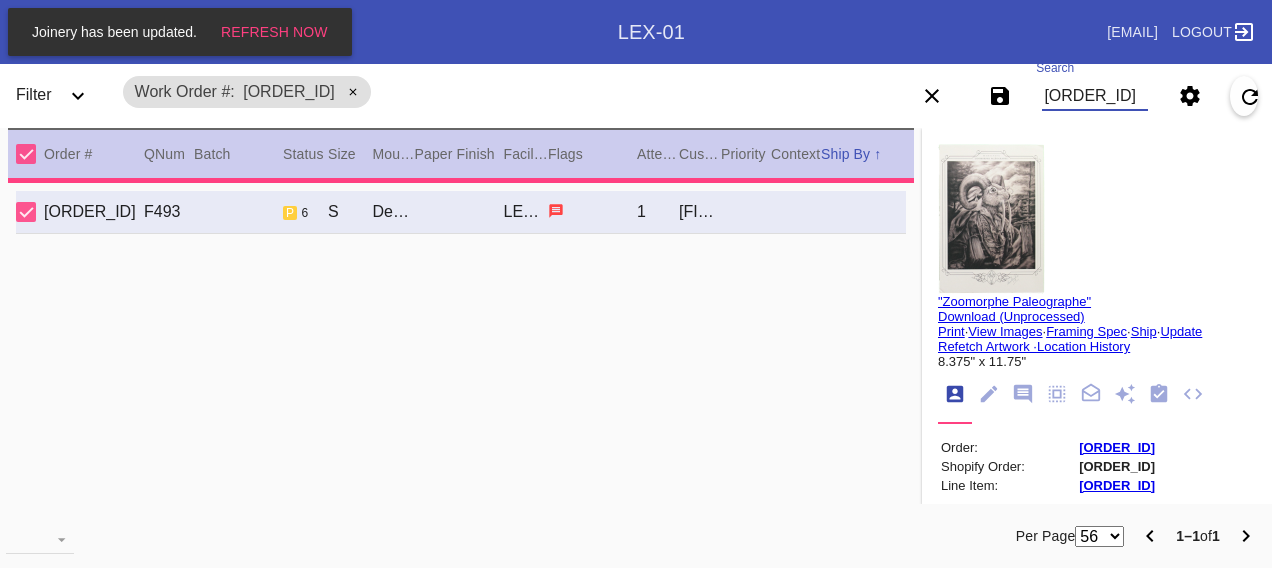 type on "2.5" 